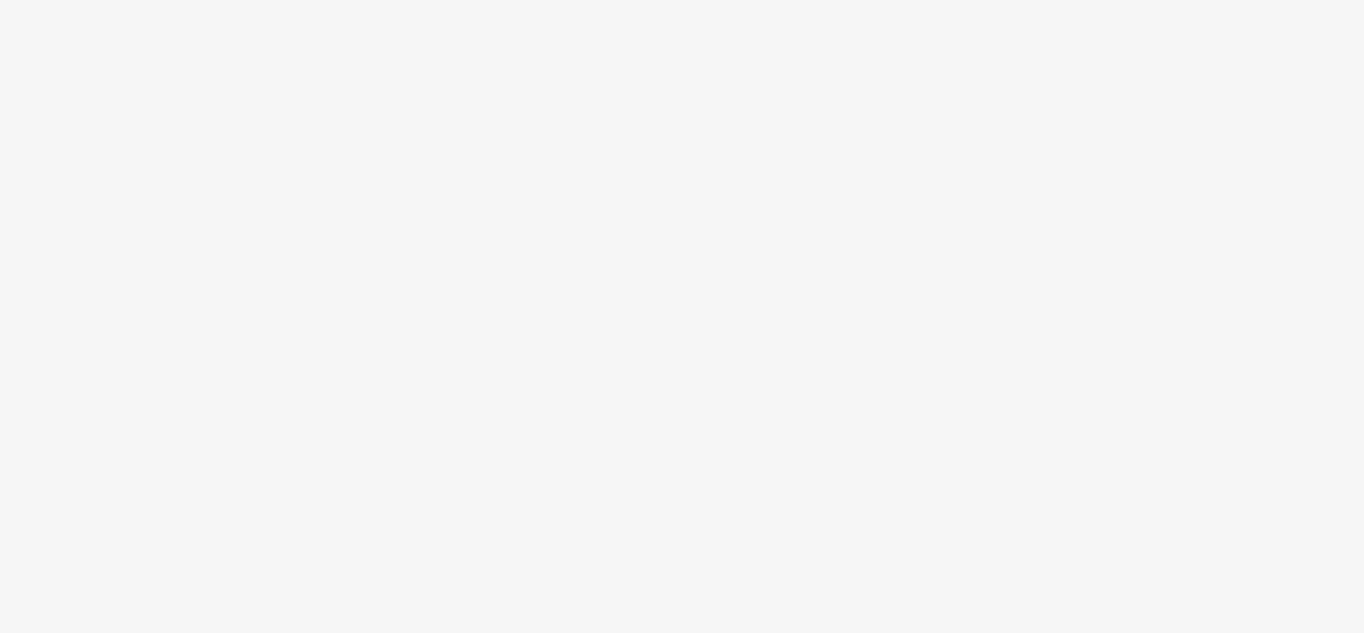scroll, scrollTop: 0, scrollLeft: 0, axis: both 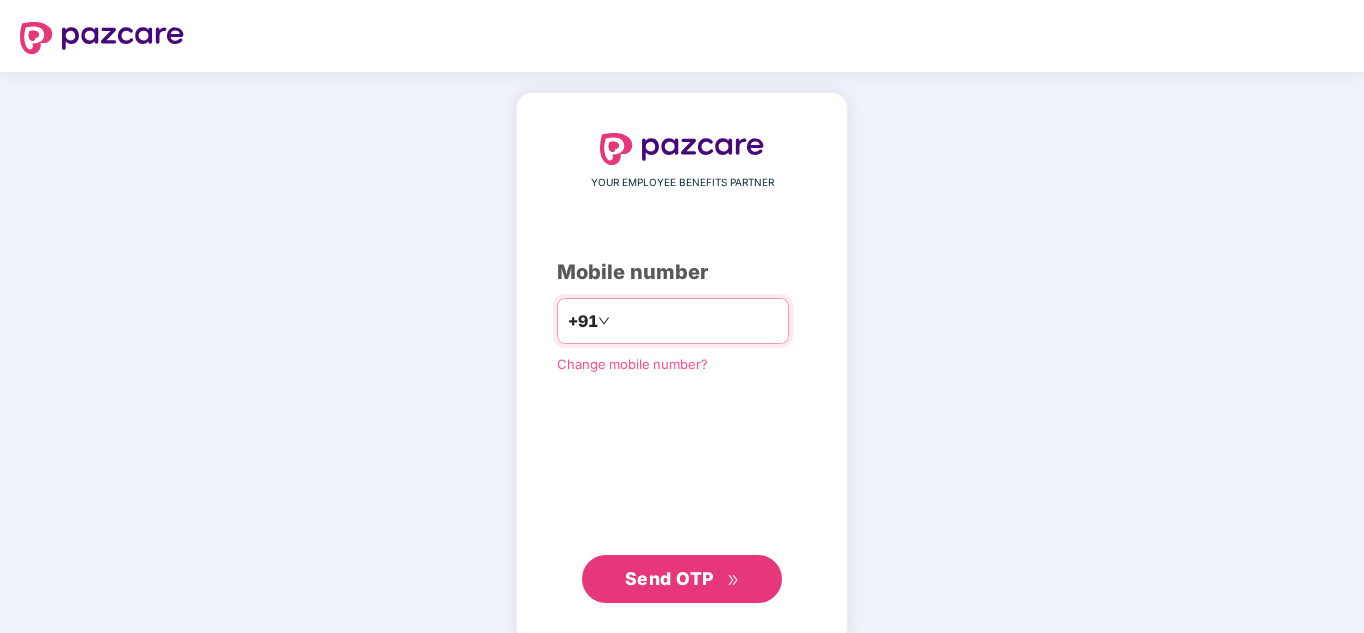 drag, startPoint x: 0, startPoint y: 0, endPoint x: 726, endPoint y: 327, distance: 796.2443 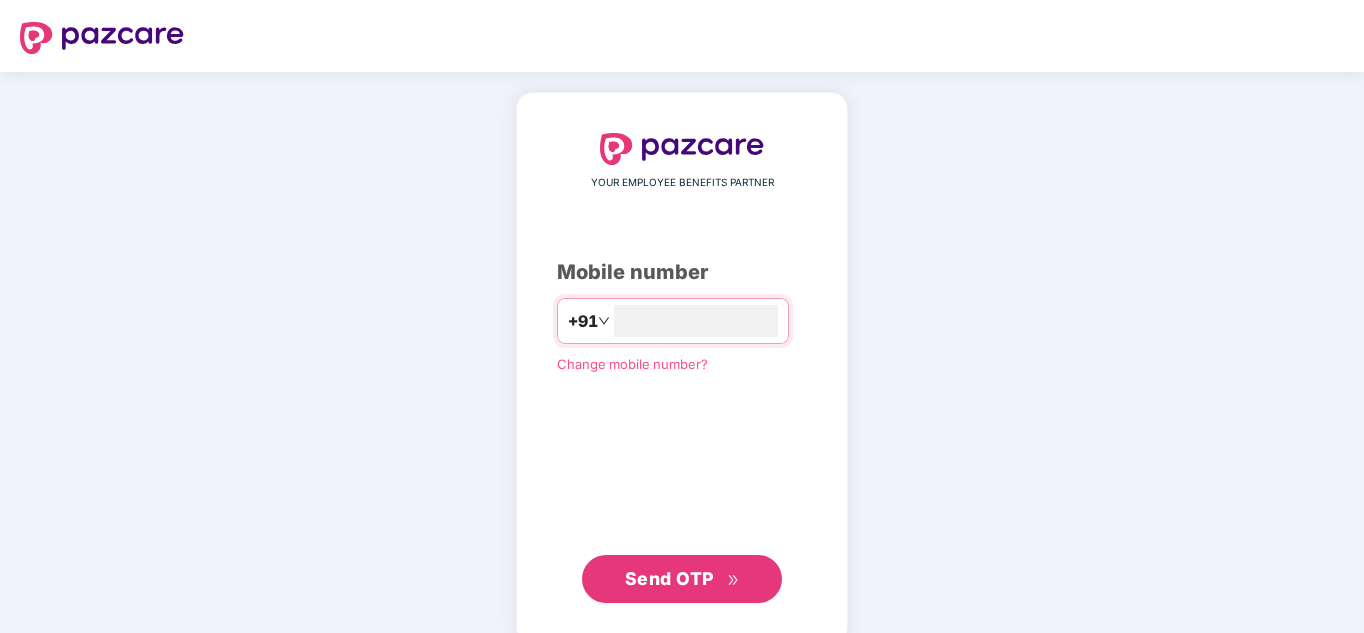 type on "**********" 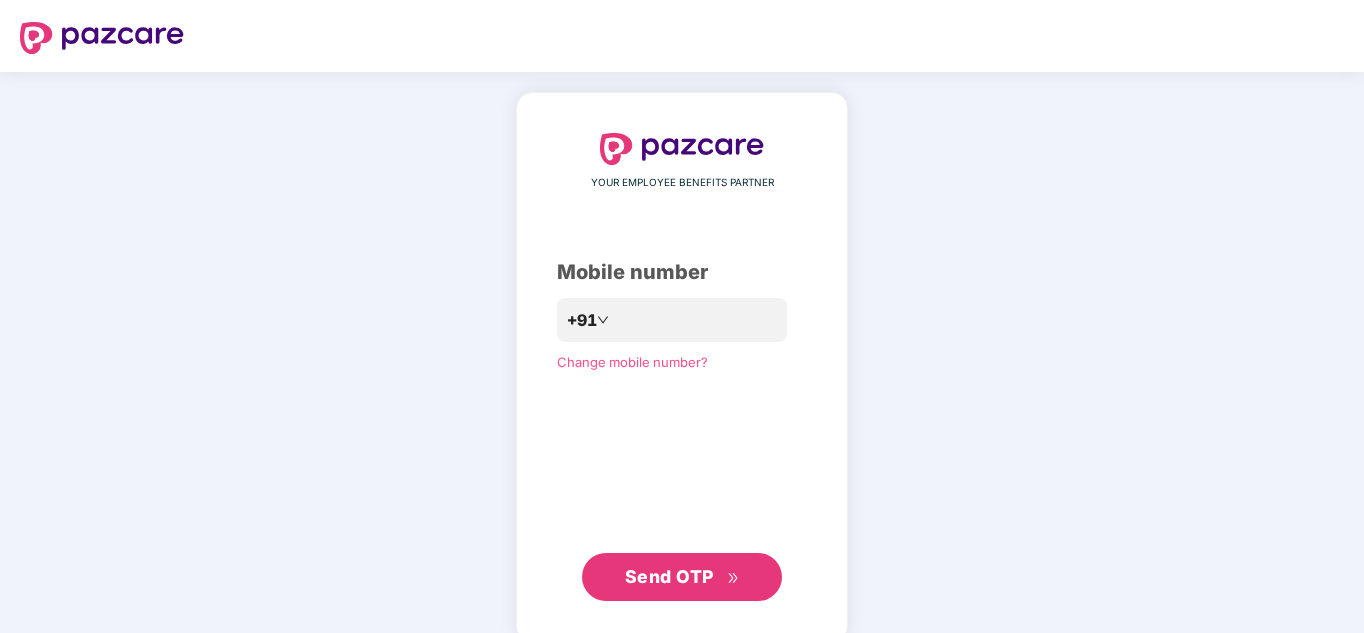 click on "Send OTP" at bounding box center [682, 577] 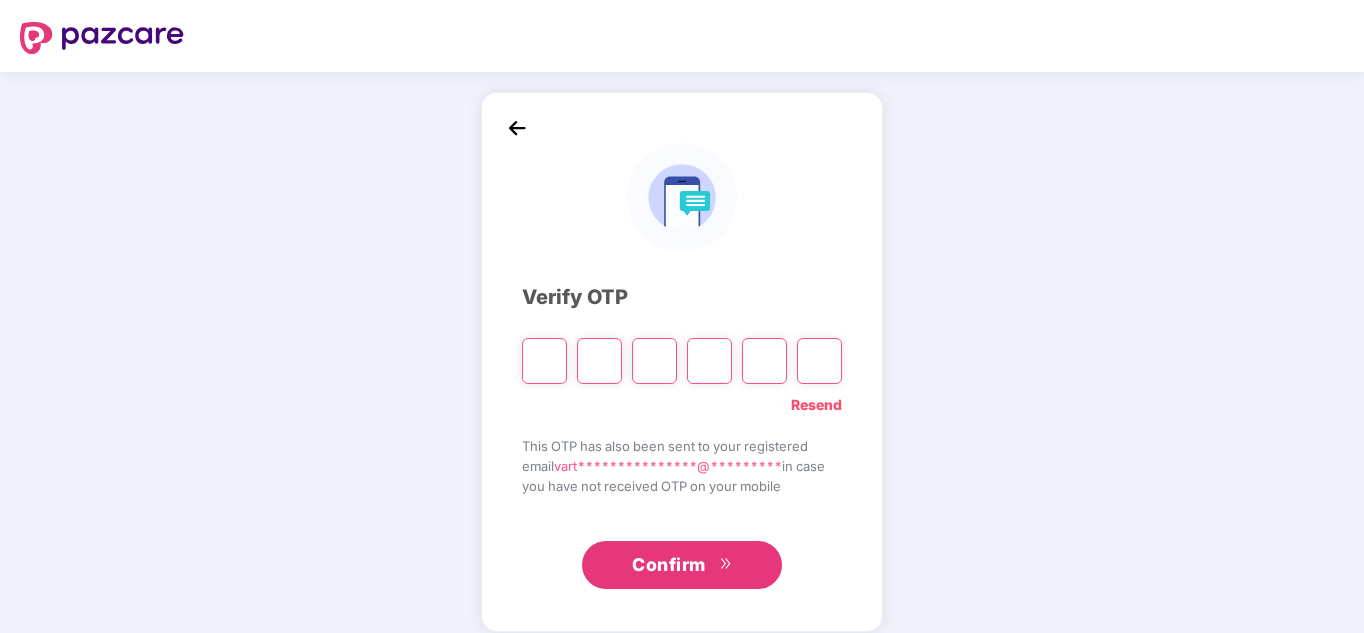 type on "*" 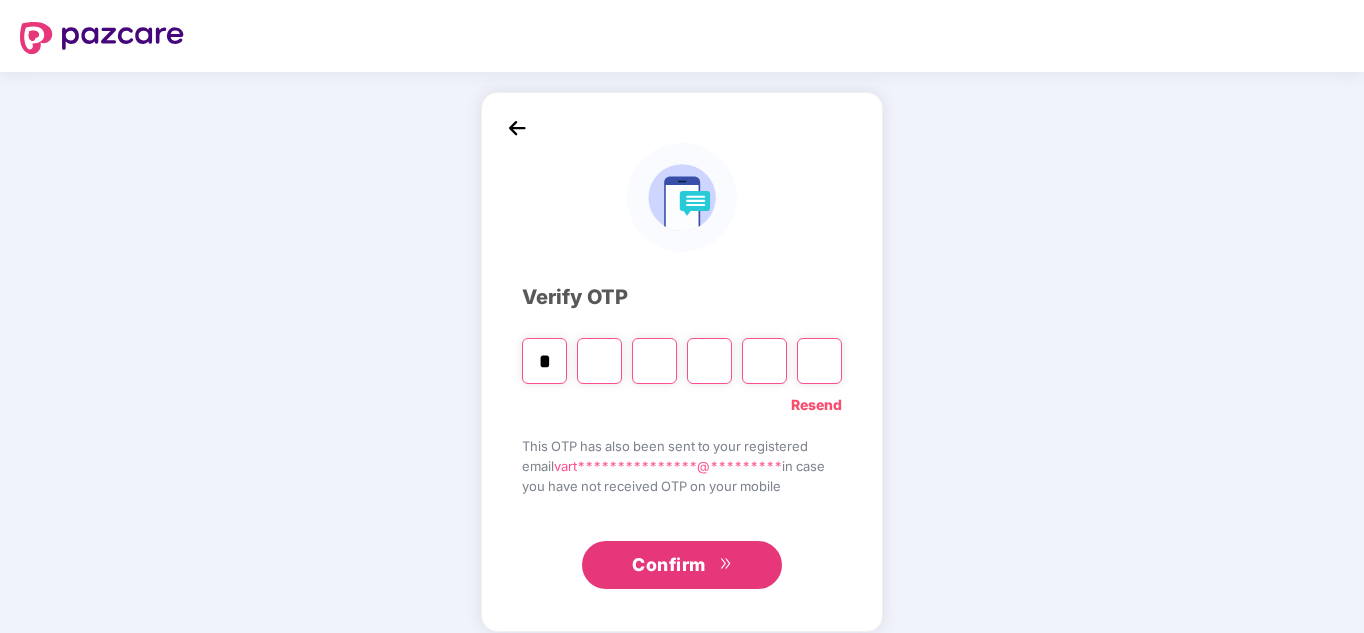 type on "*" 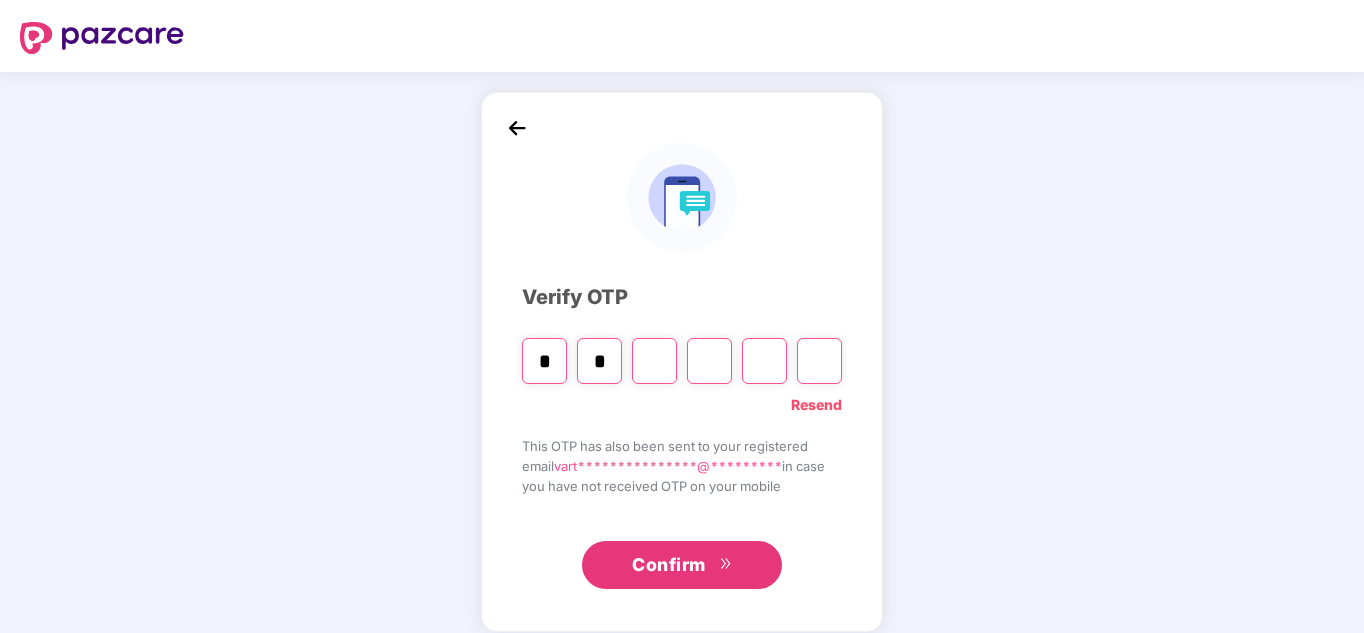 type on "*" 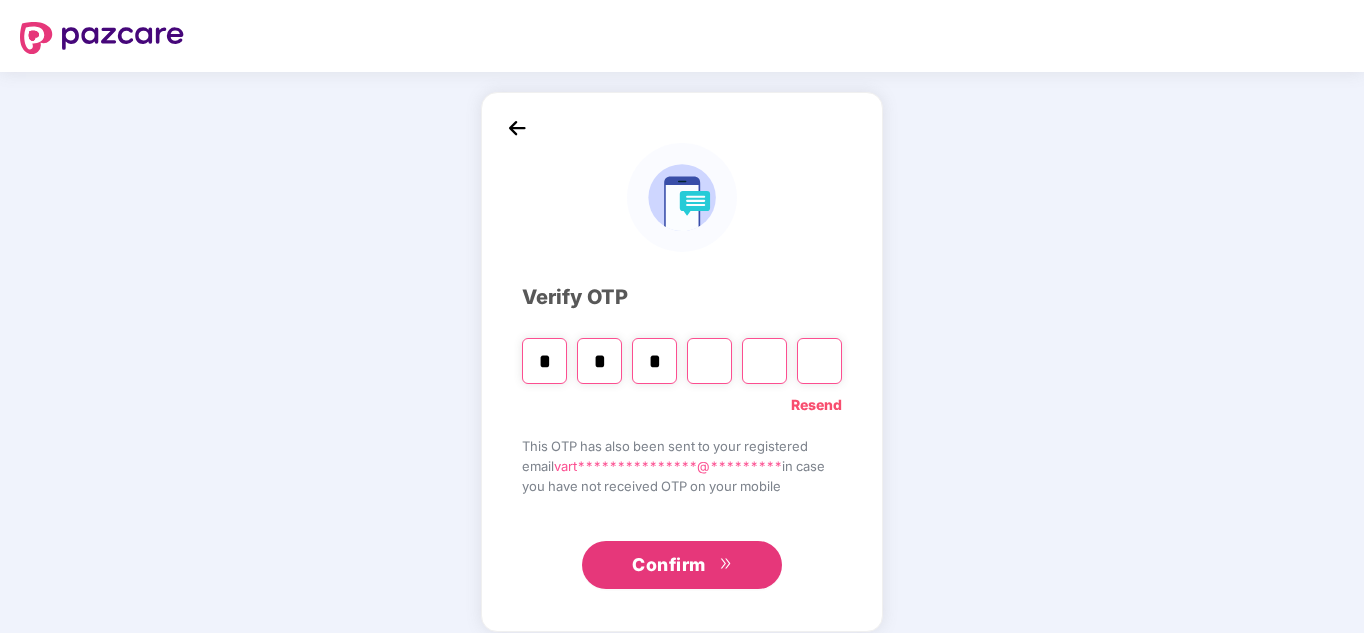 type on "*" 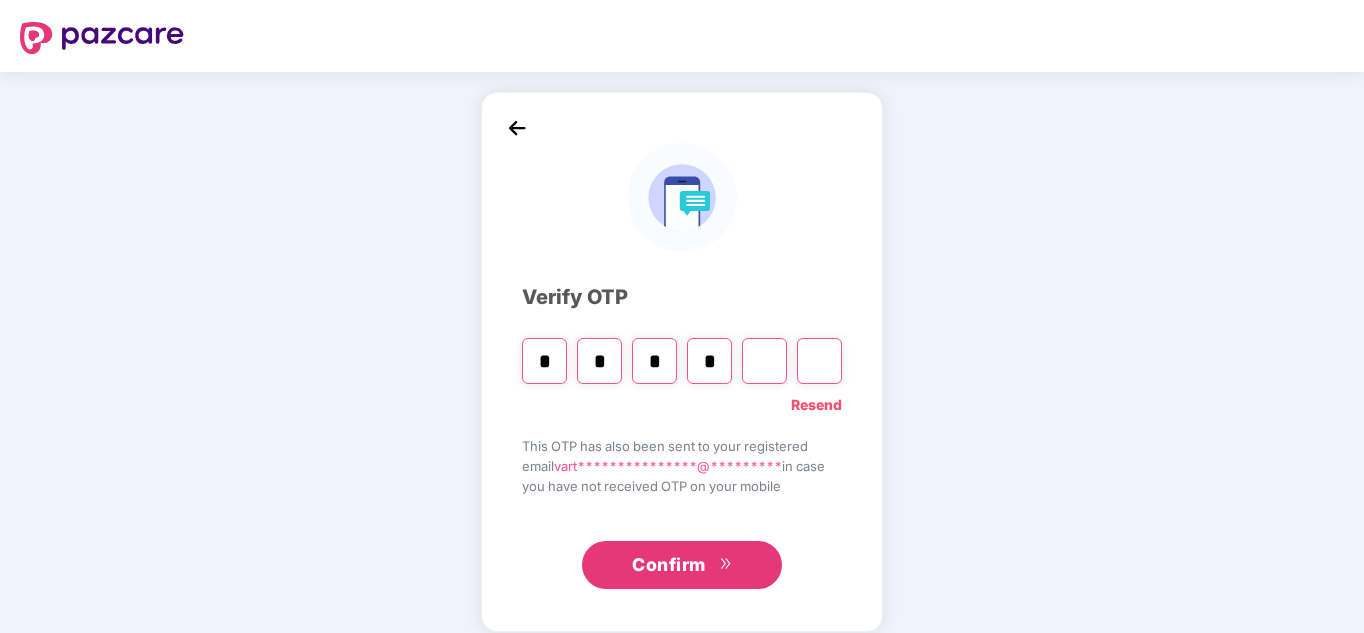 type on "*" 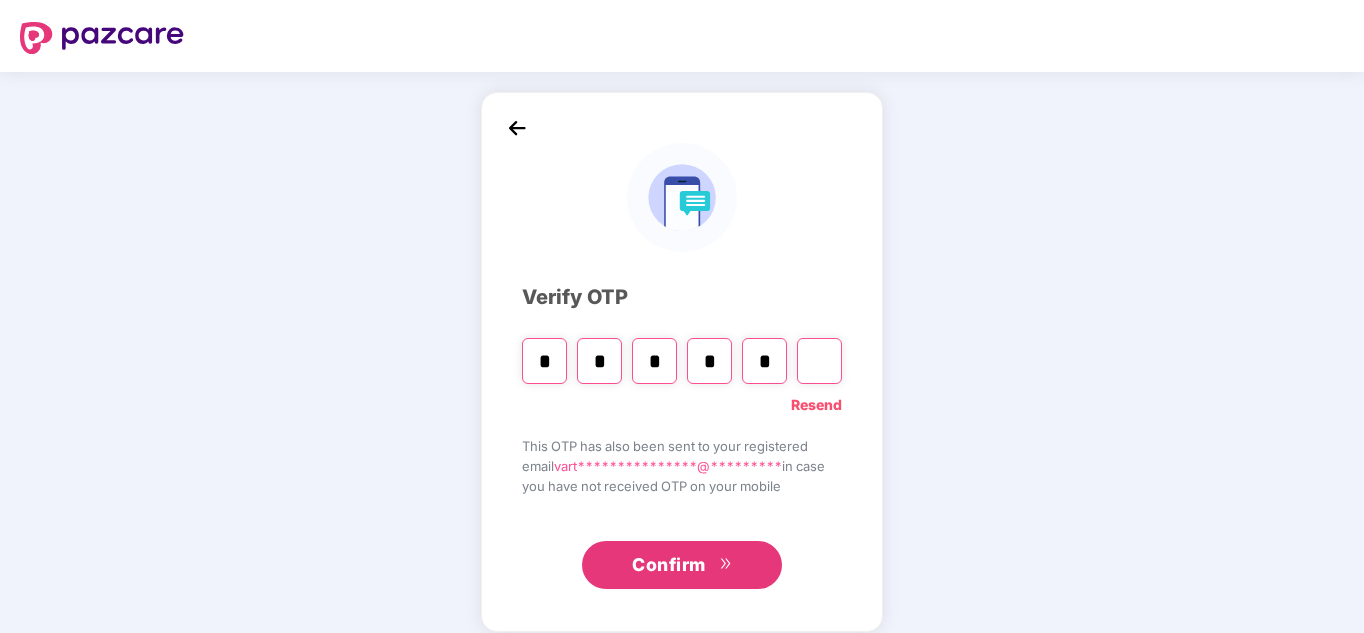 type on "*" 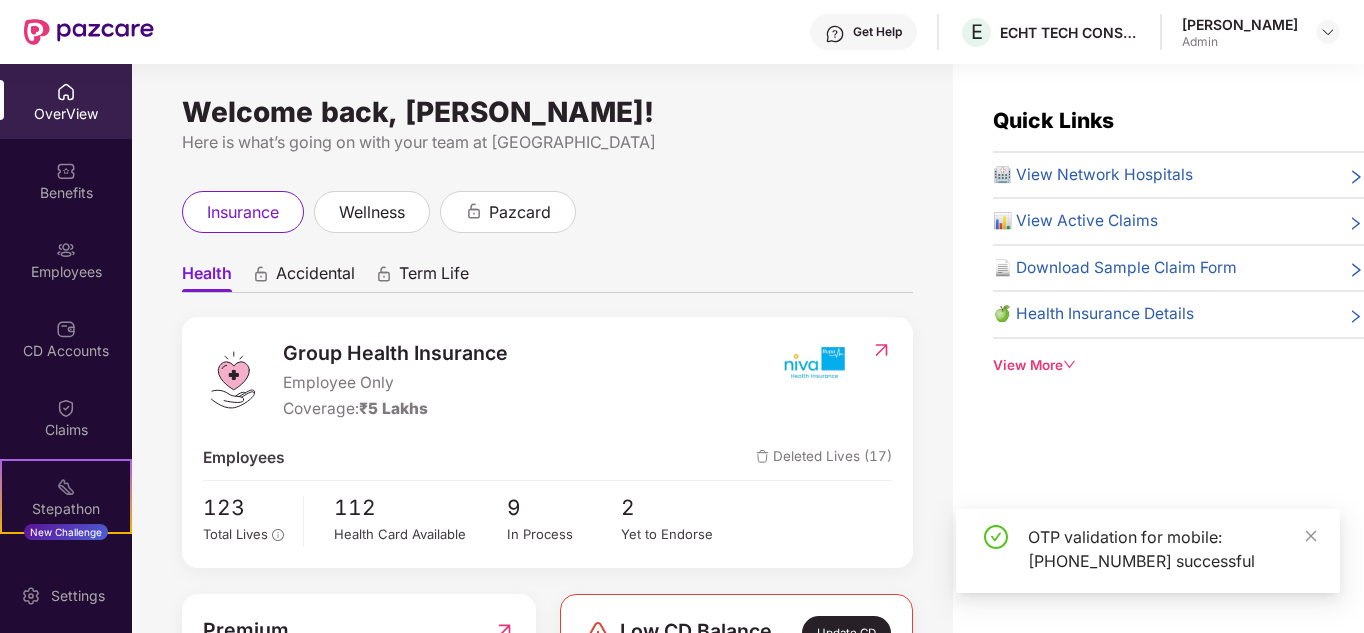 click on "OTP validation for mobile: [PHONE_NUMBER] successful" at bounding box center [1148, 551] 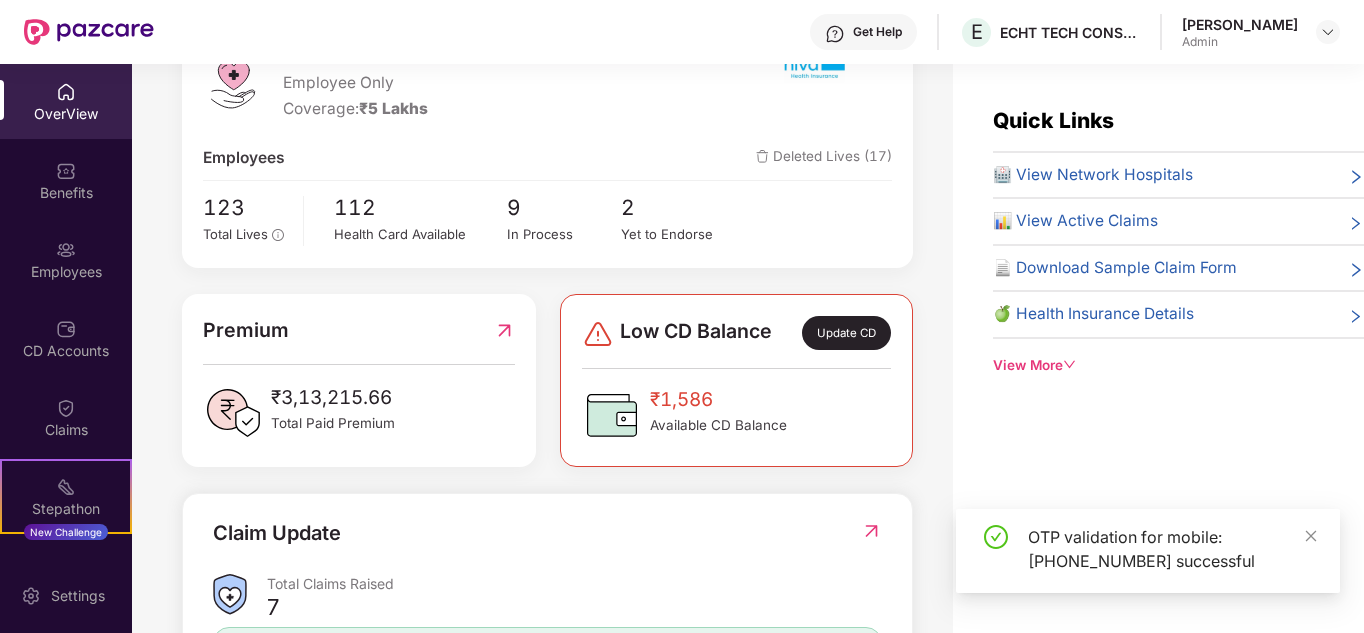 scroll, scrollTop: 592, scrollLeft: 0, axis: vertical 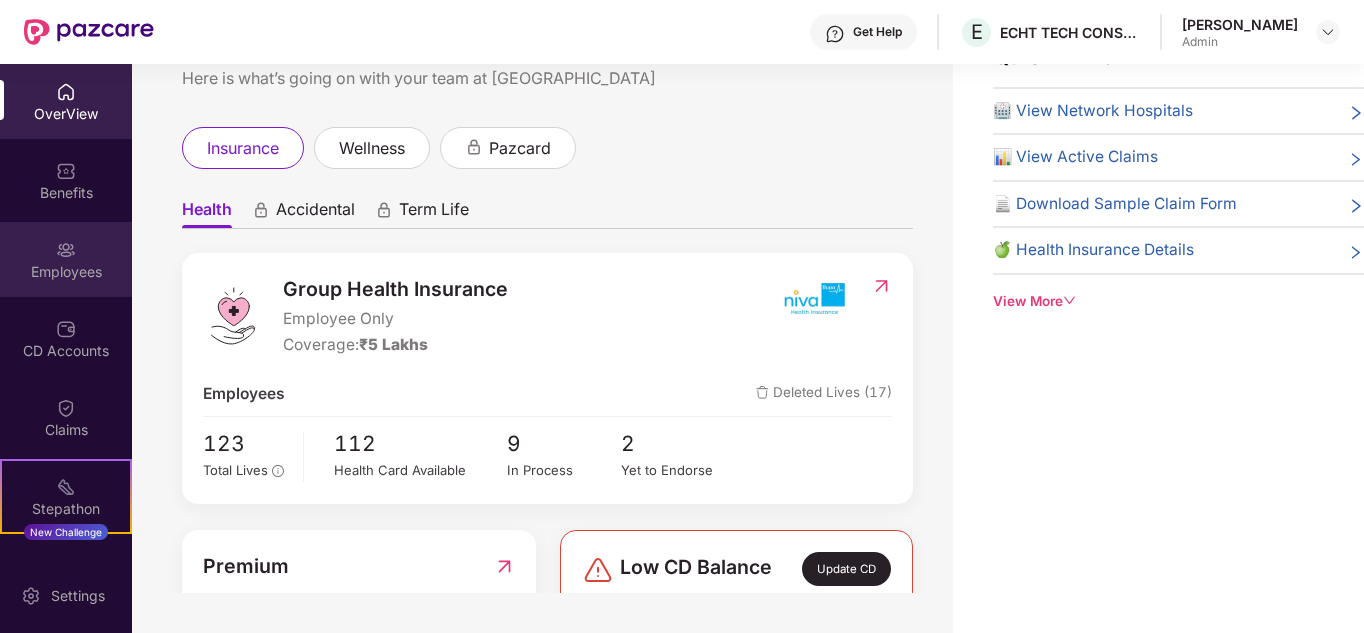 click on "Employees" at bounding box center (66, 259) 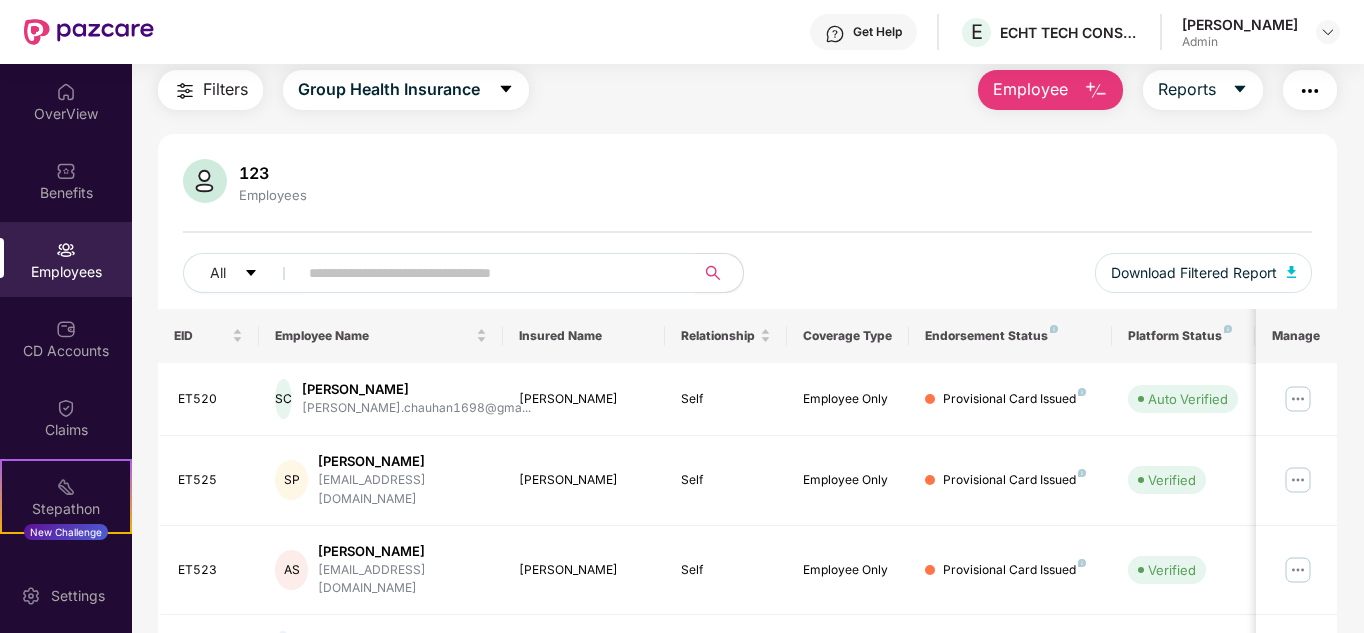click at bounding box center (488, 273) 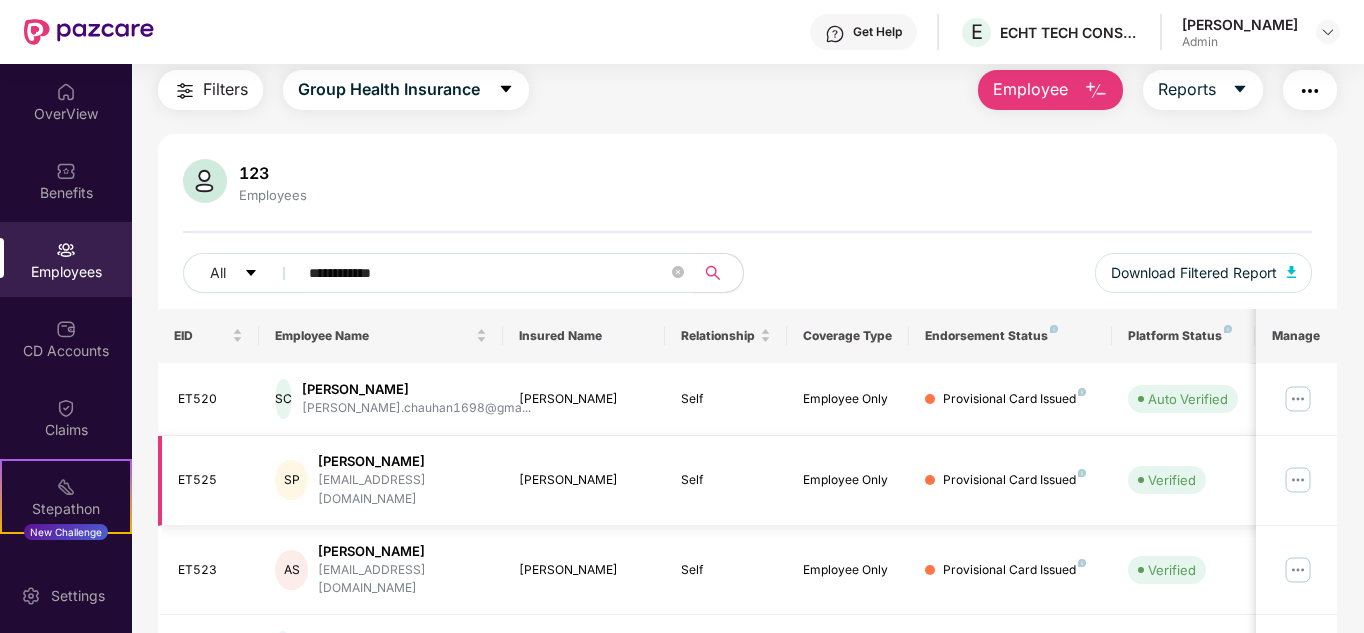 type on "**********" 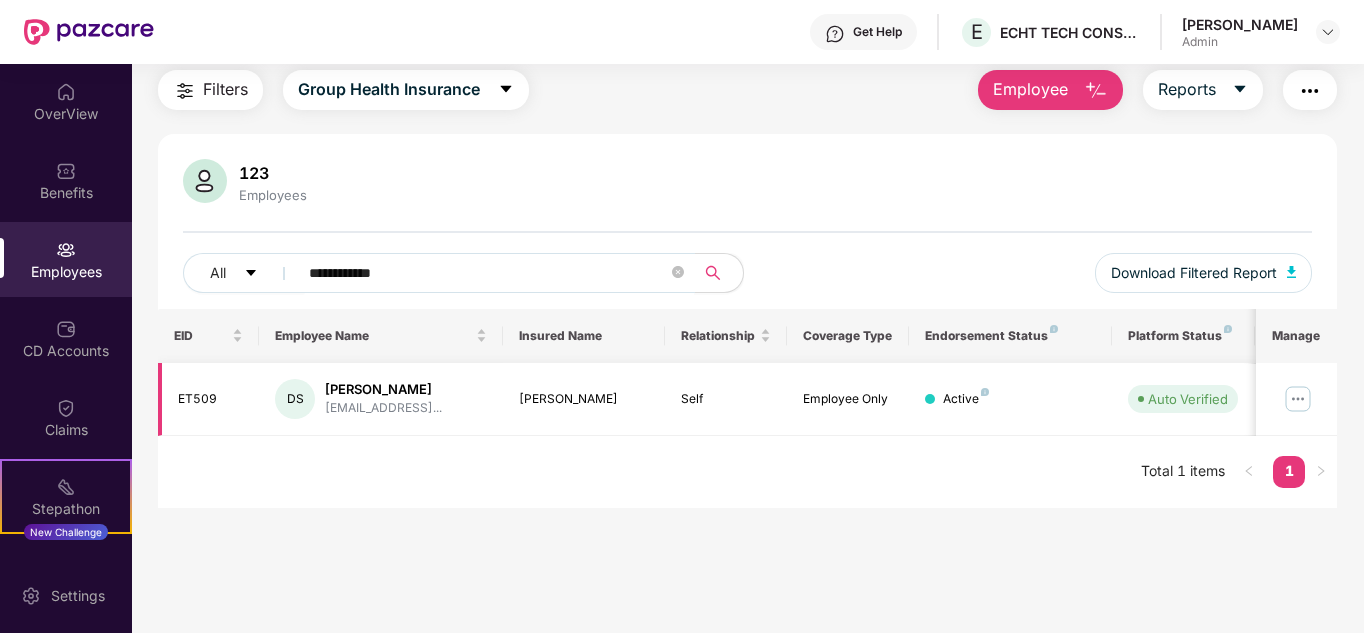 click at bounding box center (1298, 399) 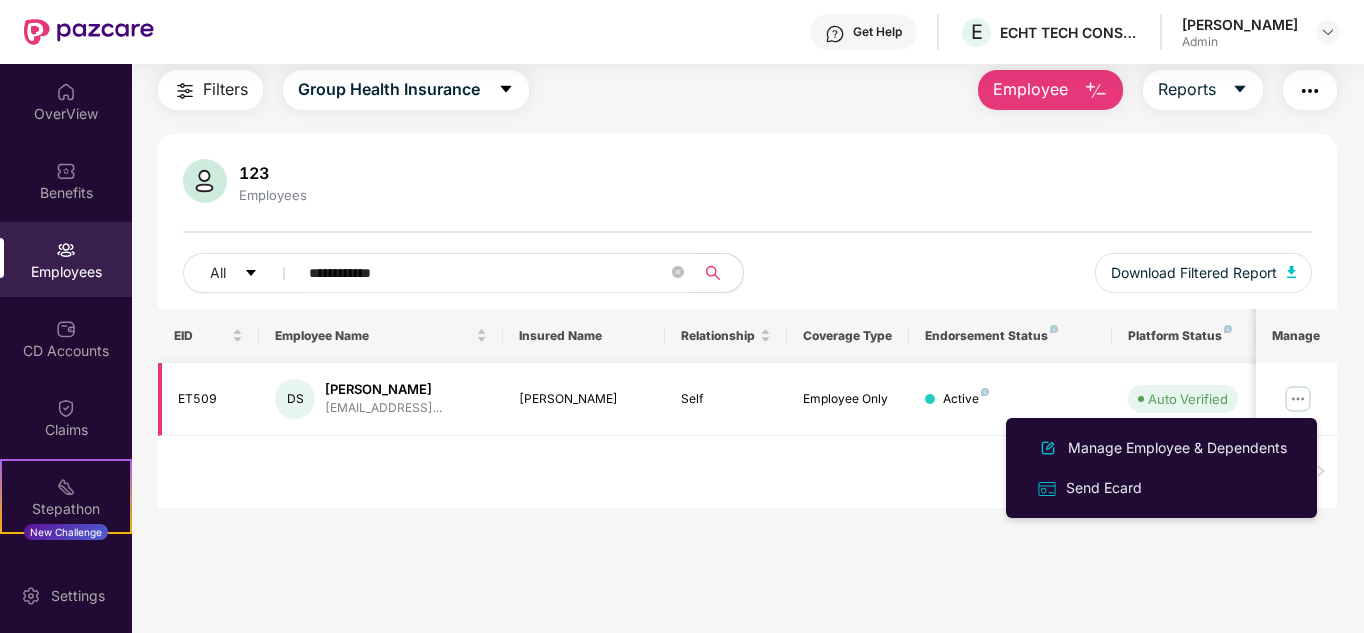 click on "DS" at bounding box center (295, 399) 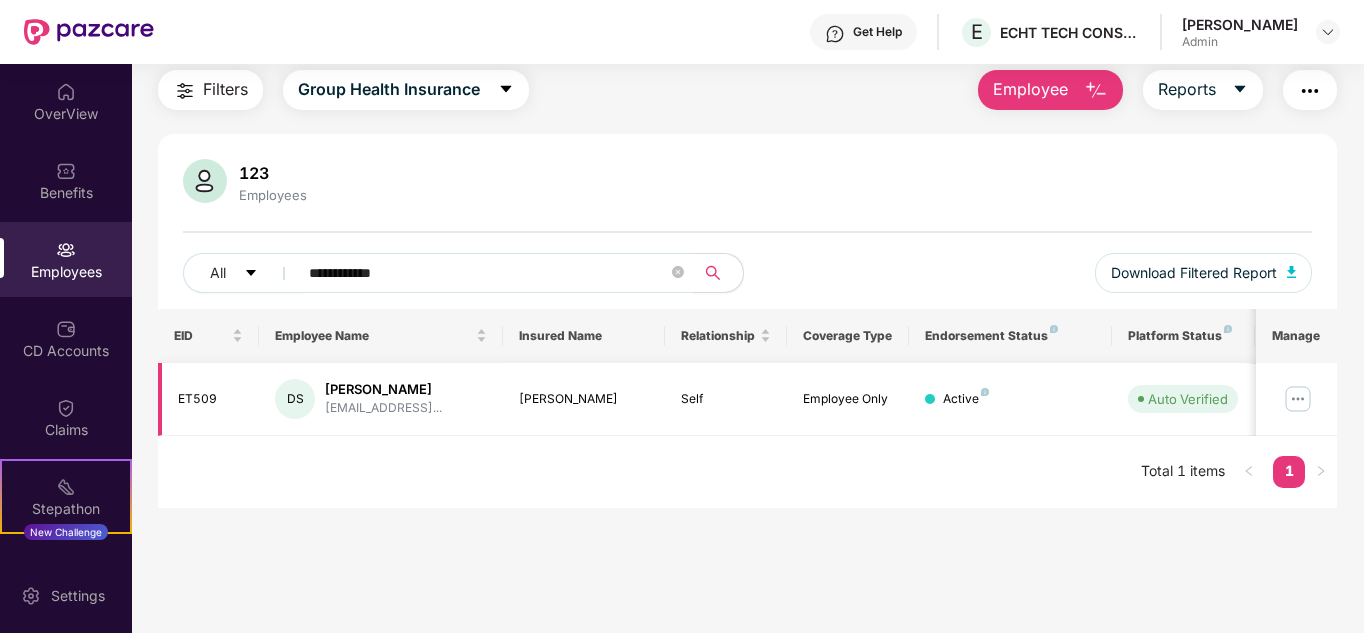 click at bounding box center (1296, 399) 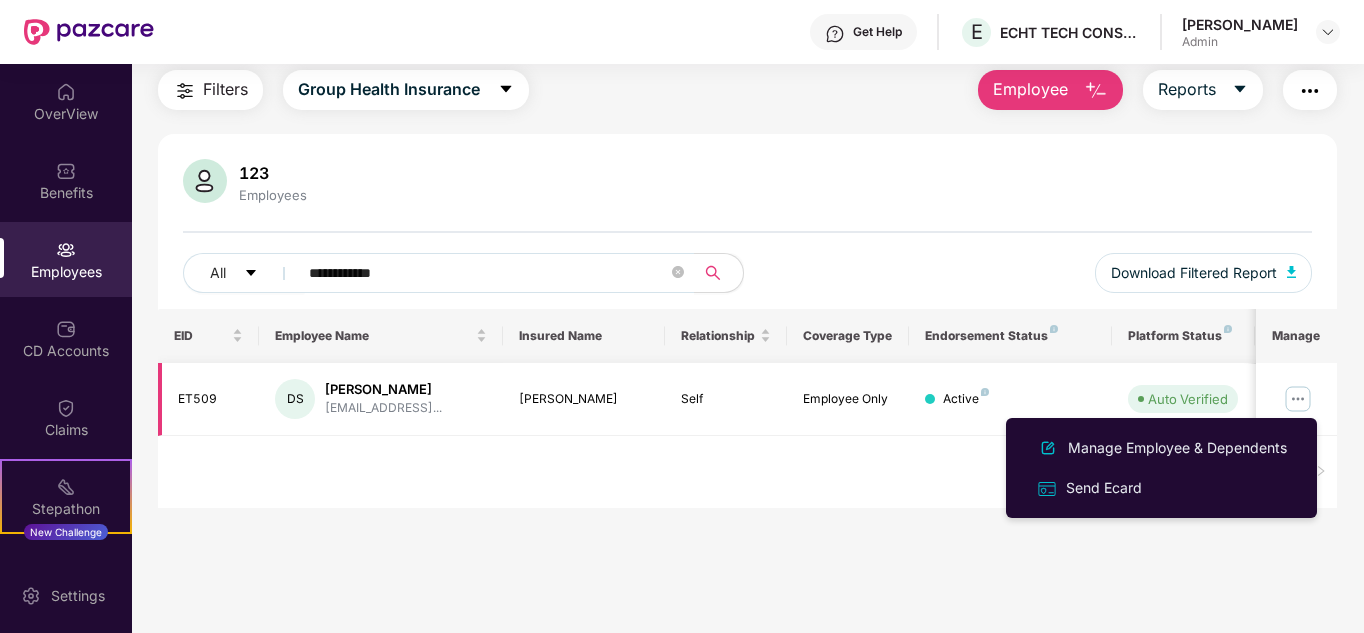 click on "DS [PERSON_NAME]   [EMAIL_ADDRESS]..." at bounding box center (381, 399) 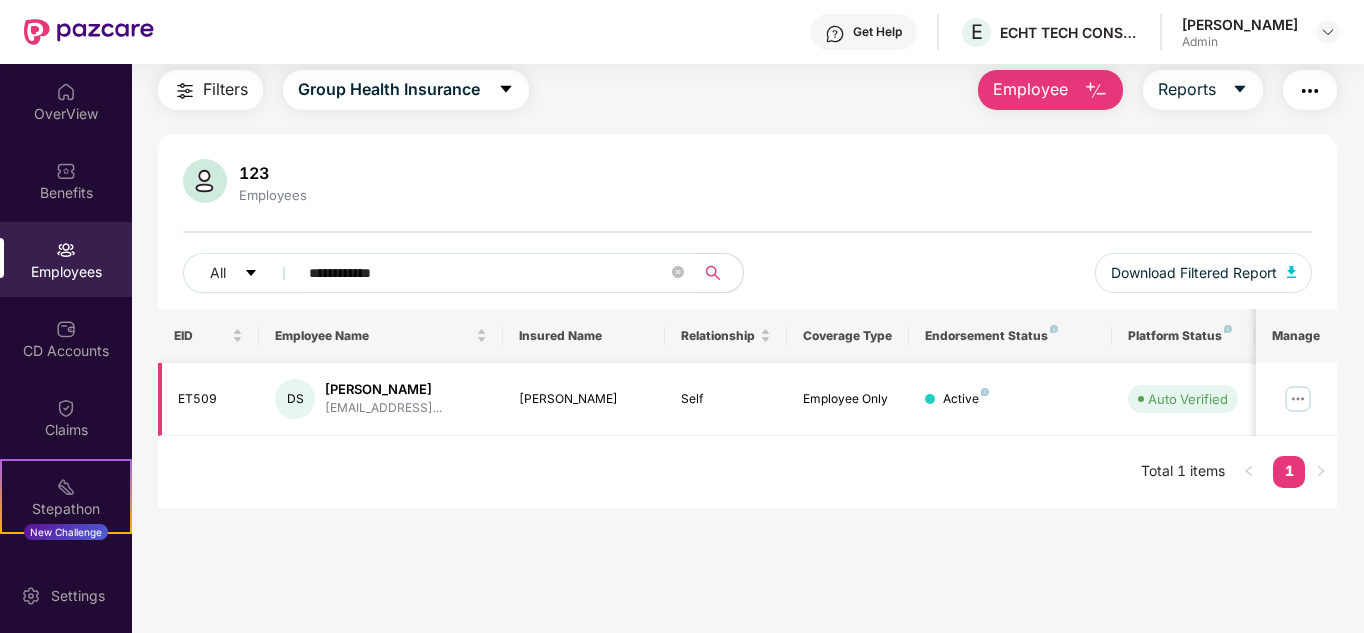 click on "DS" at bounding box center [295, 399] 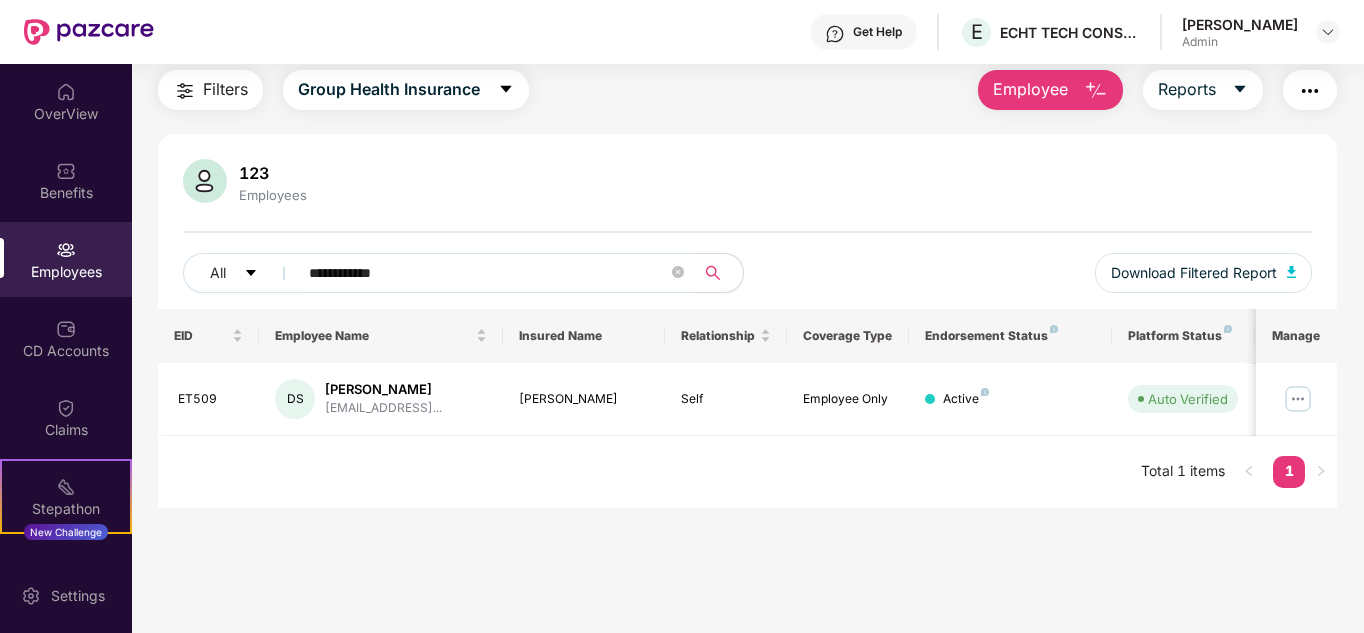 click on "EID Employee Name Insured Name Relationship Coverage Type Endorsement Status Platform Status Joining Date Manage                   ET509 DS [PERSON_NAME]   [EMAIL_ADDRESS]... [PERSON_NAME] Self Employee Only Active Auto Verified [DATE] Total 1 items 1" at bounding box center [748, 408] 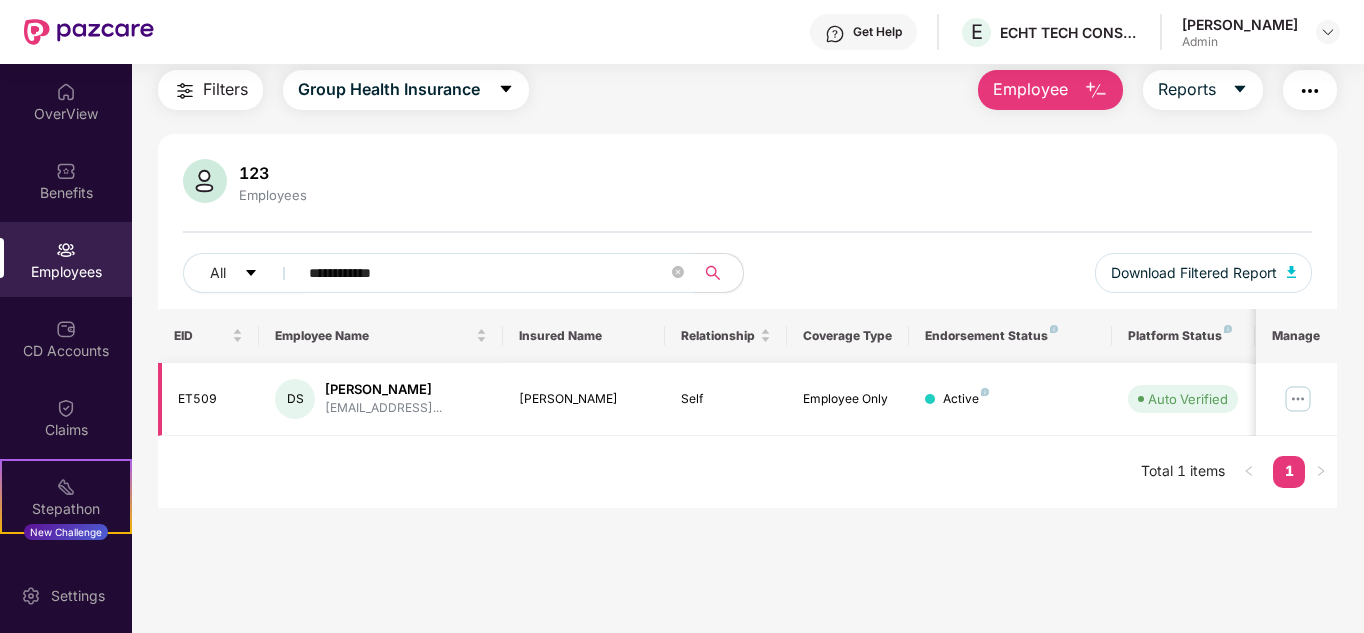 click on "DS" at bounding box center (295, 399) 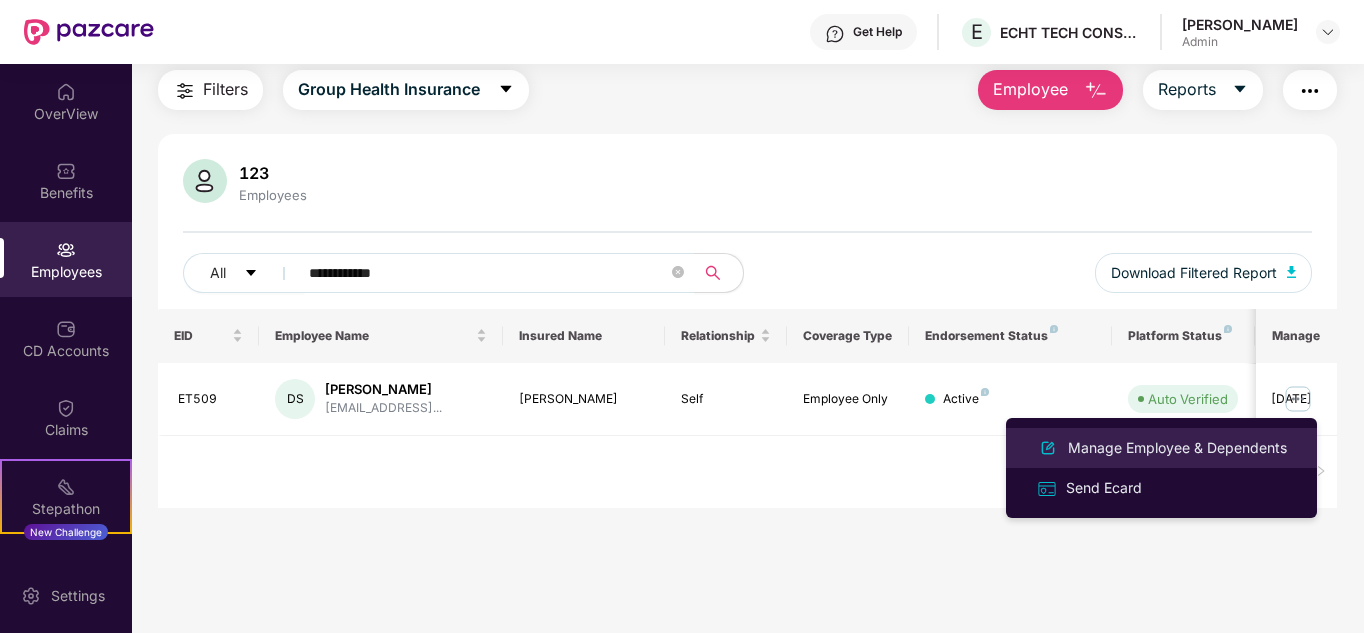 click on "Manage Employee & Dependents" at bounding box center [1161, 448] 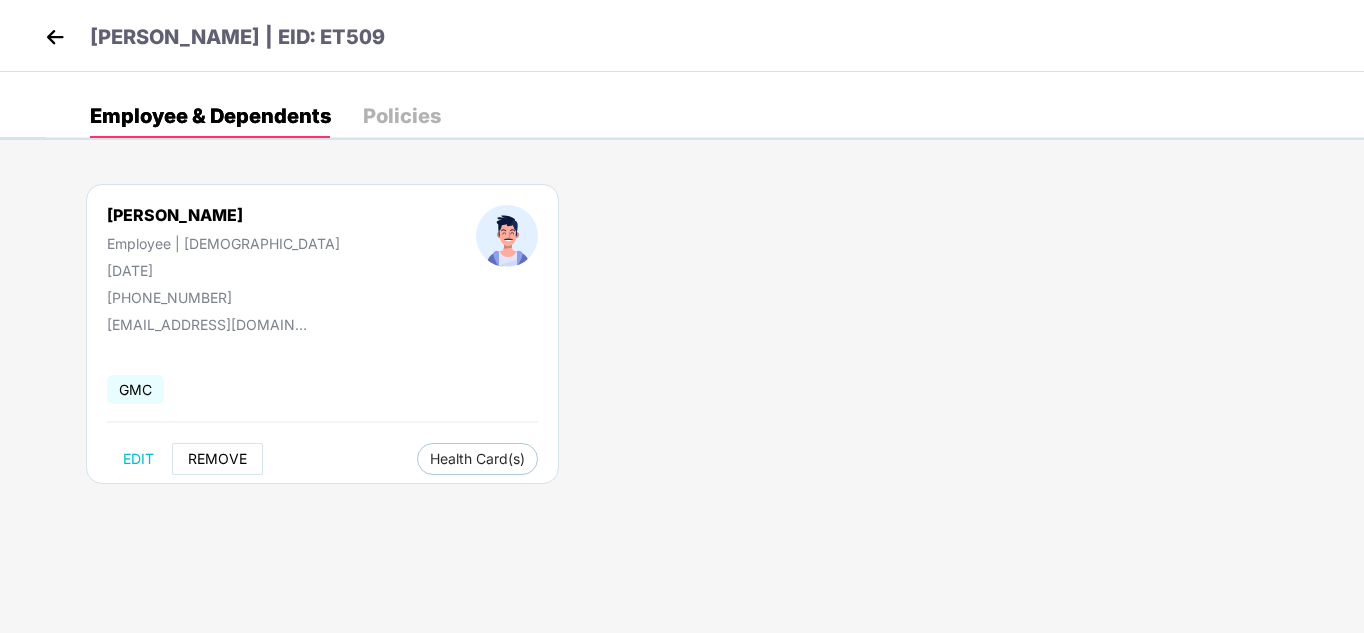 click on "REMOVE" at bounding box center (217, 459) 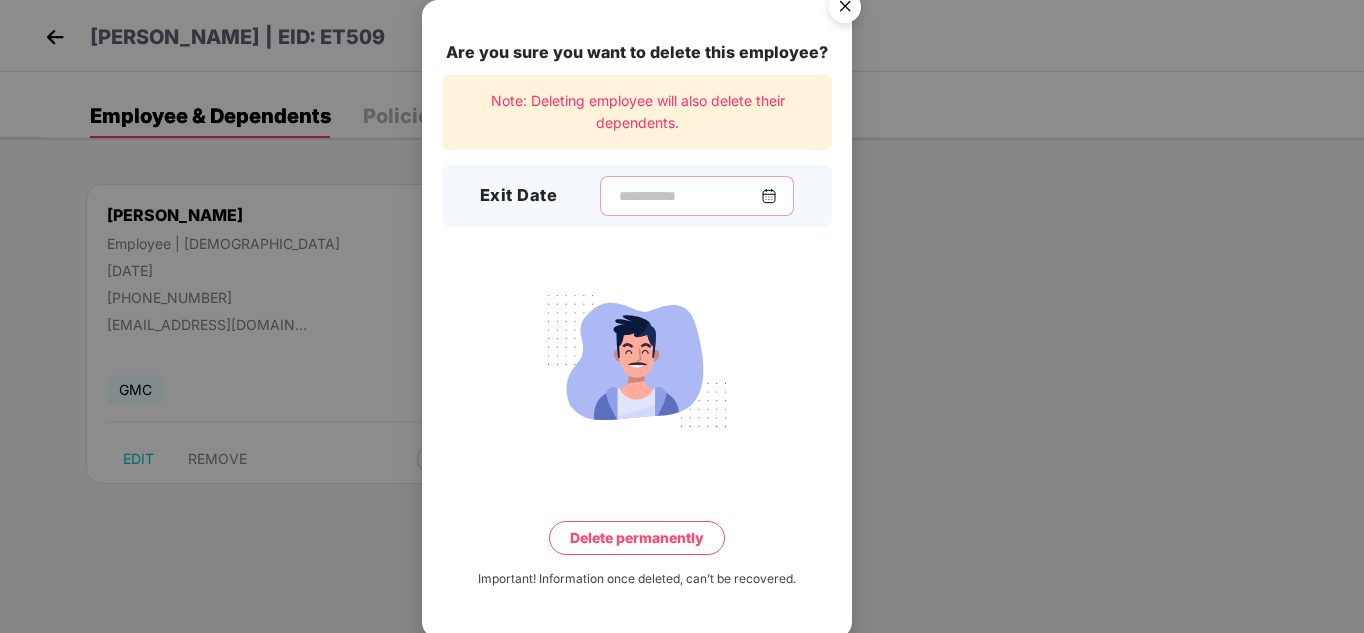 click at bounding box center [689, 196] 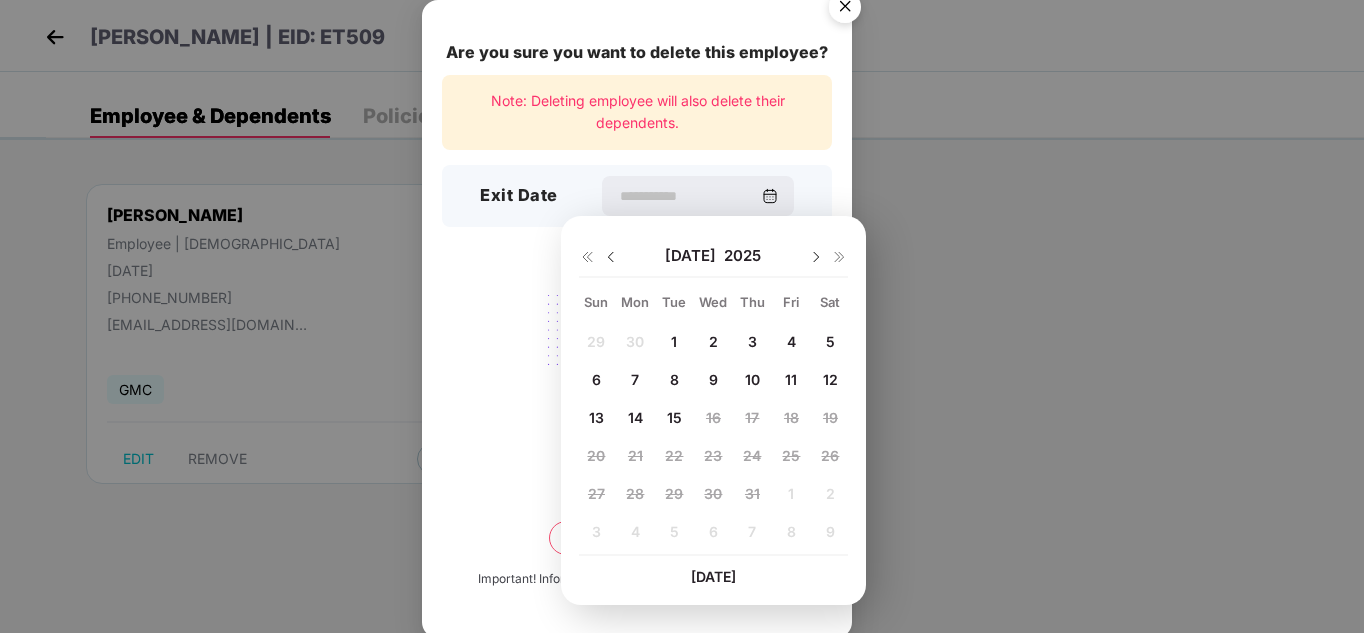 click on "15" at bounding box center (674, 417) 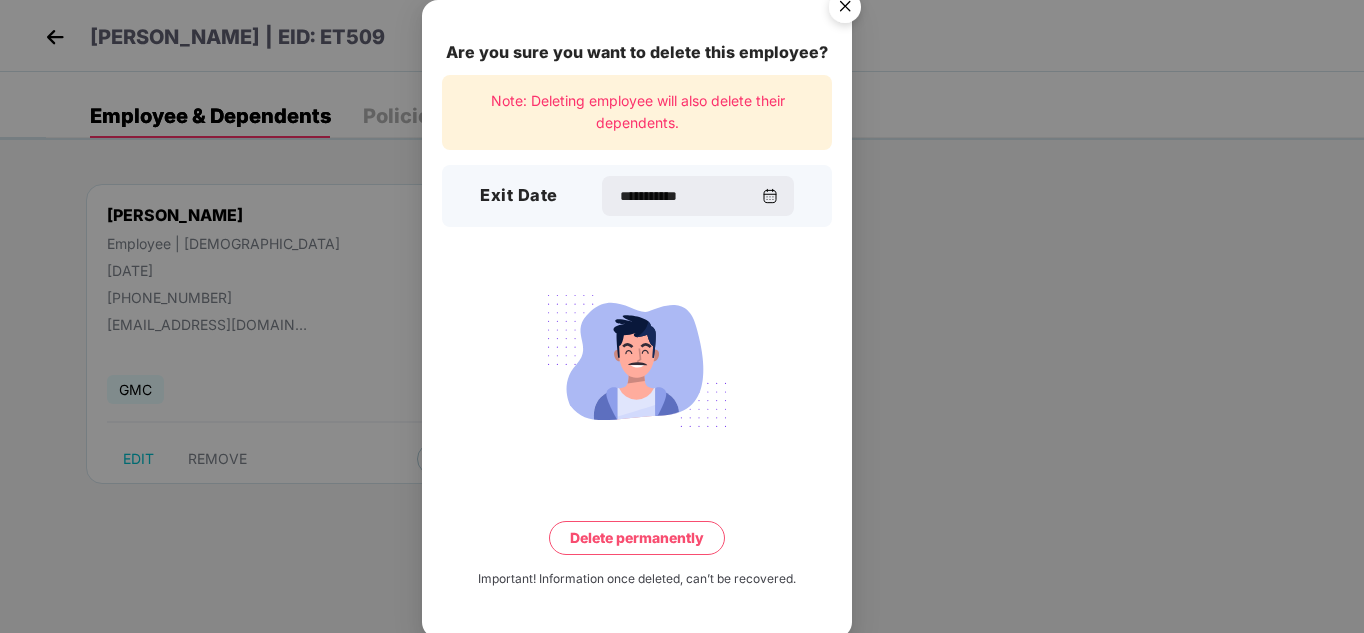 click on "Delete permanently" at bounding box center (637, 538) 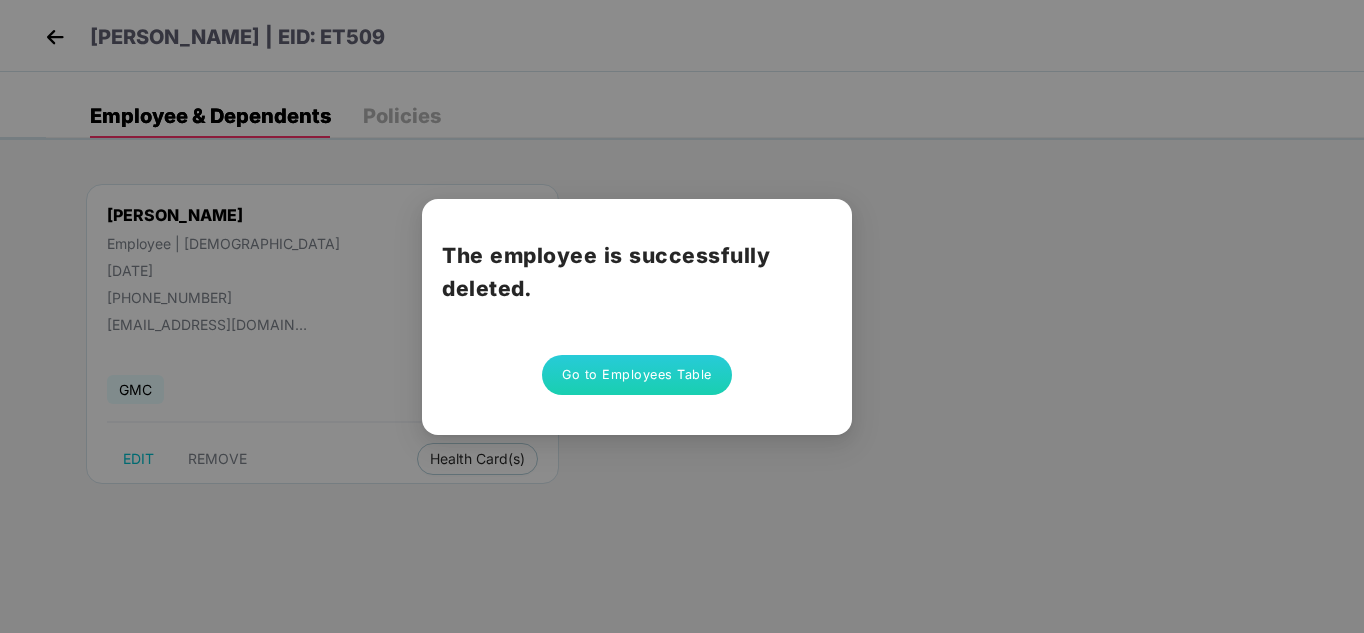 click on "Go to Employees Table" at bounding box center (637, 375) 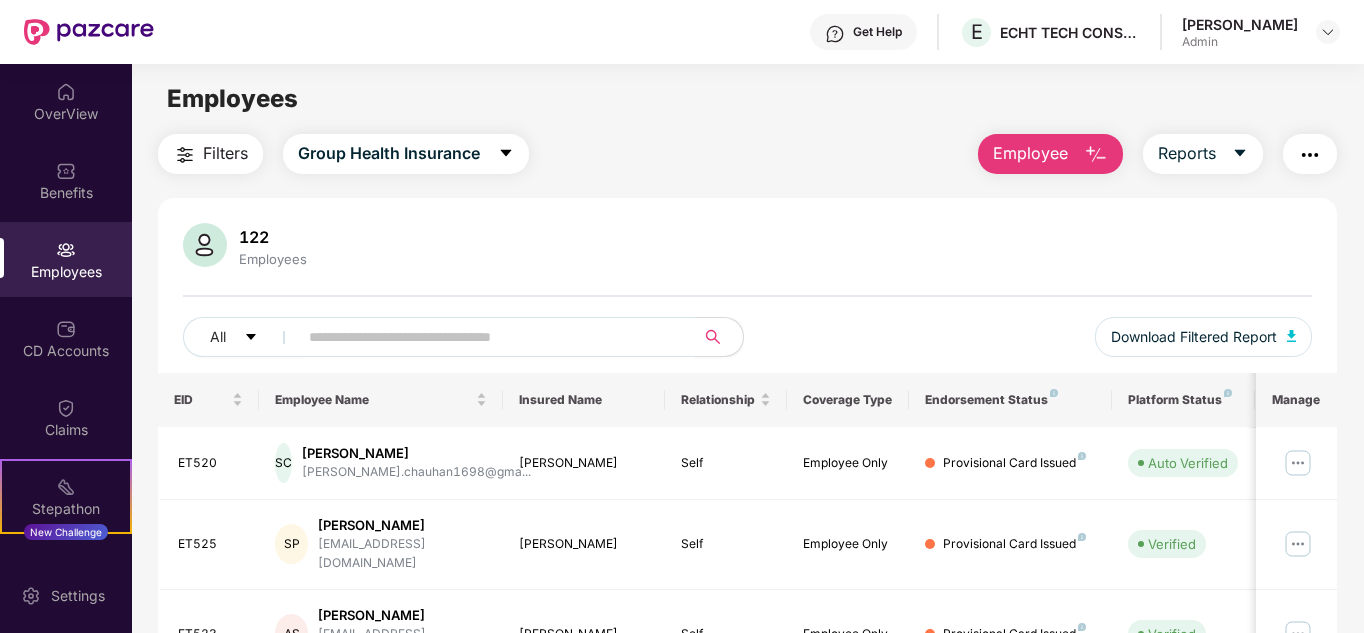 click at bounding box center [490, 337] 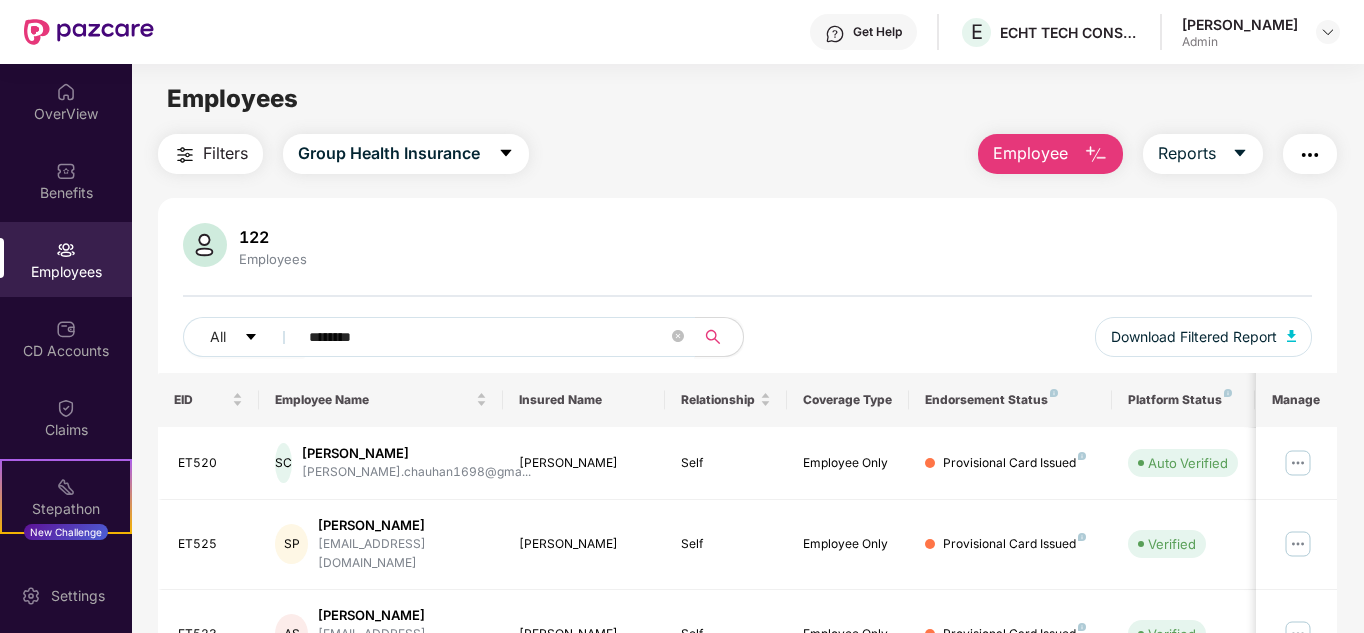 type on "********" 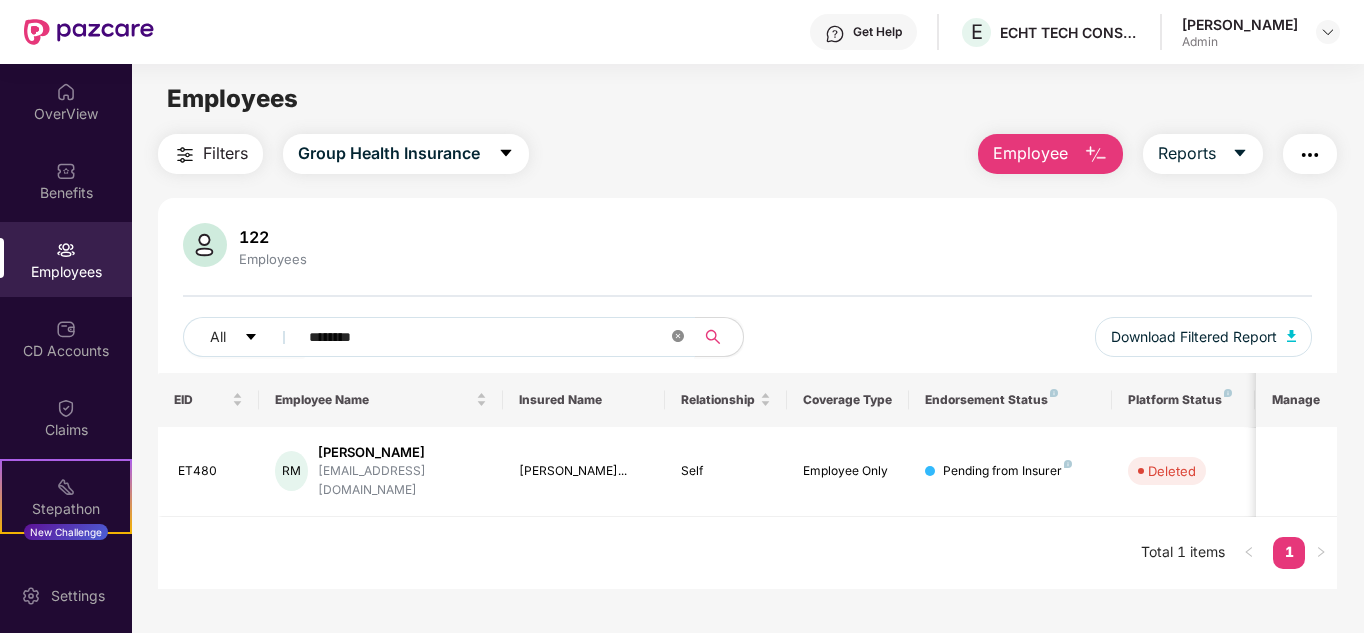 click 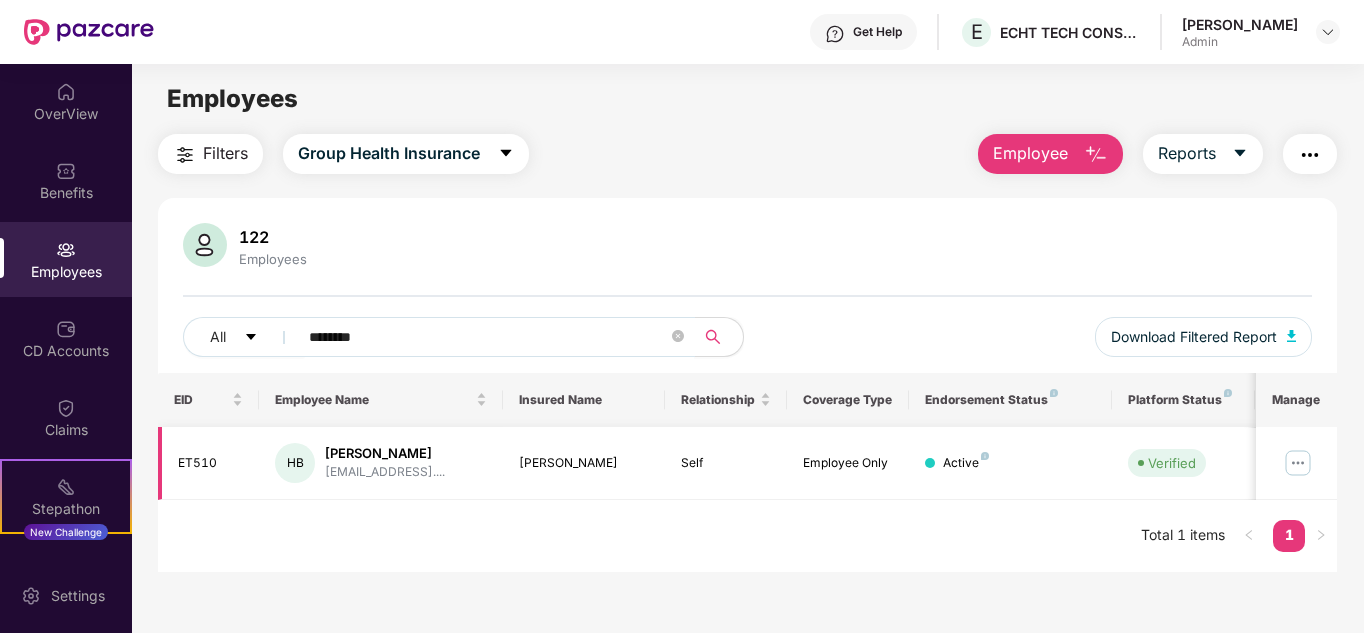type on "********" 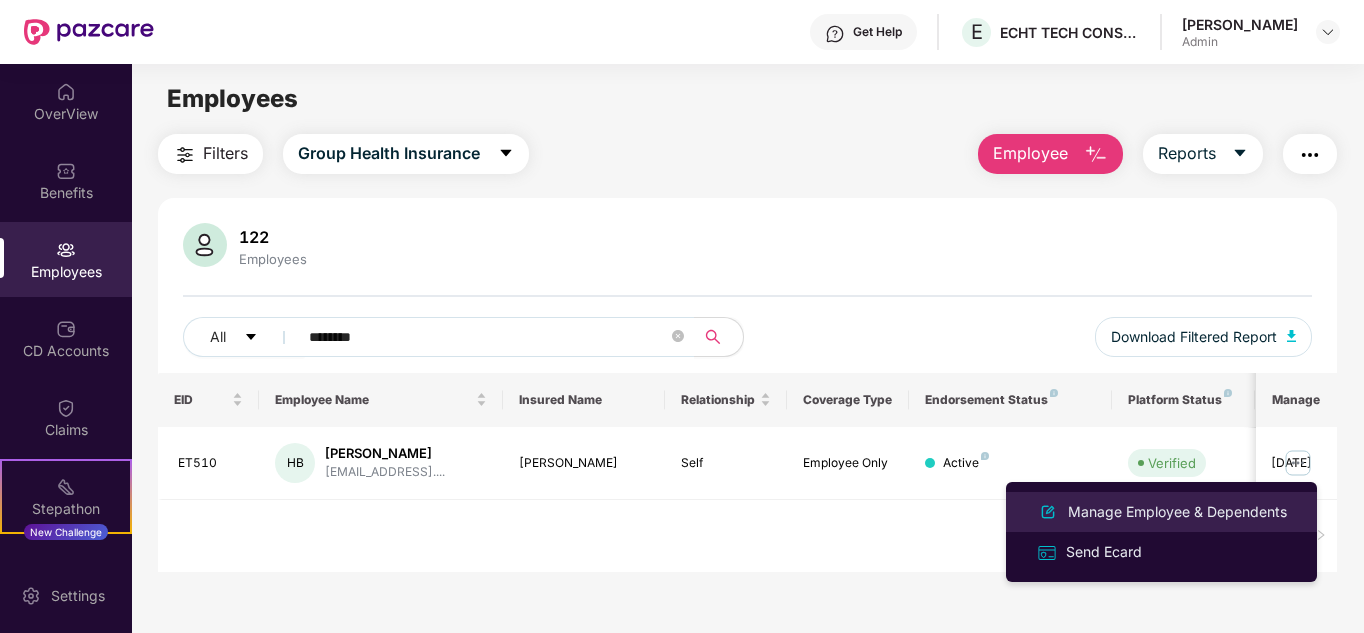click on "Manage Employee & Dependents" at bounding box center (1161, 512) 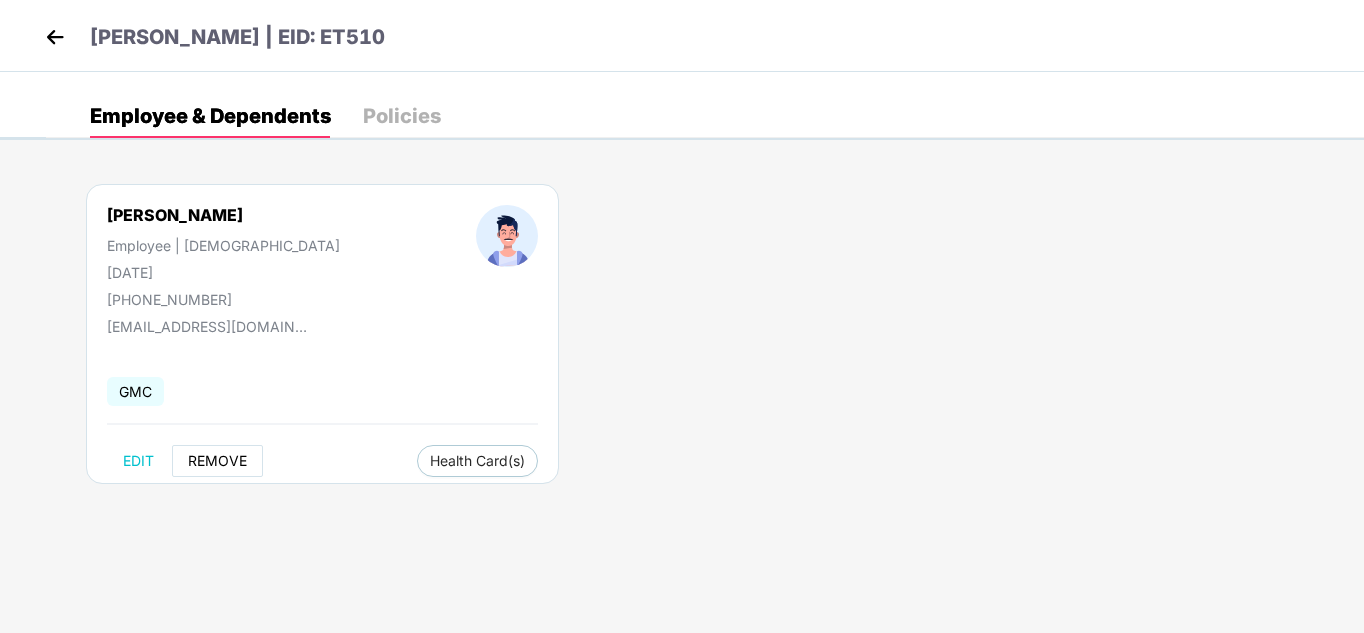 click on "REMOVE" at bounding box center (217, 461) 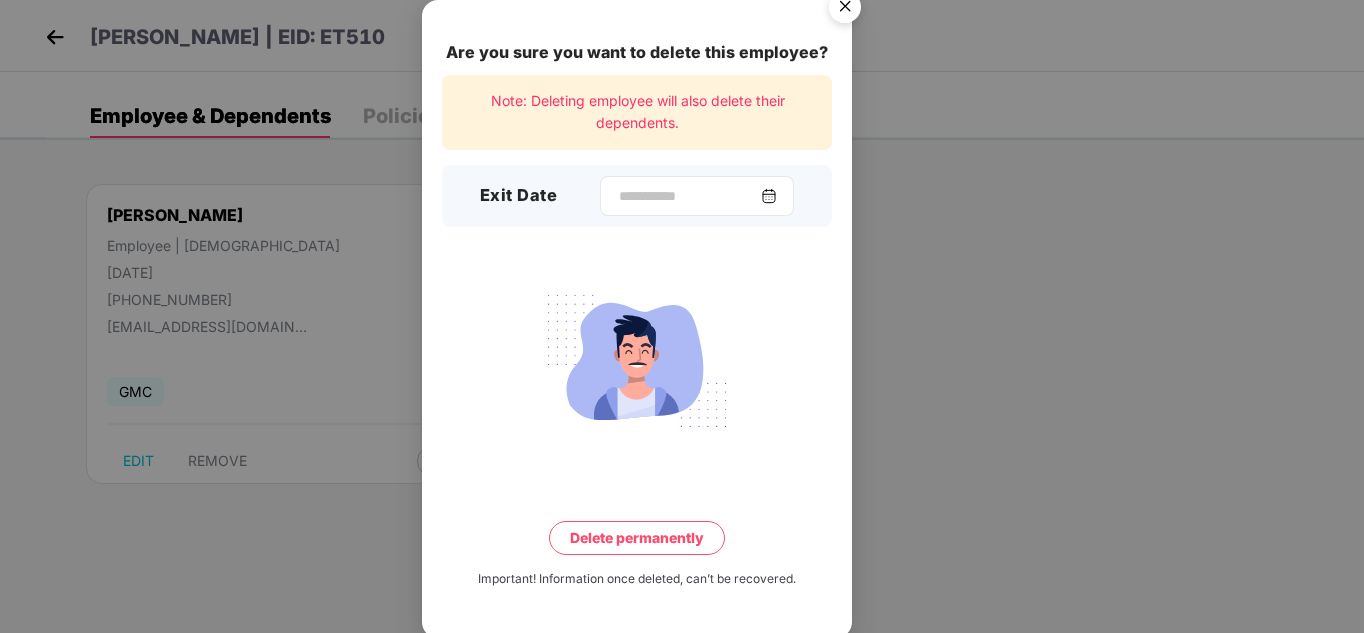 click at bounding box center [769, 196] 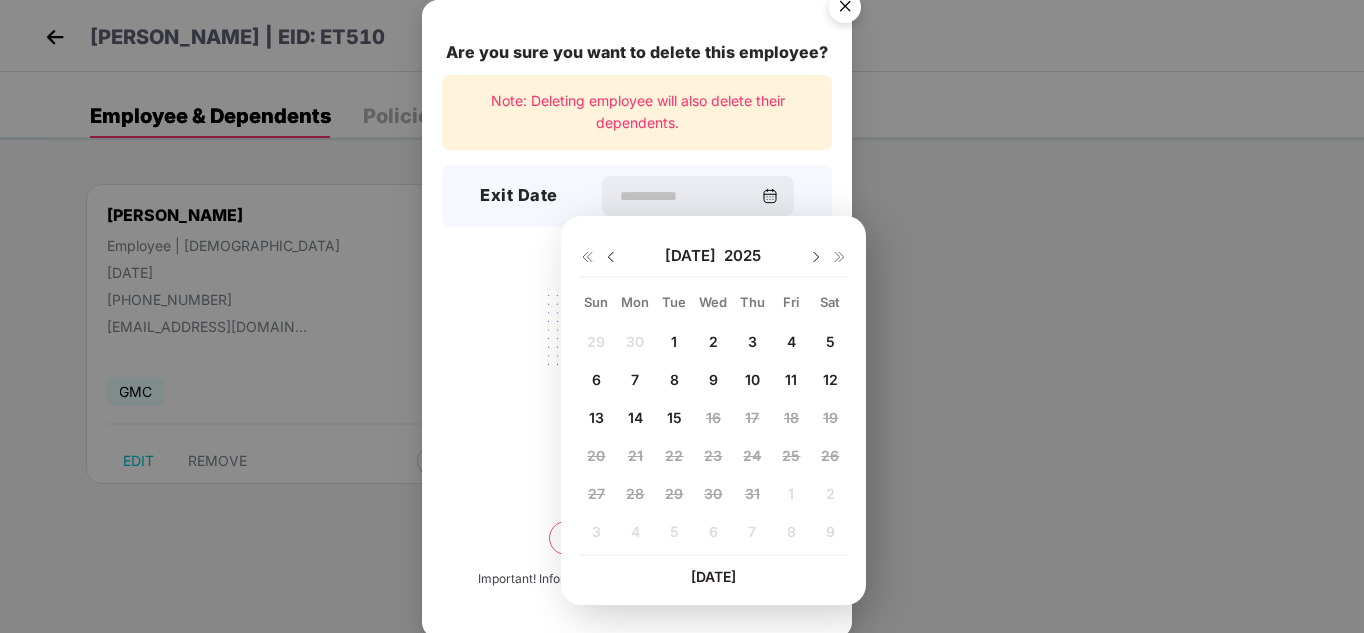 click at bounding box center [611, 257] 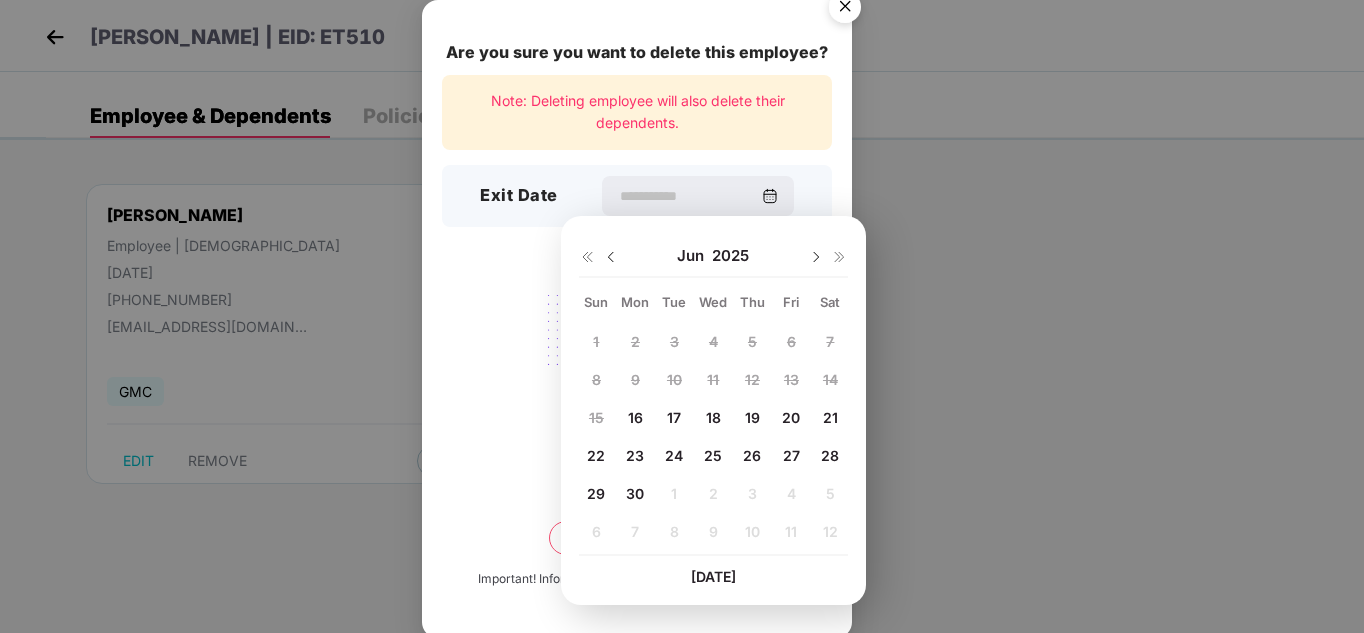click on "25" at bounding box center [713, 455] 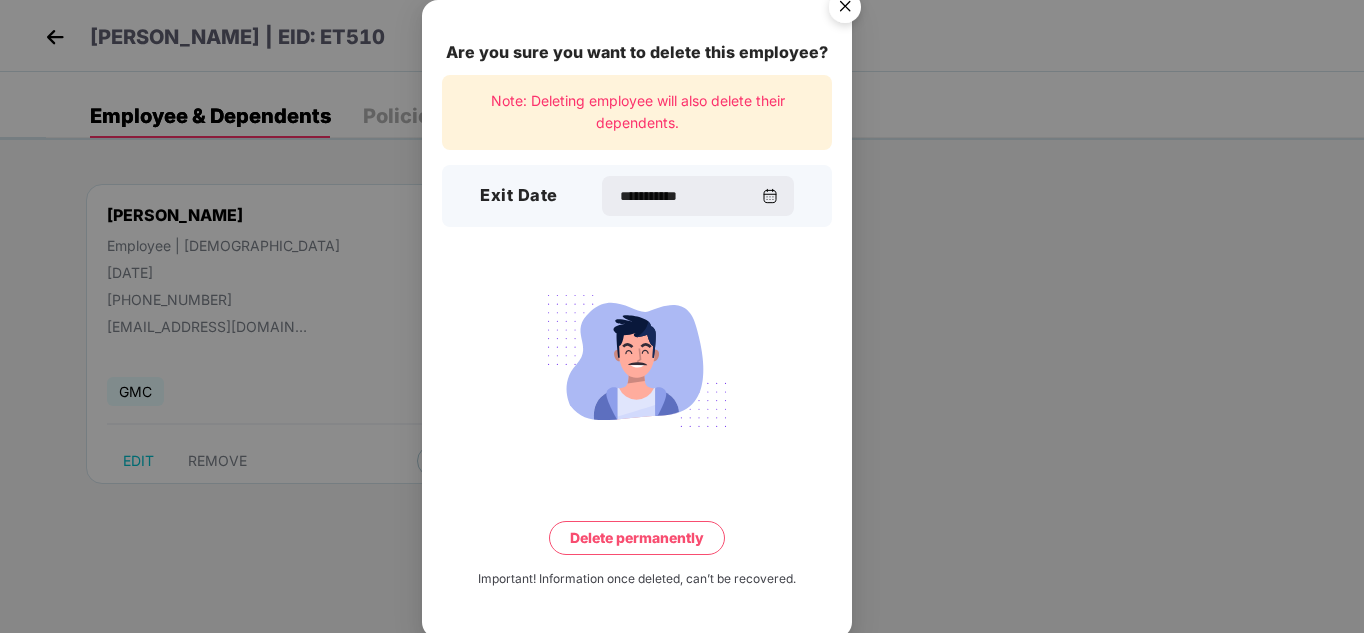 click on "Delete permanently" at bounding box center [637, 538] 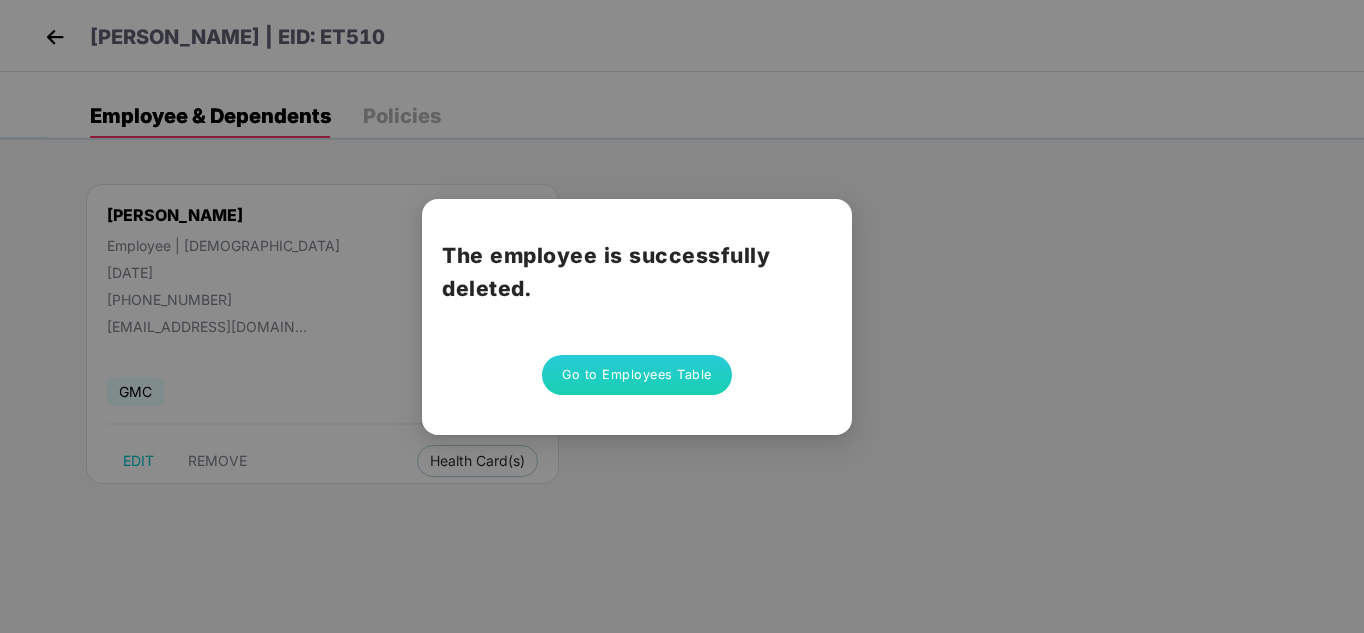 click on "Go to Employees Table" at bounding box center [637, 375] 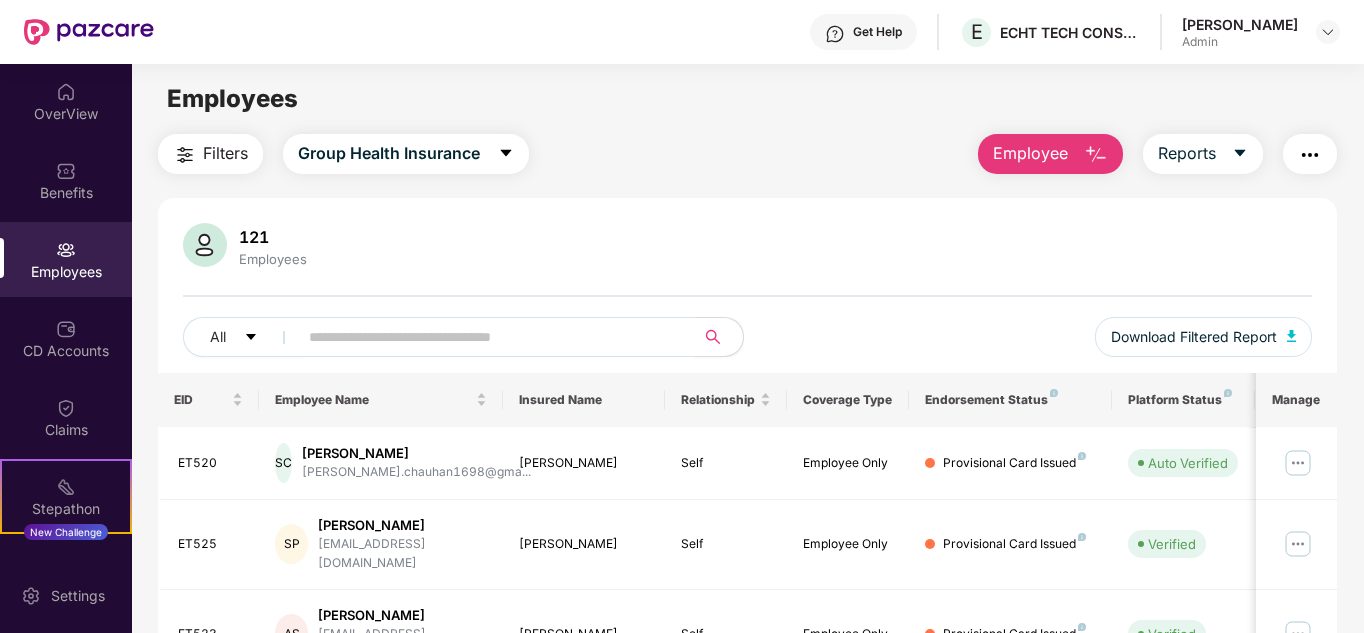 click at bounding box center [488, 337] 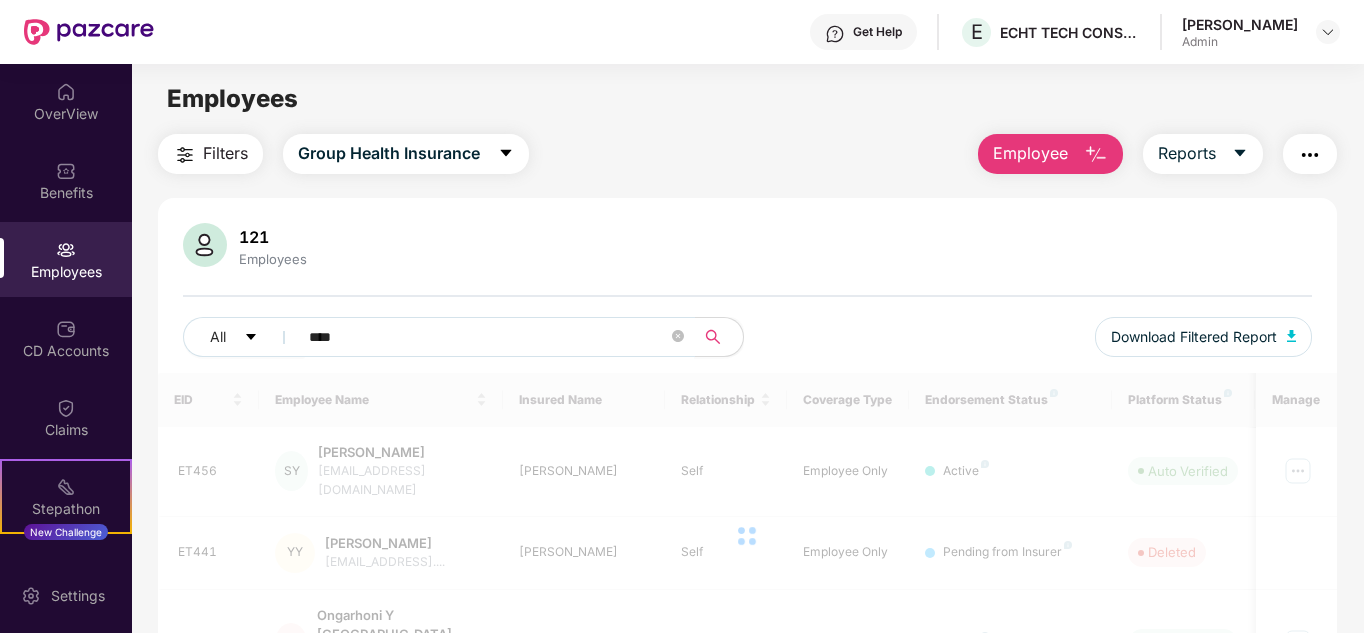 type on "*****" 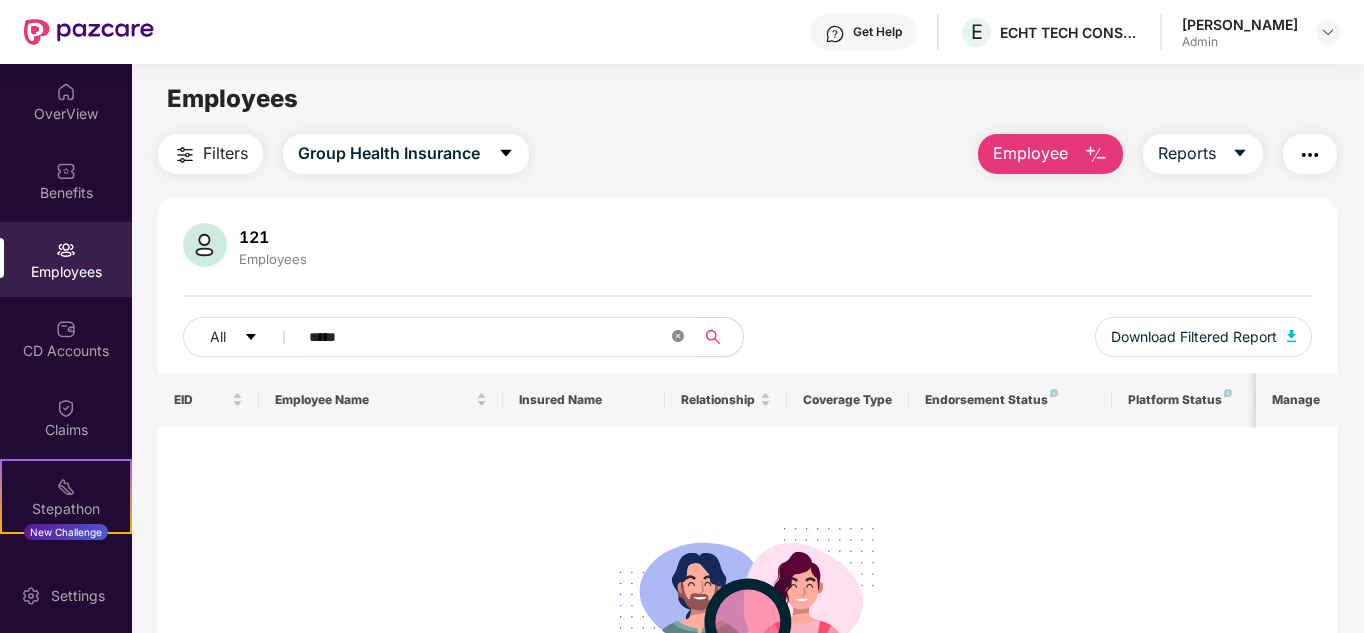click 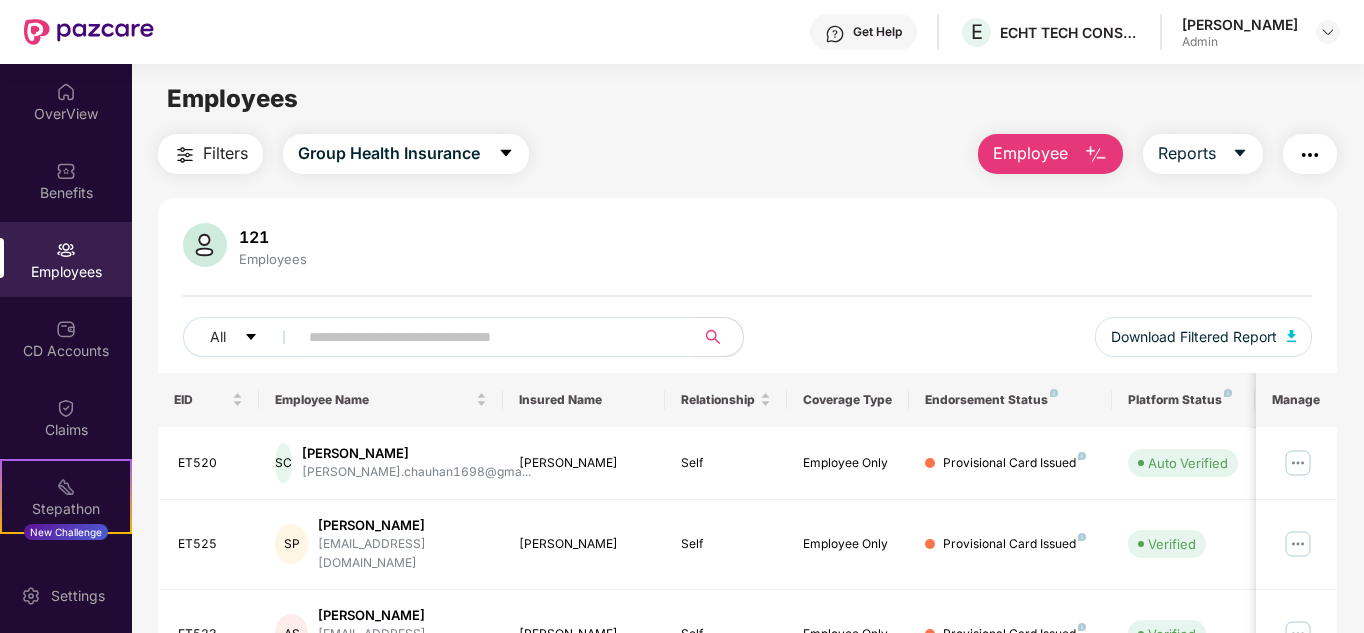 click at bounding box center (1096, 155) 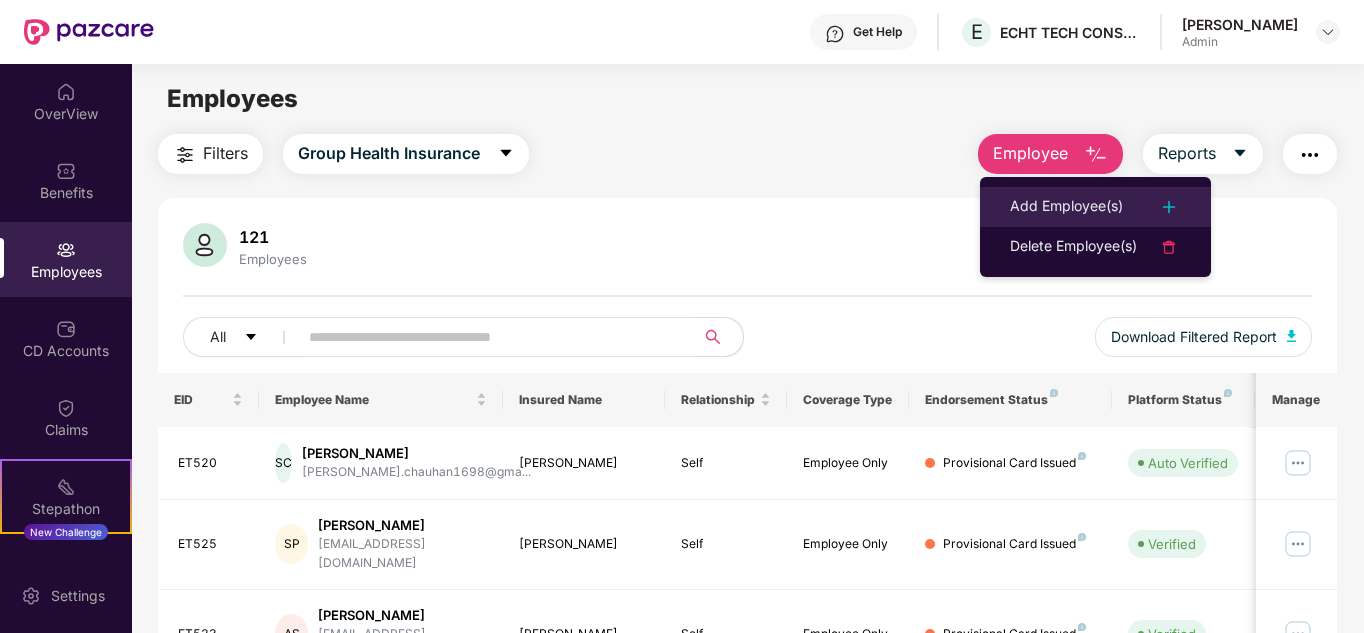 click at bounding box center [1159, 207] 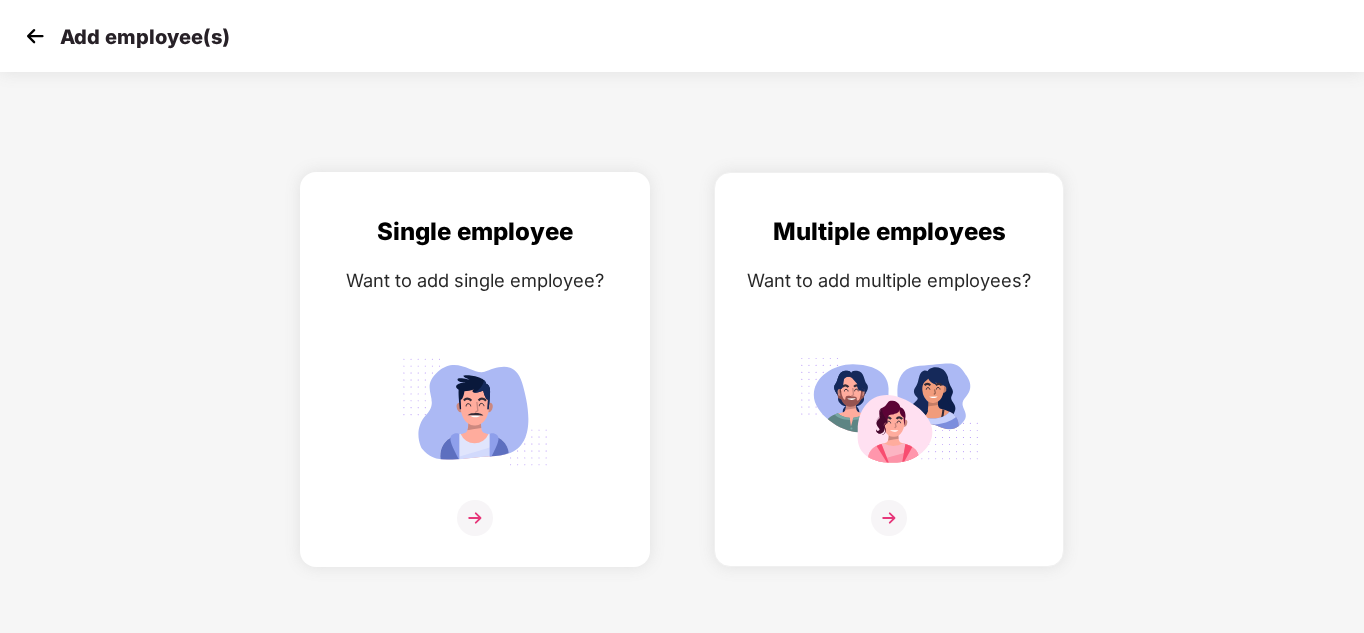 click at bounding box center (475, 518) 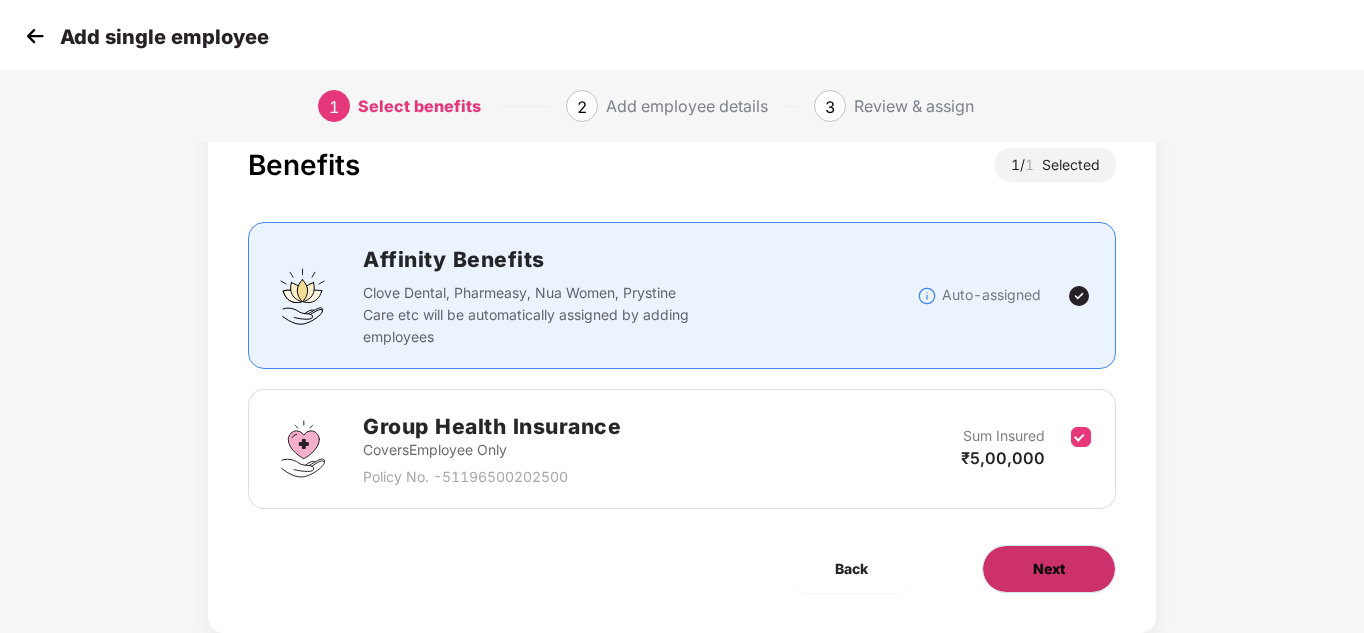 scroll, scrollTop: 106, scrollLeft: 0, axis: vertical 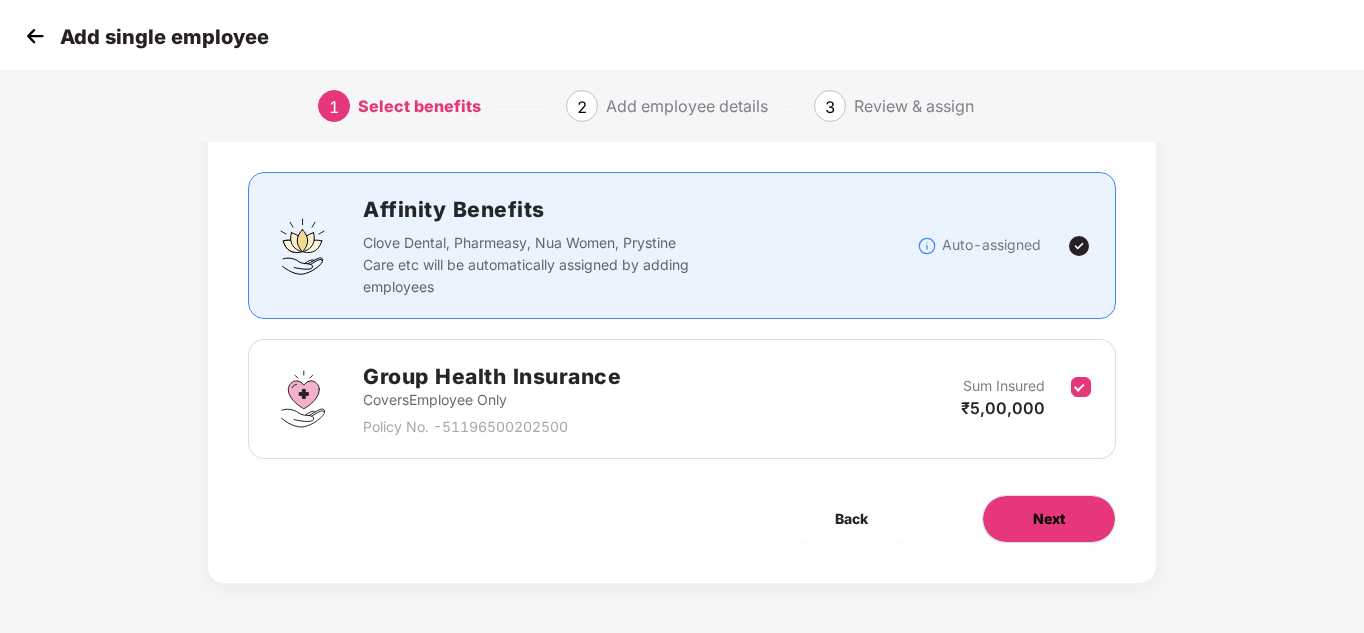 click on "Next" at bounding box center [1049, 519] 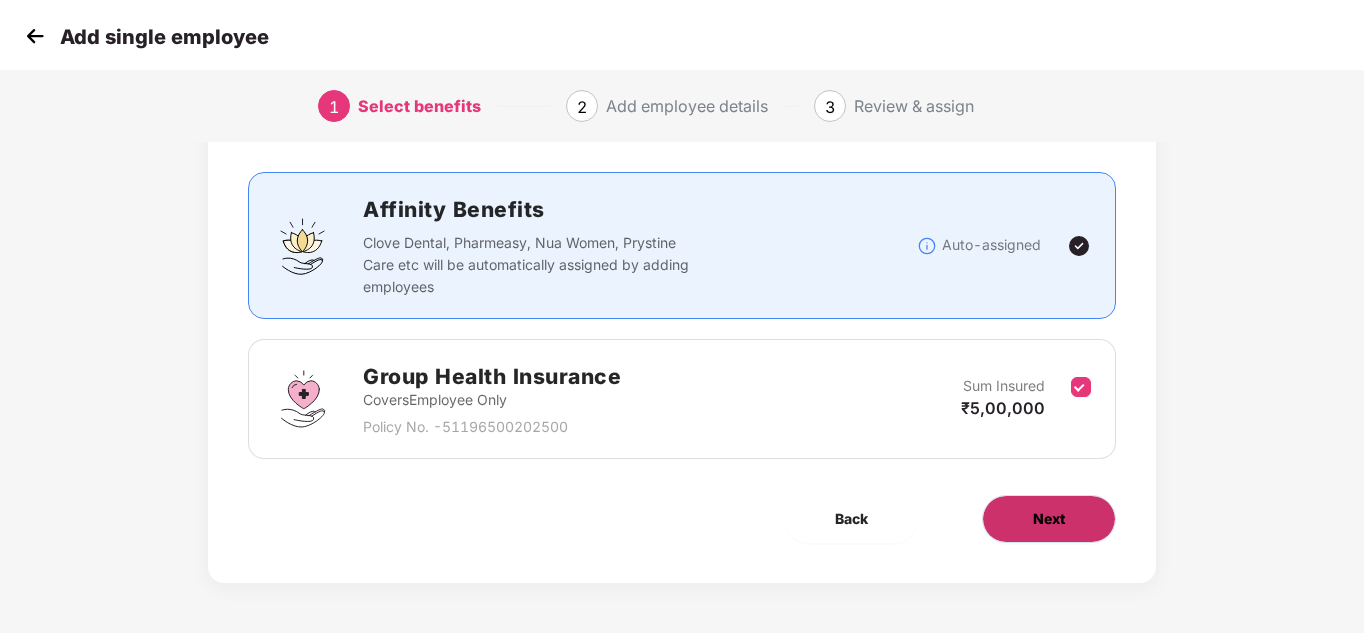 scroll, scrollTop: 0, scrollLeft: 0, axis: both 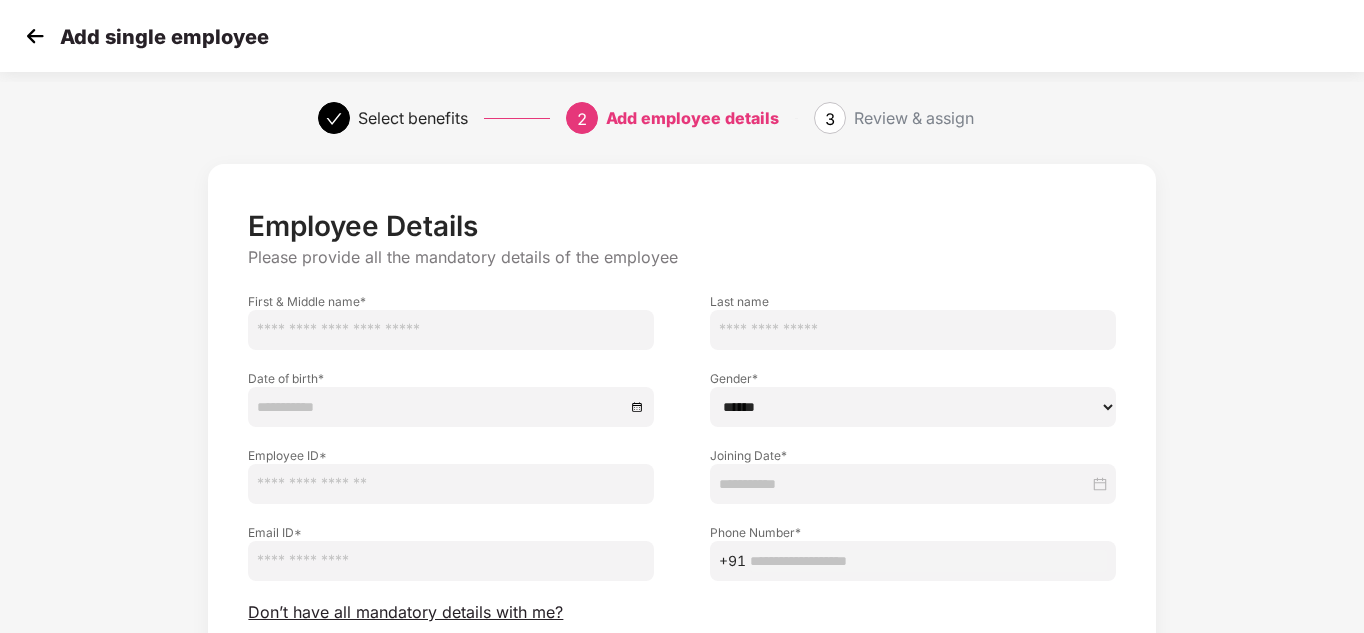 click at bounding box center (451, 330) 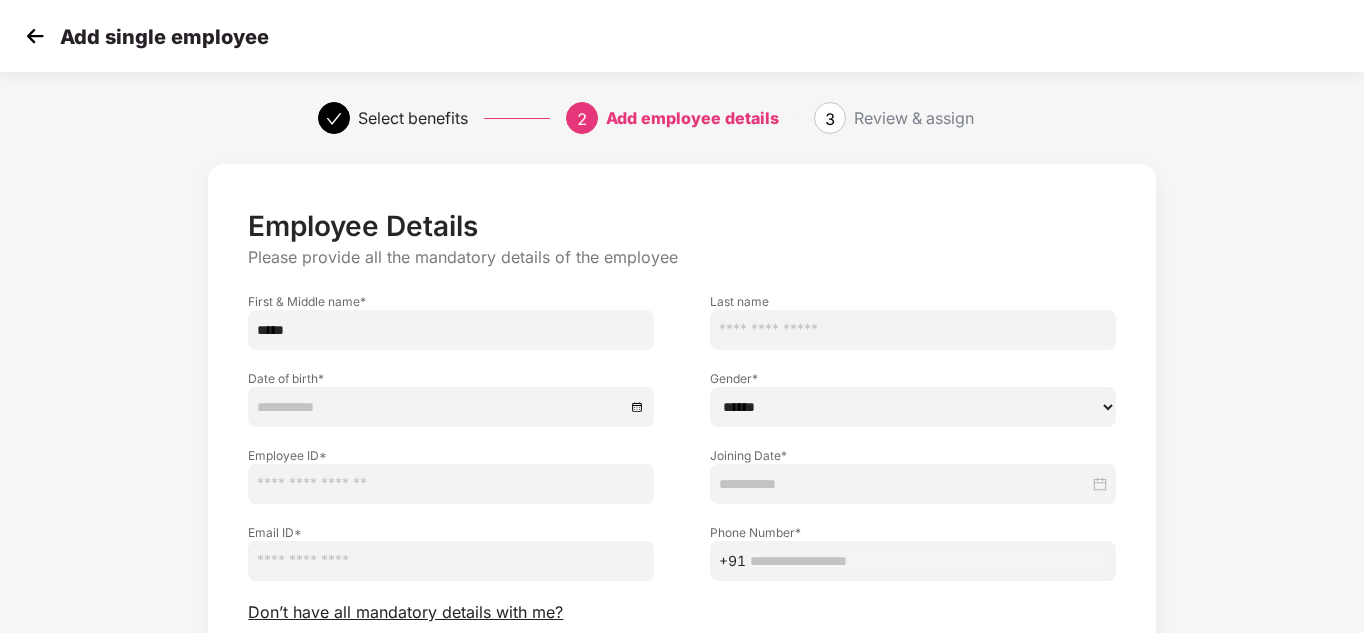 type on "*****" 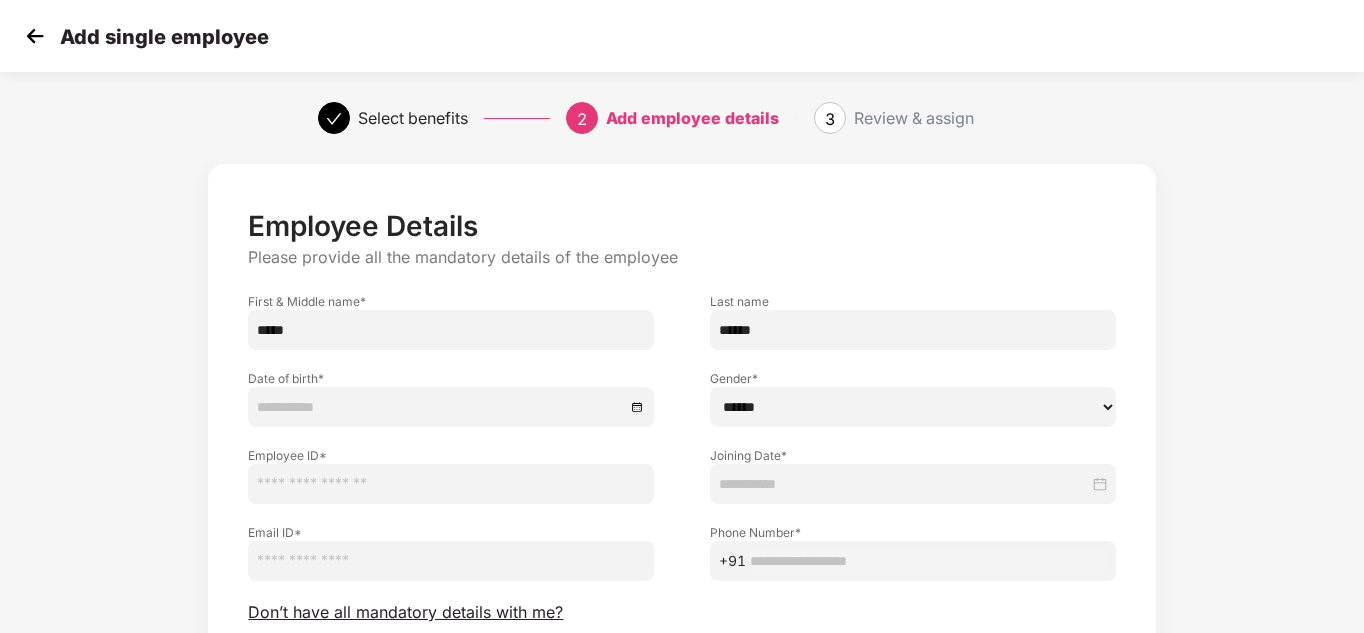type on "******" 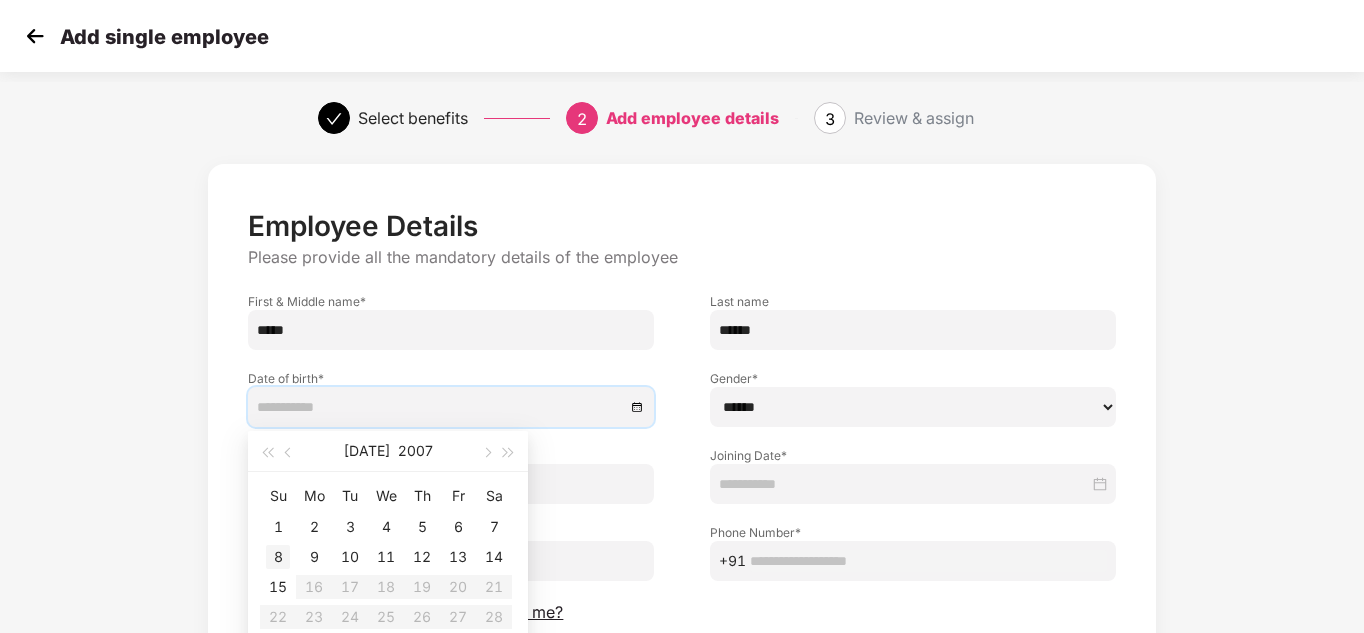 type on "**********" 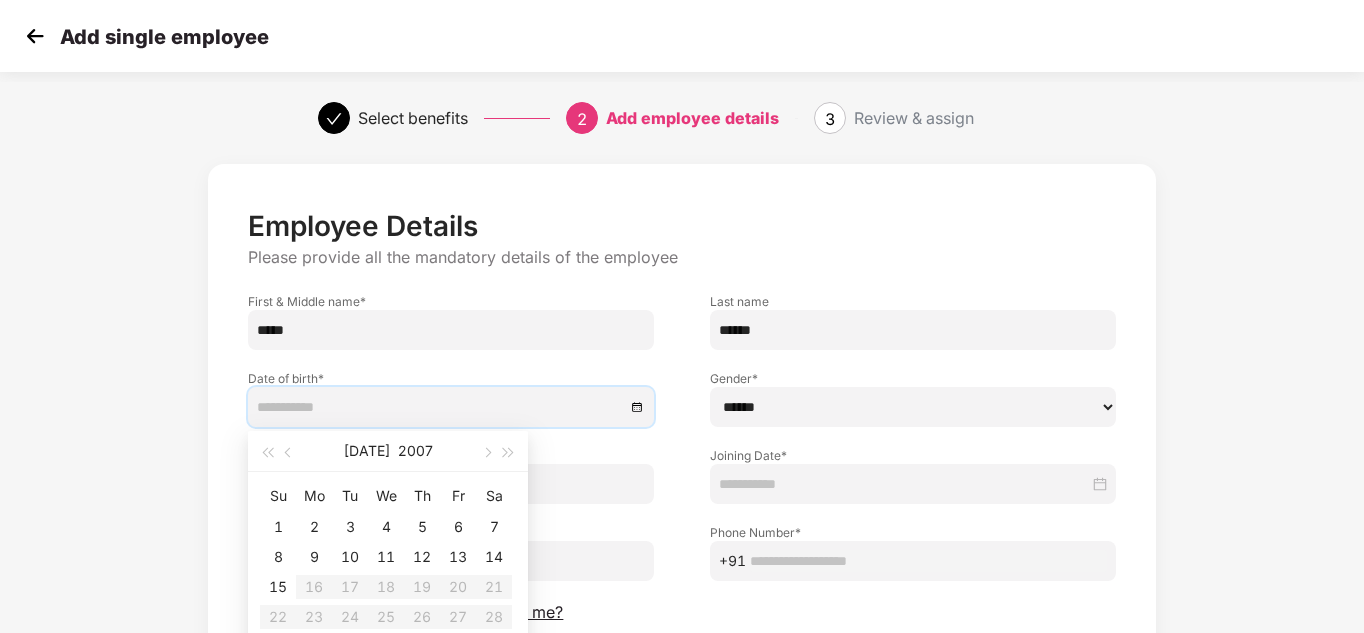type on "**********" 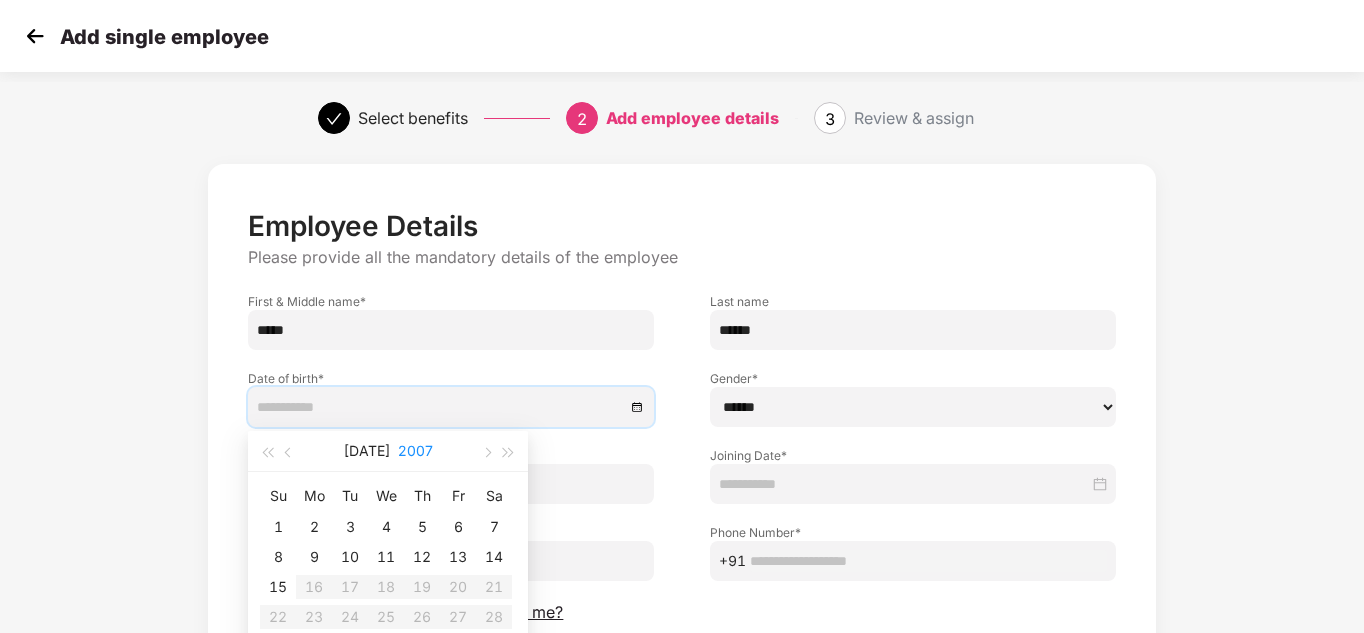 click on "2007" at bounding box center (415, 451) 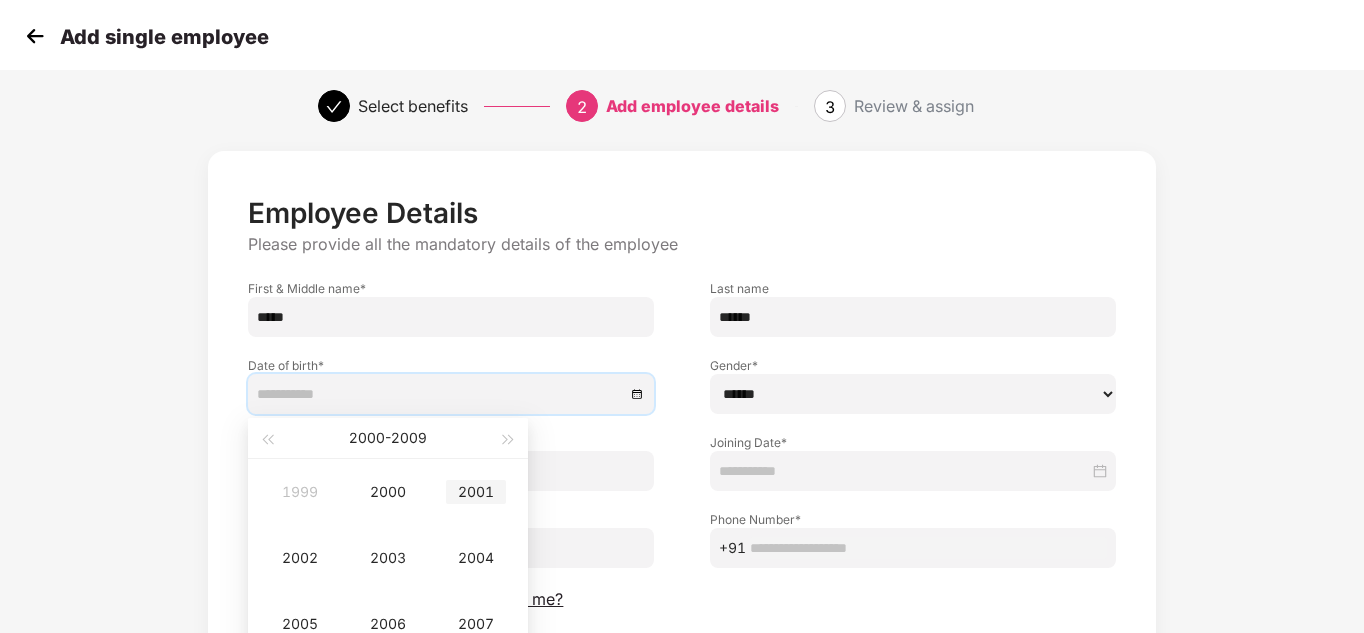 scroll, scrollTop: 100, scrollLeft: 0, axis: vertical 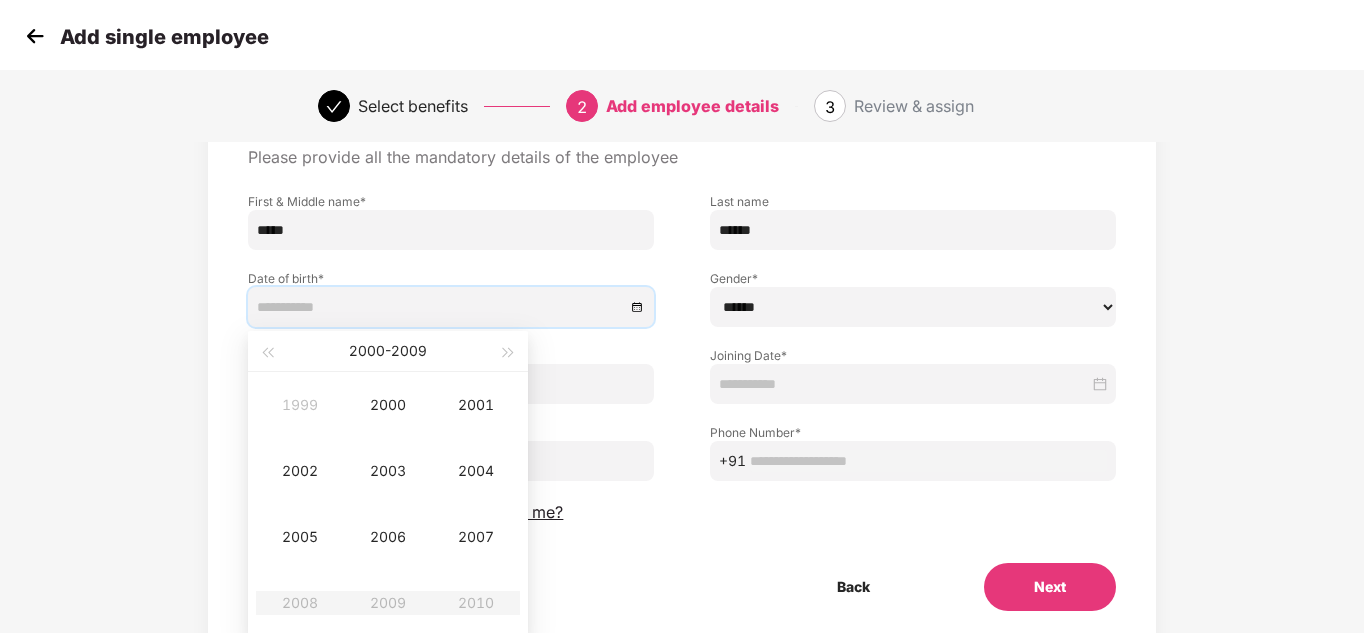 type on "**********" 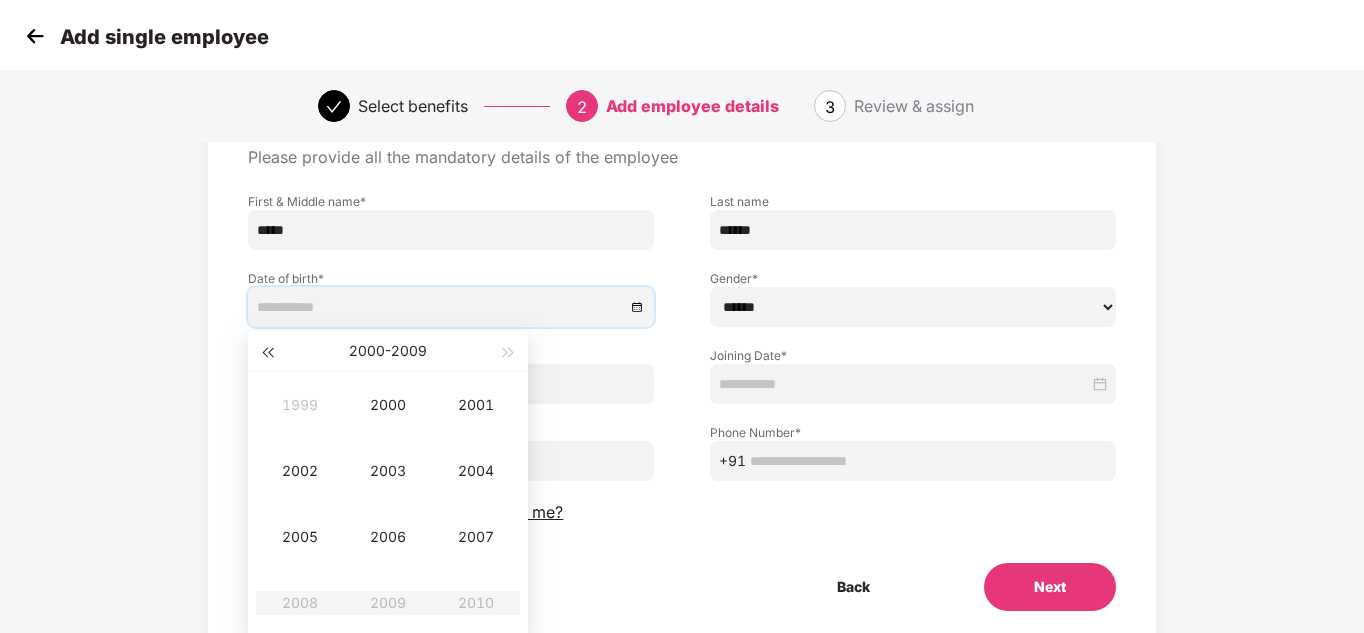 click at bounding box center (267, 351) 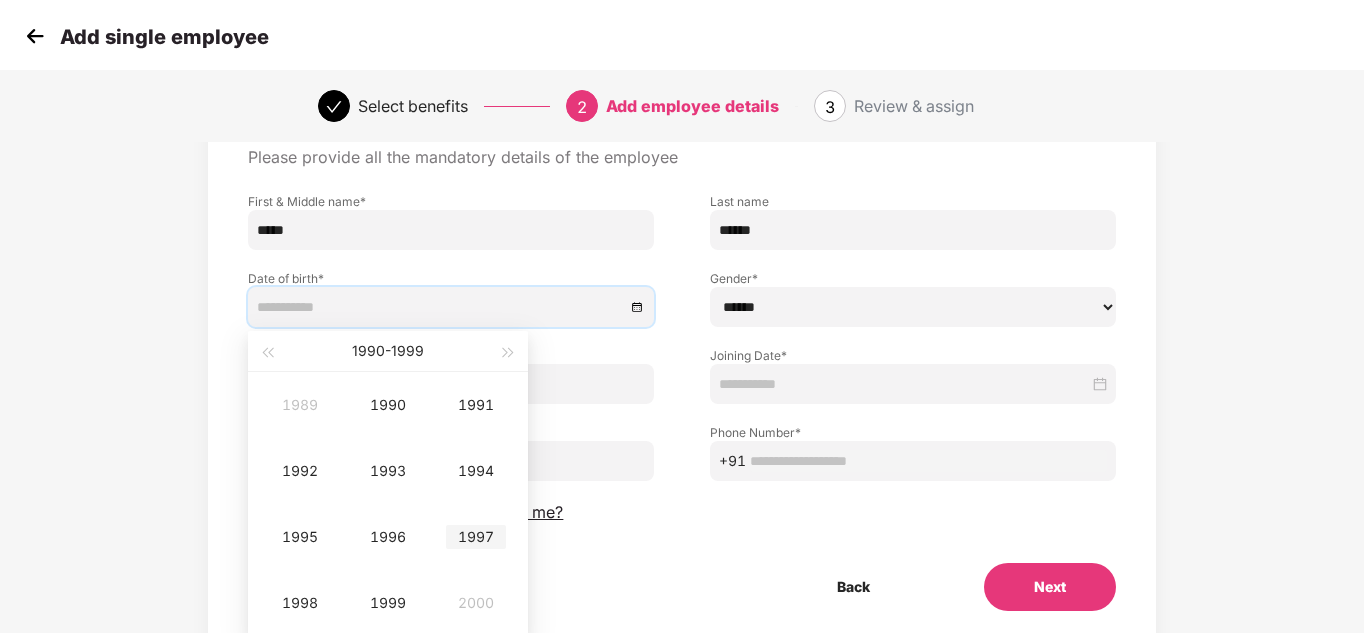type on "**********" 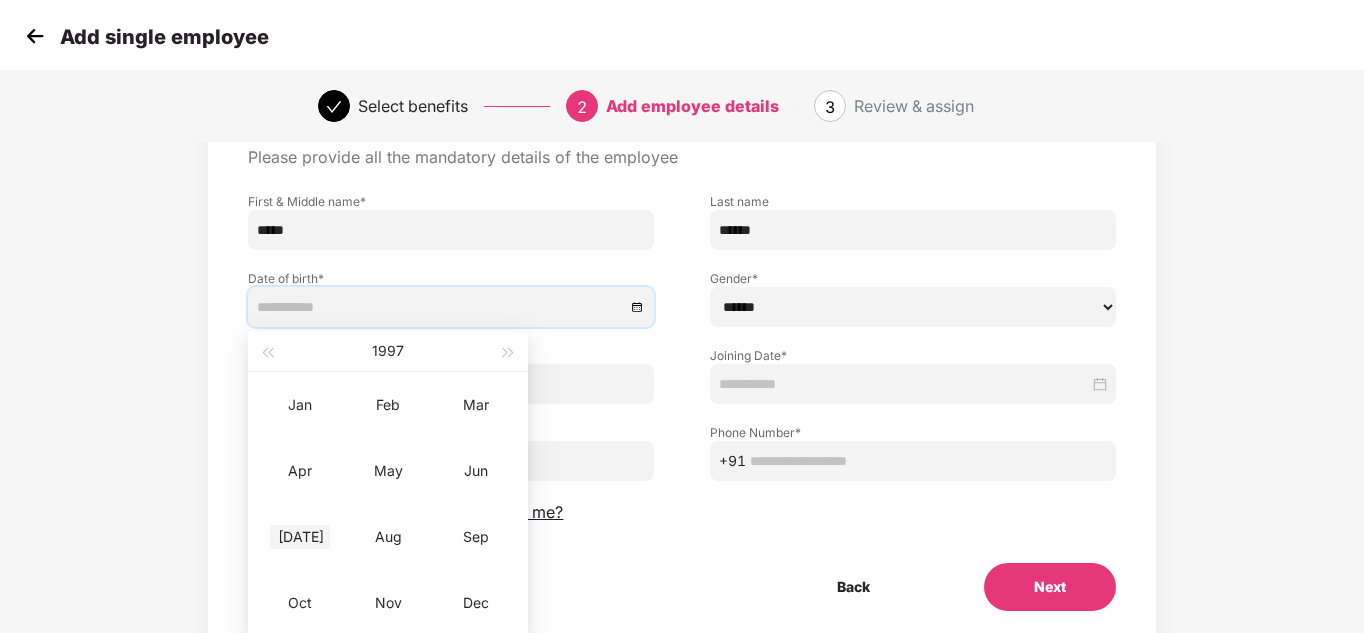 type on "**********" 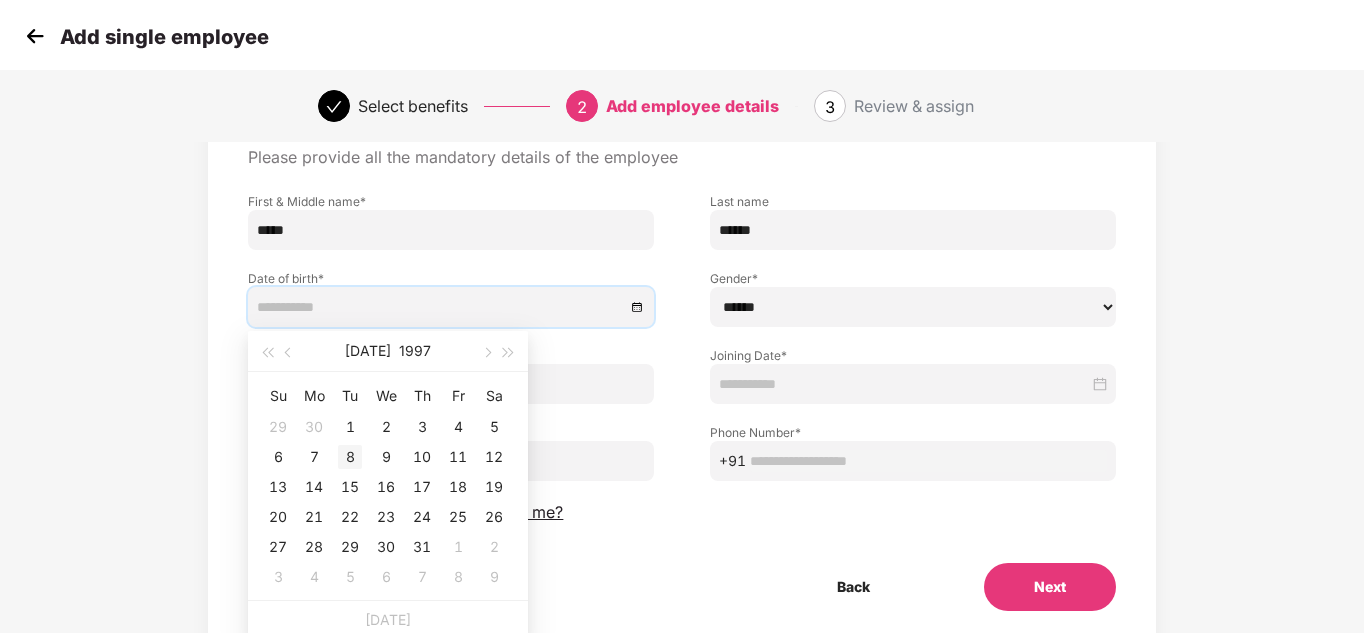 click on "8" at bounding box center (350, 457) 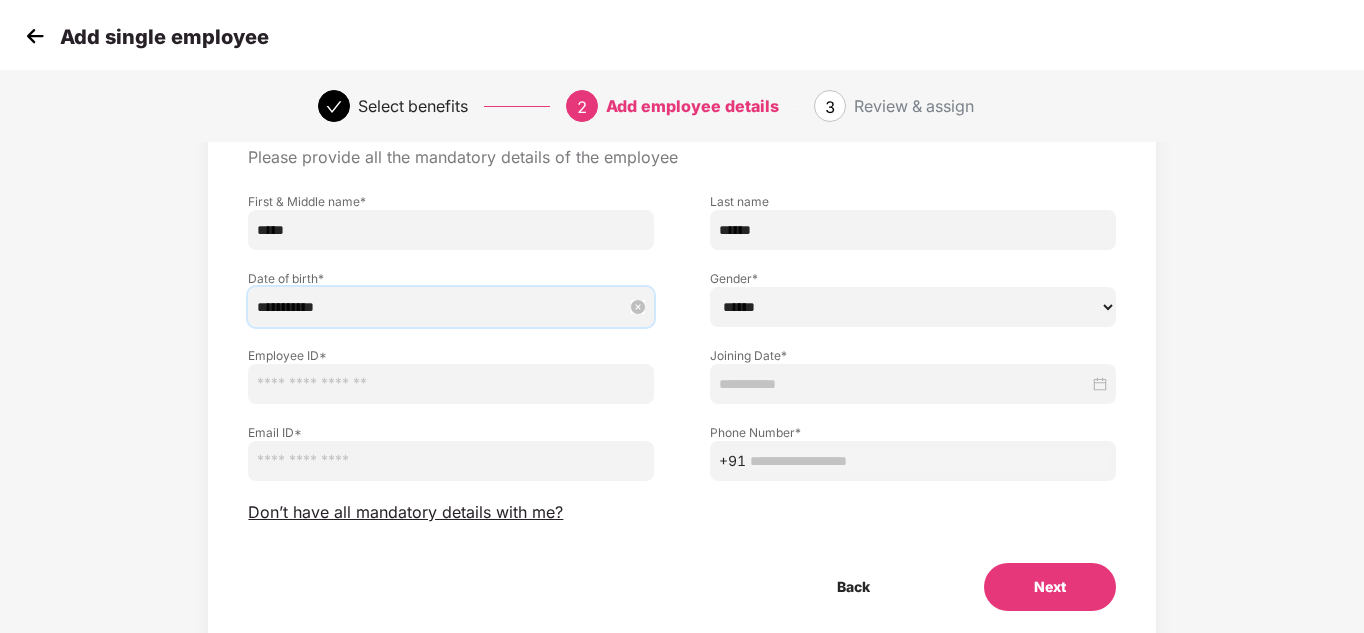 click on "**********" at bounding box center [441, 307] 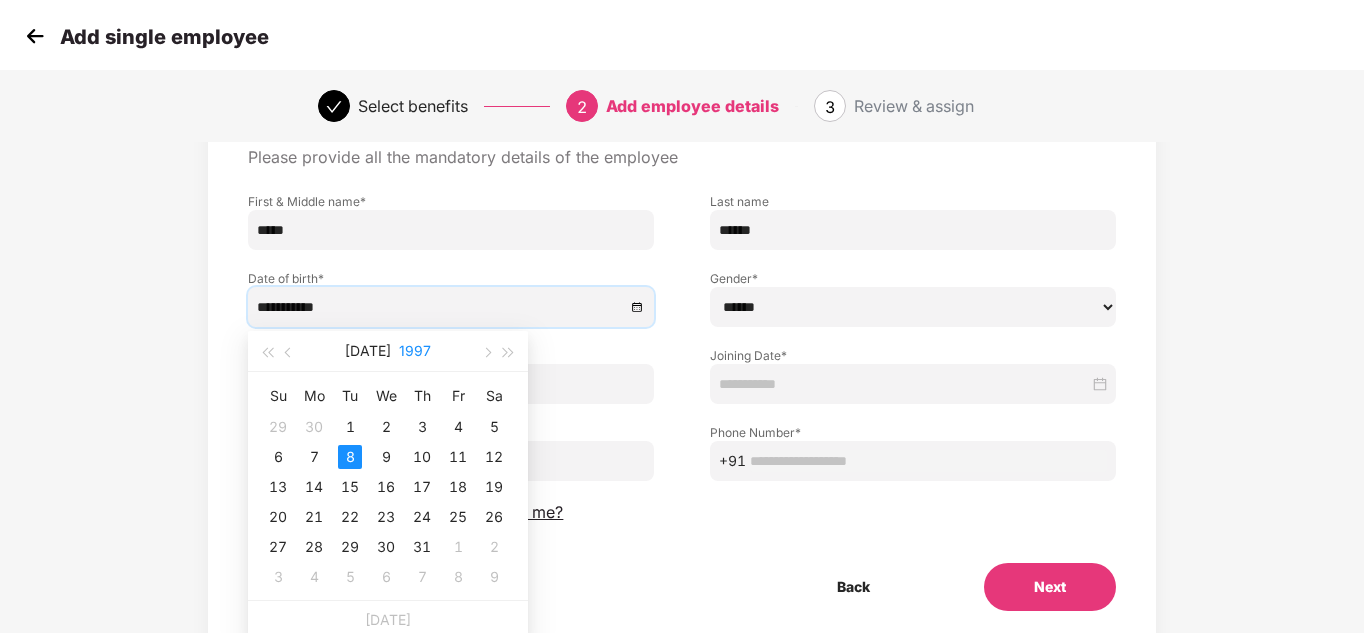click on "1997" at bounding box center (415, 351) 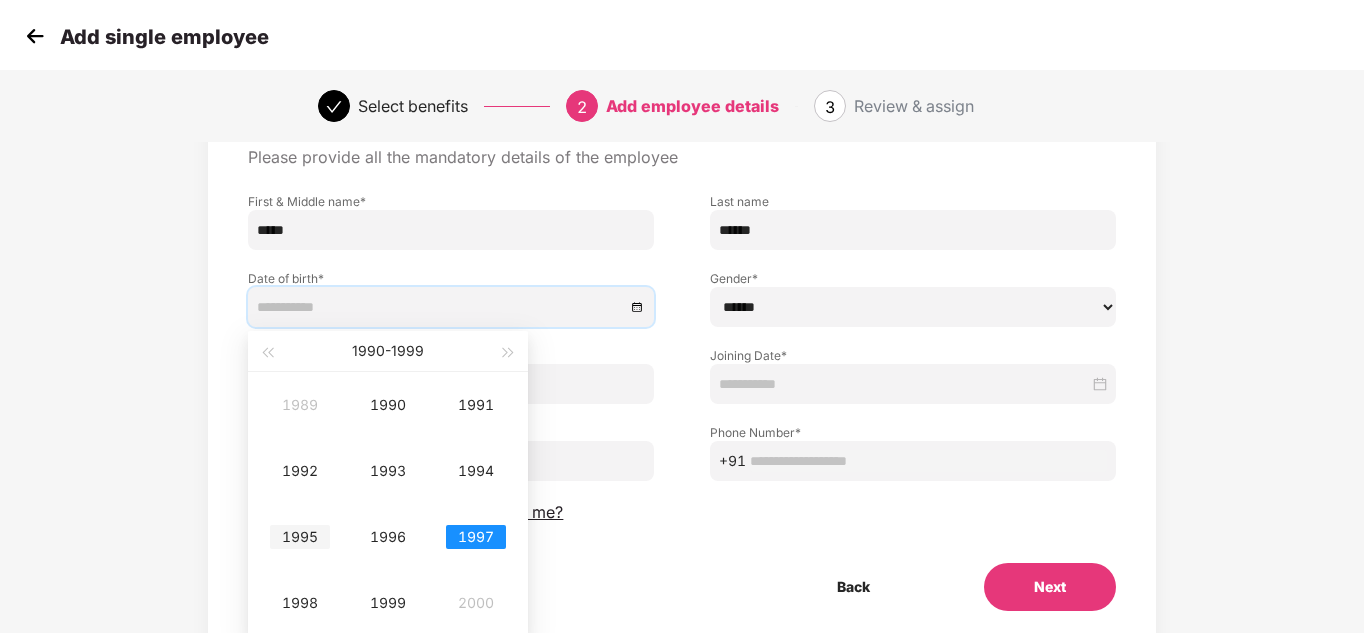 click on "1995" at bounding box center (300, 537) 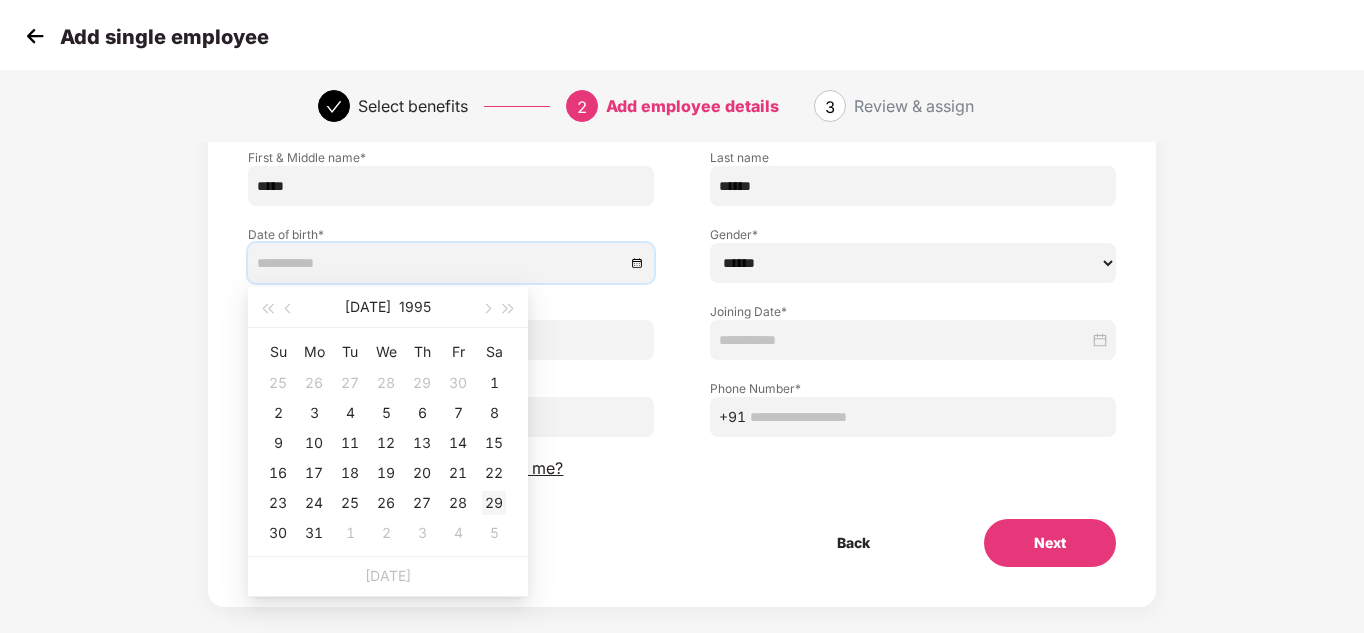 scroll, scrollTop: 168, scrollLeft: 0, axis: vertical 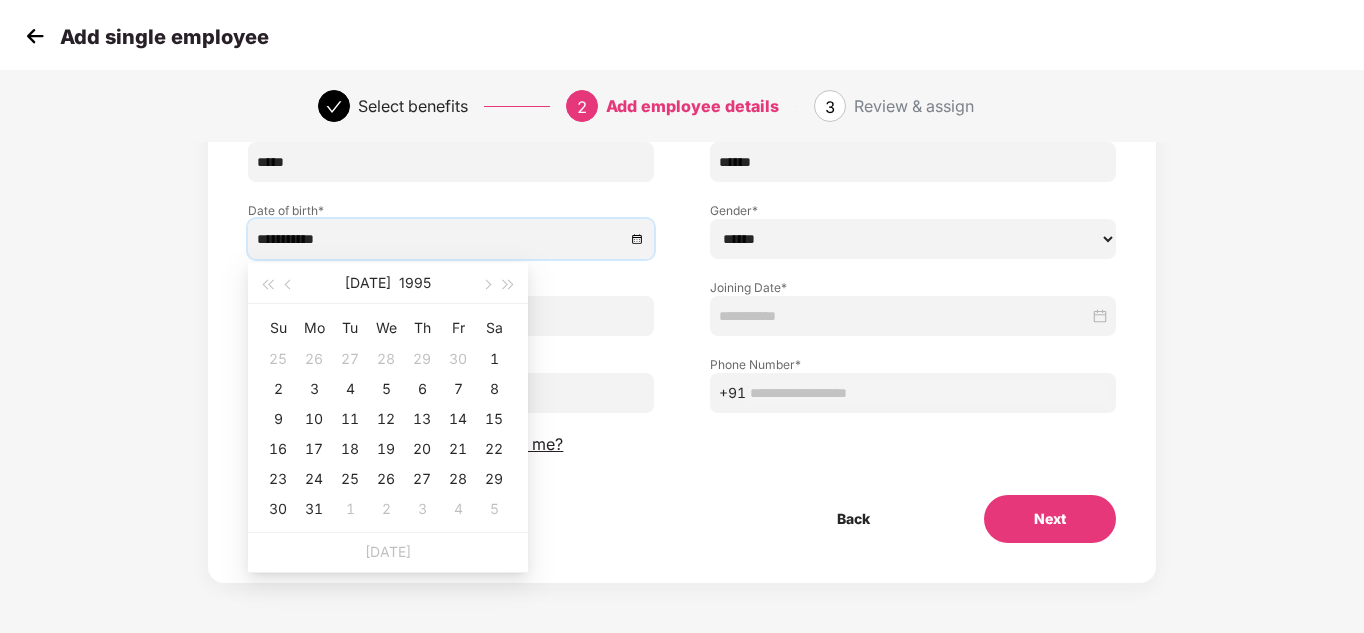 type on "**********" 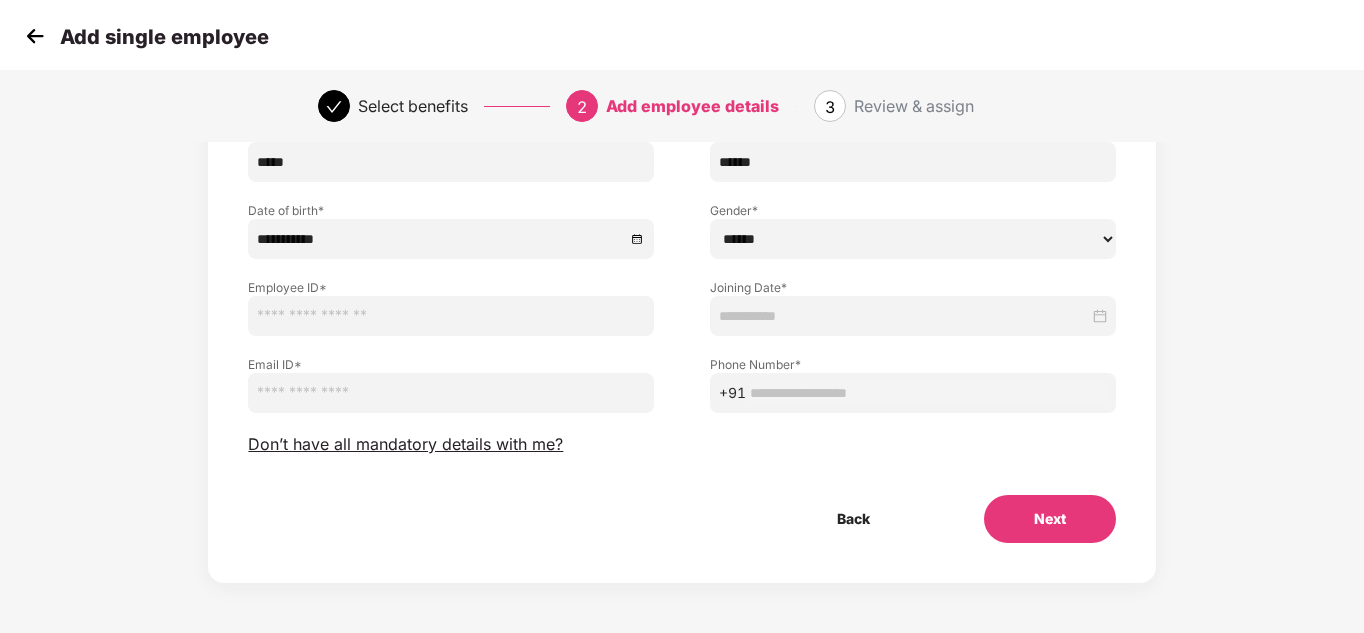 click on "**********" at bounding box center [681, 292] 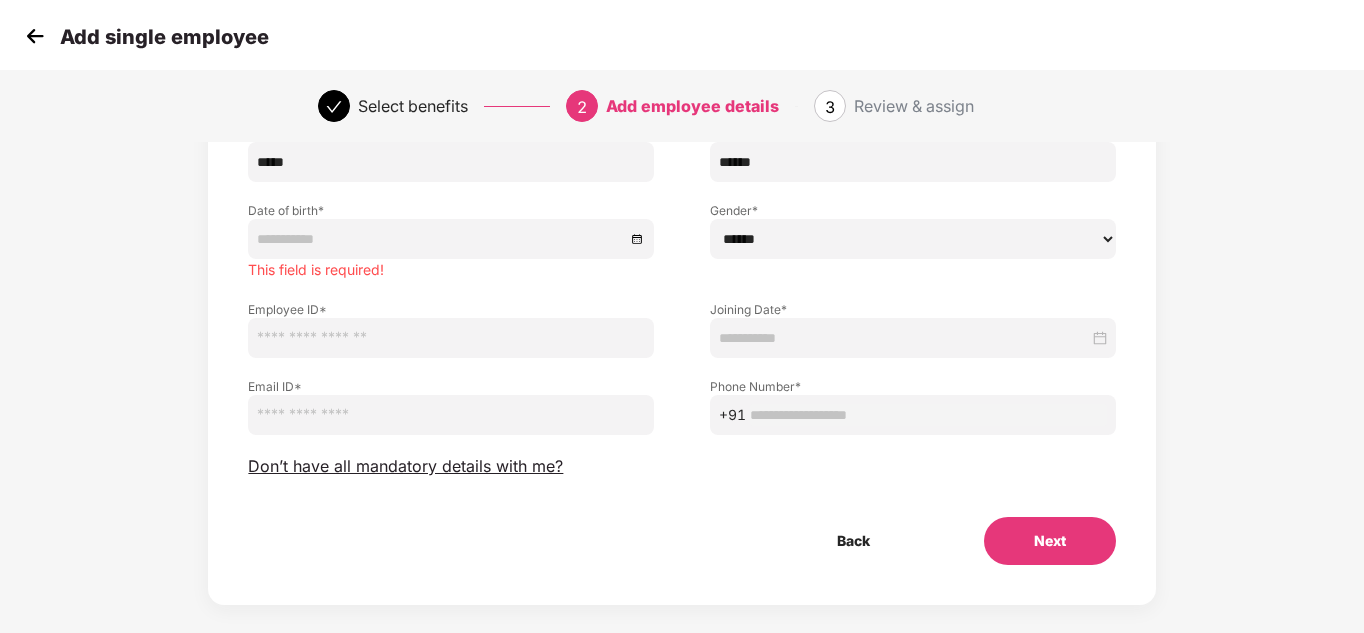 click at bounding box center [441, 239] 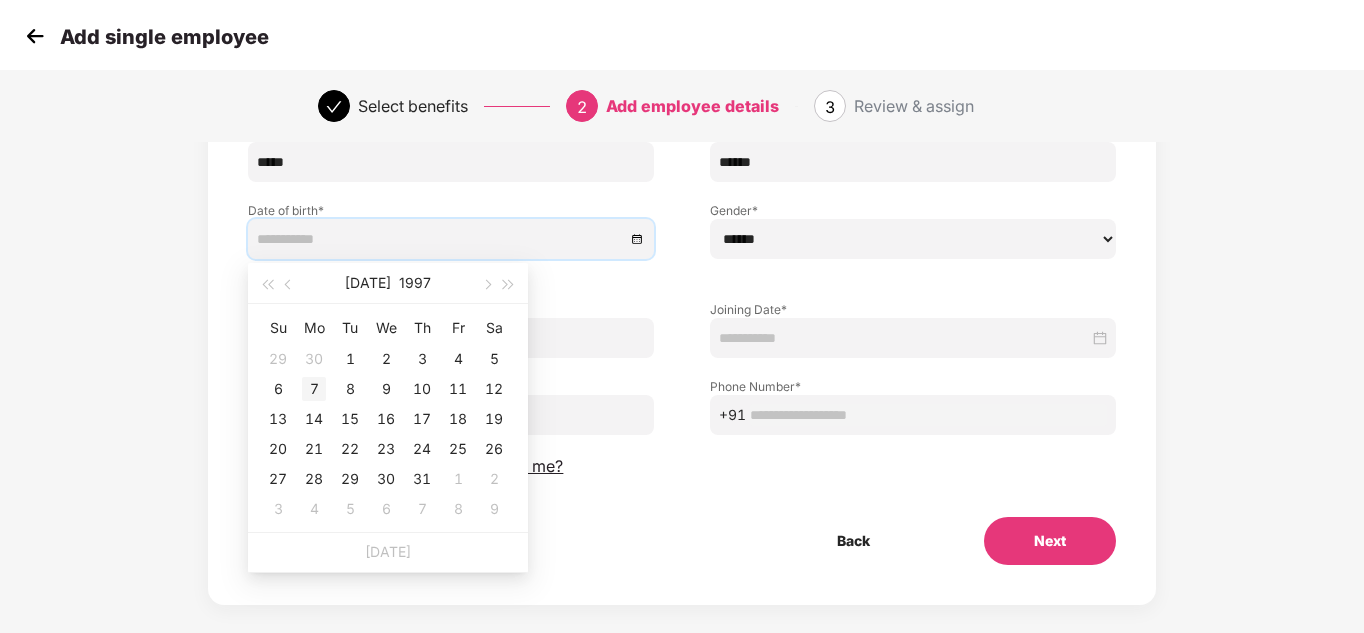 type on "**********" 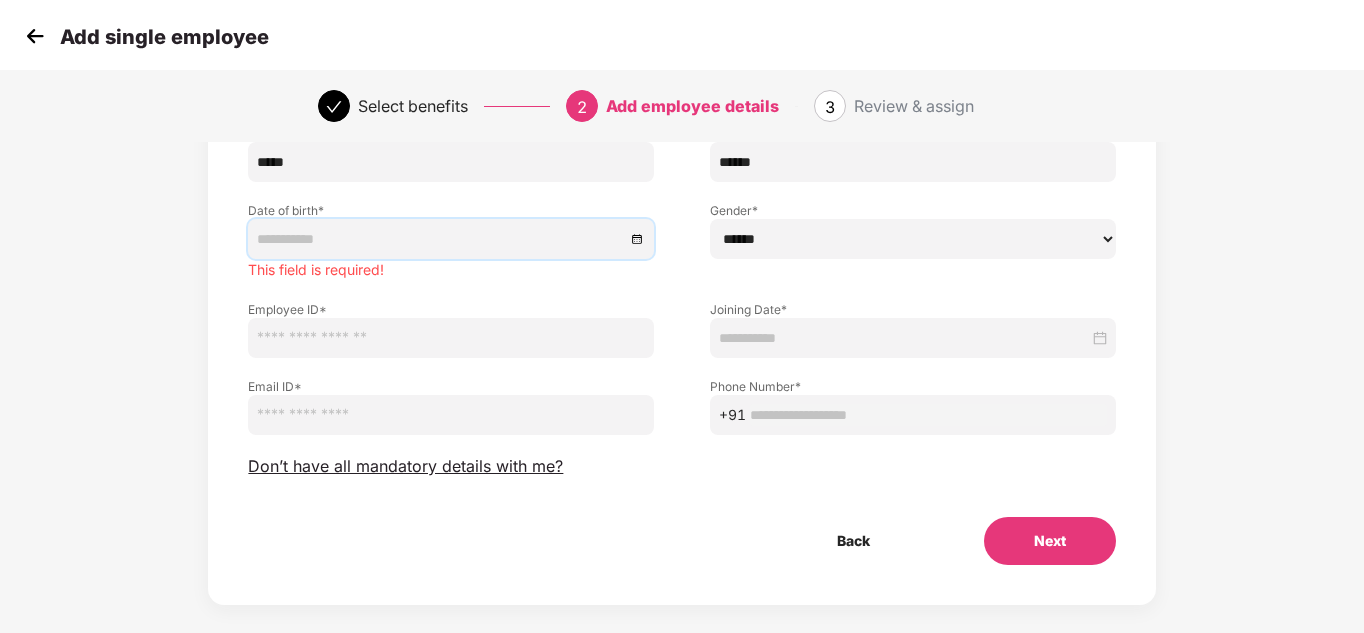 click at bounding box center [451, 239] 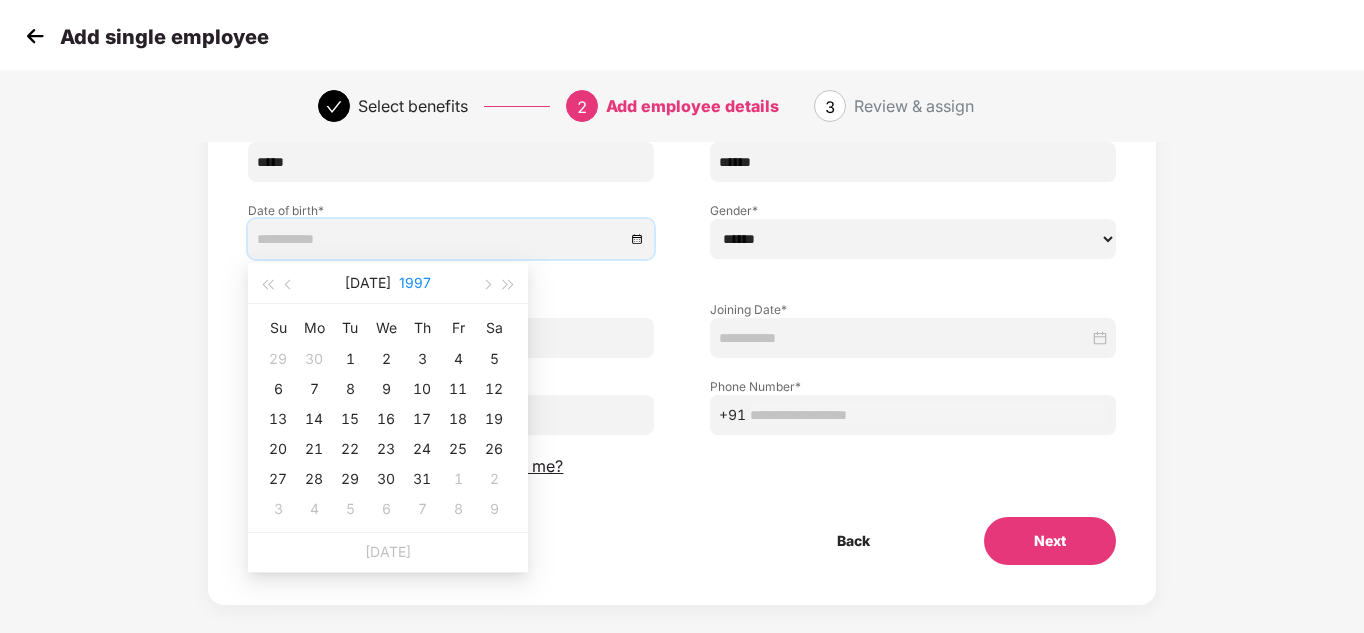 click on "1997" at bounding box center [415, 283] 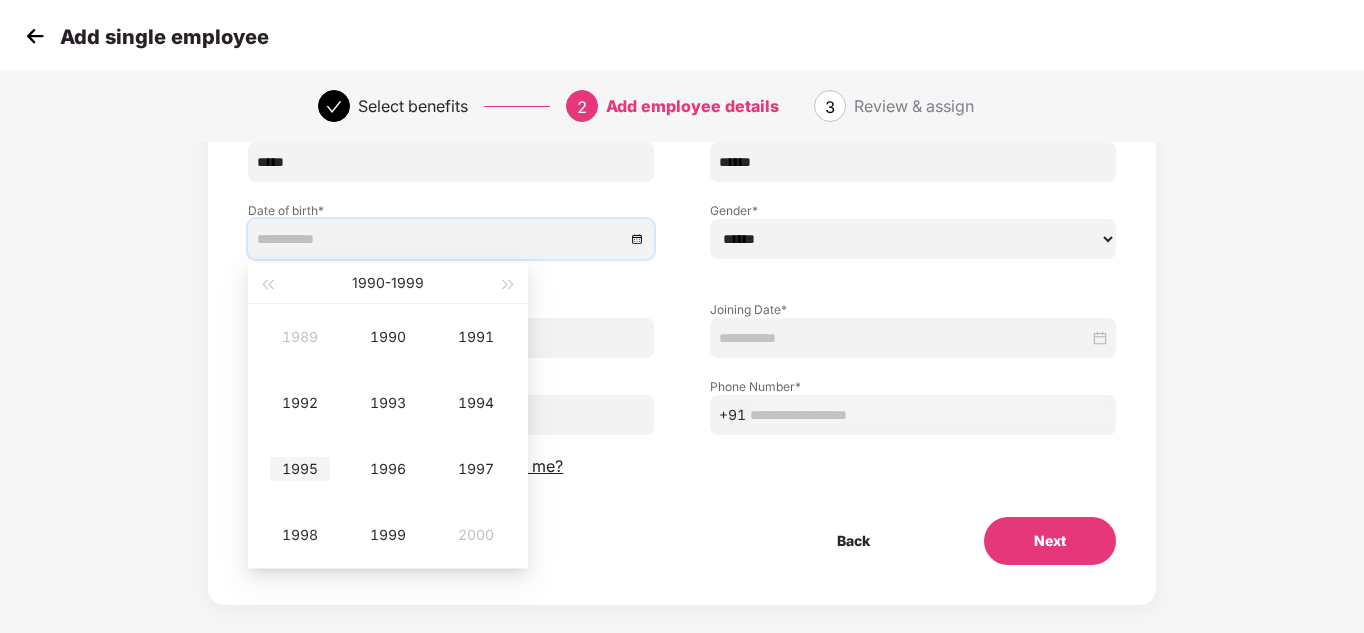 type on "**********" 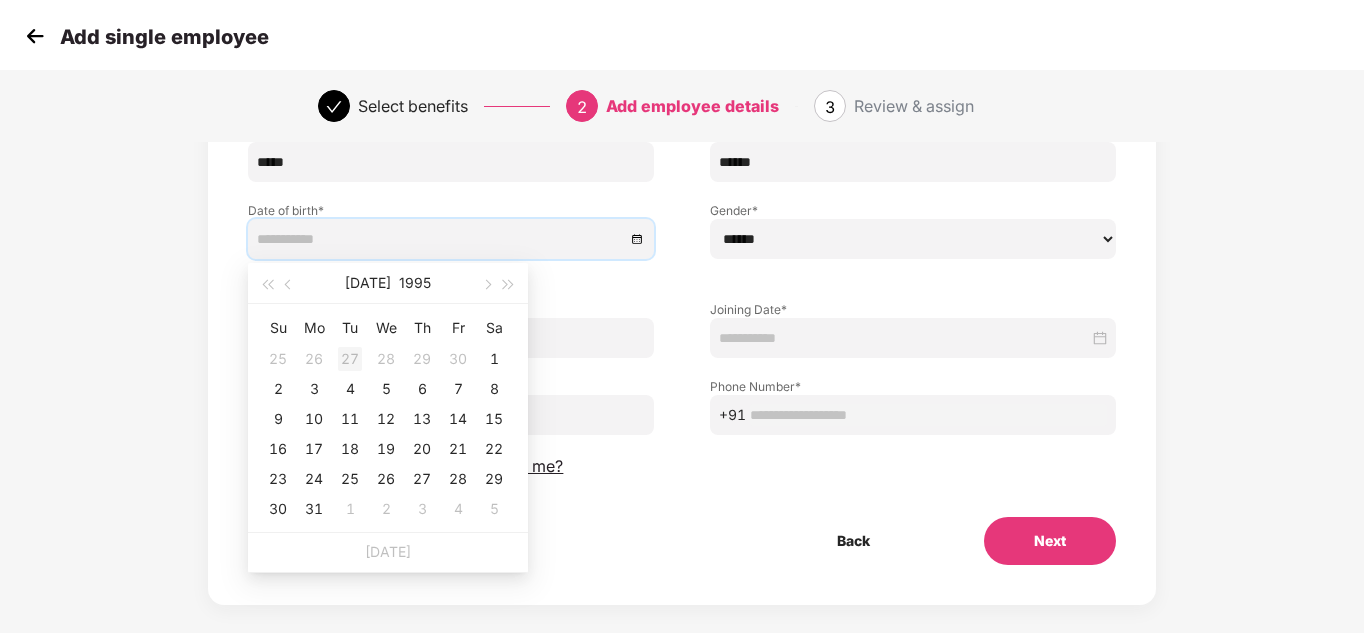type on "**********" 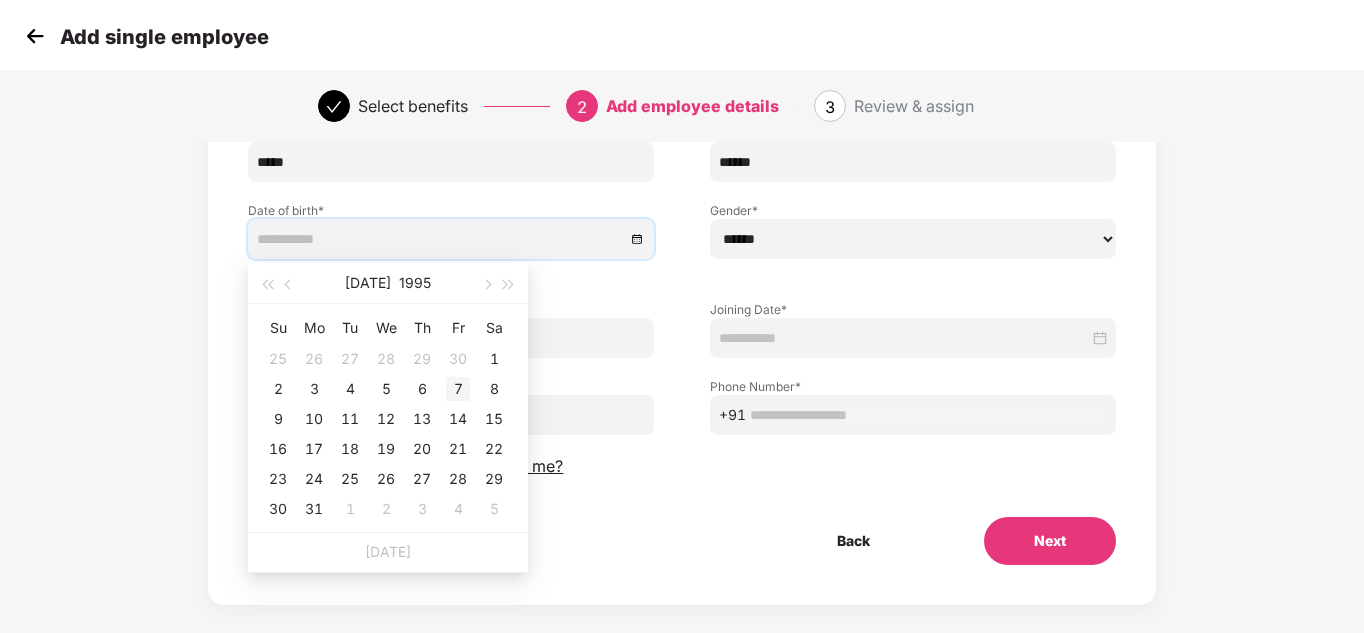 type on "**********" 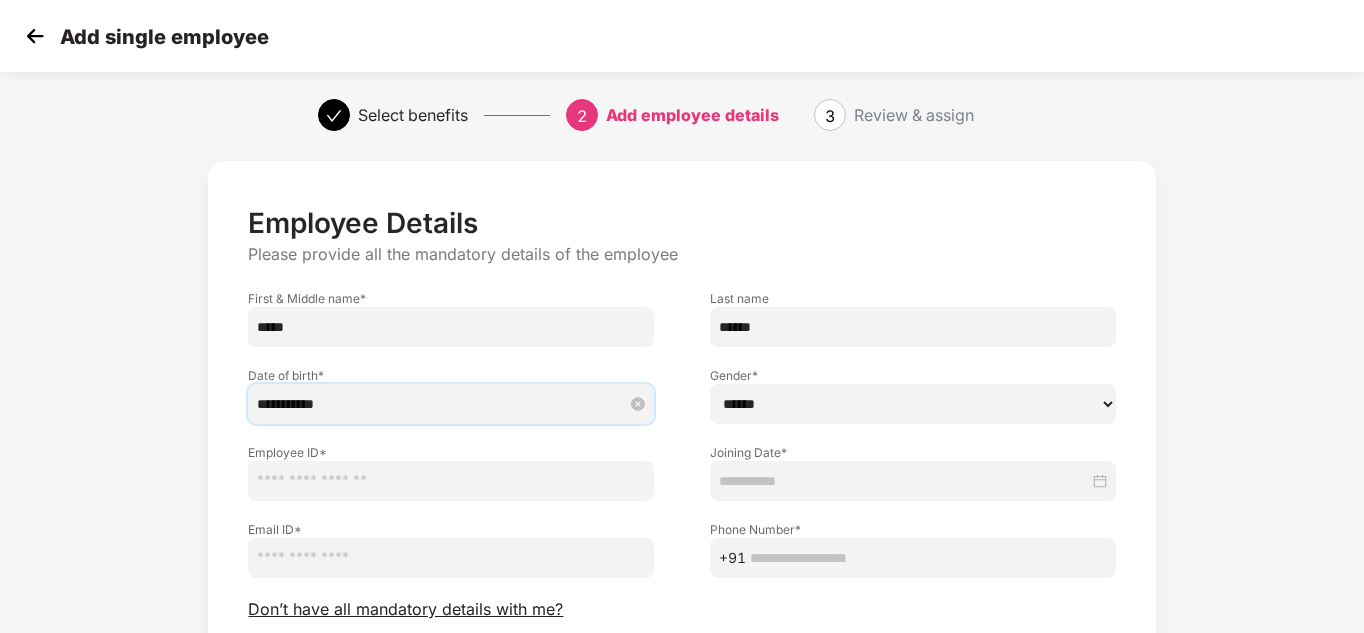 scroll, scrollTop: 0, scrollLeft: 0, axis: both 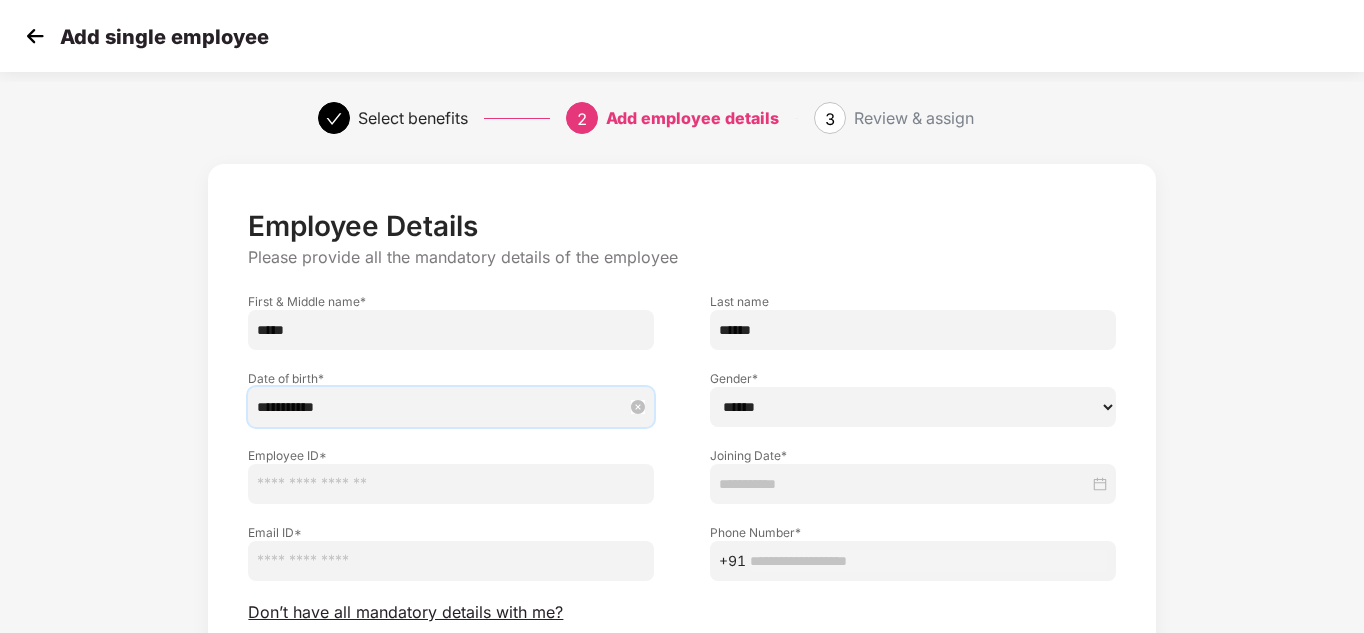 click at bounding box center [451, 484] 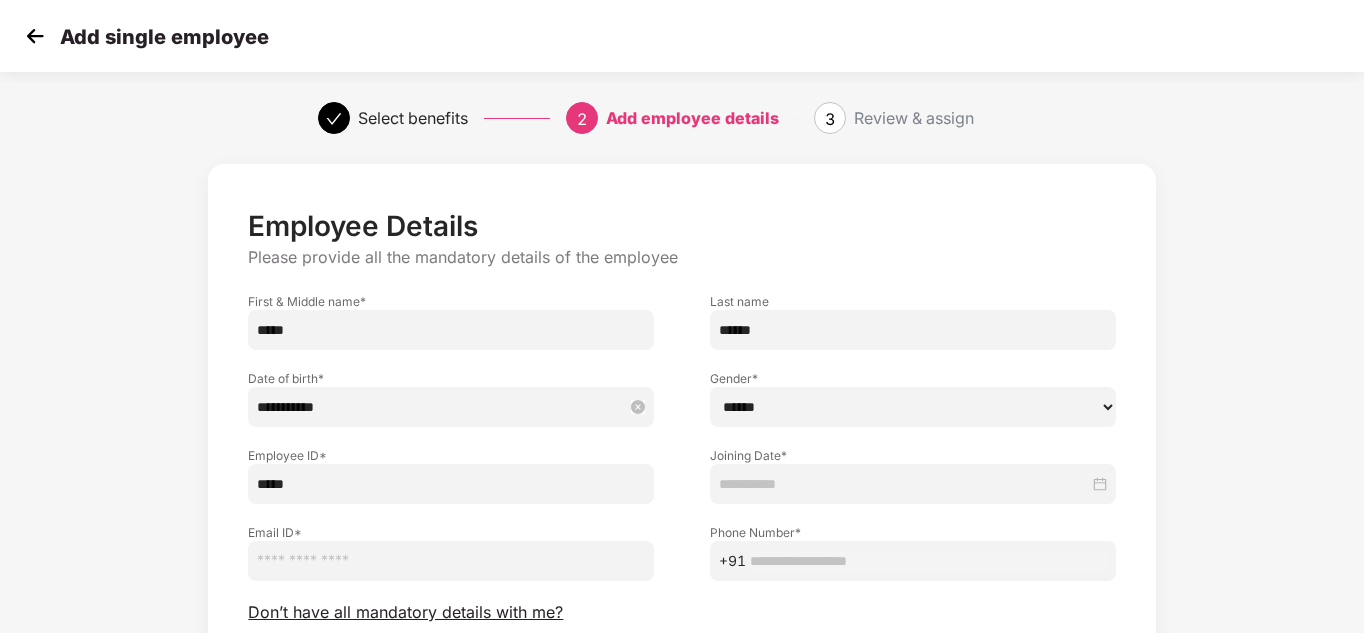 type on "*****" 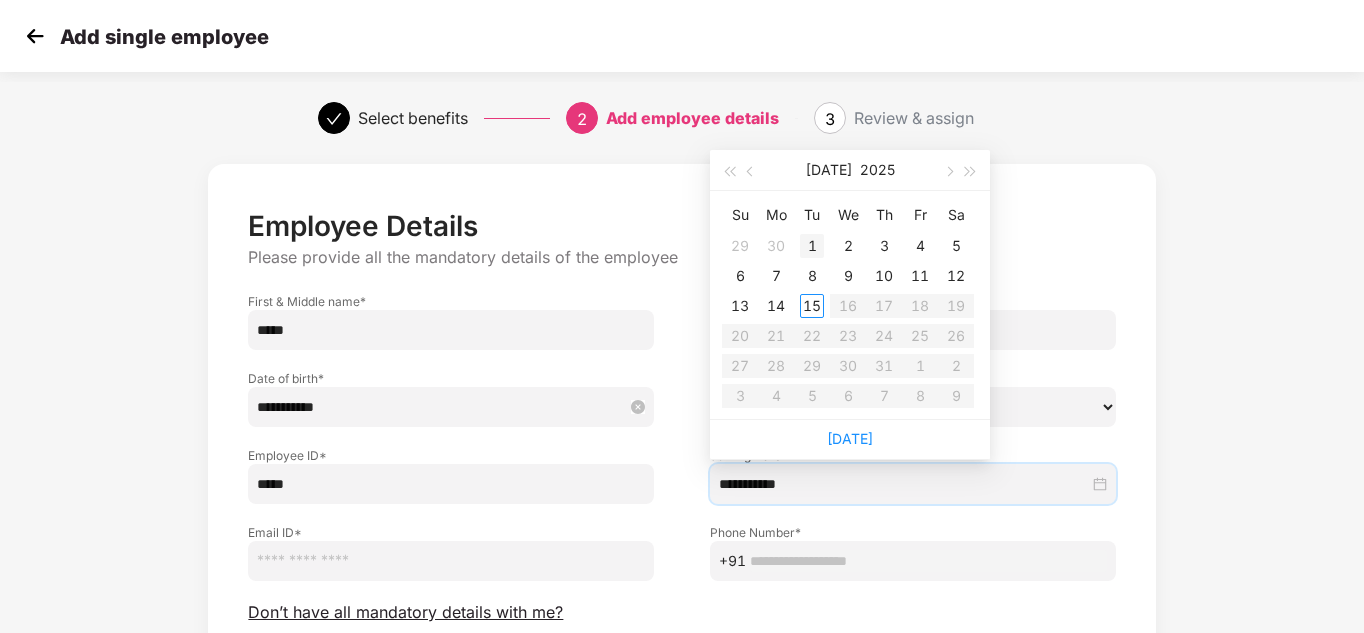 type on "**********" 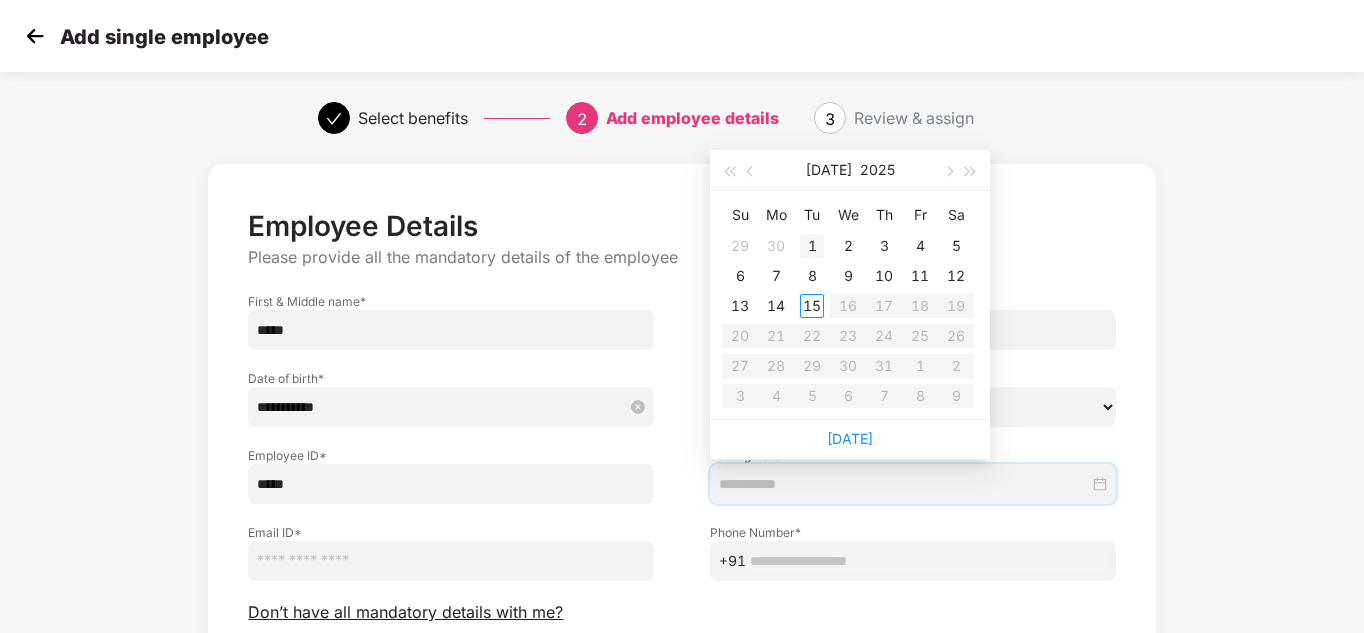 click on "1" at bounding box center [812, 246] 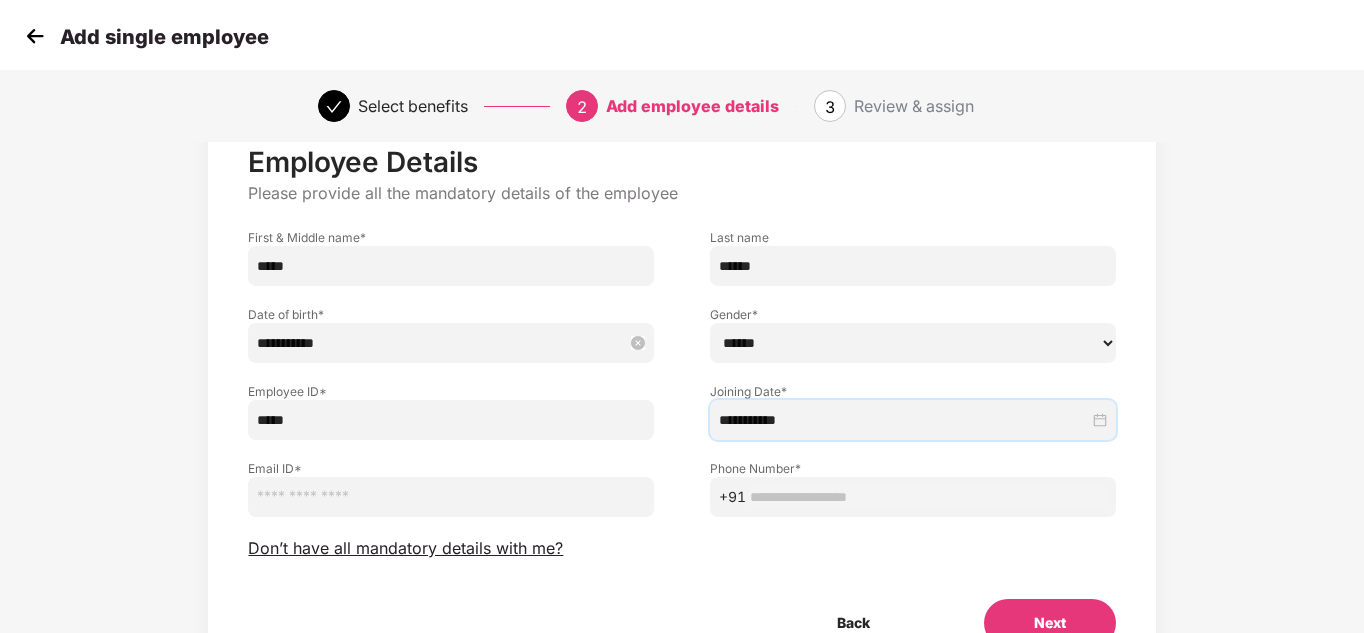 scroll, scrollTop: 100, scrollLeft: 0, axis: vertical 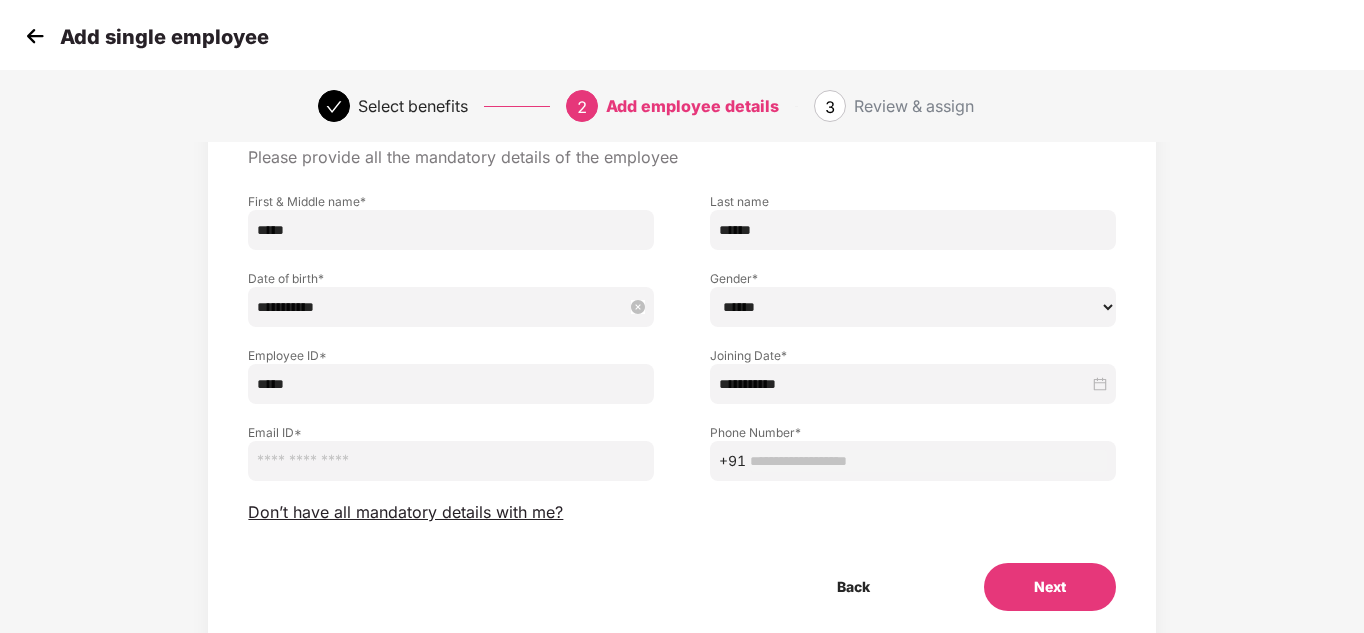 click at bounding box center (451, 461) 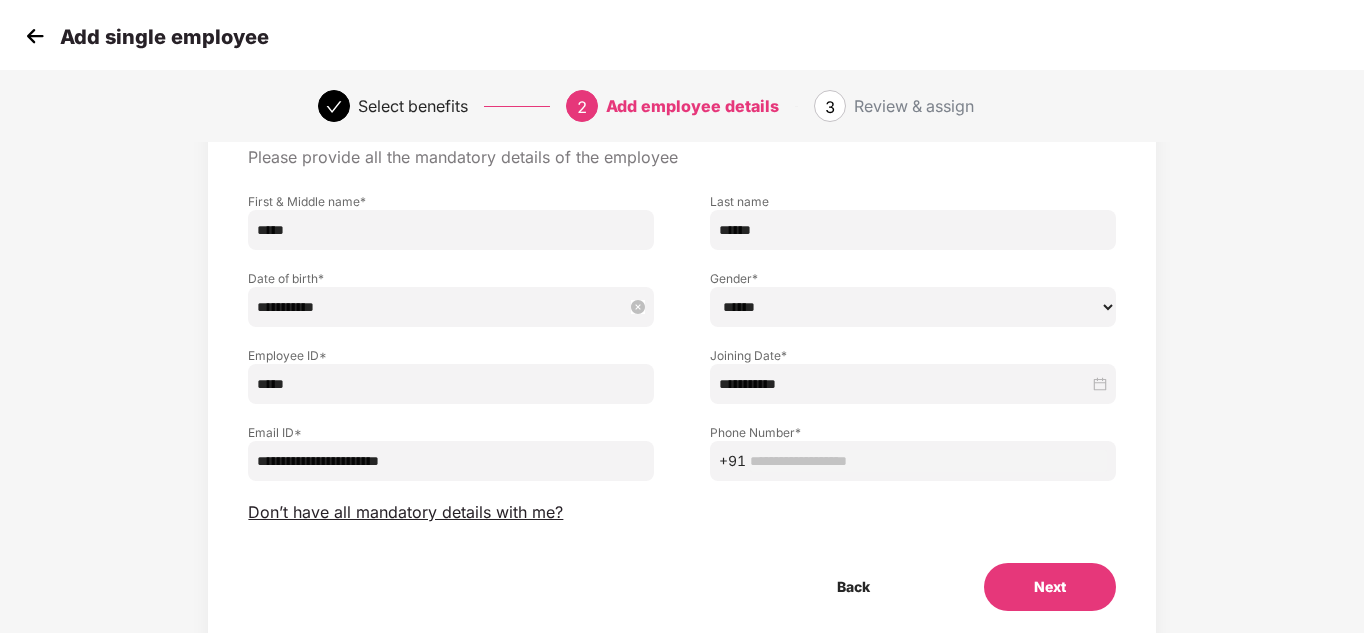 type on "**********" 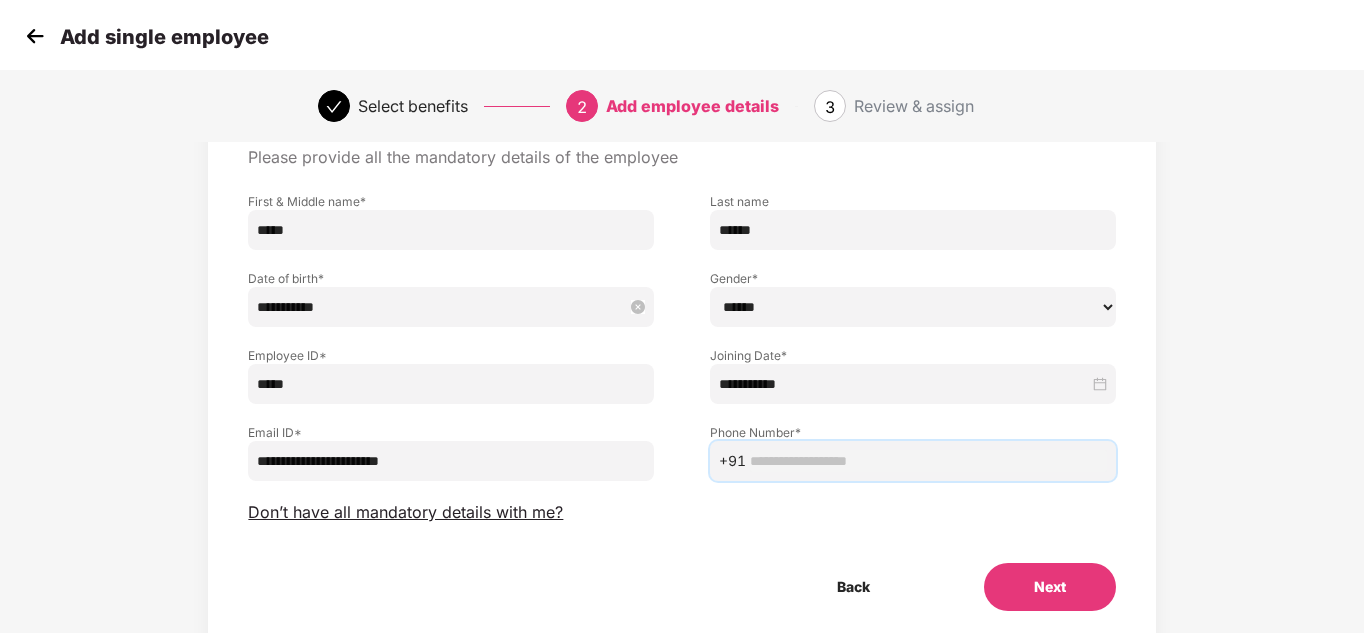paste on "**********" 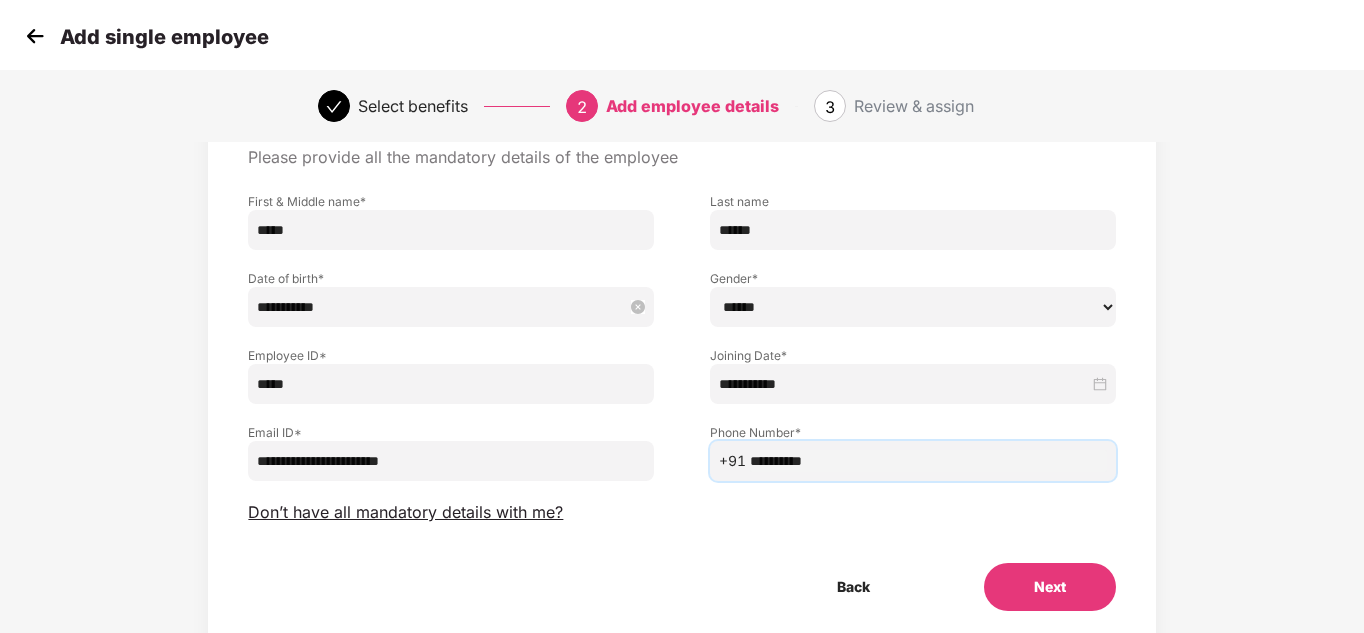 type on "**********" 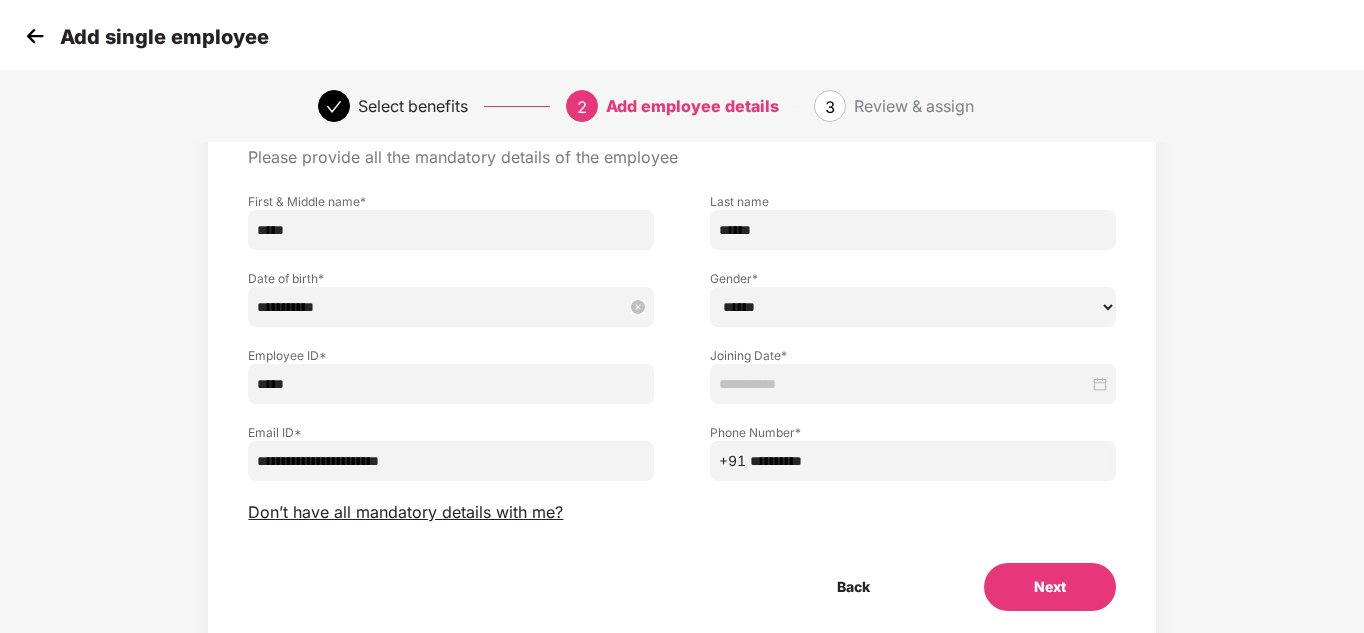 click at bounding box center [904, 384] 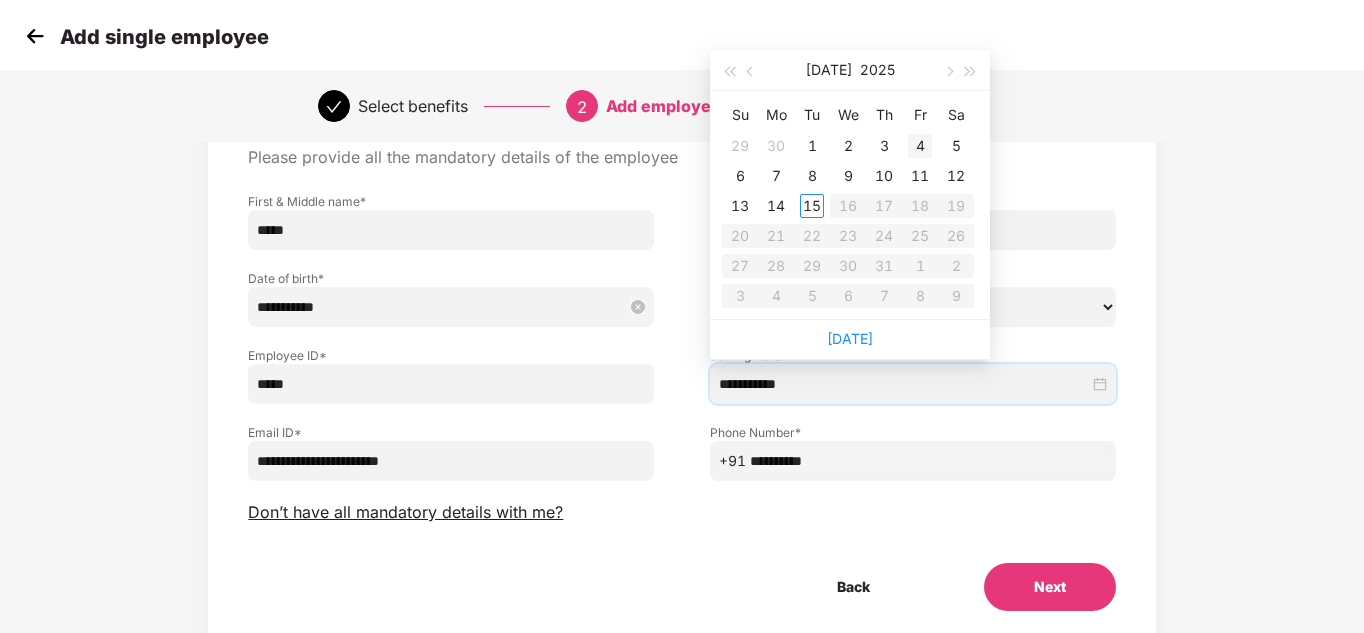 type on "**********" 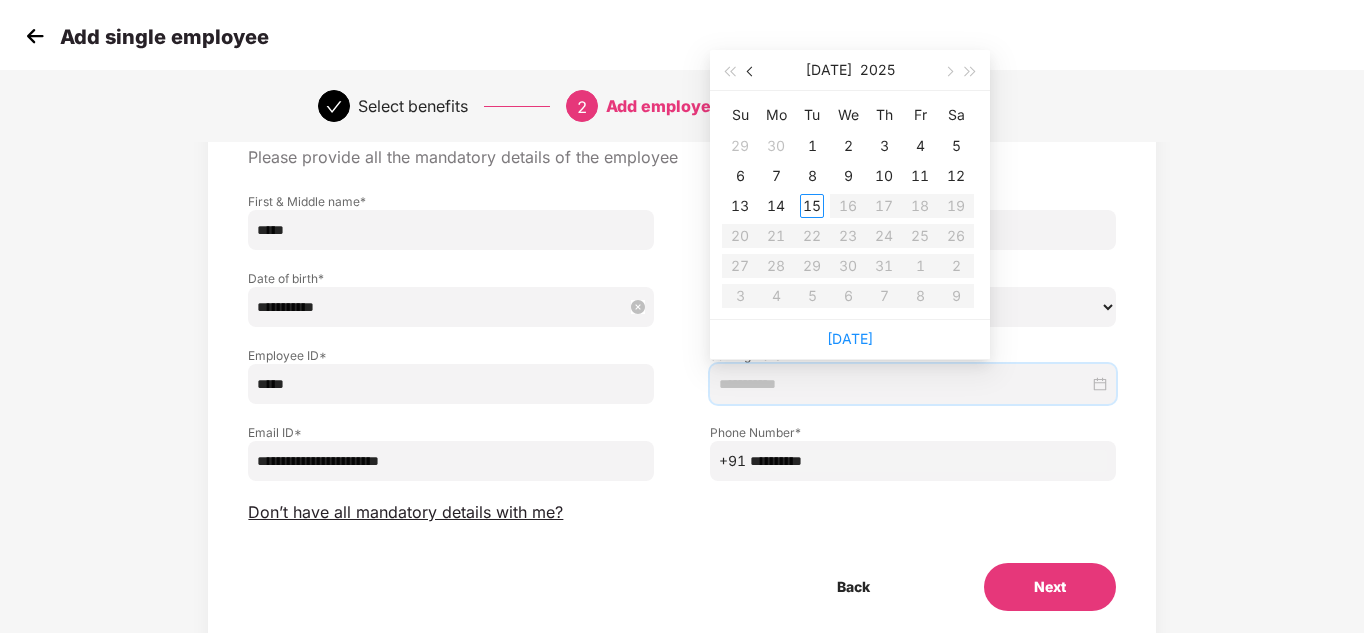 click at bounding box center [752, 72] 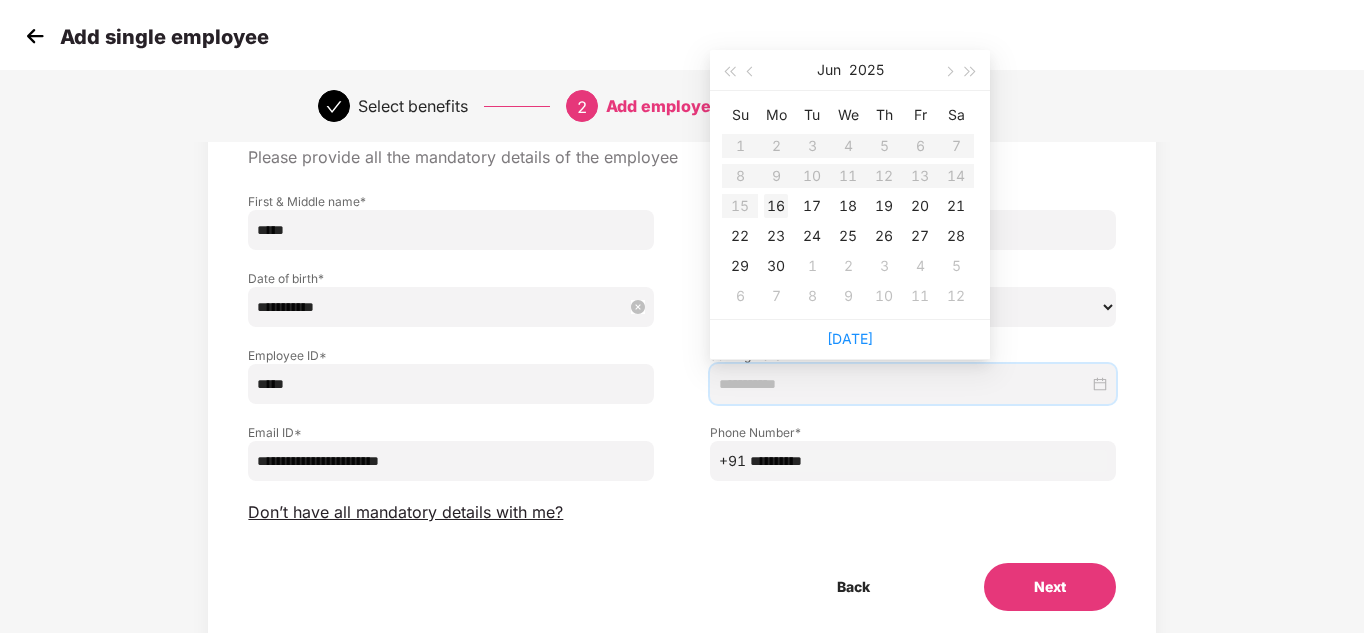 type on "**********" 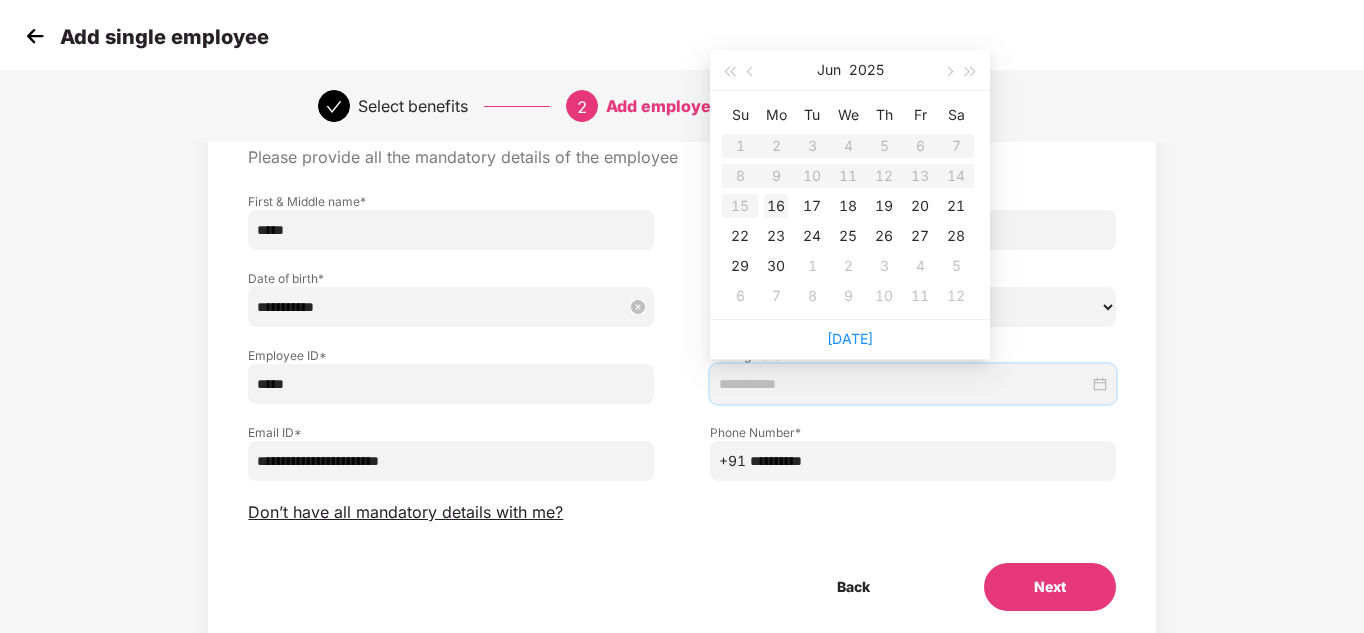 click on "16" at bounding box center [776, 206] 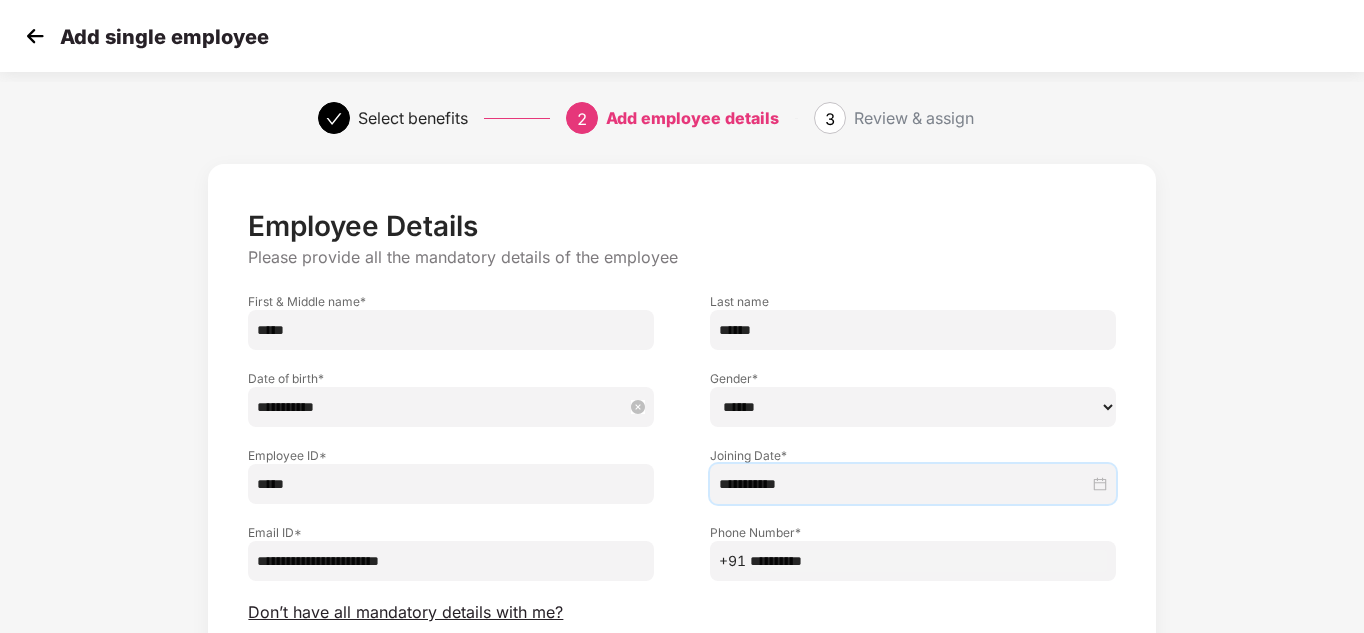 scroll, scrollTop: 100, scrollLeft: 0, axis: vertical 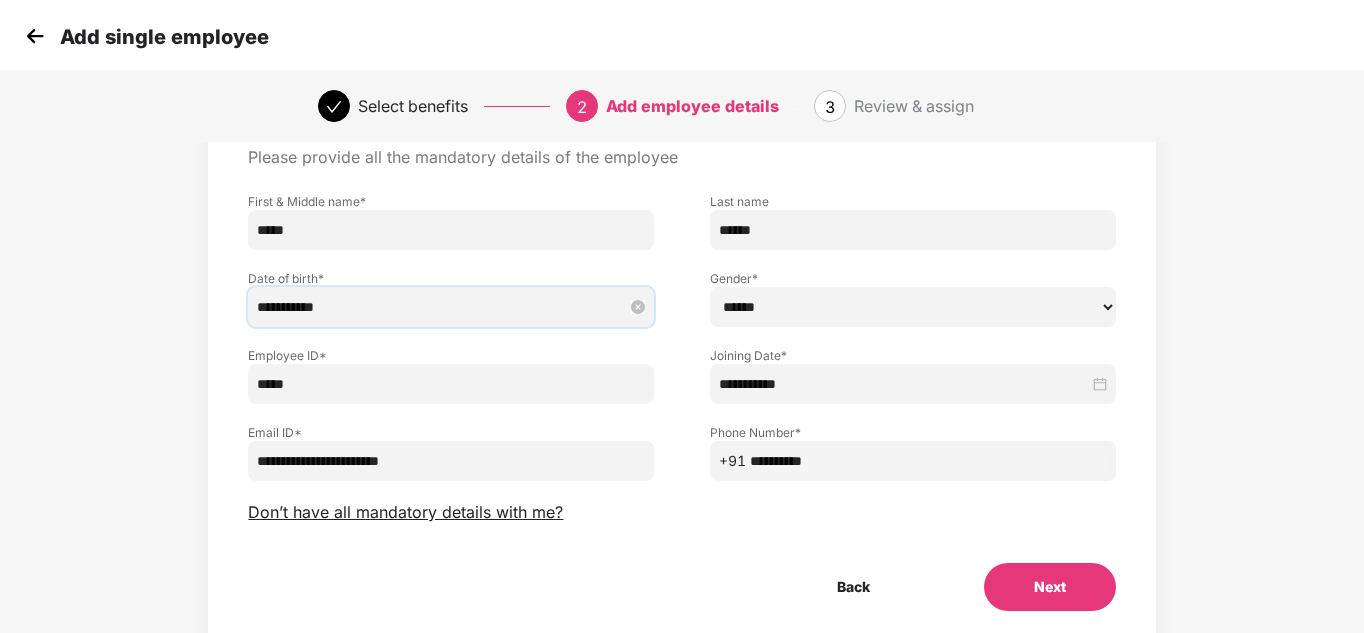 click on "**********" at bounding box center [441, 307] 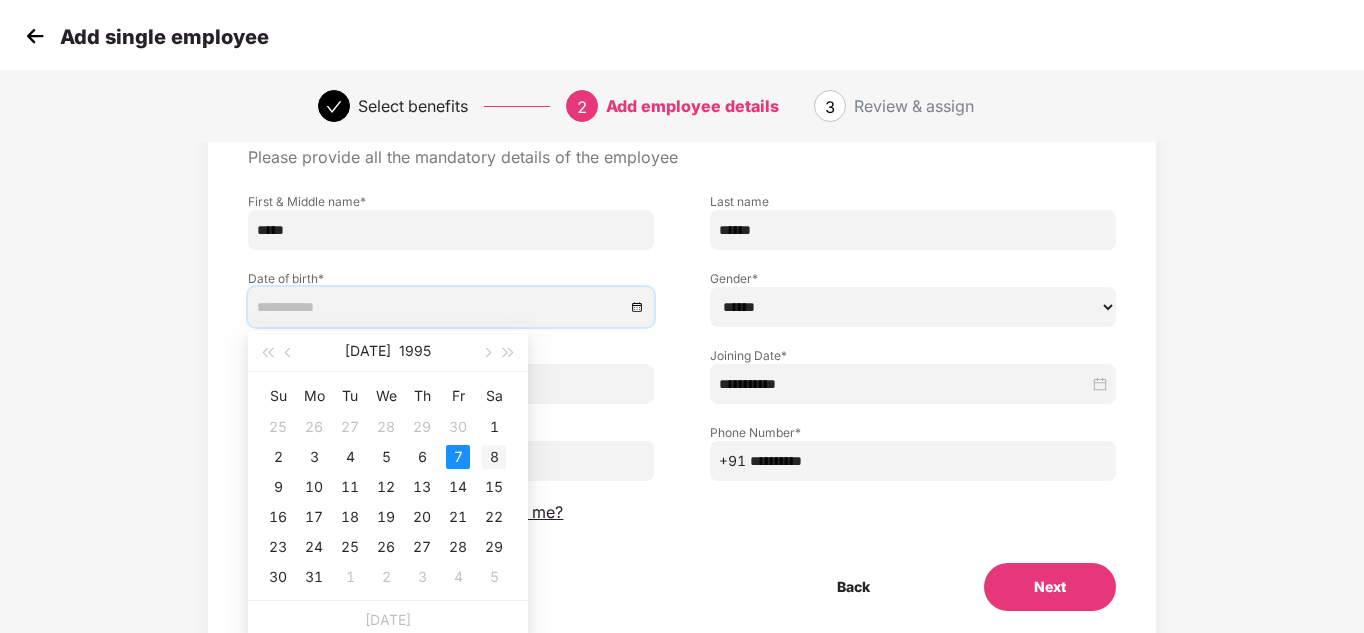 type on "**********" 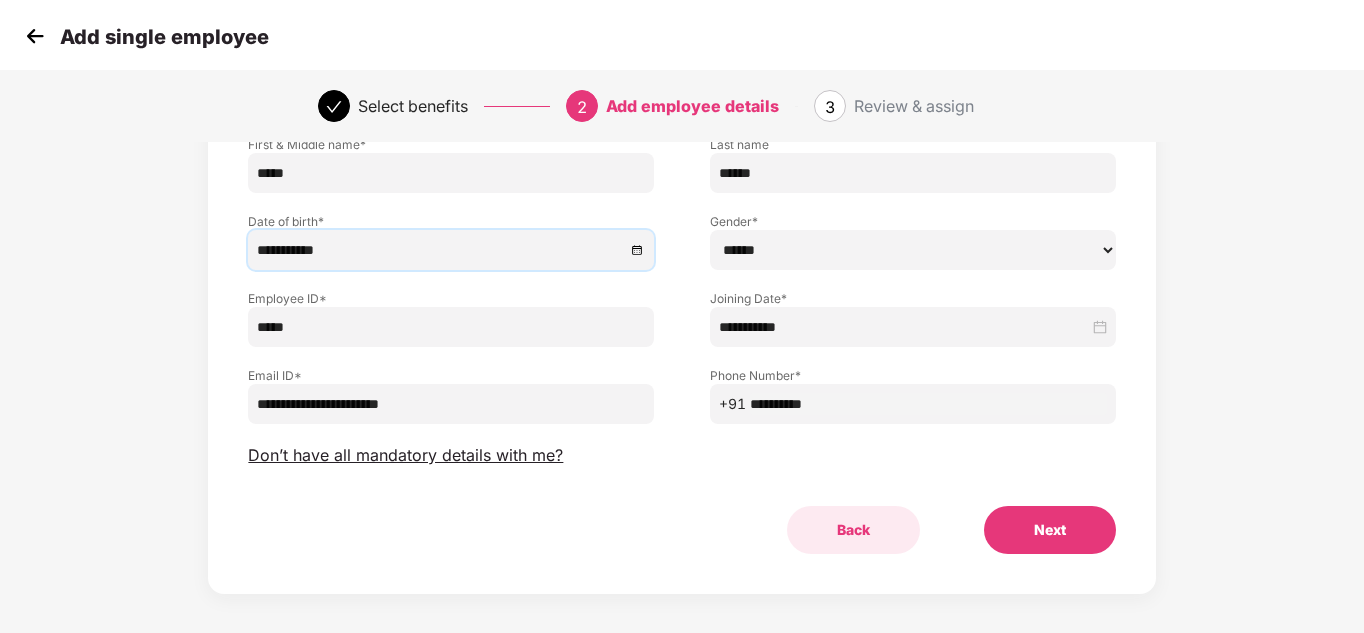 scroll, scrollTop: 168, scrollLeft: 0, axis: vertical 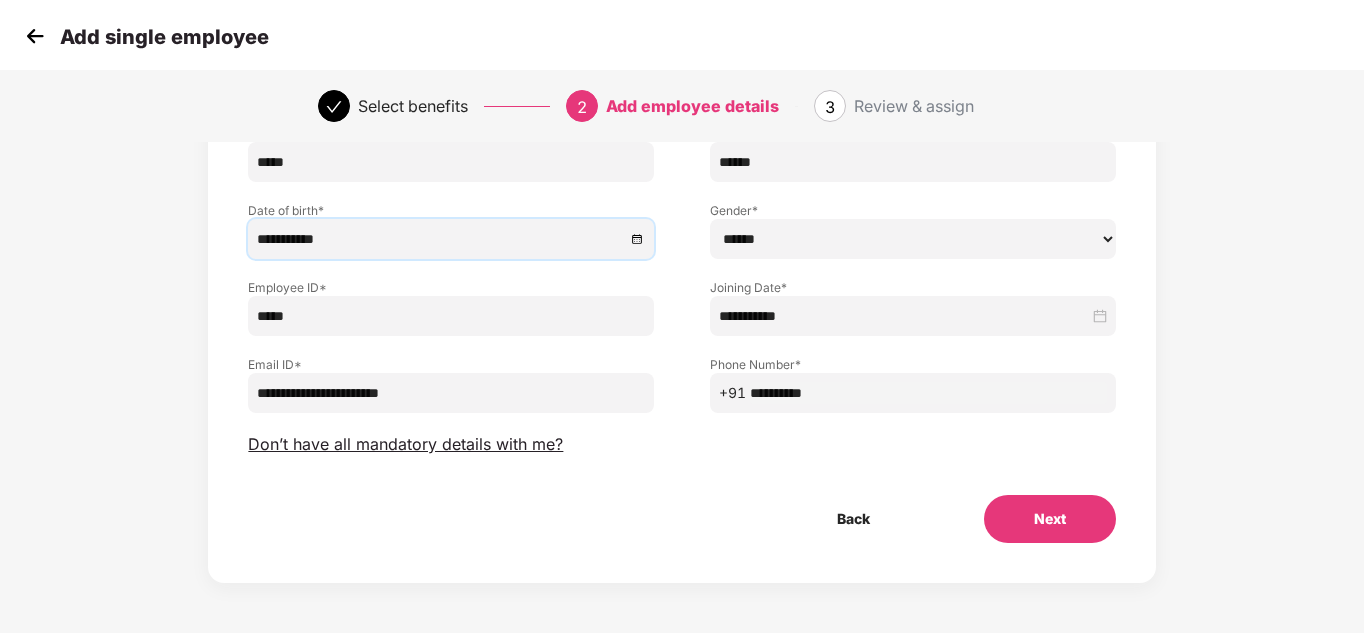 click on "Next" at bounding box center (1050, 519) 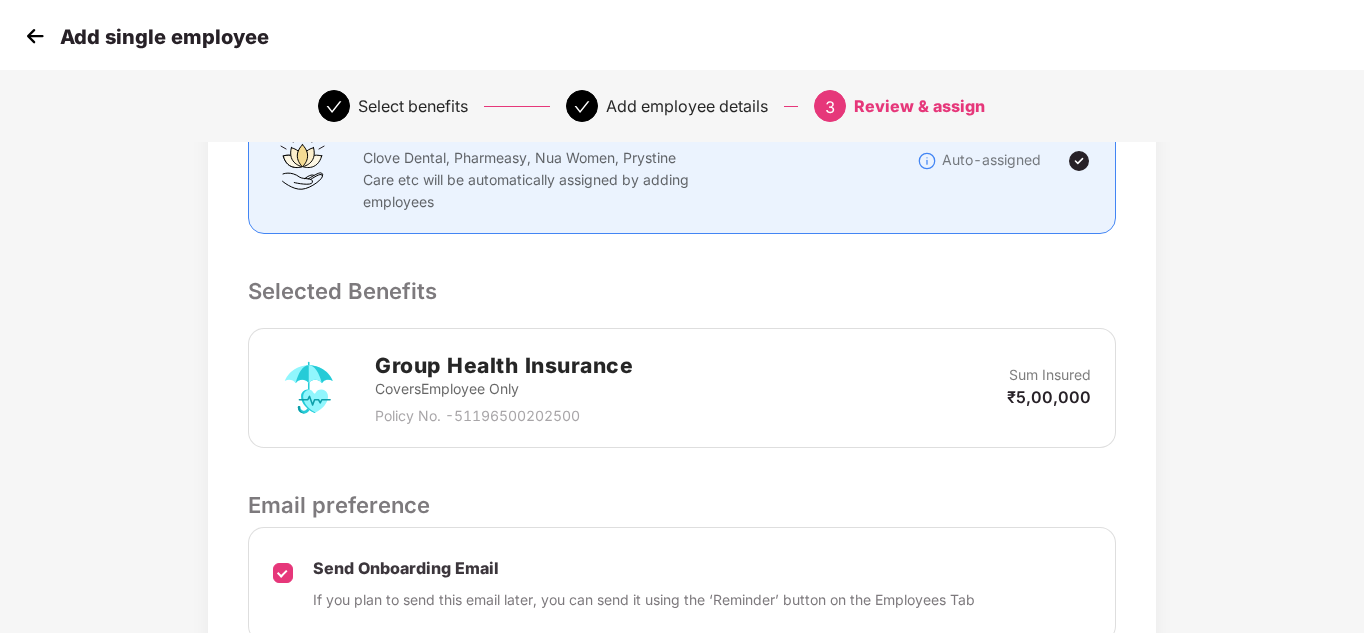 scroll, scrollTop: 614, scrollLeft: 0, axis: vertical 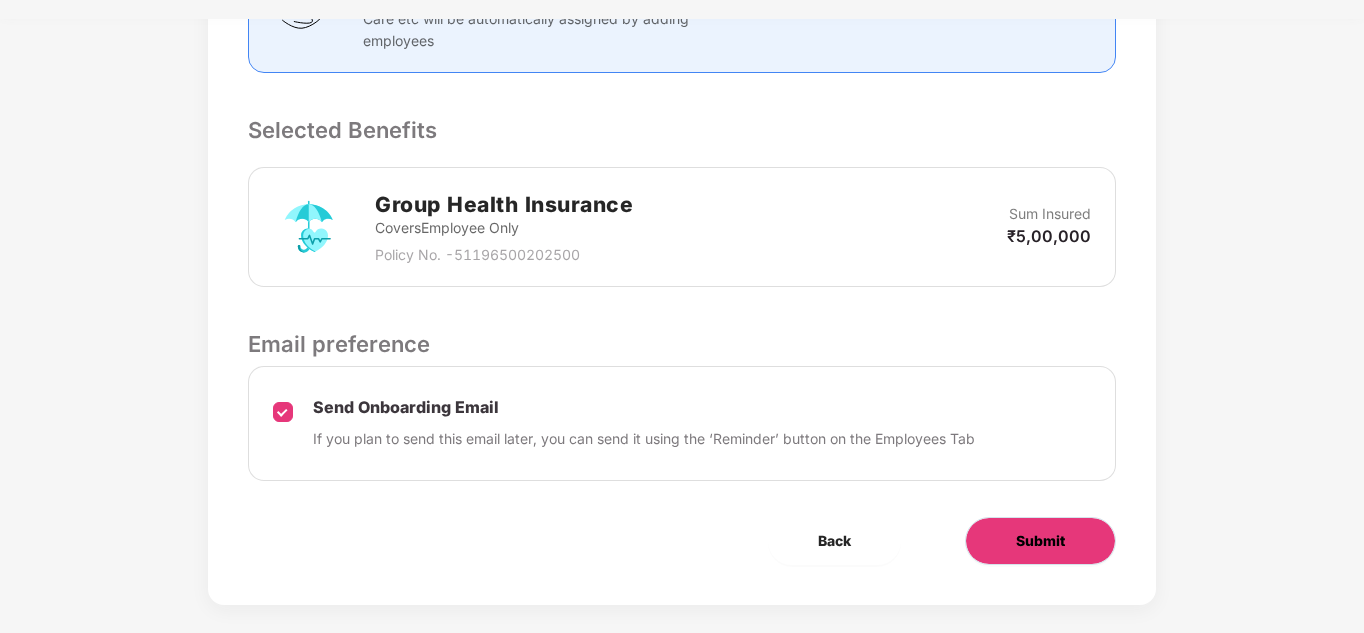click on "Submit" at bounding box center (1040, 541) 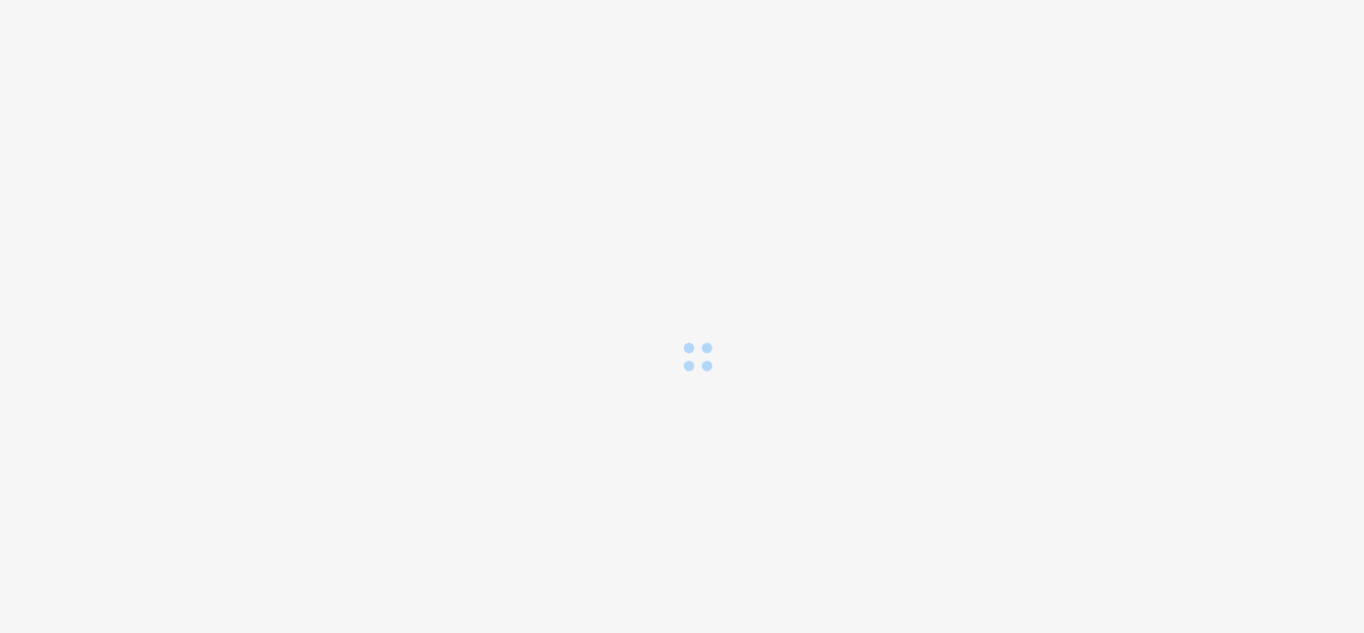 scroll, scrollTop: 0, scrollLeft: 0, axis: both 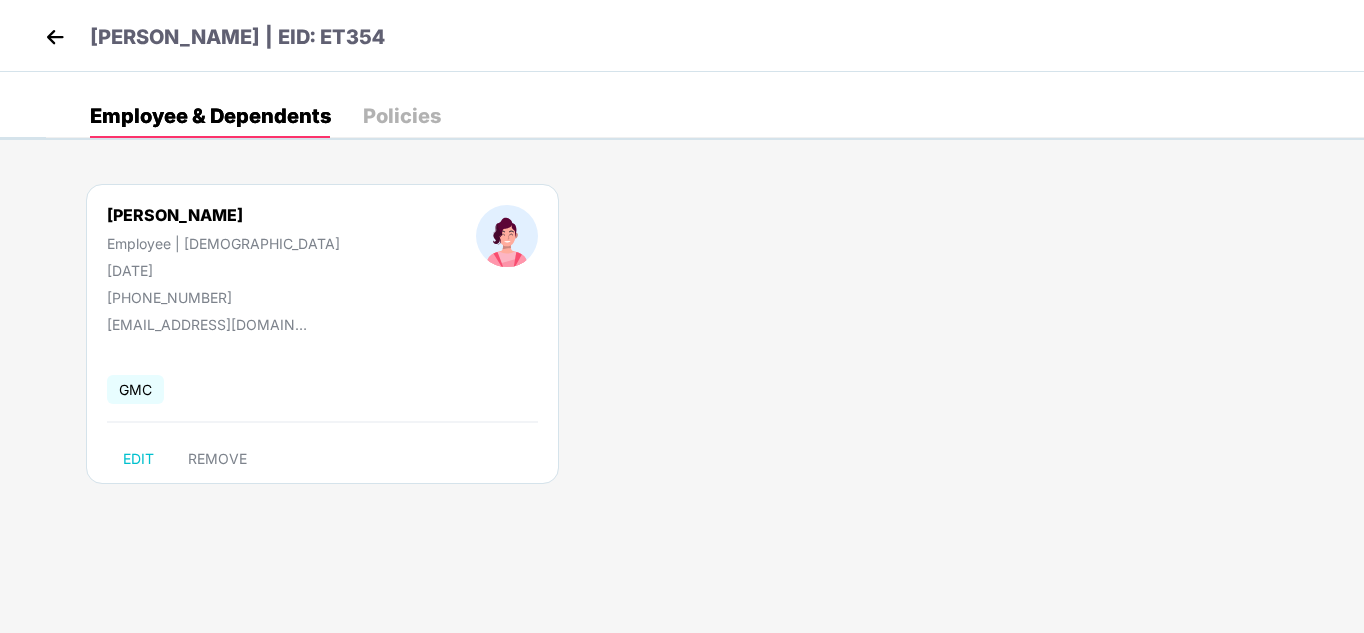 click at bounding box center (55, 37) 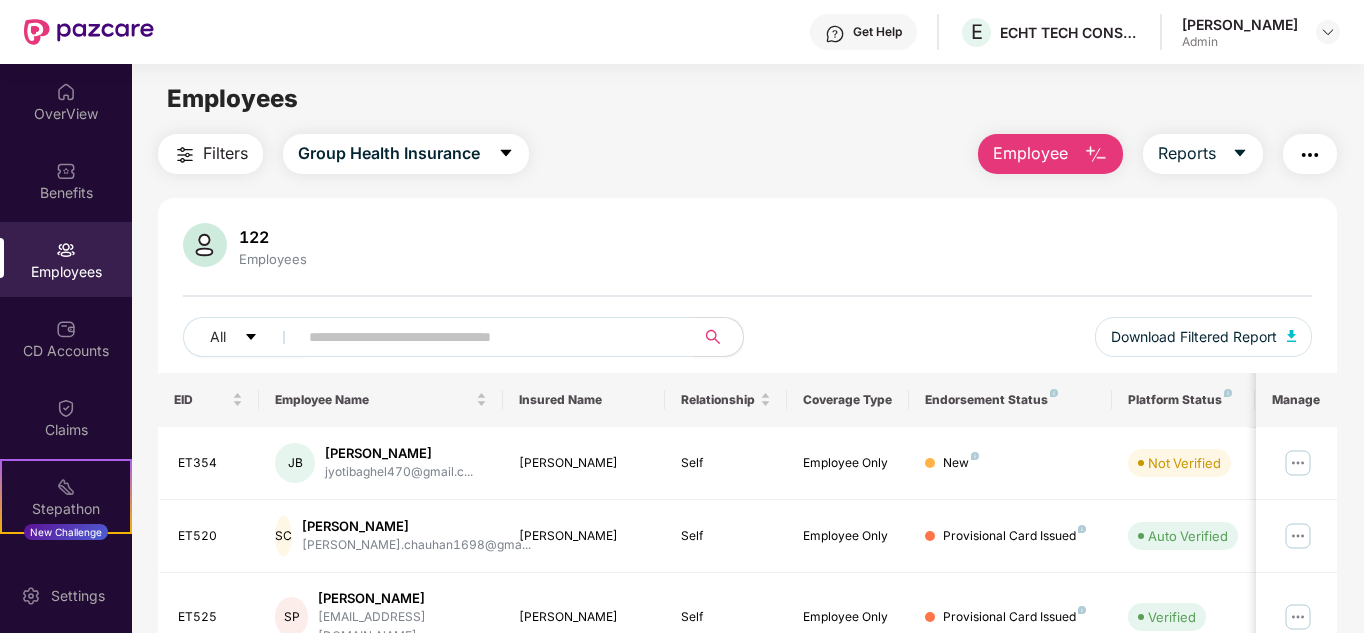 click at bounding box center (1096, 155) 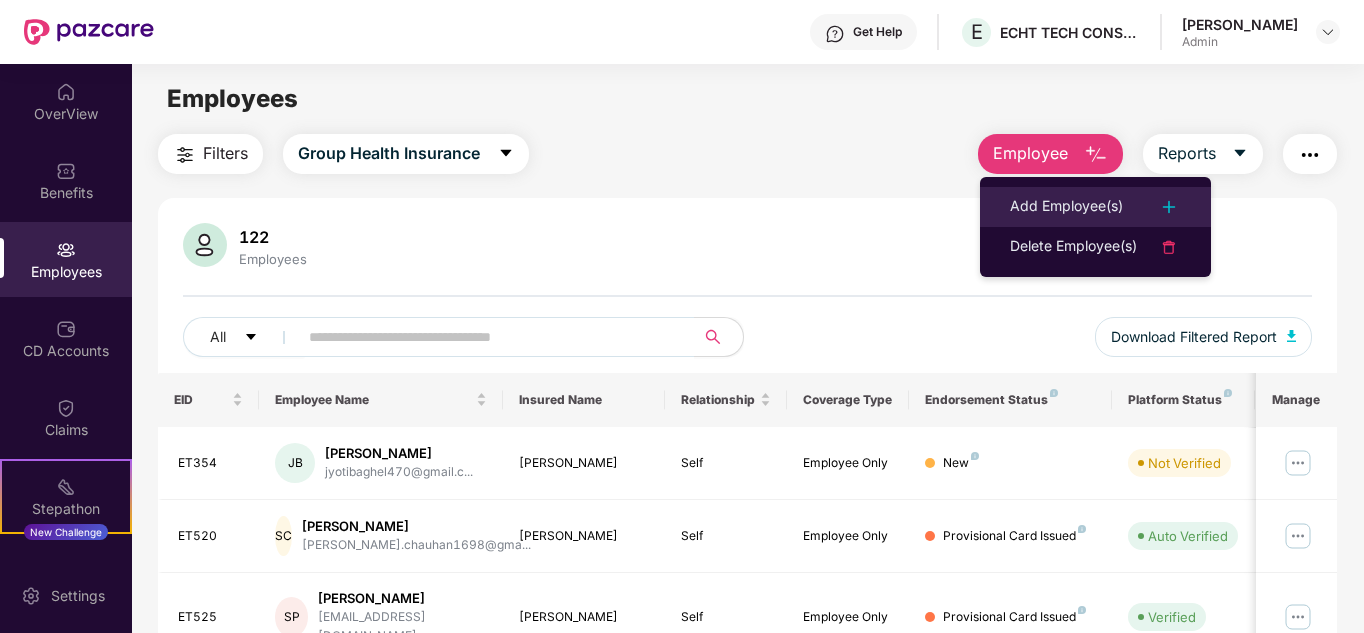 click on "Add Employee(s)" at bounding box center (1095, 207) 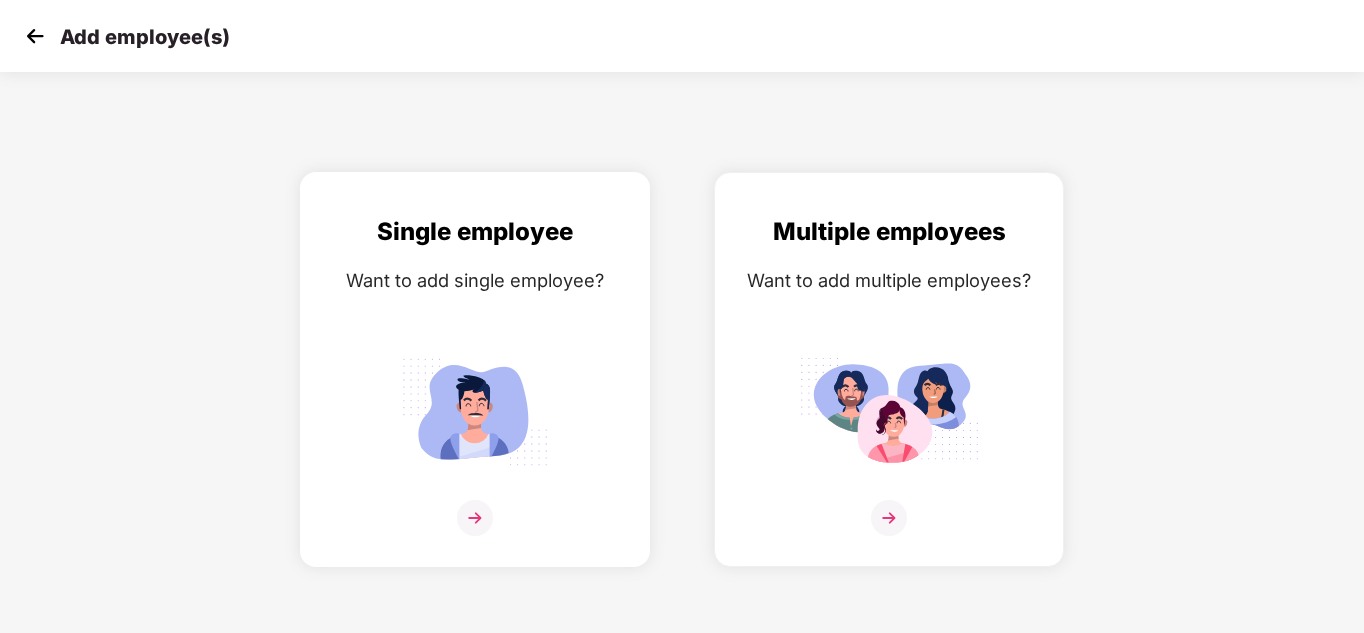 click at bounding box center (475, 518) 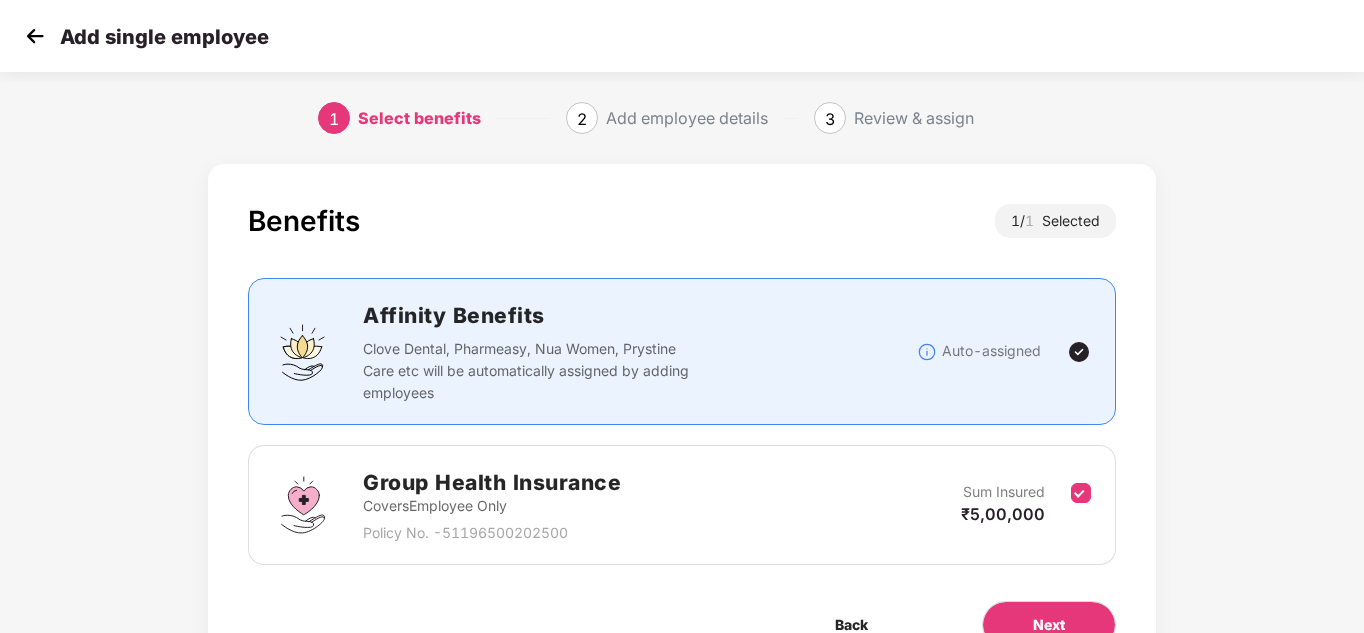 scroll, scrollTop: 106, scrollLeft: 0, axis: vertical 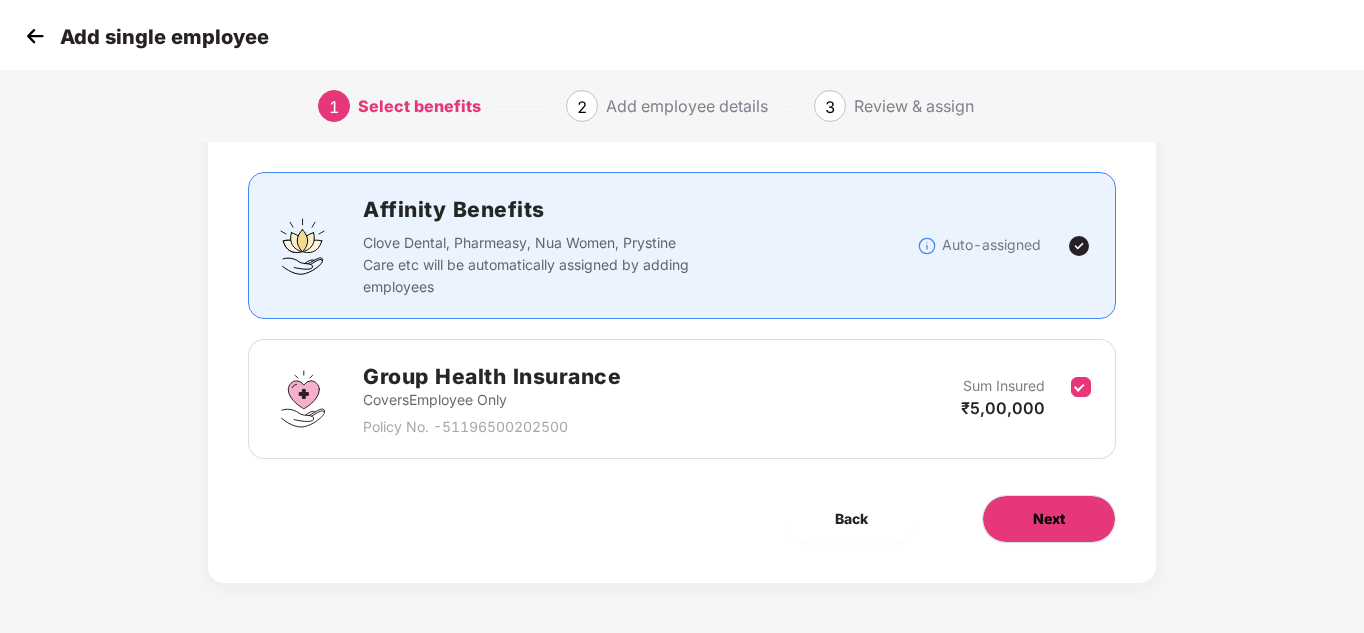 click on "Next" at bounding box center (1049, 519) 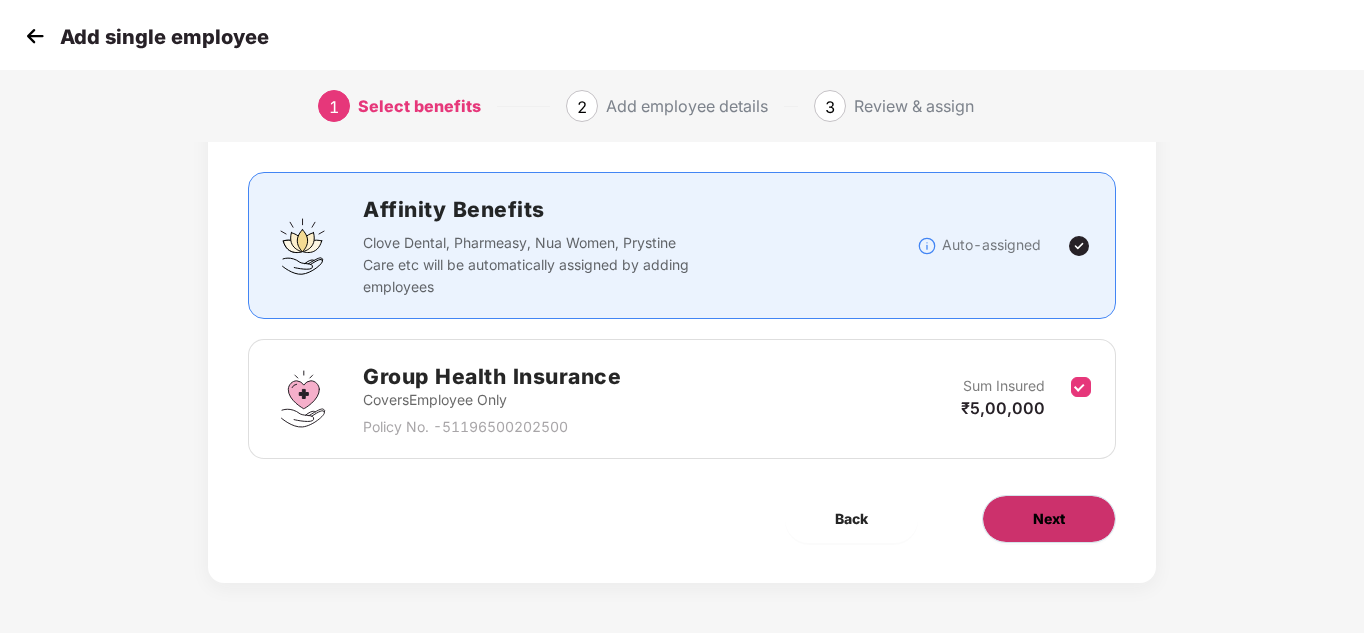 scroll, scrollTop: 0, scrollLeft: 0, axis: both 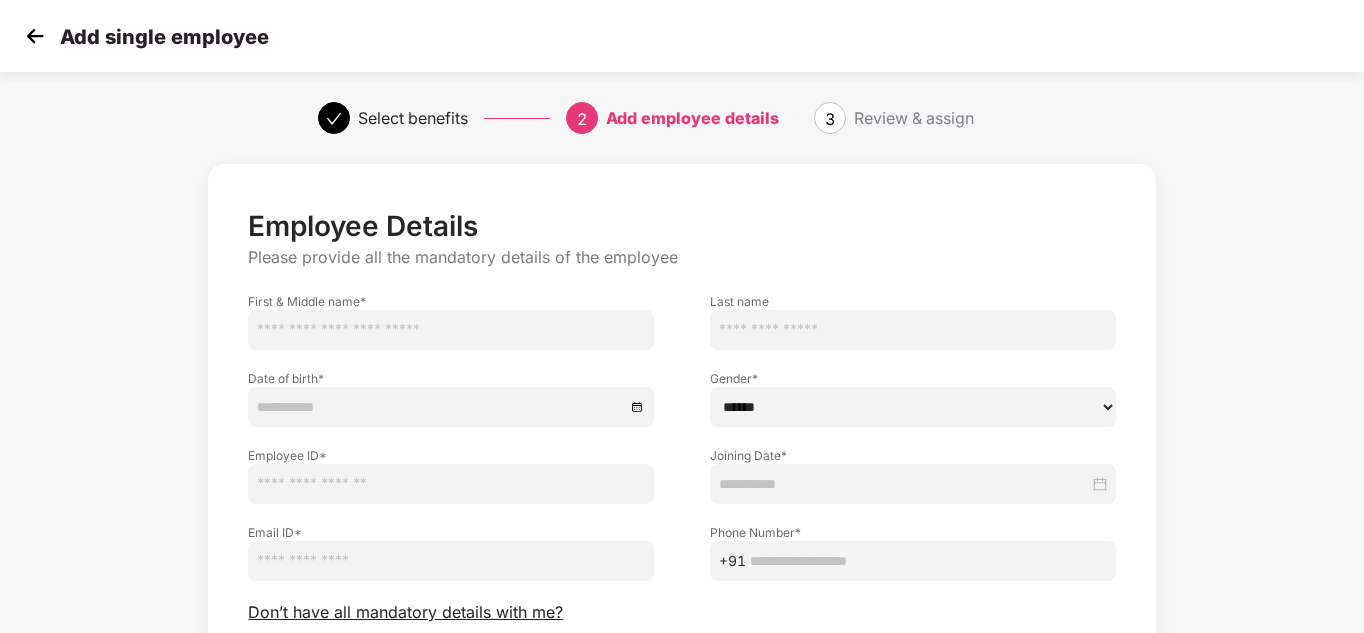 click at bounding box center [451, 330] 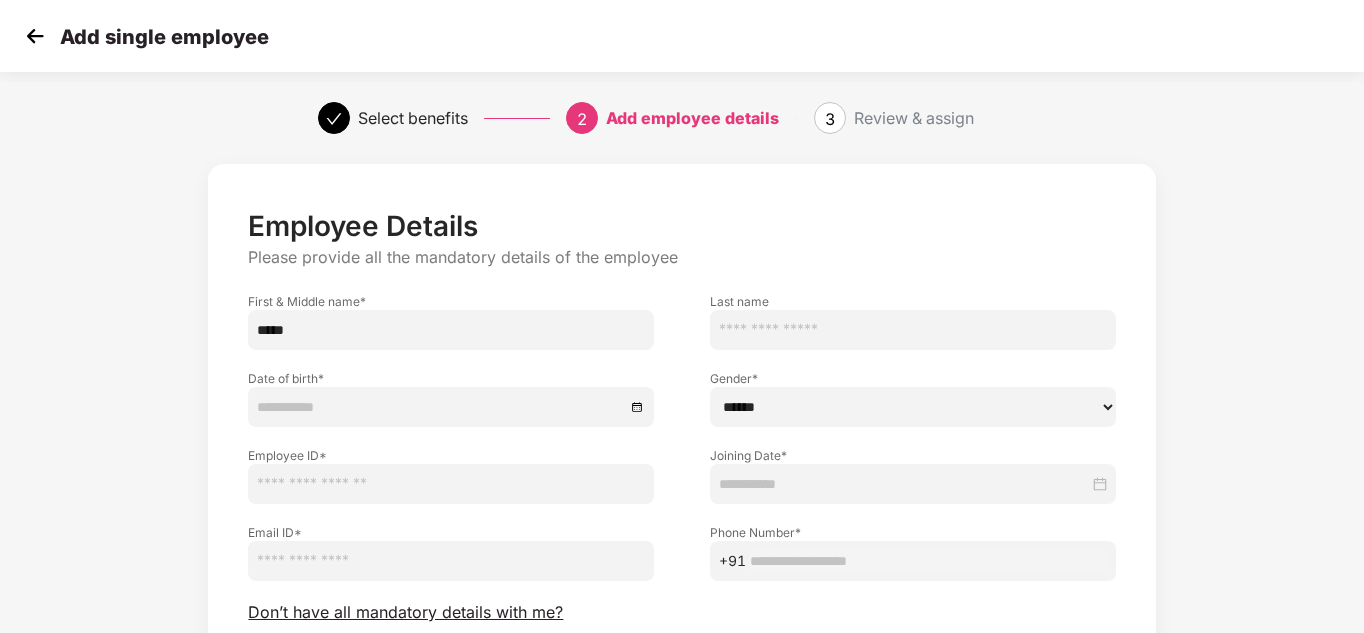 type on "*****" 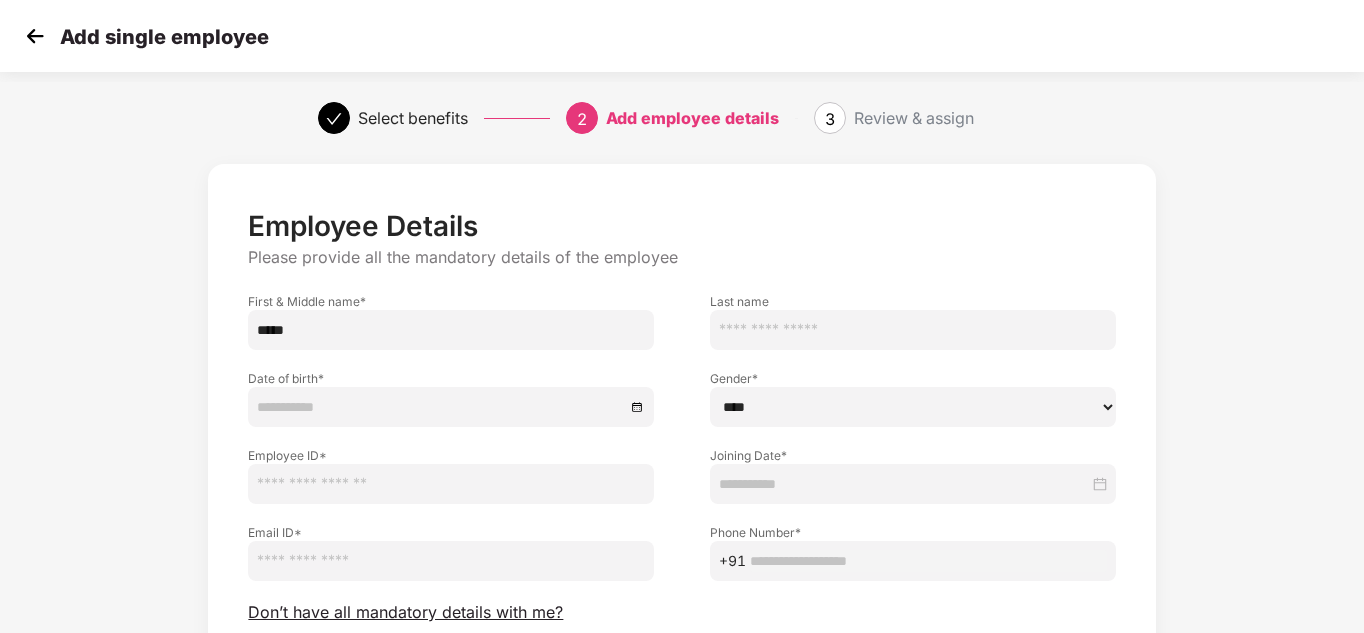 click on "****** **** ******" at bounding box center (913, 407) 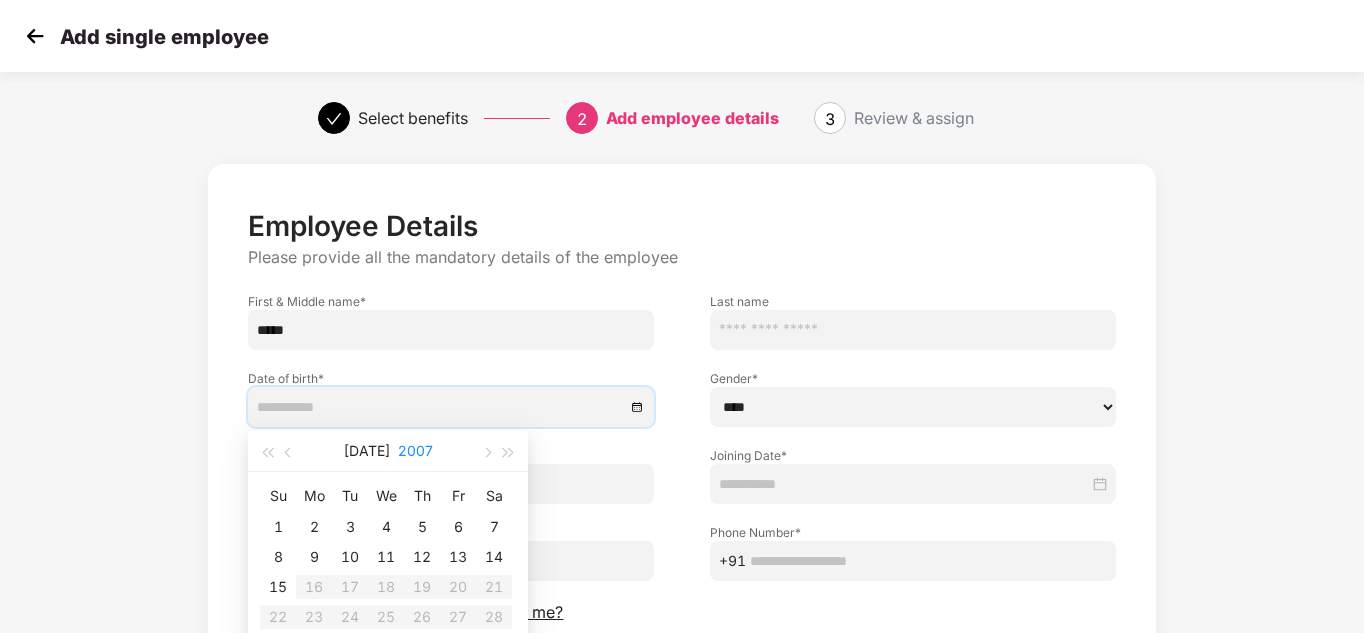 click on "2007" at bounding box center (415, 451) 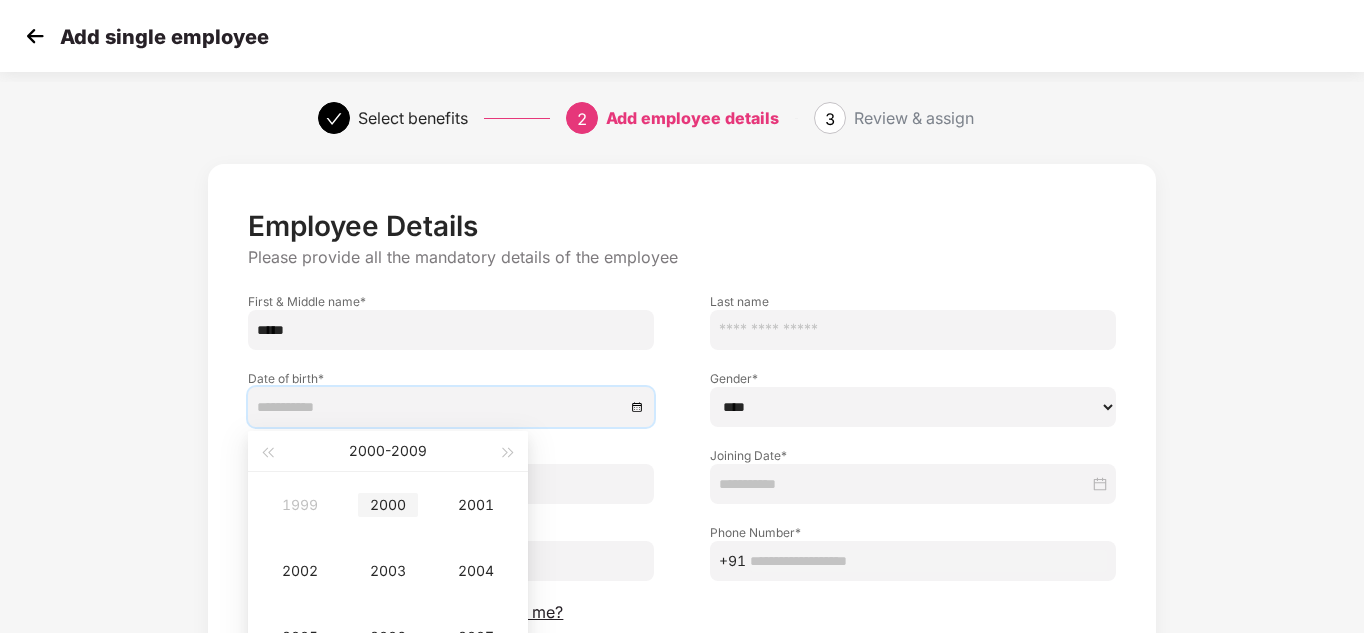 type on "**********" 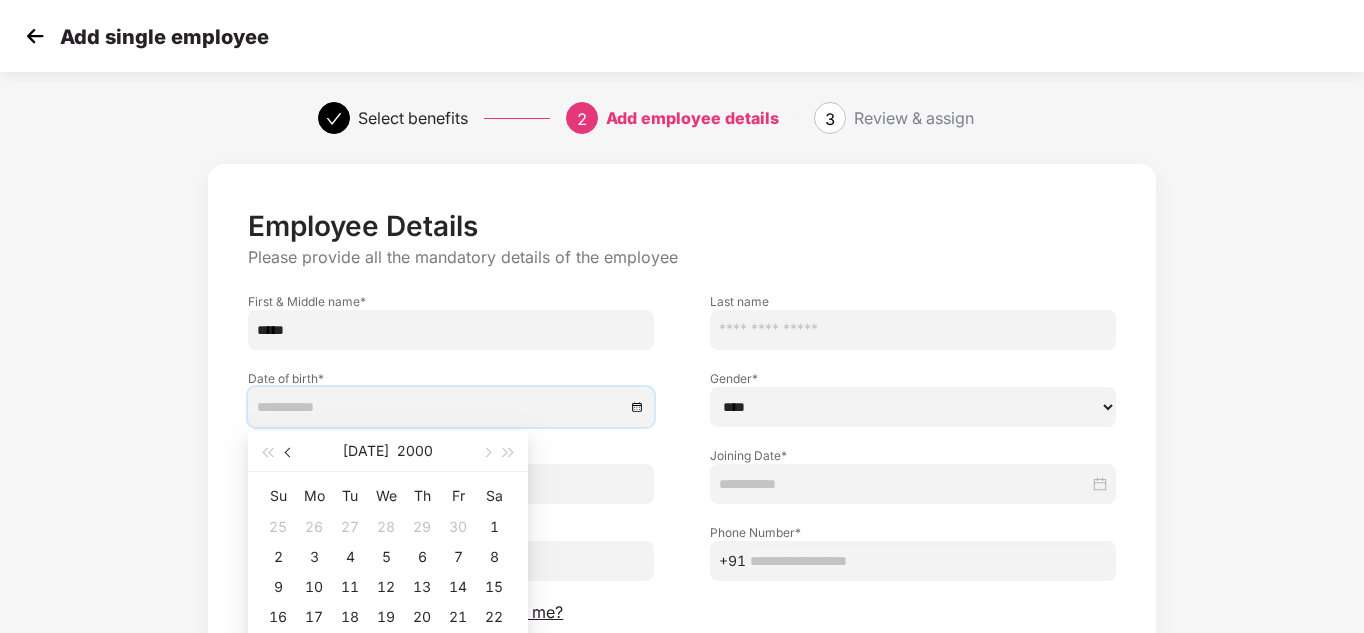 click at bounding box center [289, 451] 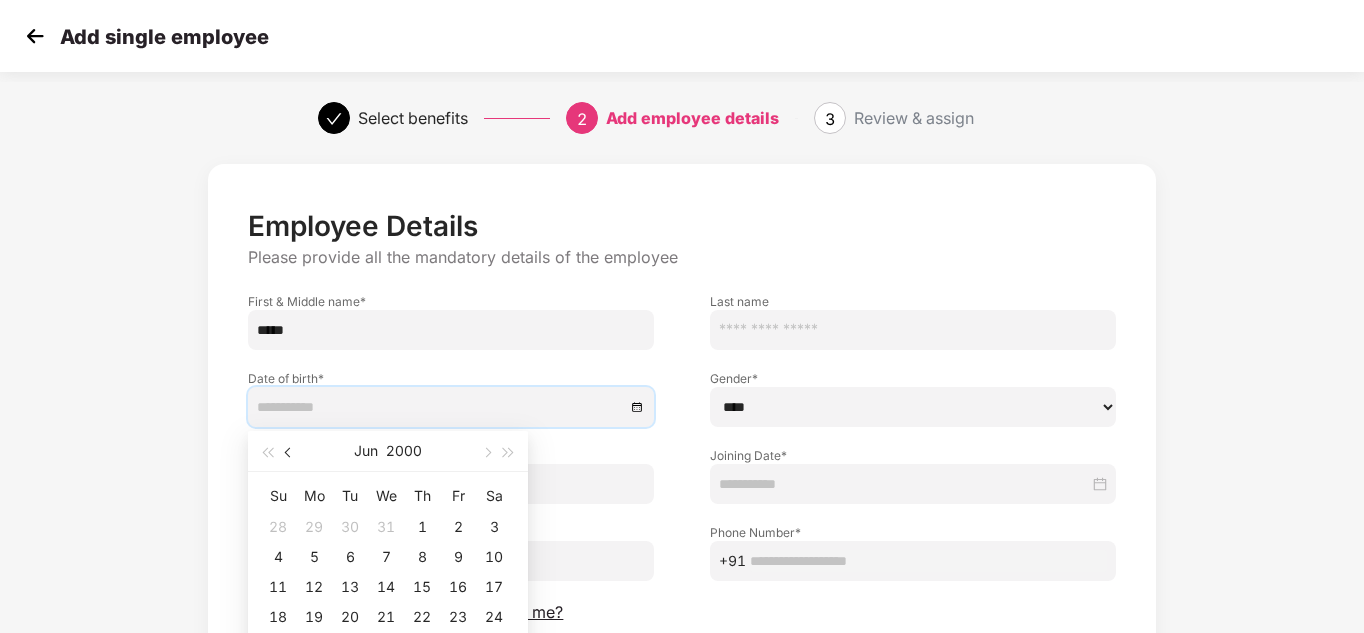 click at bounding box center (289, 451) 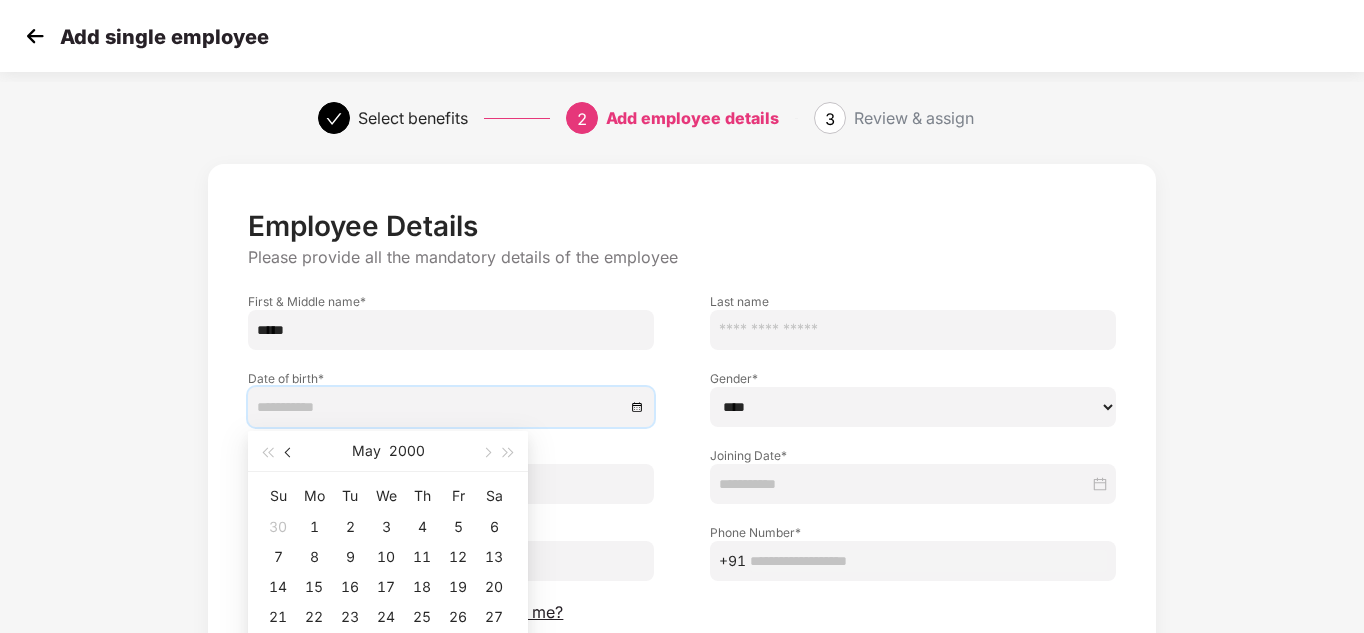 click at bounding box center (289, 451) 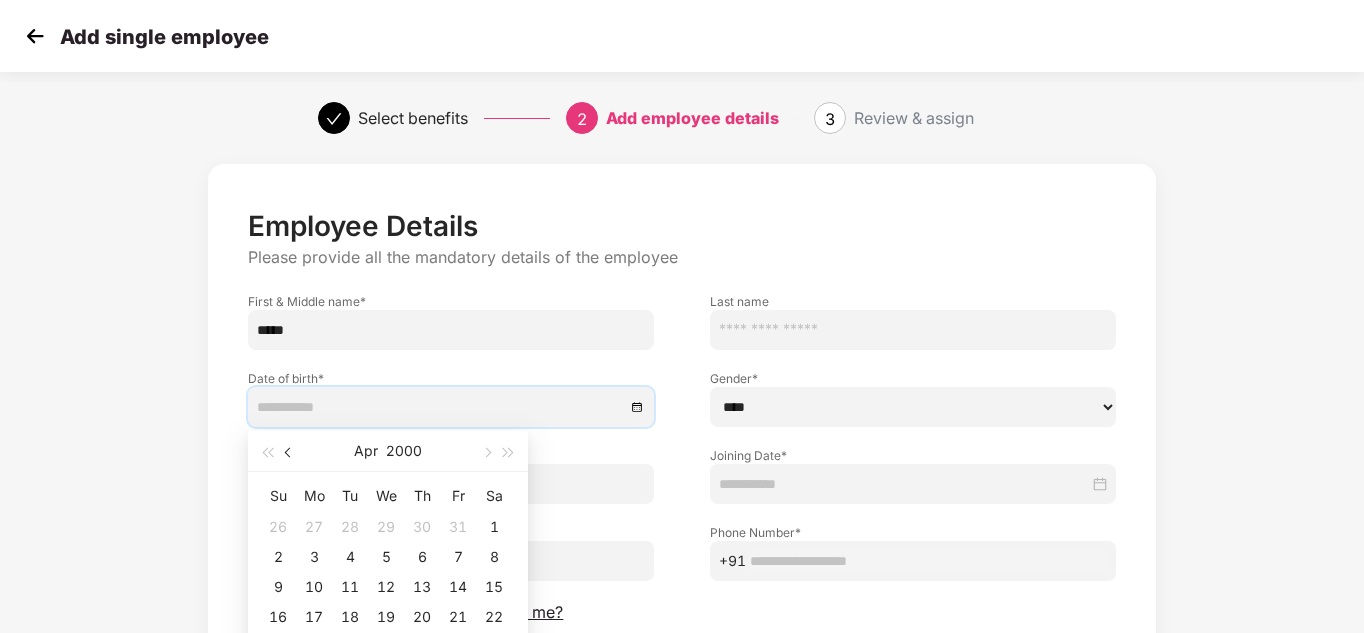 click at bounding box center (289, 451) 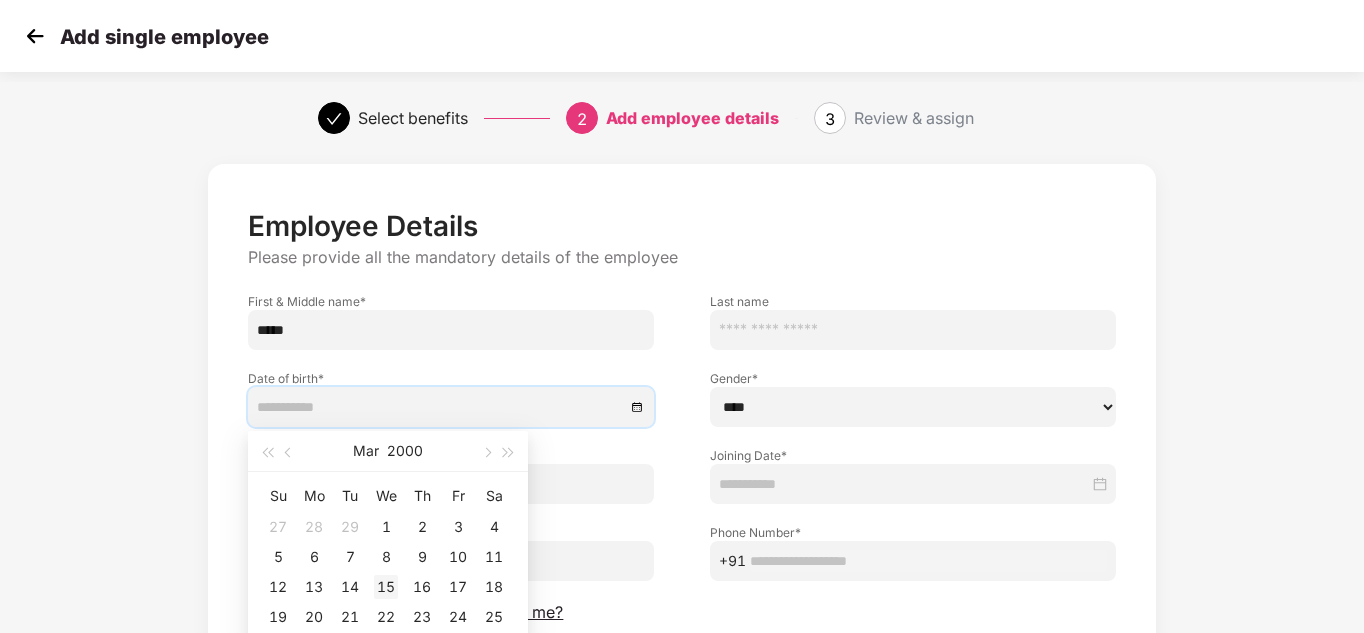 type on "**********" 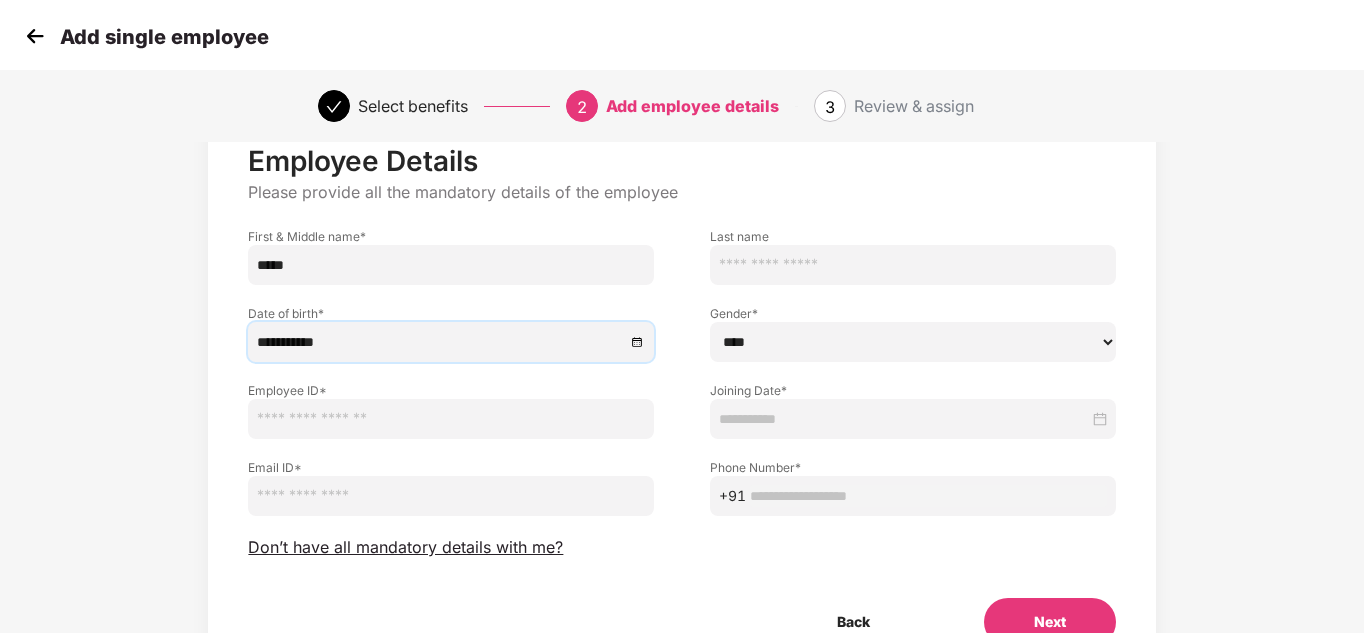 scroll, scrollTop: 100, scrollLeft: 0, axis: vertical 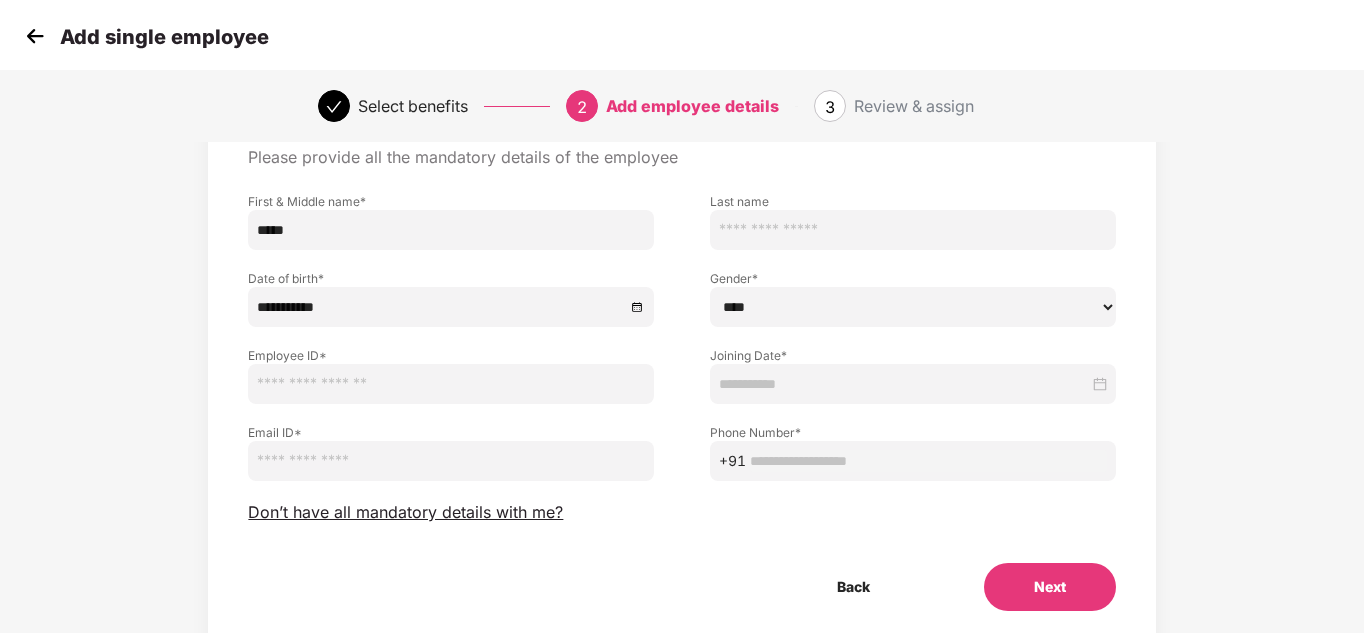 click at bounding box center [451, 384] 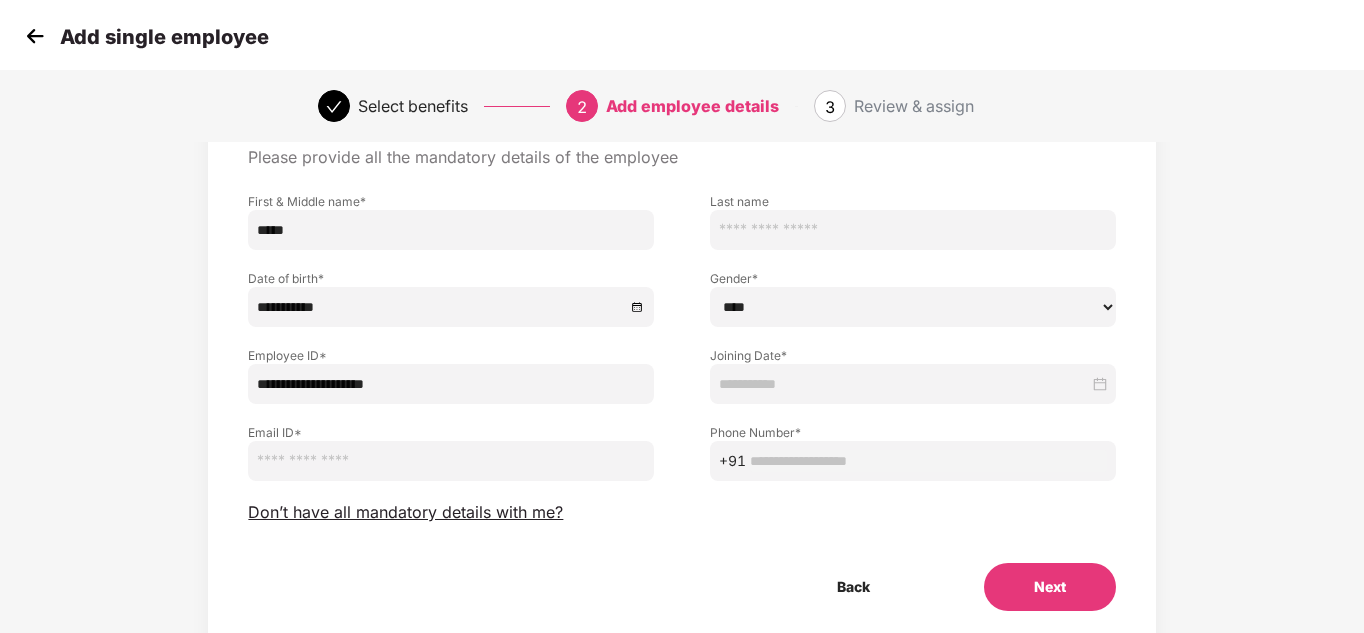 type on "**********" 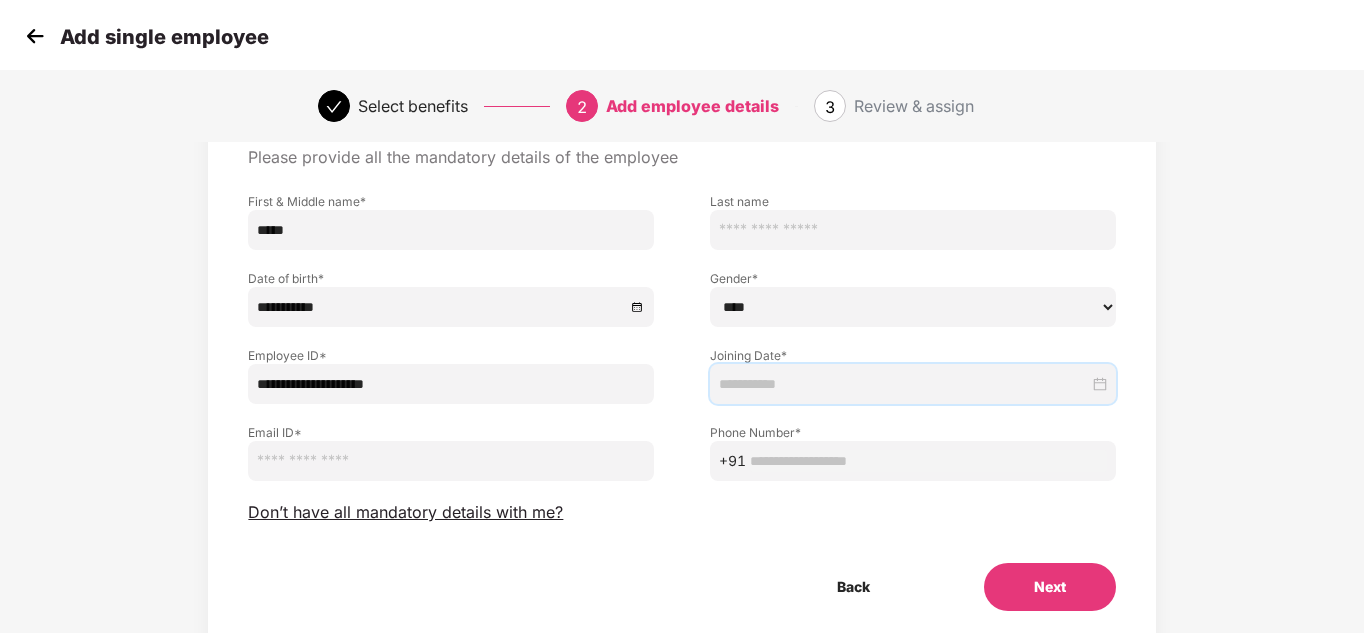 click at bounding box center [904, 384] 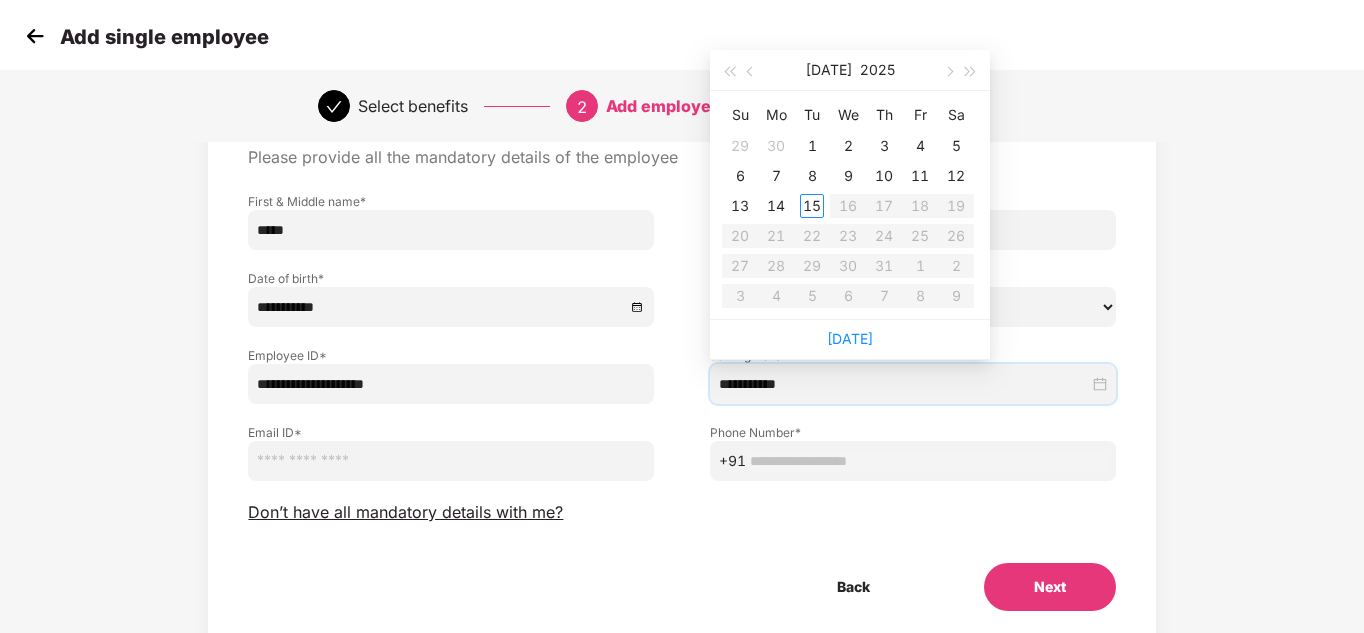 type on "**********" 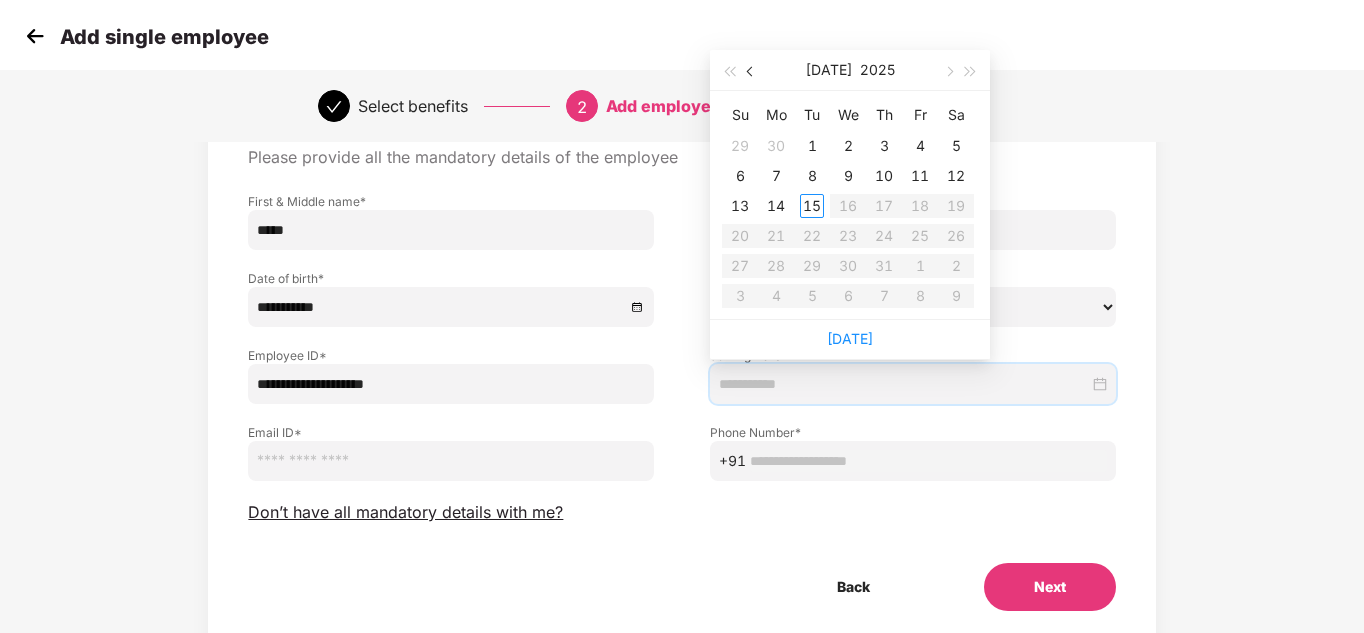 click at bounding box center (752, 72) 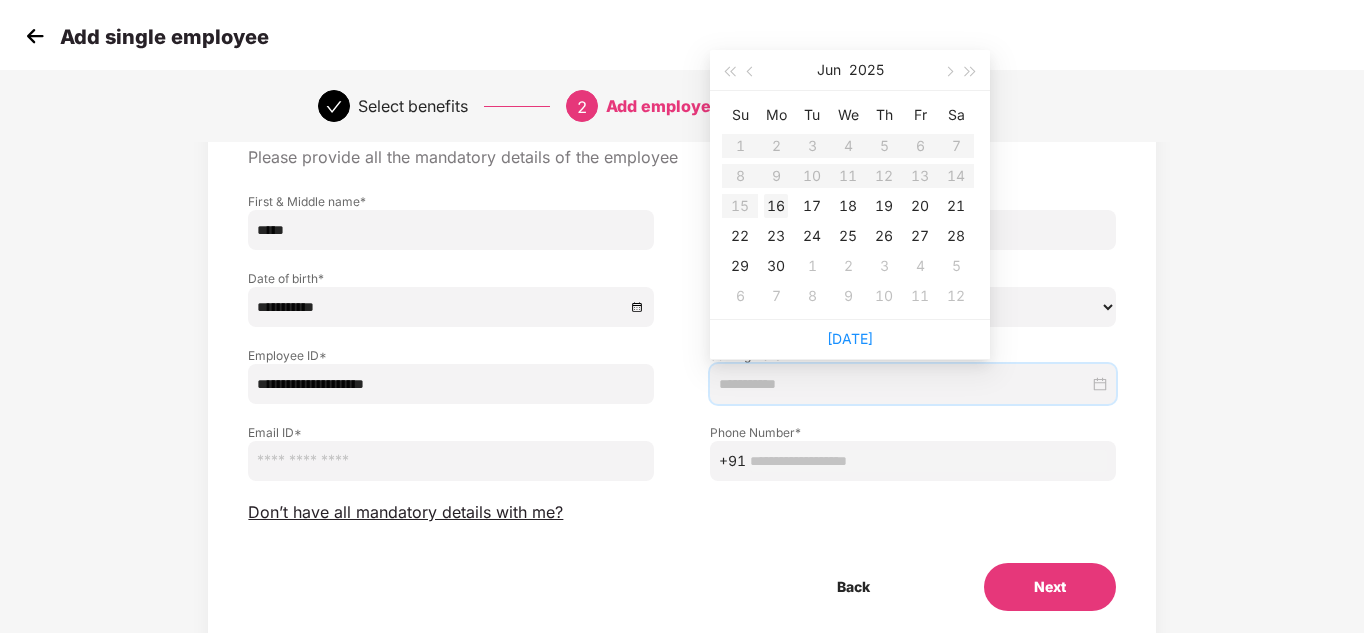 click on "16" at bounding box center [776, 206] 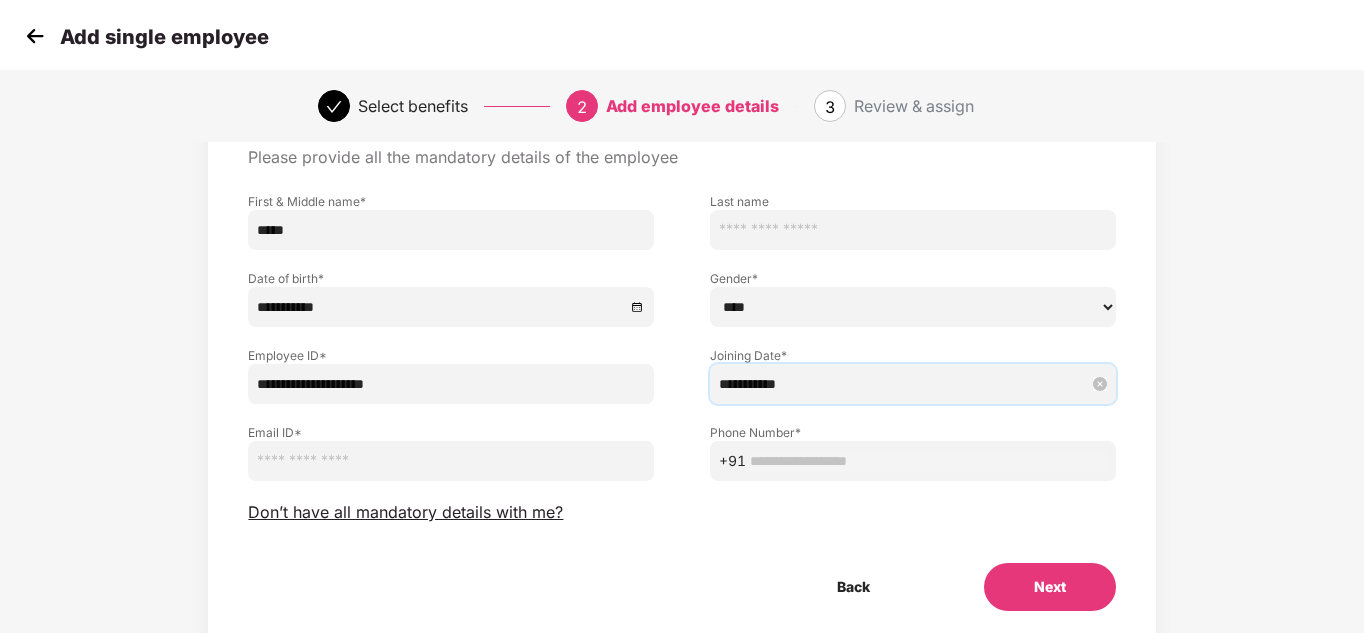 click on "**********" at bounding box center [904, 384] 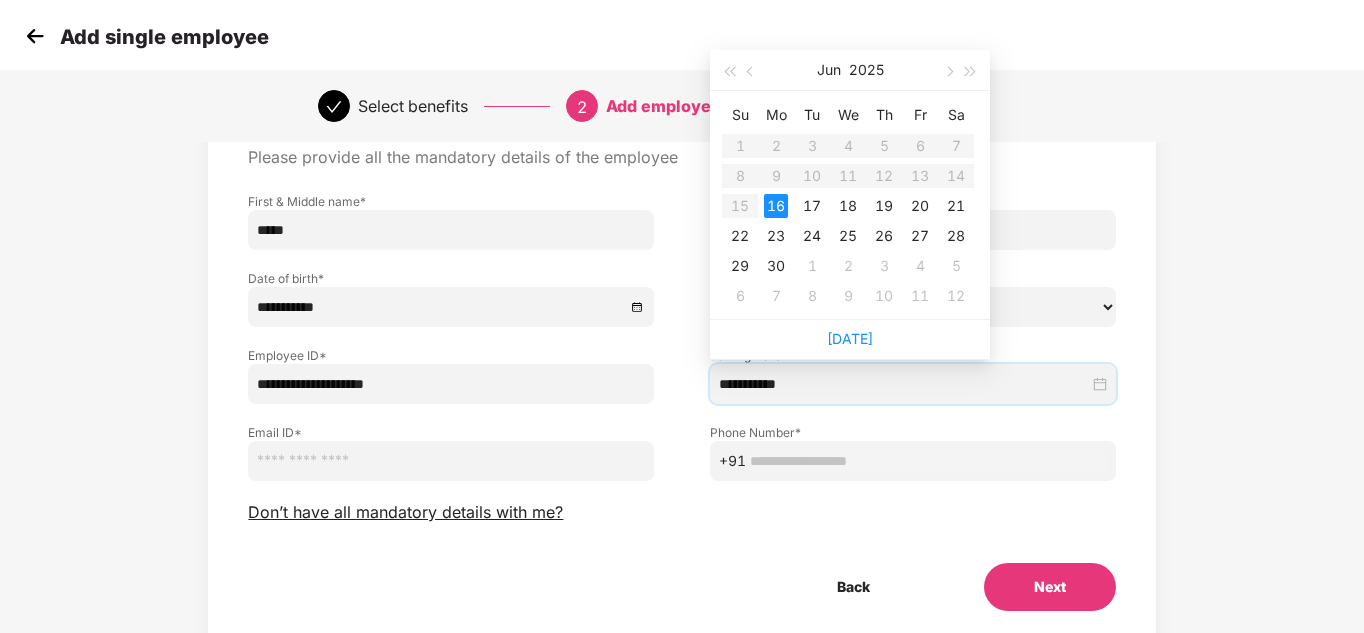 click on "Su Mo Tu We Th Fr Sa 1 2 3 4 5 6 7 8 9 10 11 12 13 14 15 16 17 18 19 20 21 22 23 24 25 26 27 28 29 30 1 2 3 4 5 6 7 8 9 10 11 12" at bounding box center (848, 205) 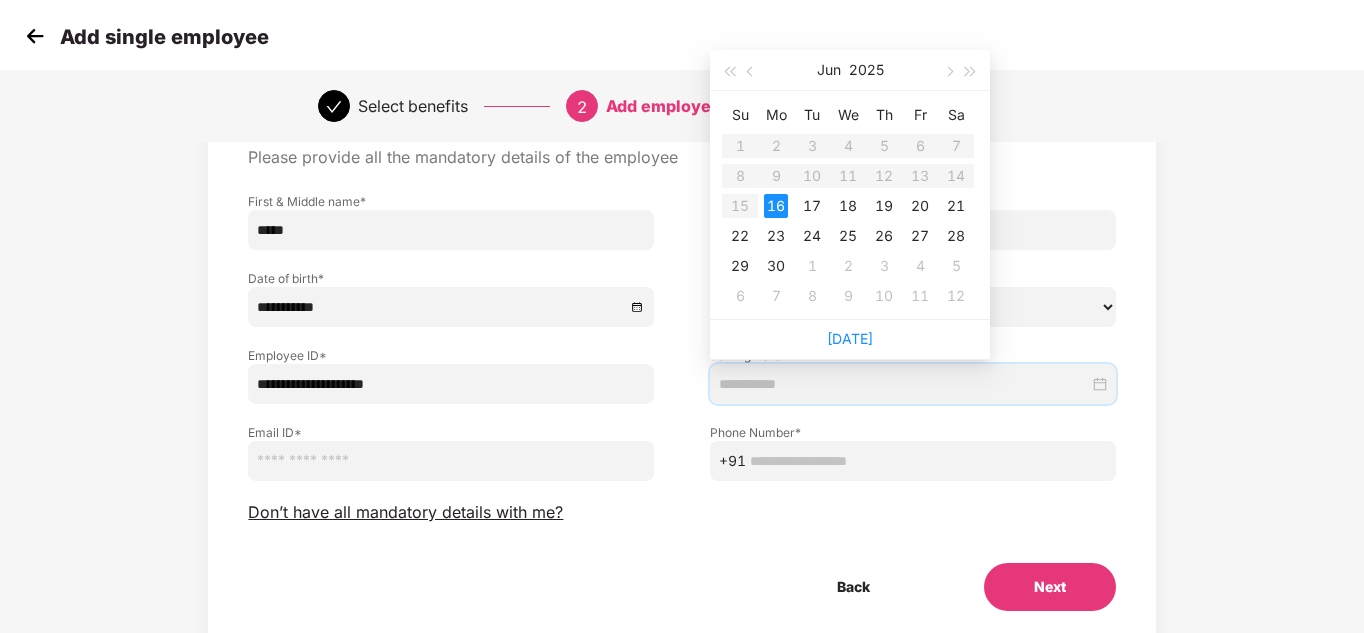 type on "**********" 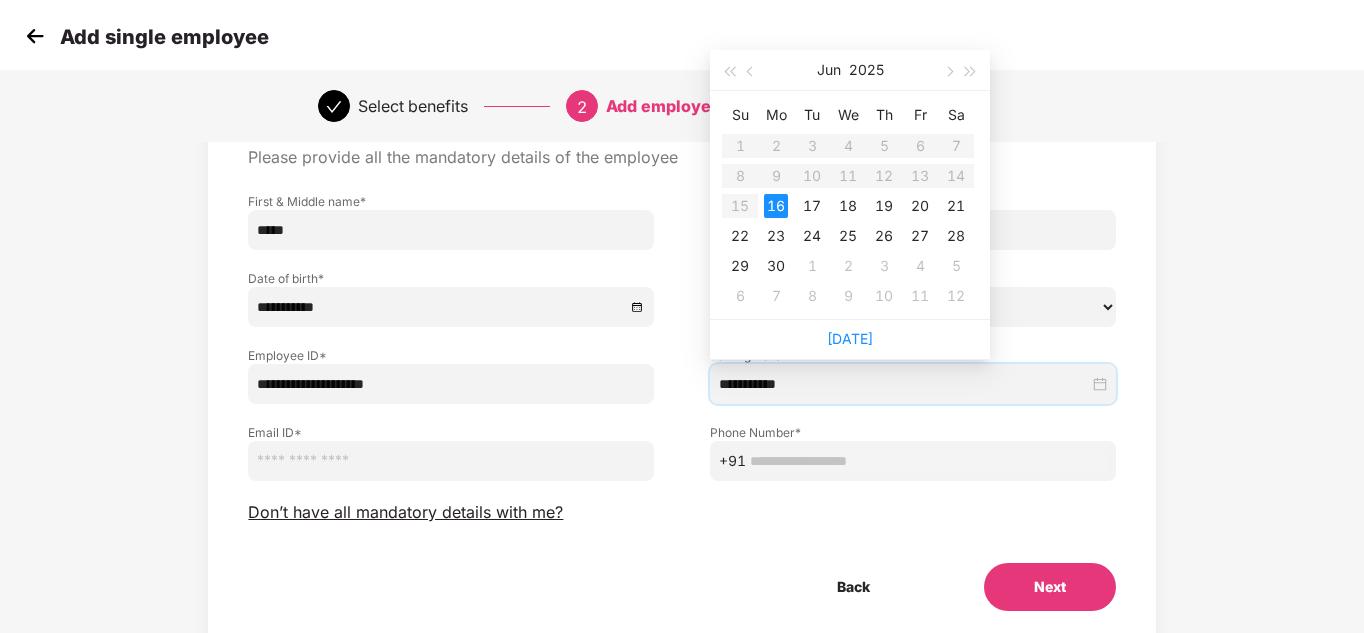 click on "Phone Number  *" at bounding box center [913, 432] 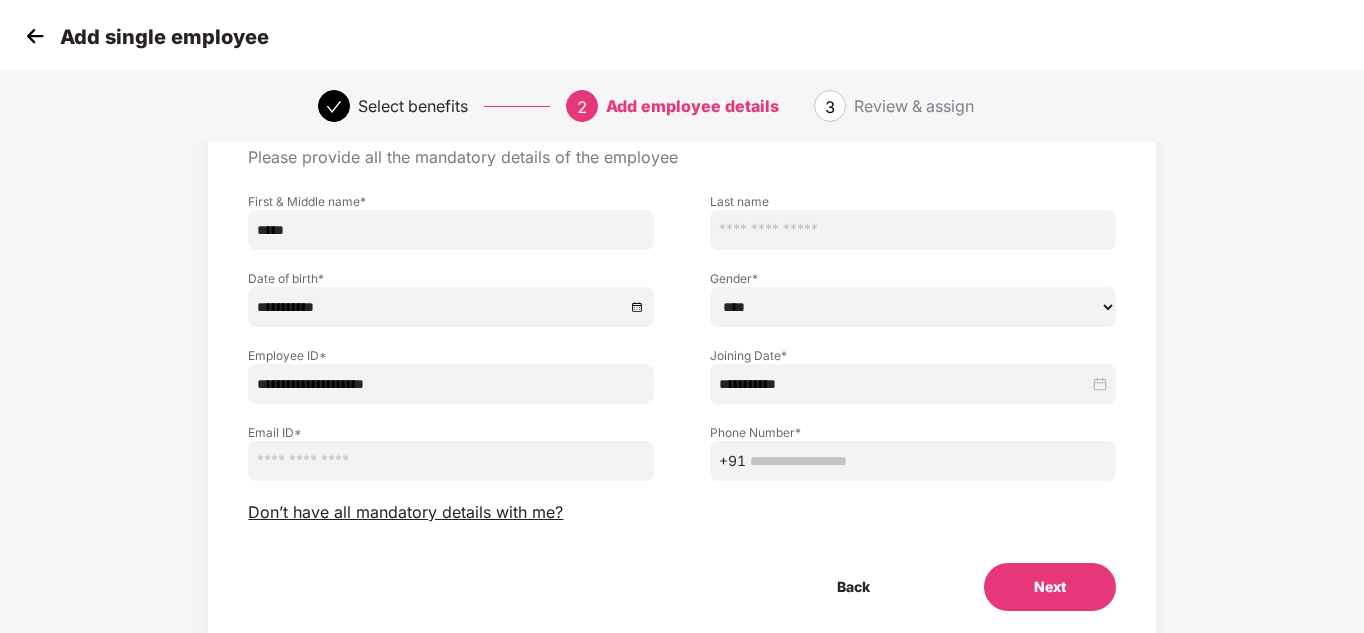 click at bounding box center (451, 461) 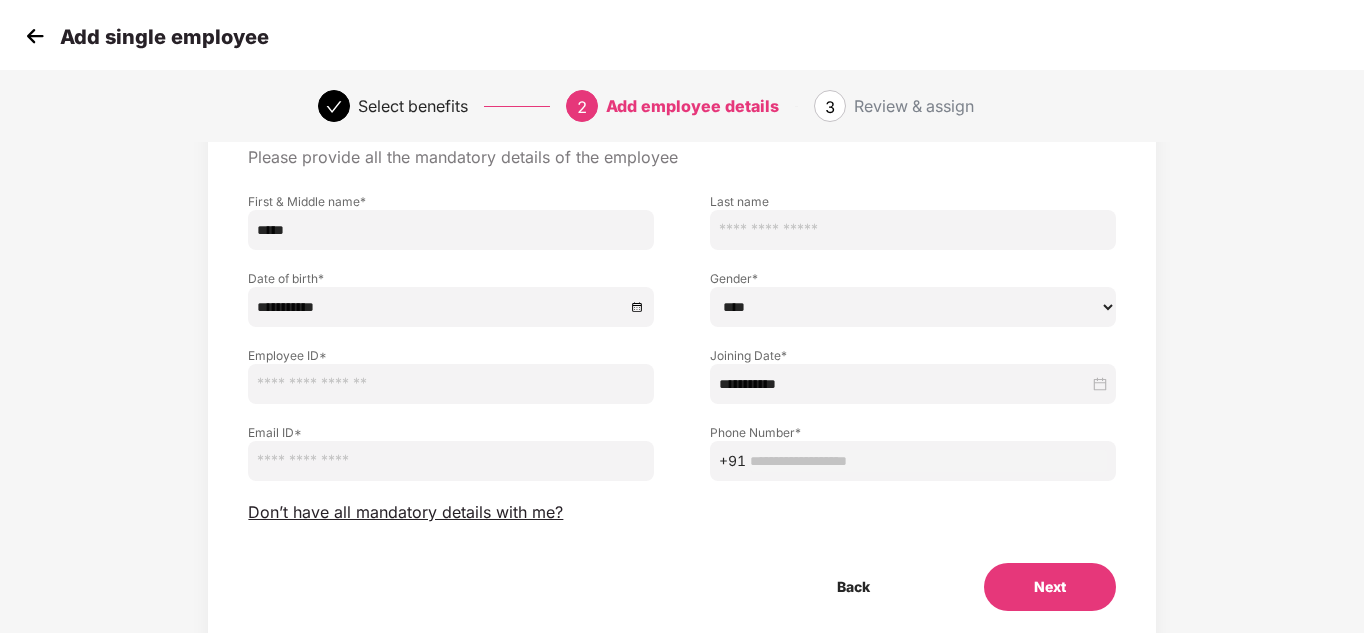 type 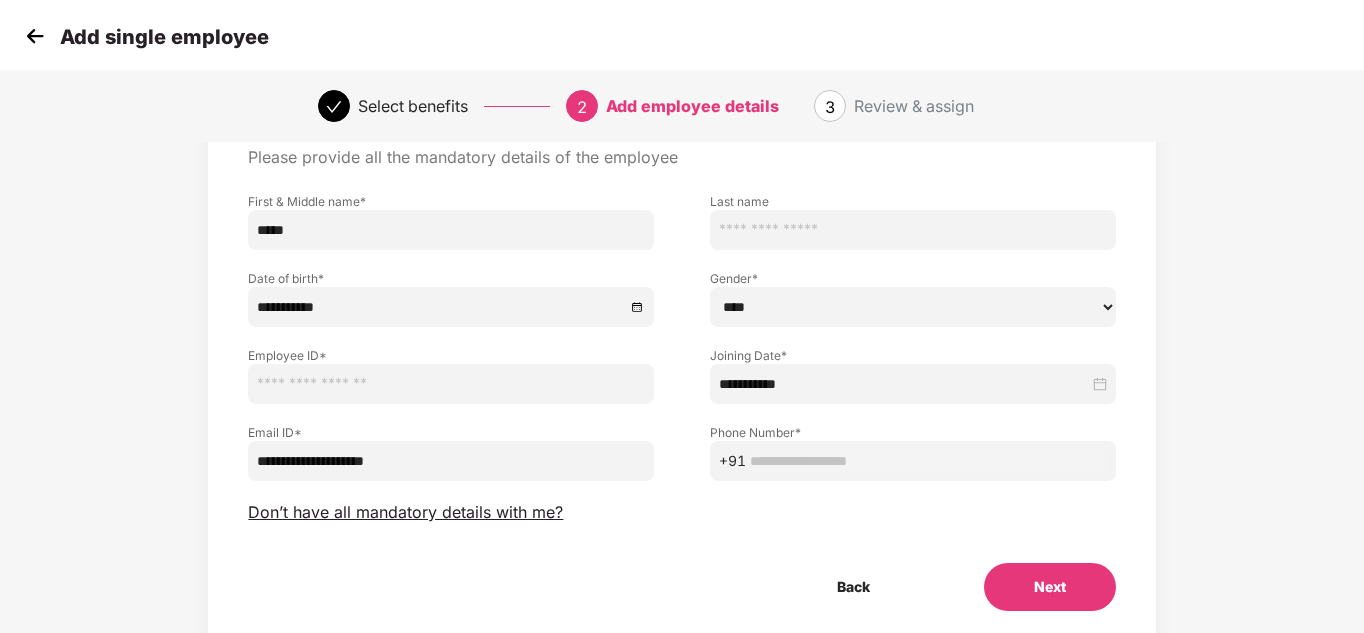 type on "**********" 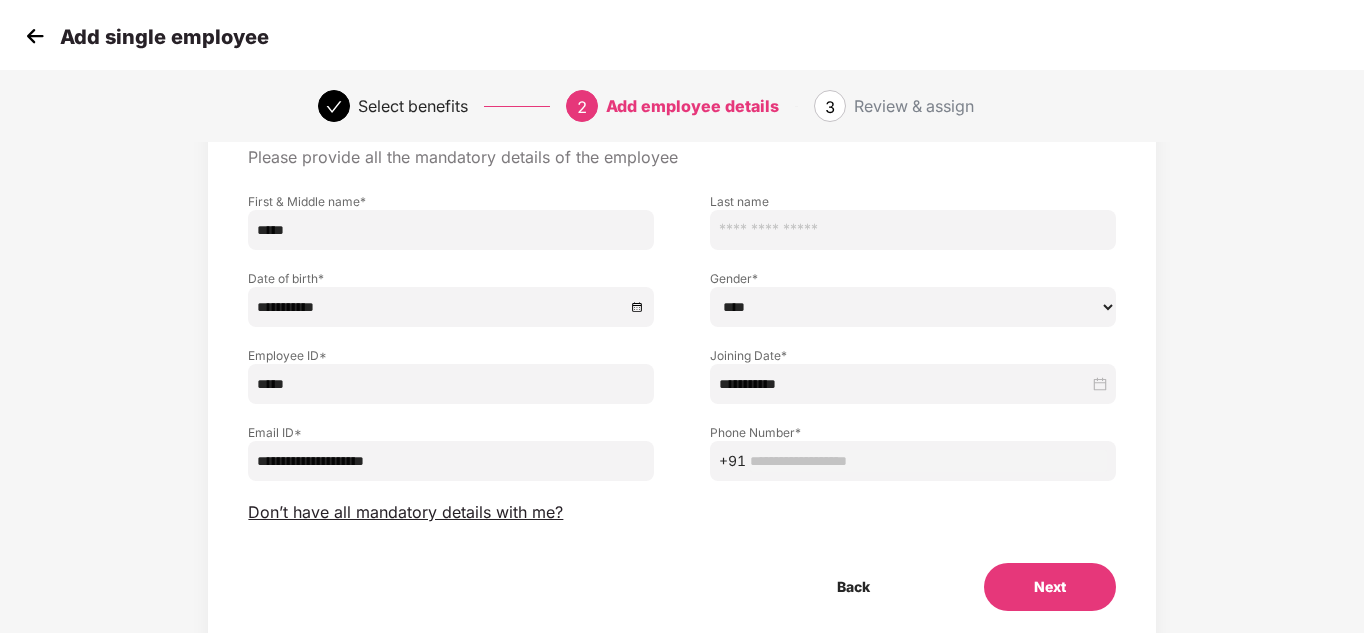 type on "*****" 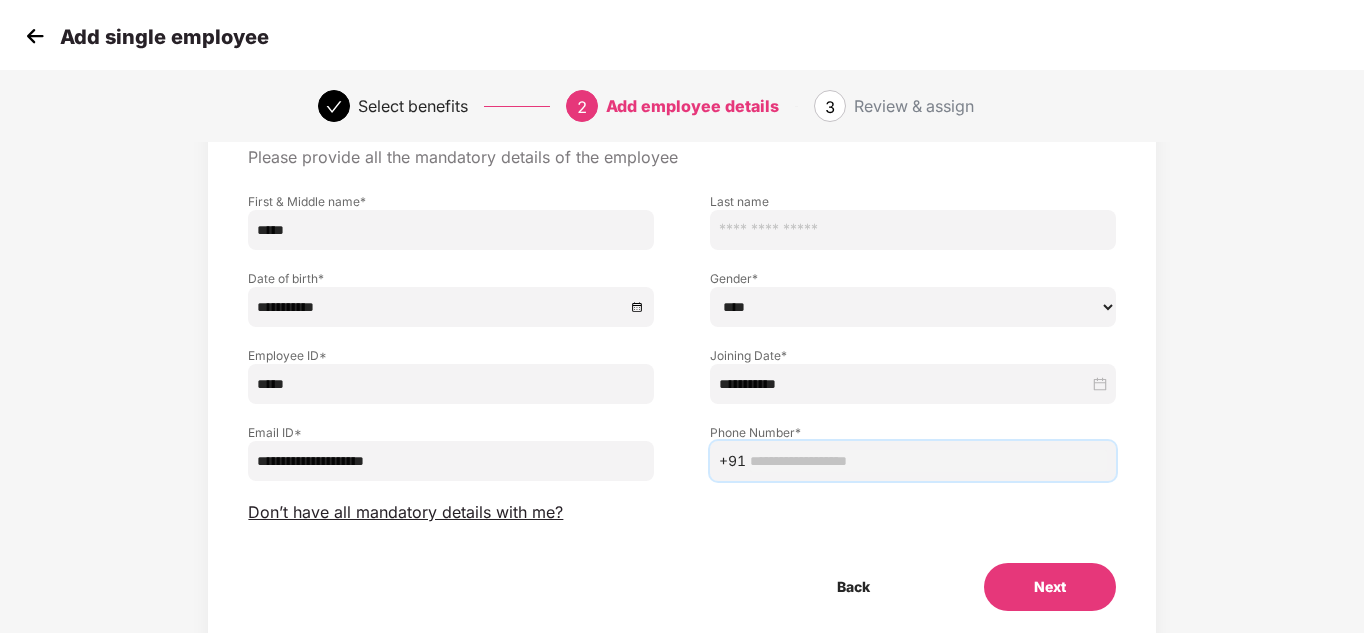 paste on "**********" 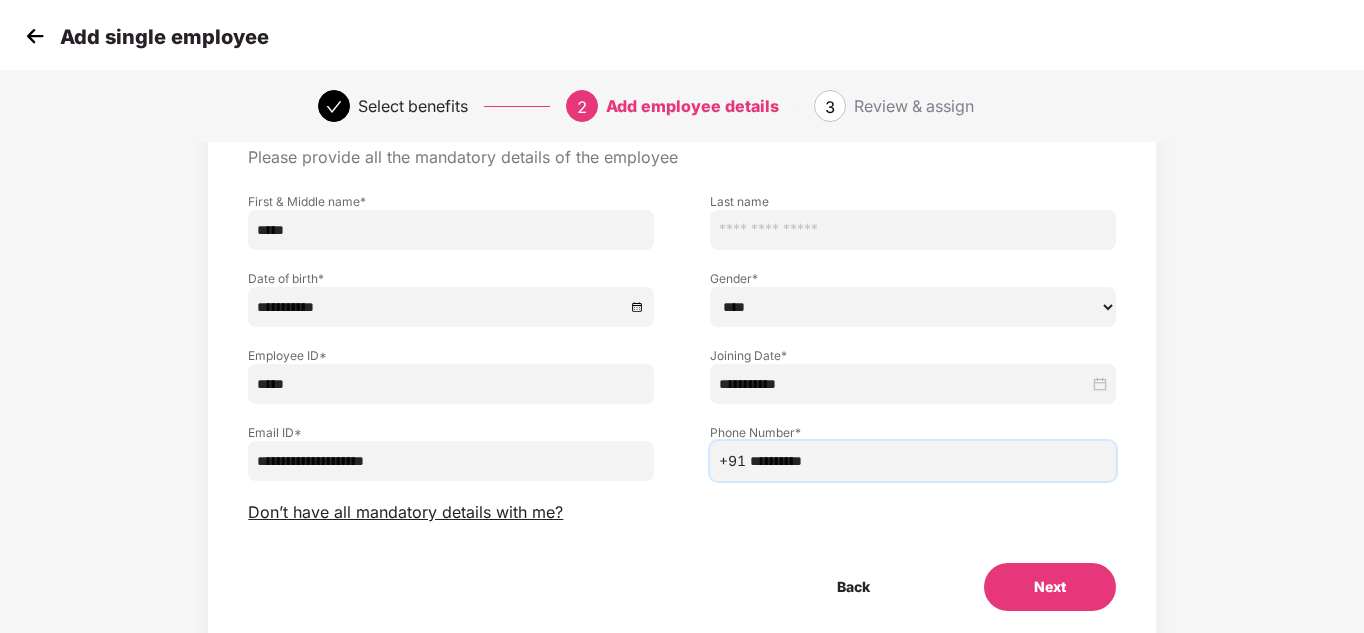 type on "**********" 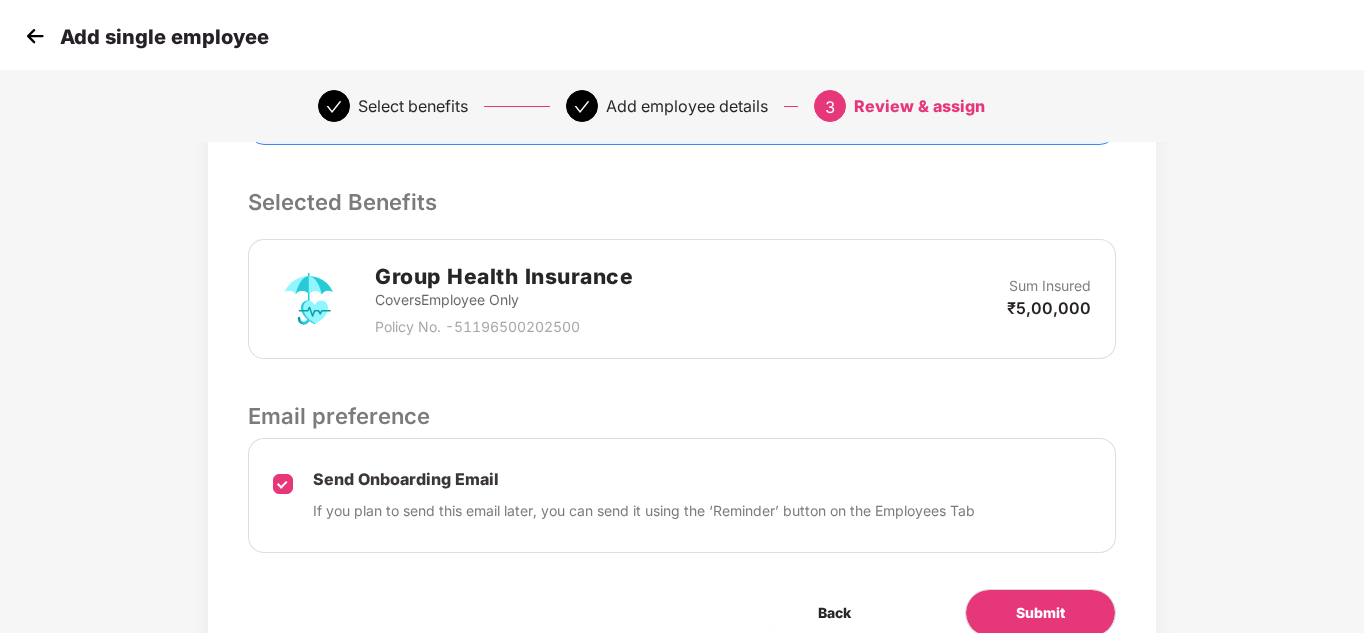 scroll, scrollTop: 542, scrollLeft: 0, axis: vertical 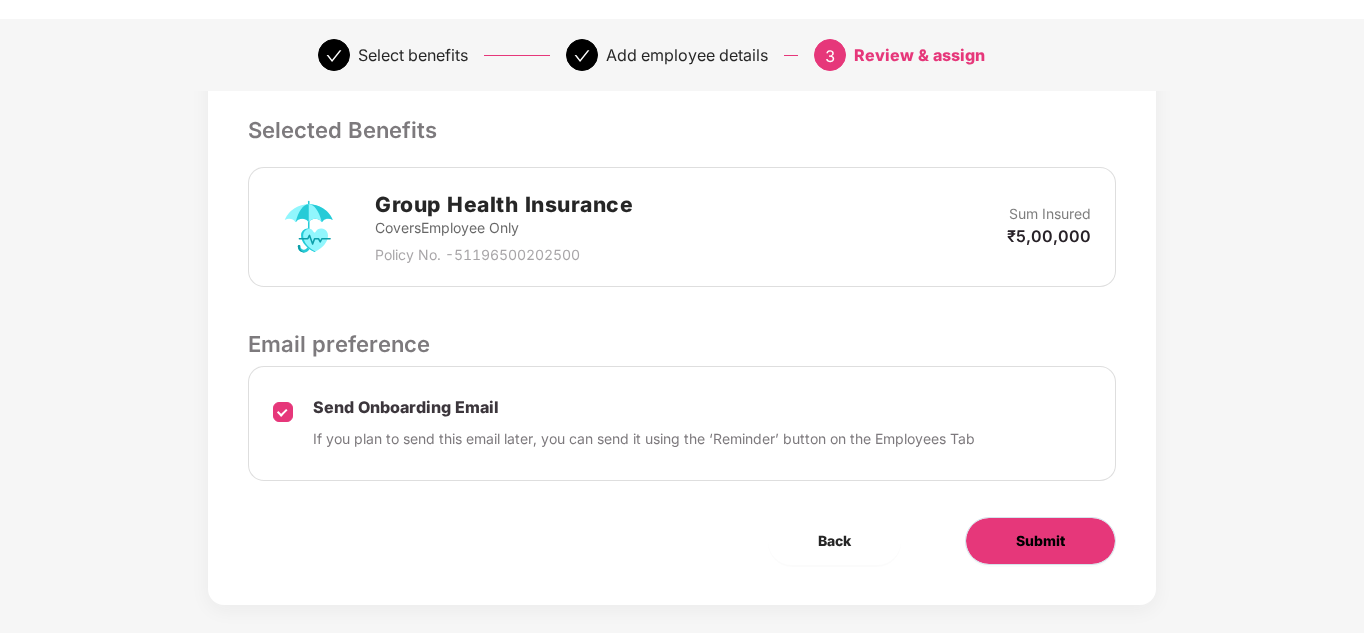 click on "Submit" at bounding box center (1040, 541) 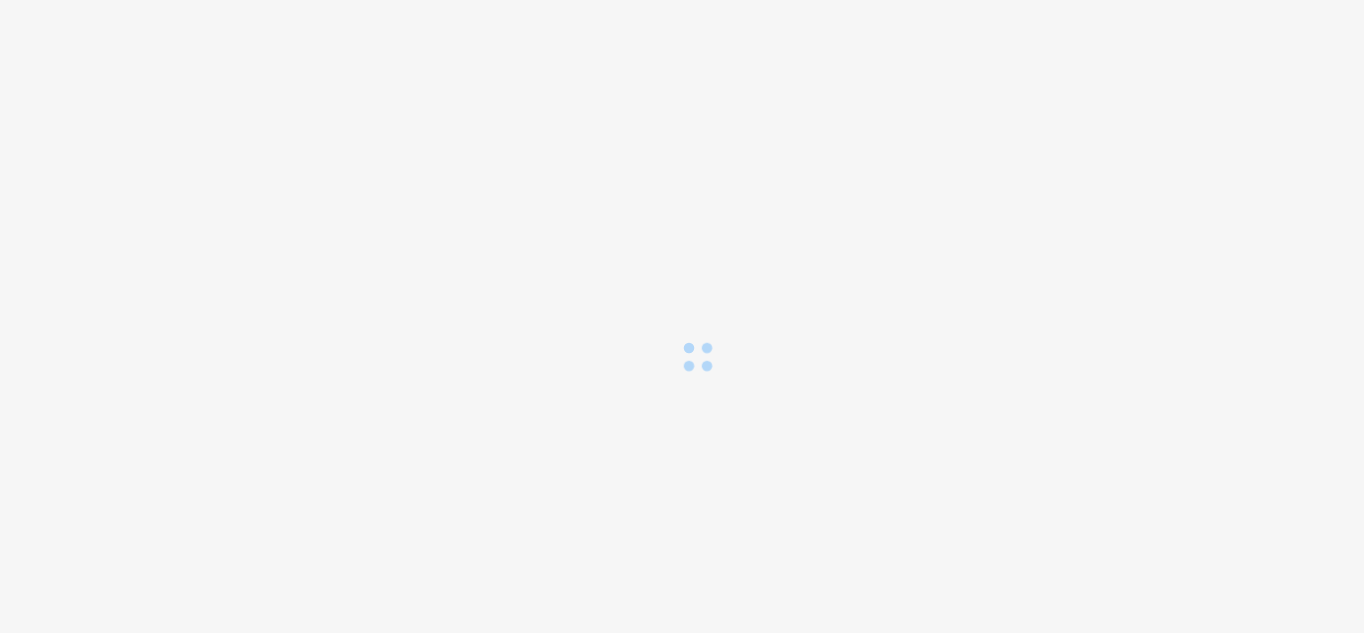 scroll, scrollTop: 0, scrollLeft: 0, axis: both 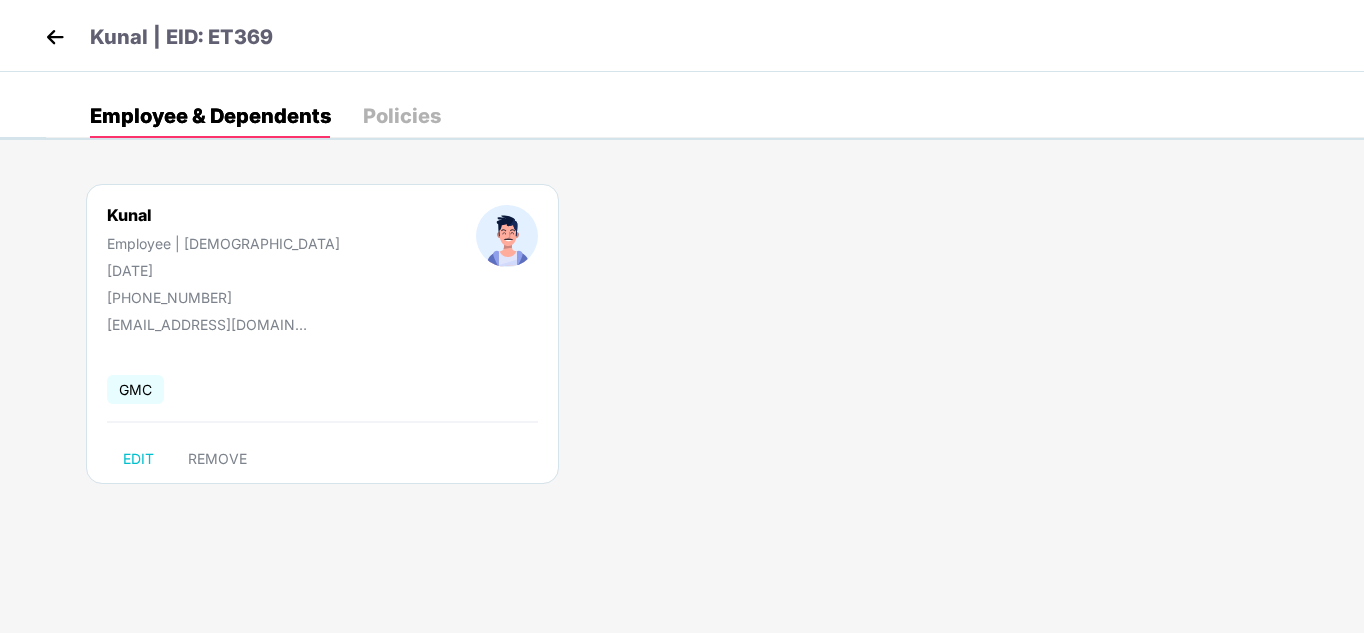 click at bounding box center [55, 37] 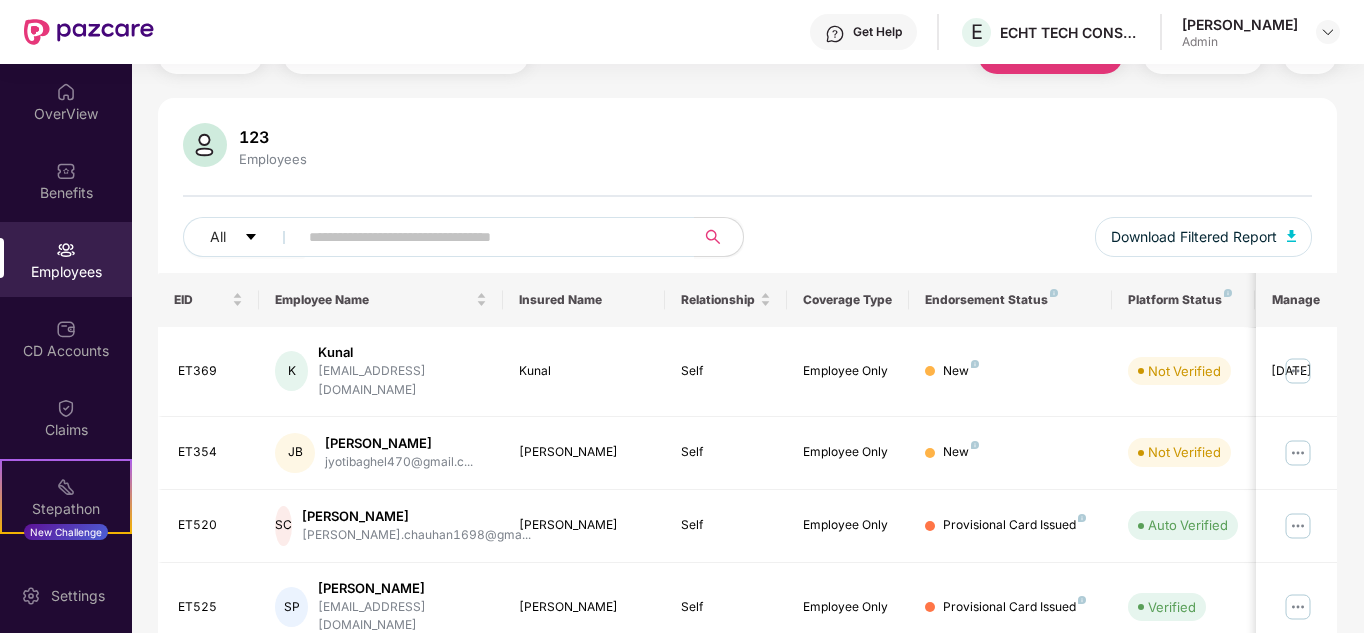 scroll, scrollTop: 0, scrollLeft: 0, axis: both 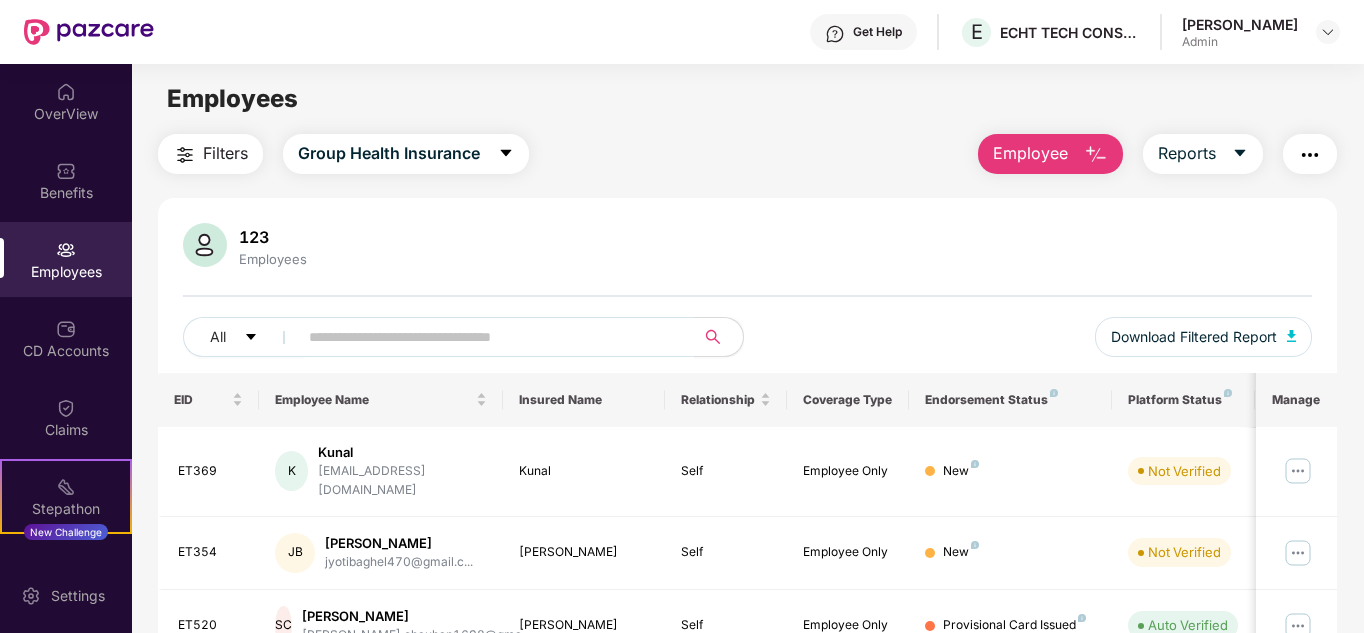 click on "Employee" at bounding box center (1030, 153) 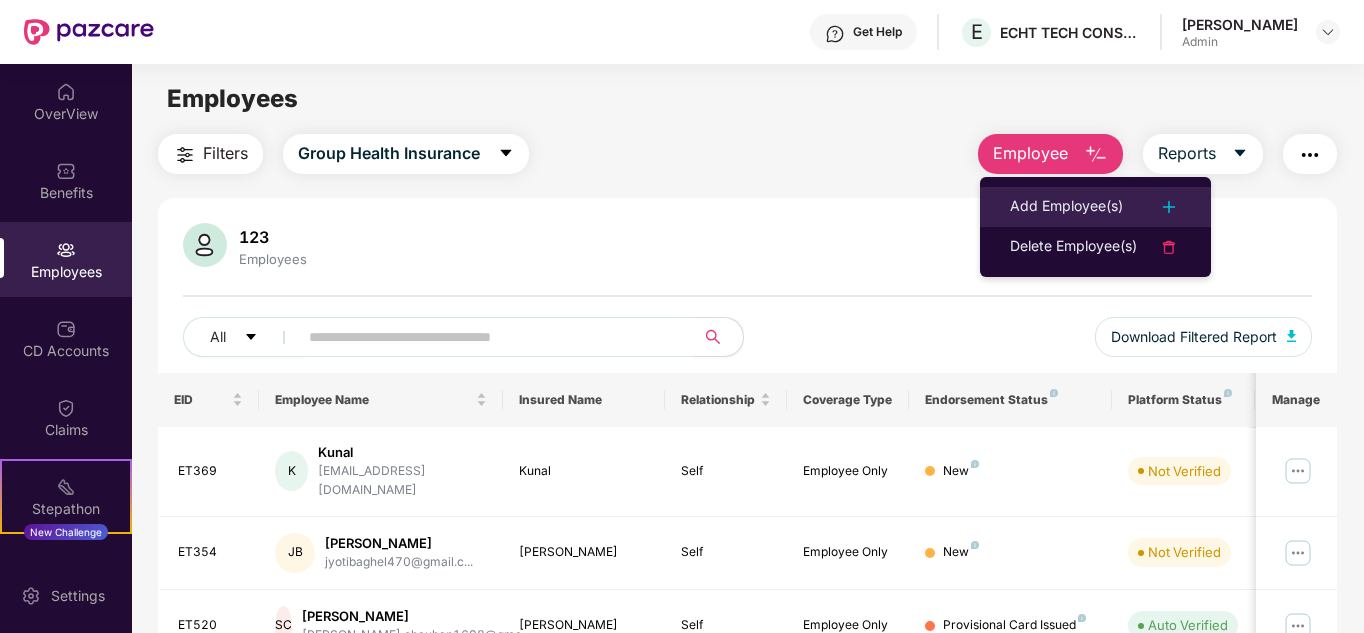 click on "Add Employee(s)" at bounding box center (1095, 207) 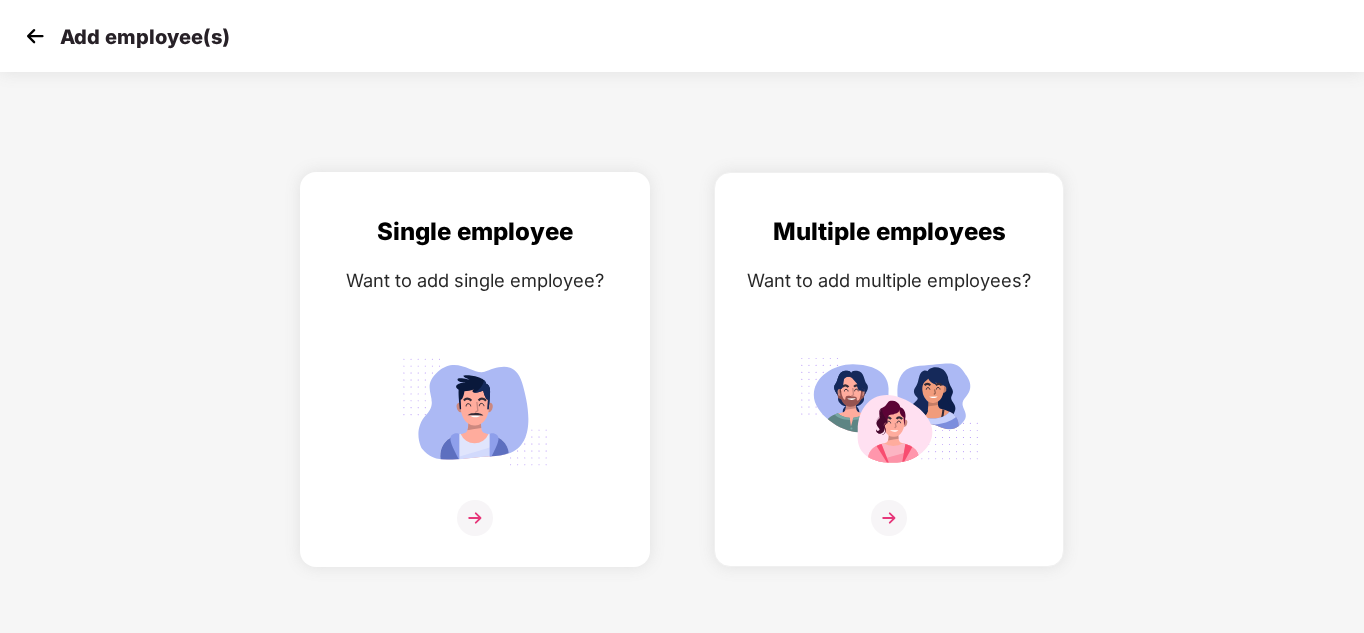 click at bounding box center [475, 518] 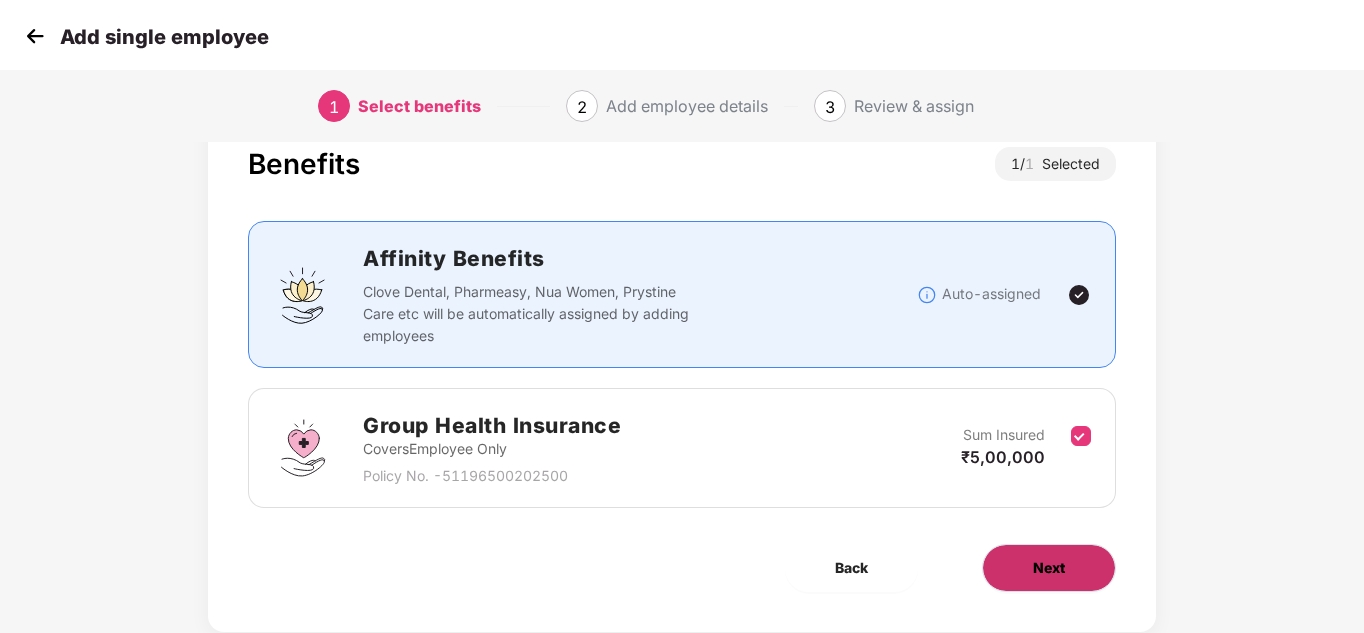scroll, scrollTop: 106, scrollLeft: 0, axis: vertical 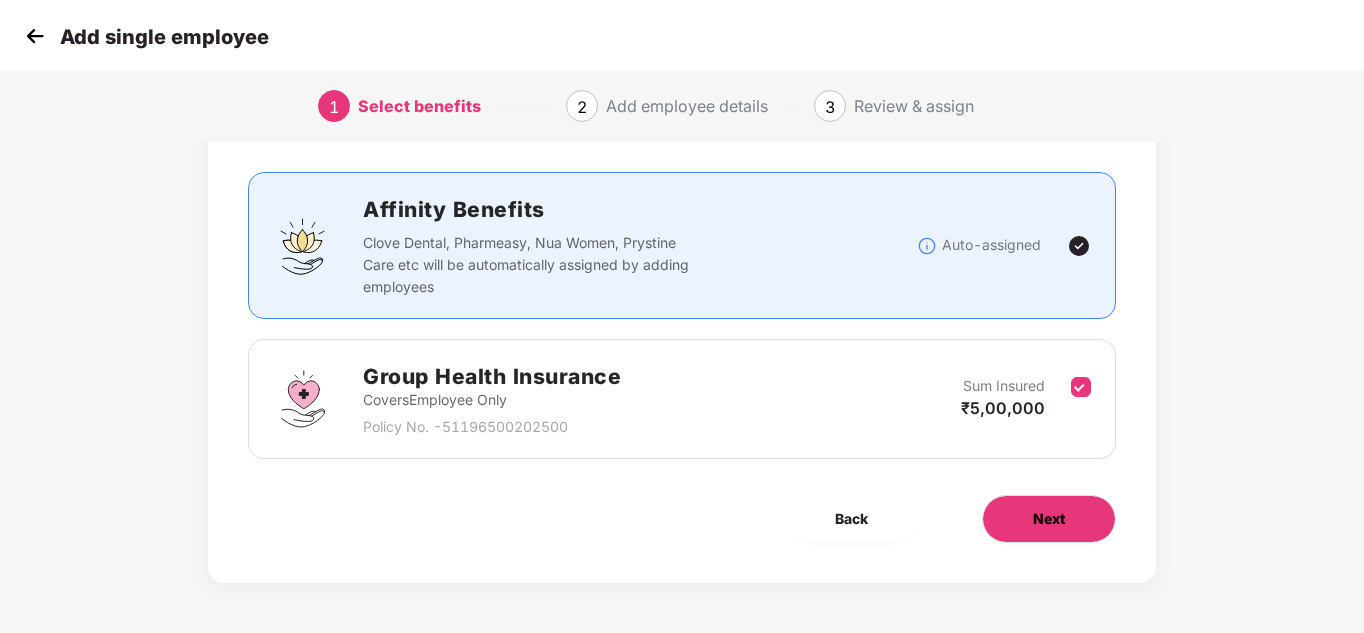 click on "Next" at bounding box center (1049, 519) 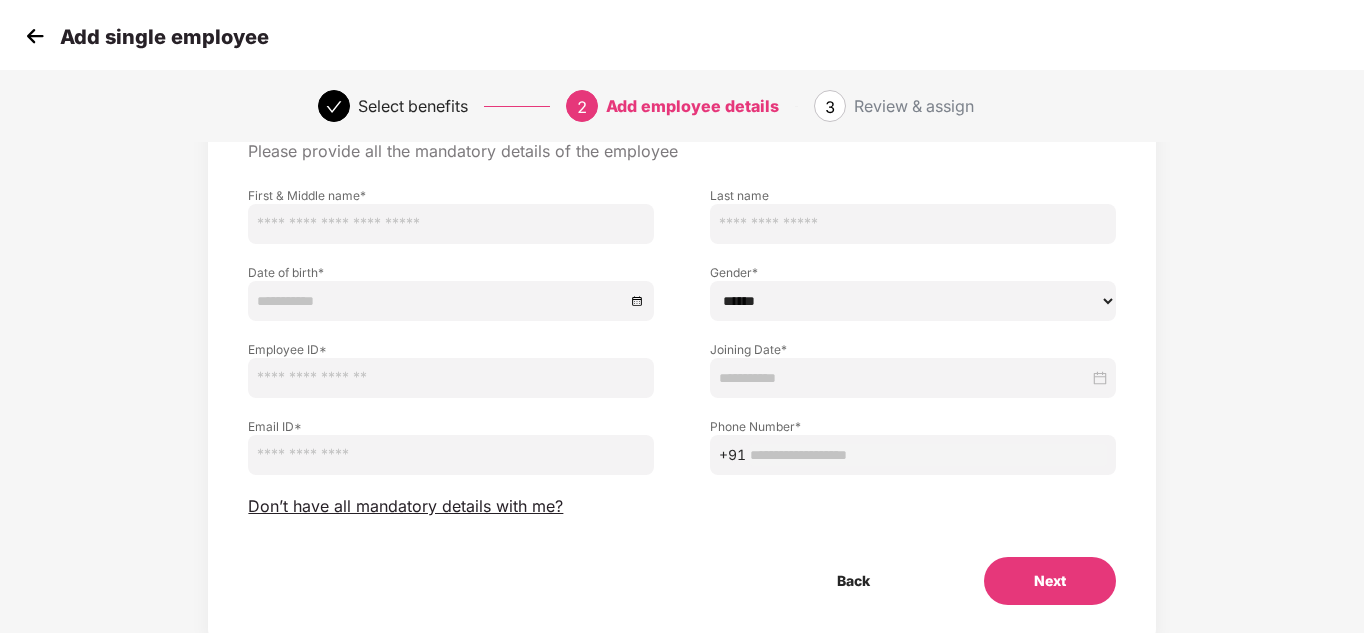 scroll, scrollTop: 0, scrollLeft: 0, axis: both 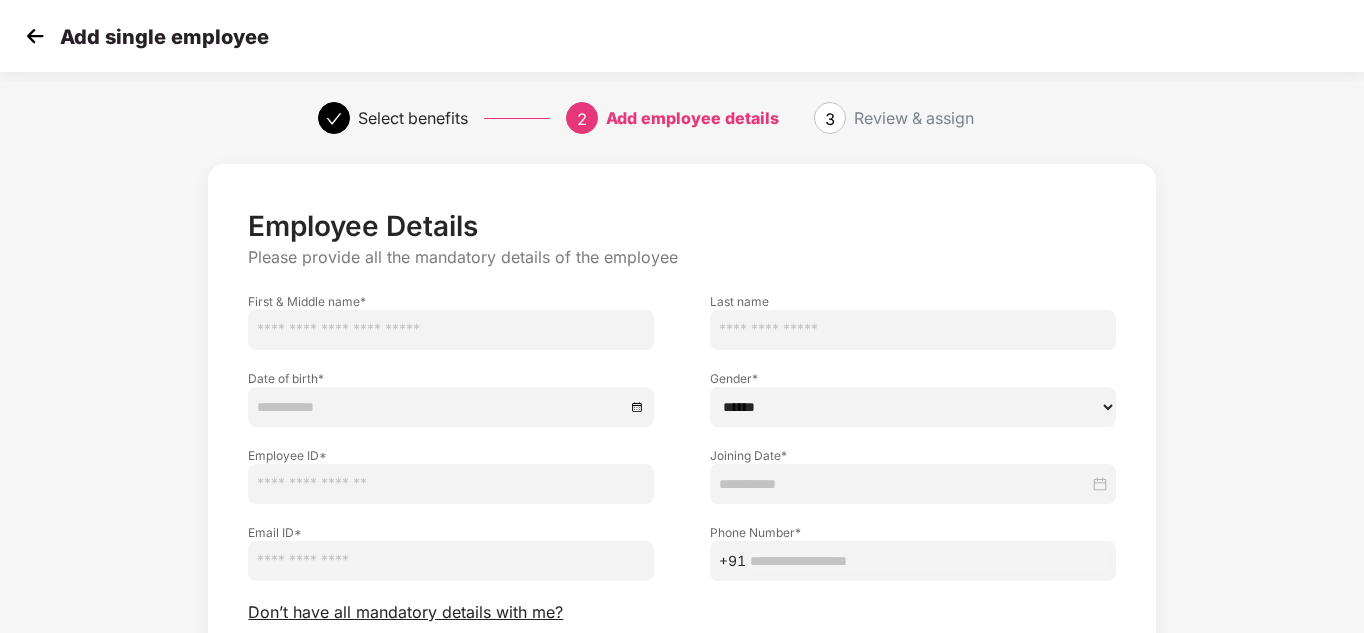 click at bounding box center (451, 330) 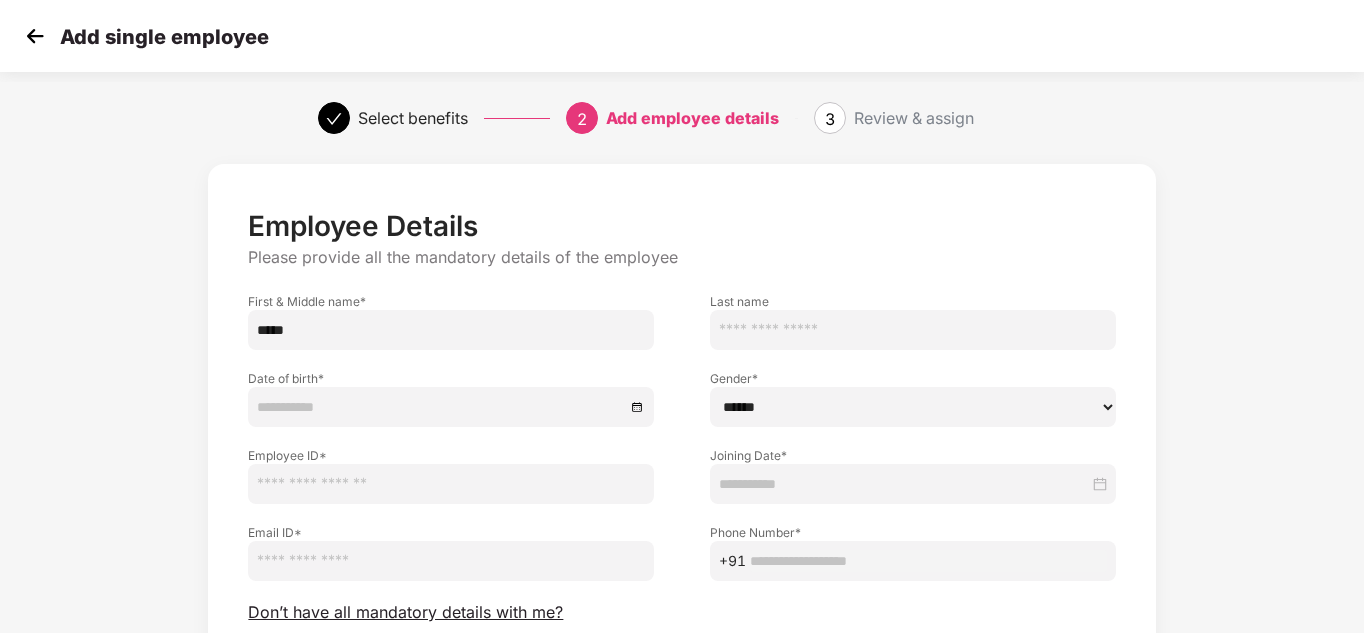 type on "*****" 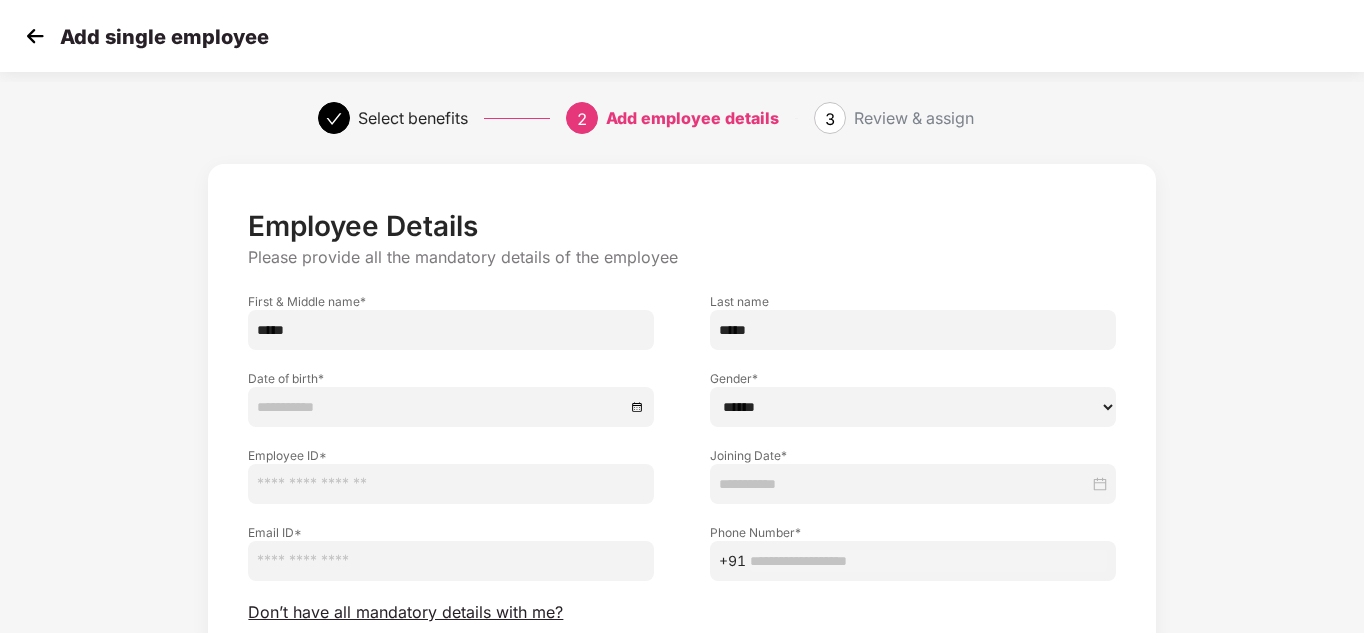 type on "*****" 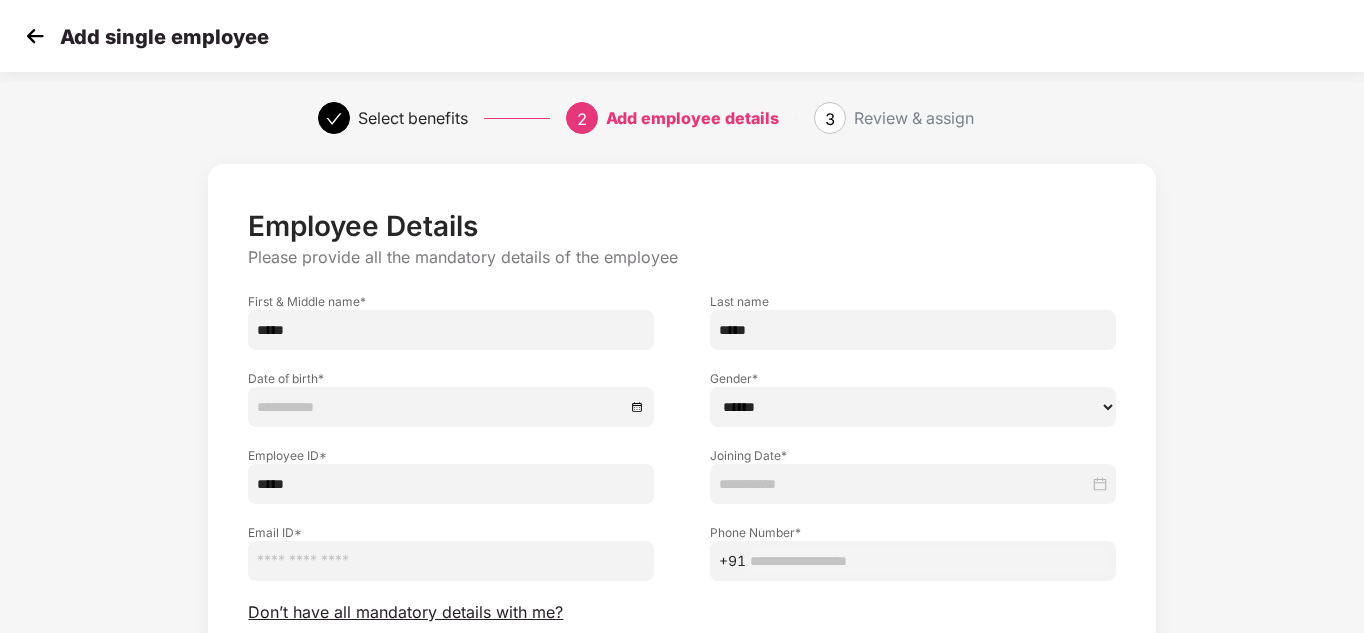 type on "*****" 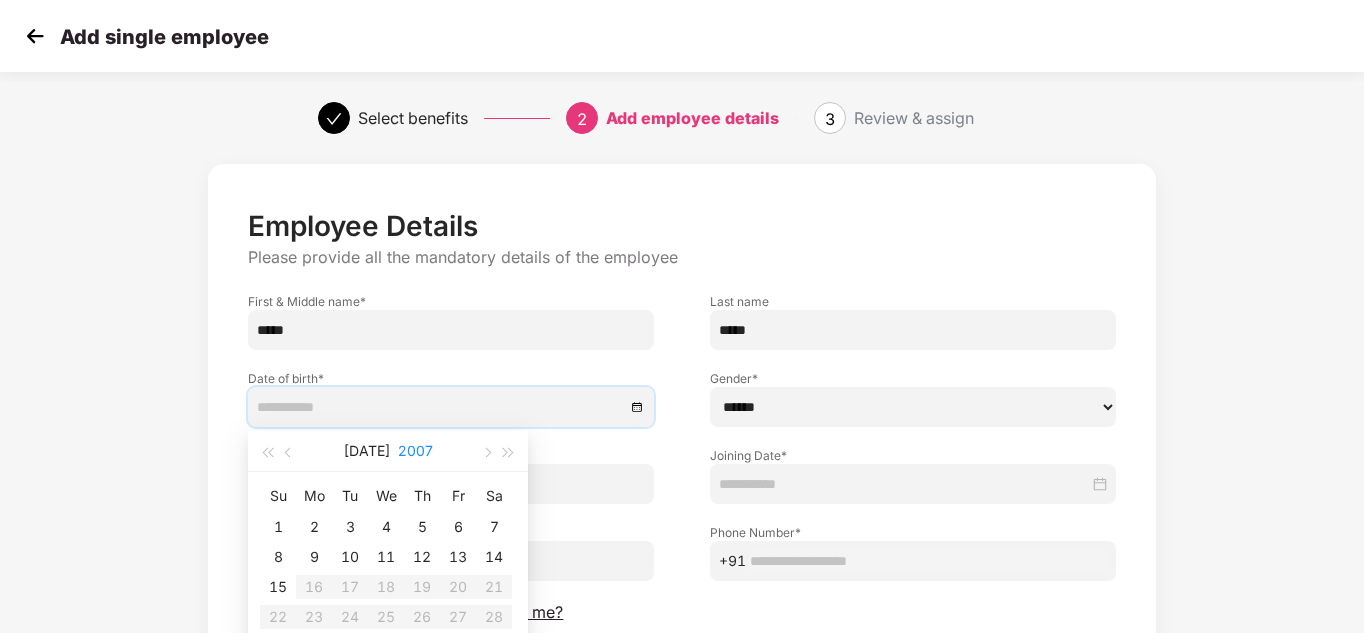 click on "2007" at bounding box center (415, 451) 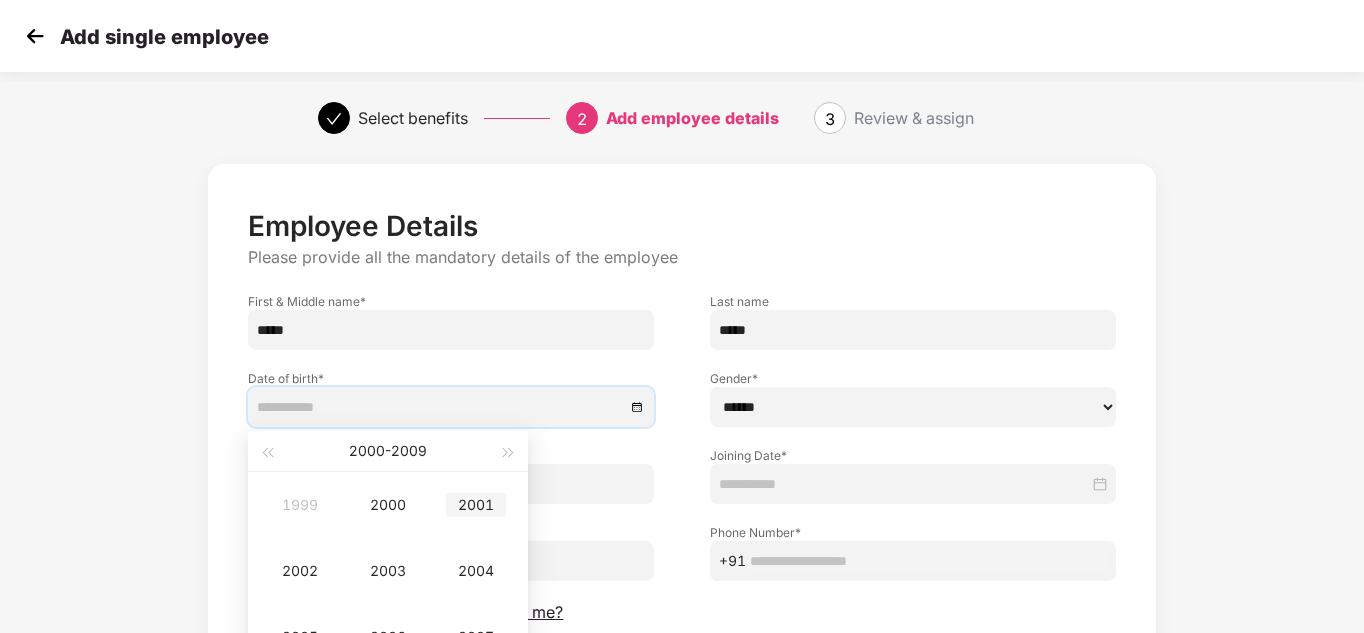 type on "**********" 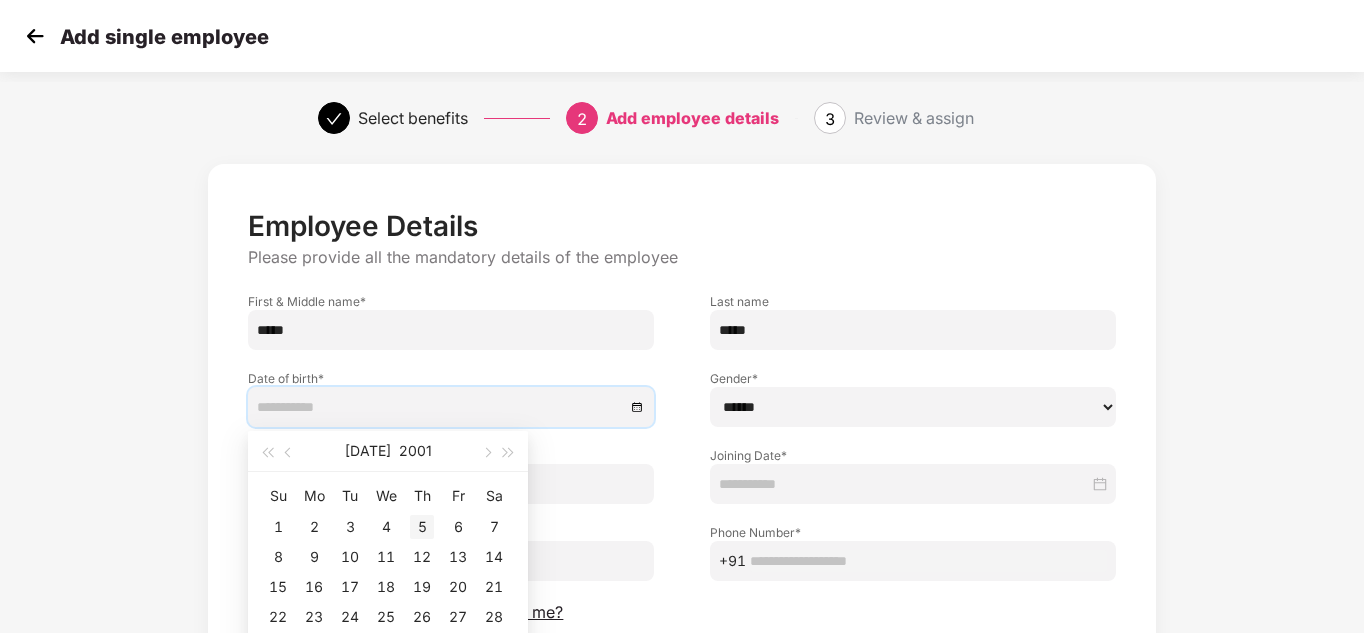 type on "**********" 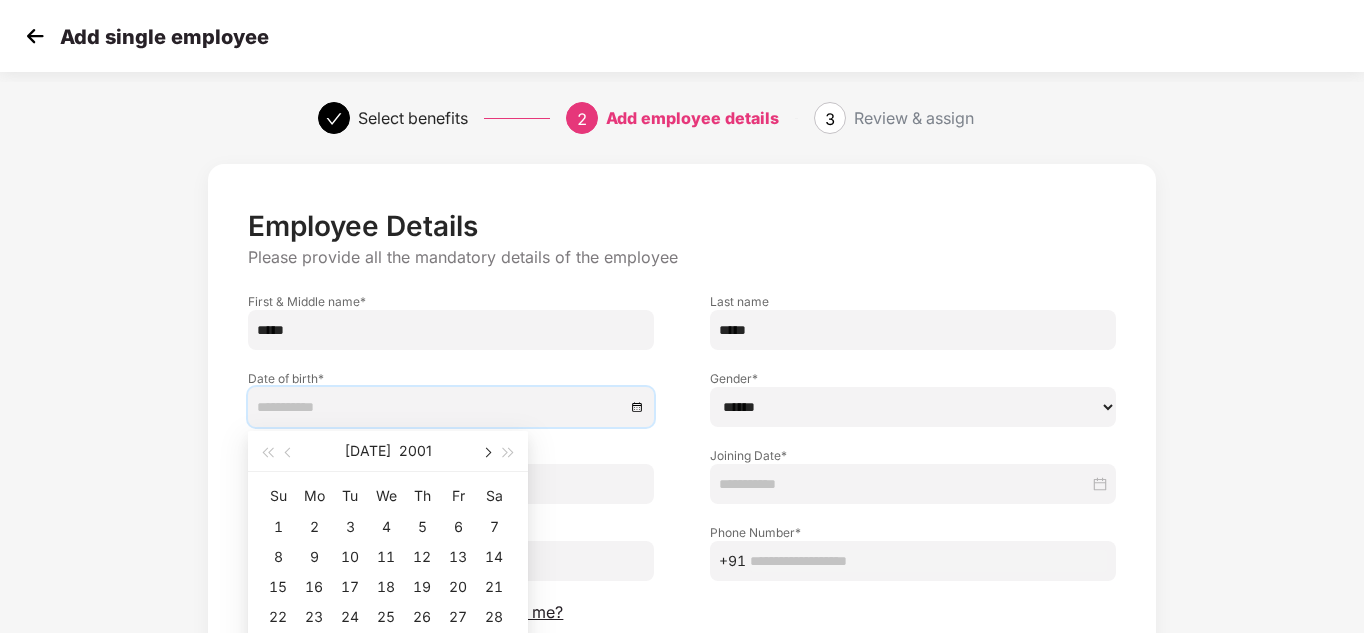 click at bounding box center [486, 451] 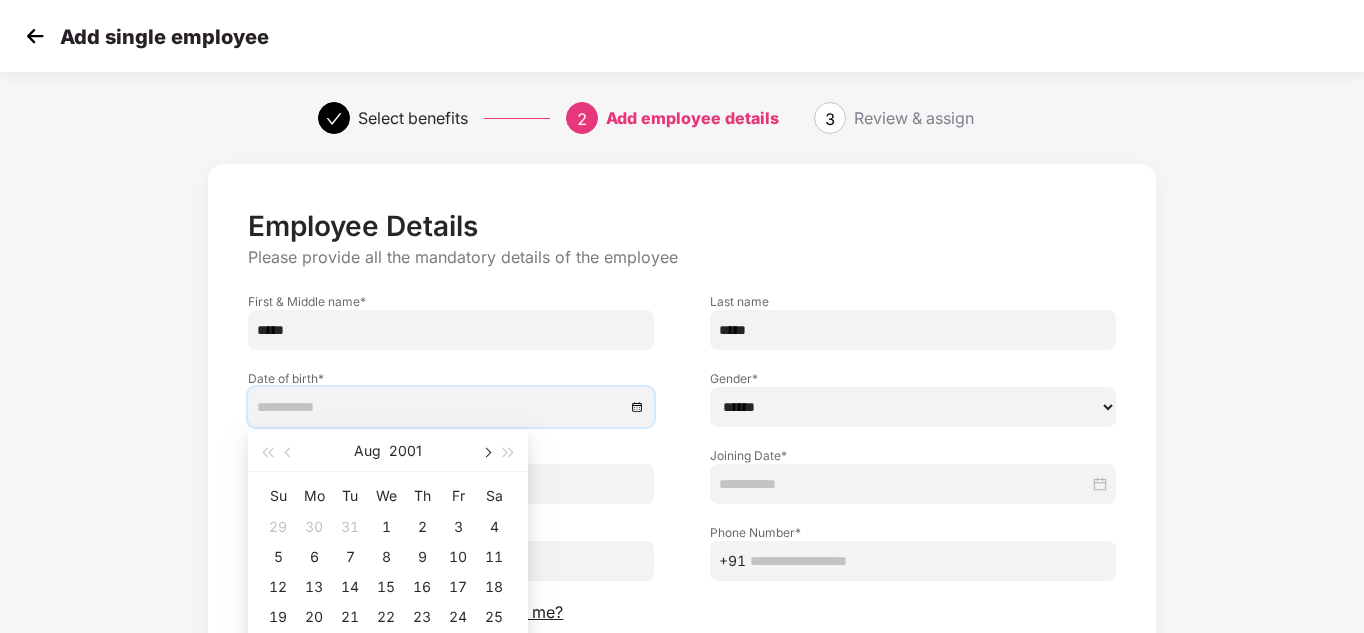 click at bounding box center [486, 451] 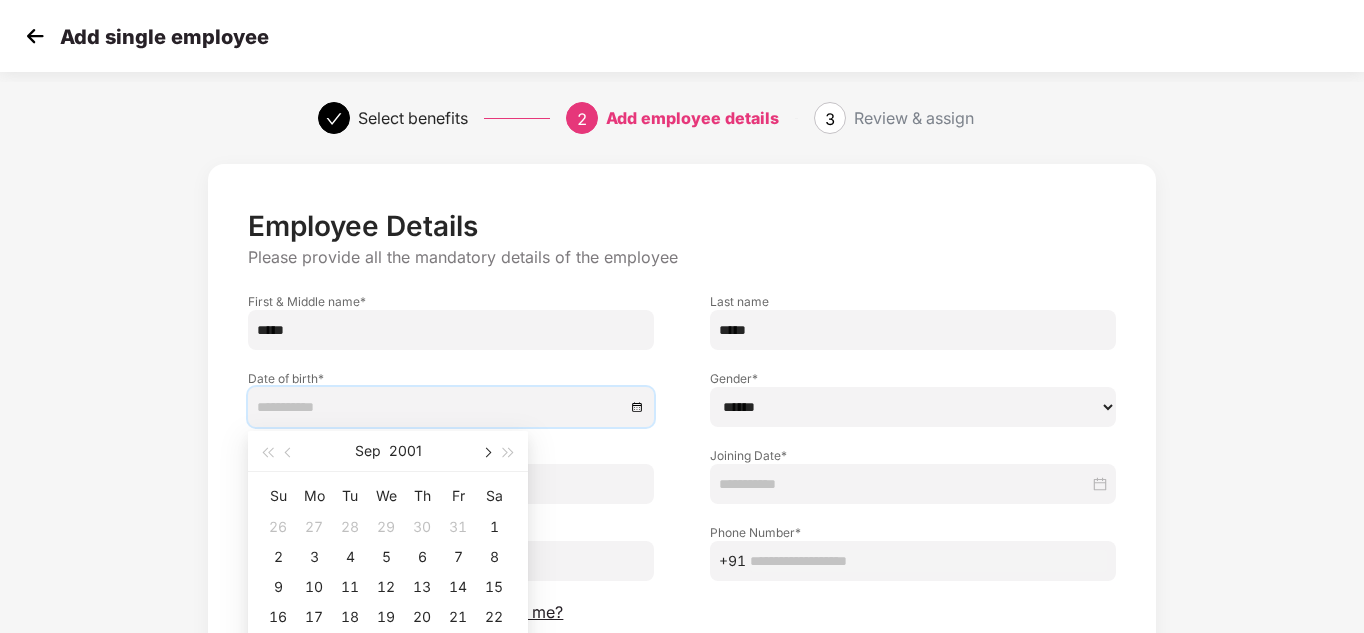 click at bounding box center [486, 451] 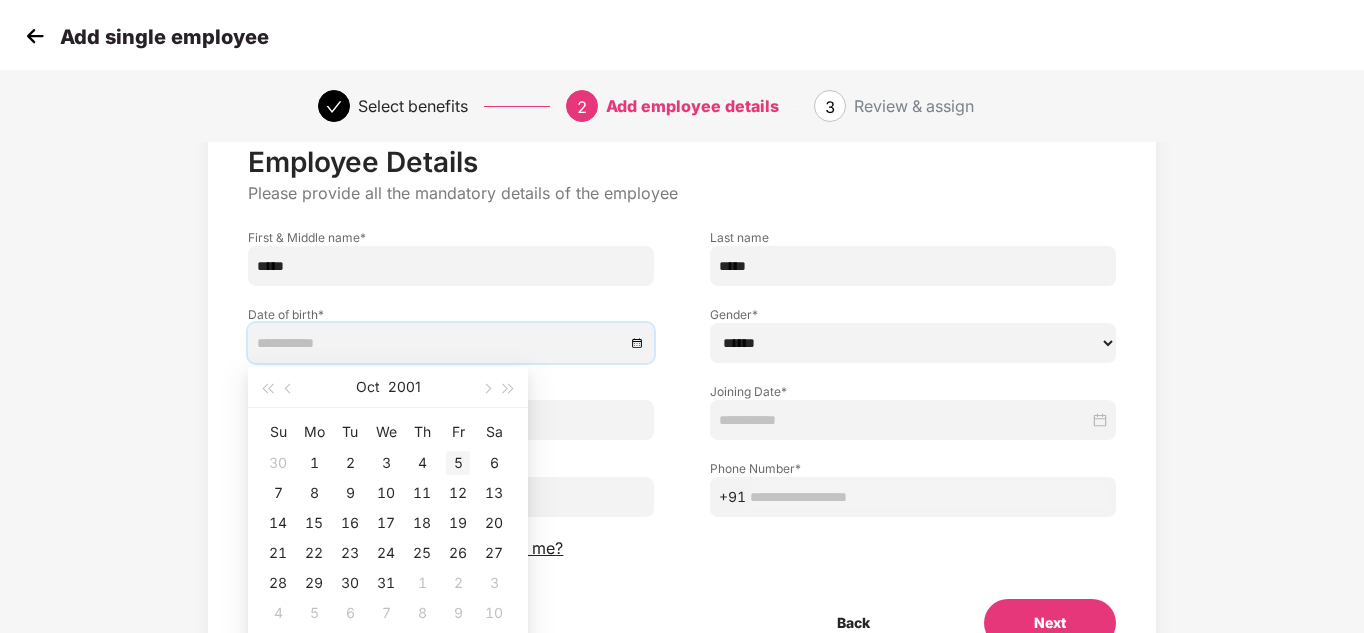 scroll, scrollTop: 100, scrollLeft: 0, axis: vertical 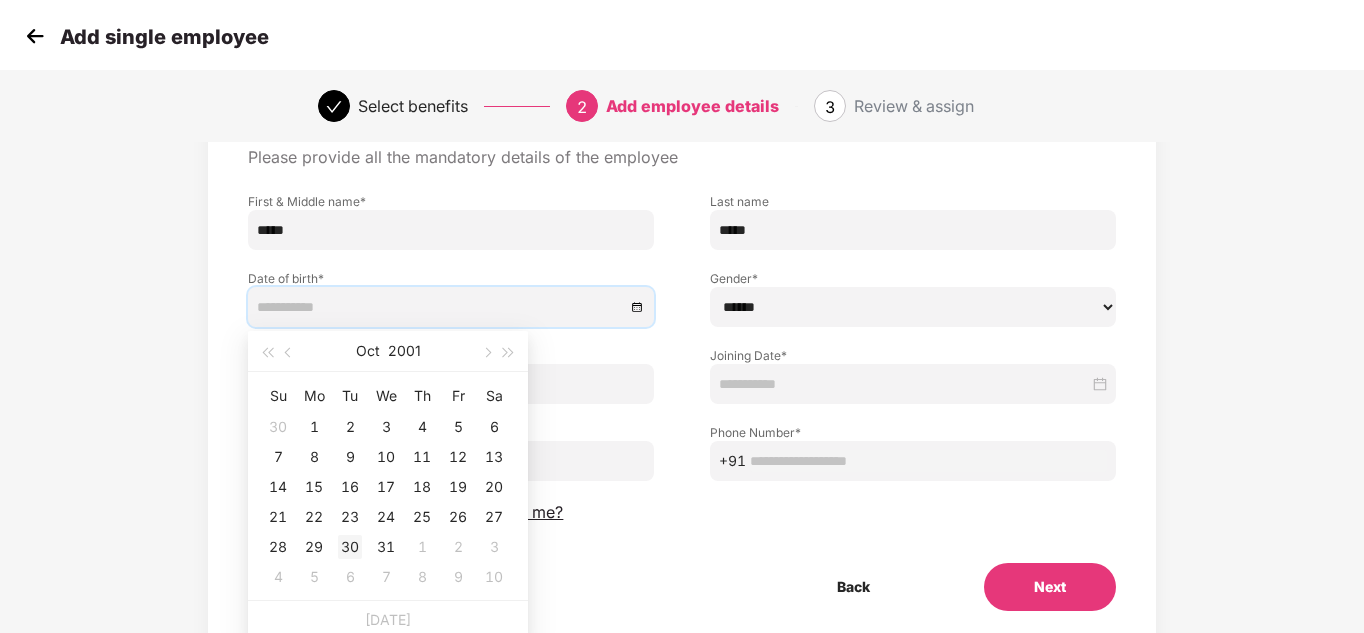 type on "**********" 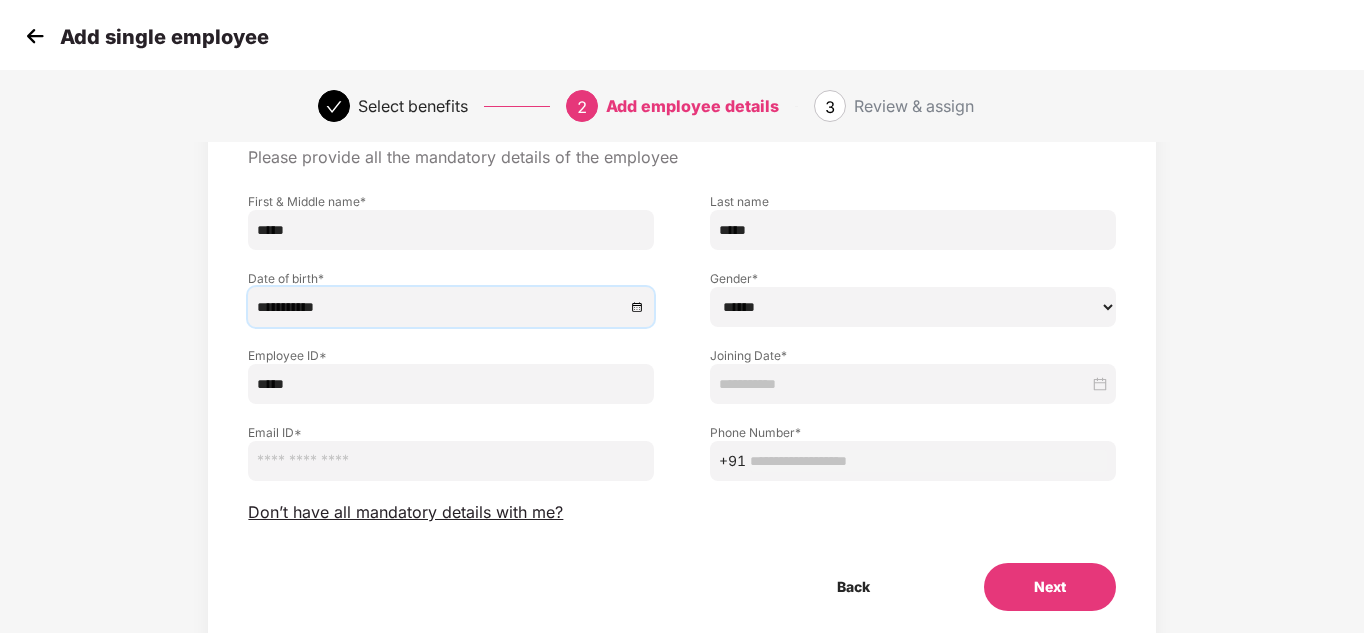 click on "****** **** ******" at bounding box center (913, 307) 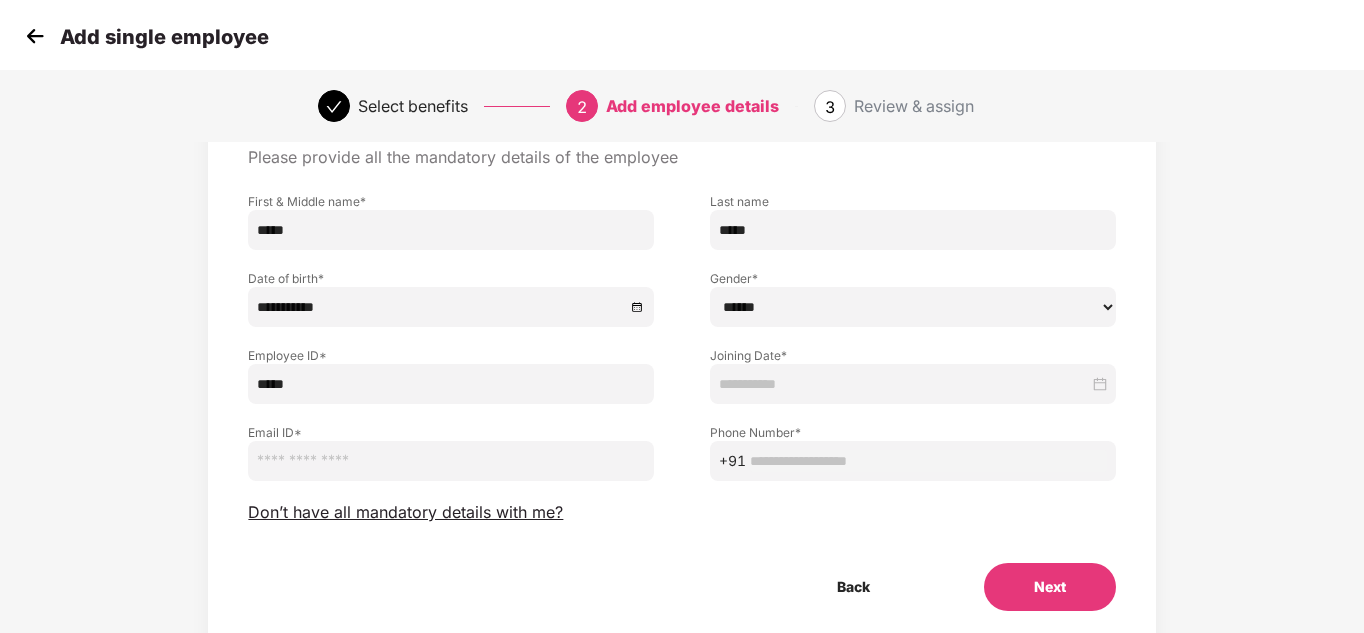 select on "****" 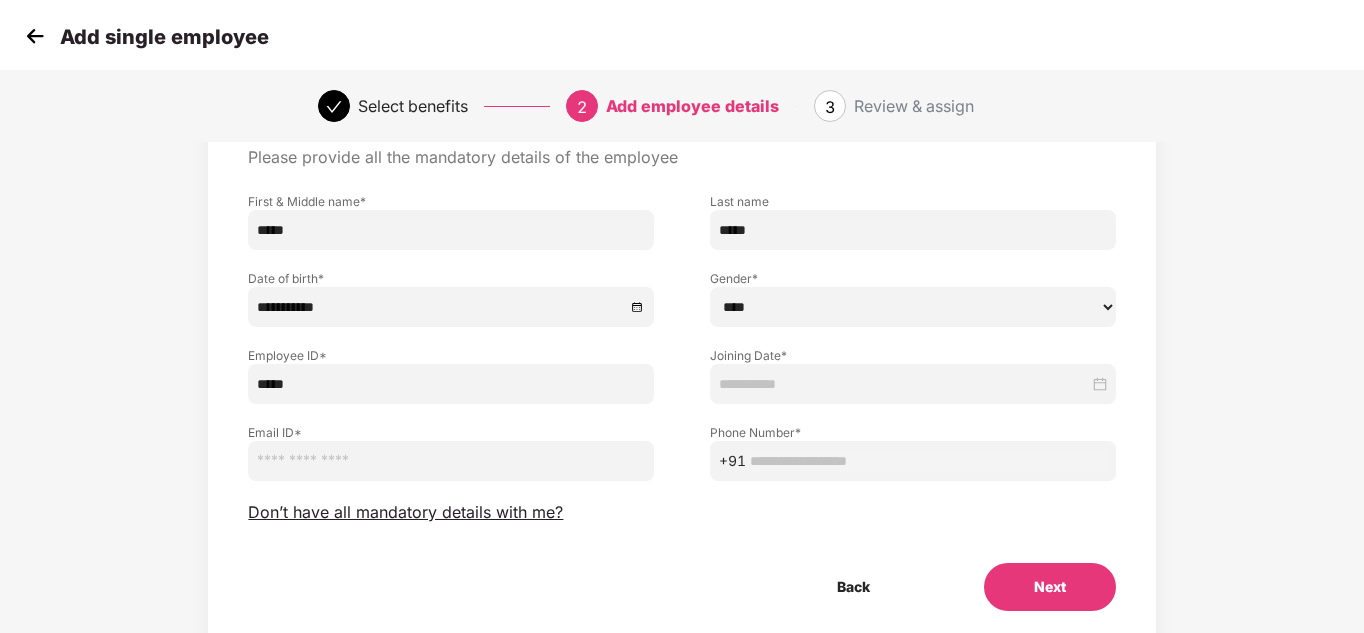click on "****** **** ******" at bounding box center (913, 307) 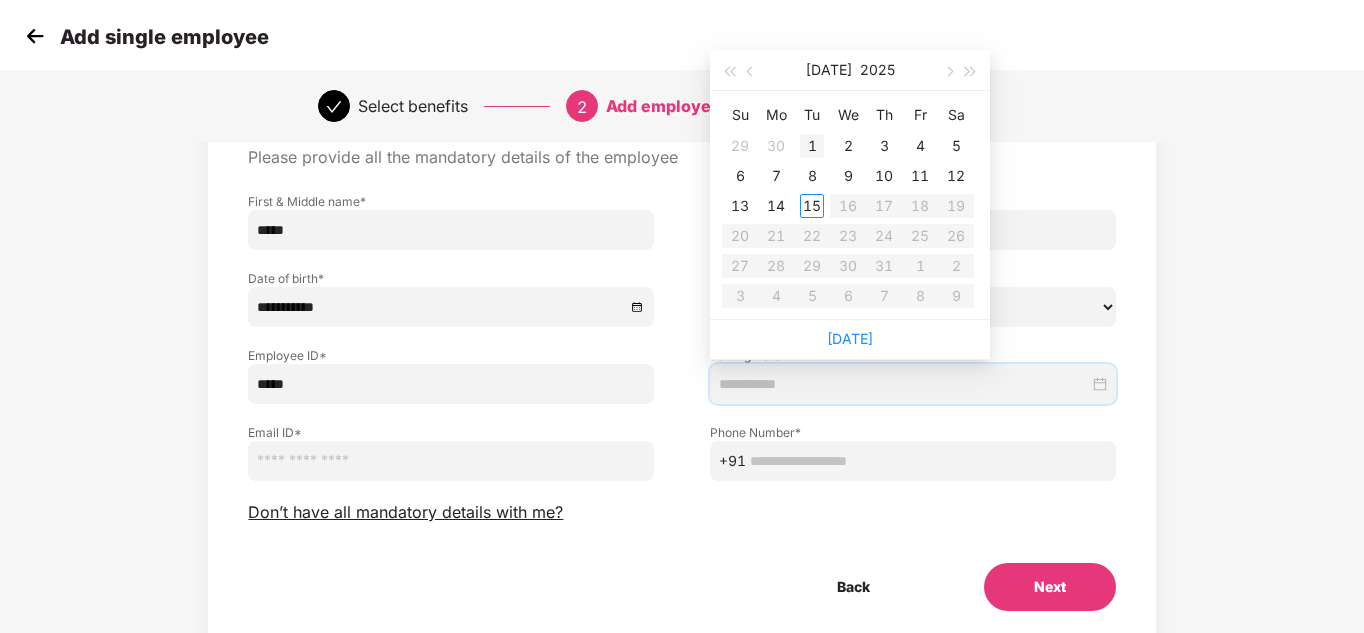 type on "**********" 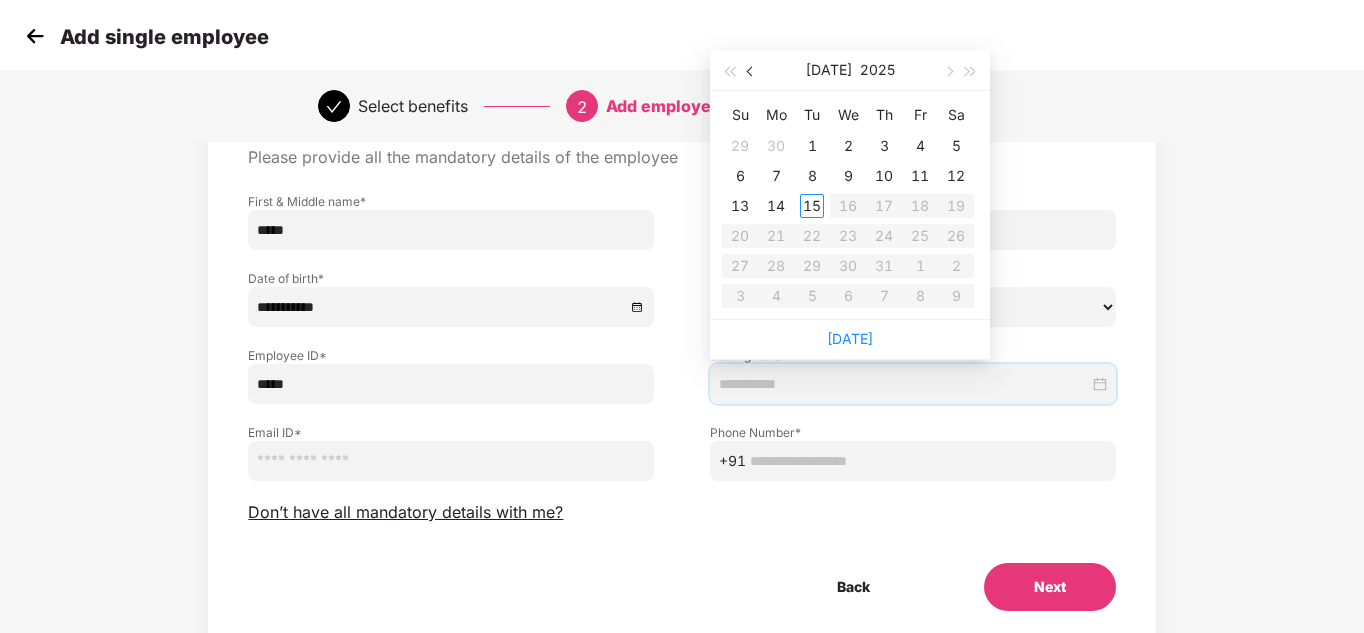 click at bounding box center (752, 72) 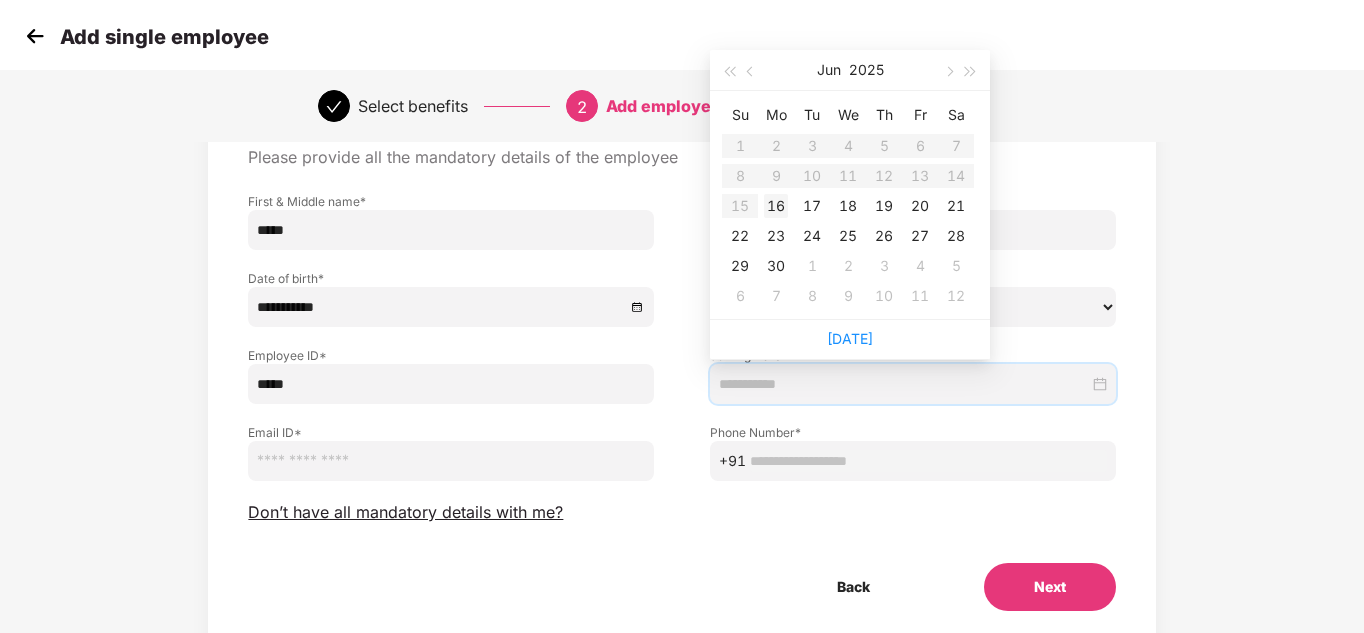 type on "**********" 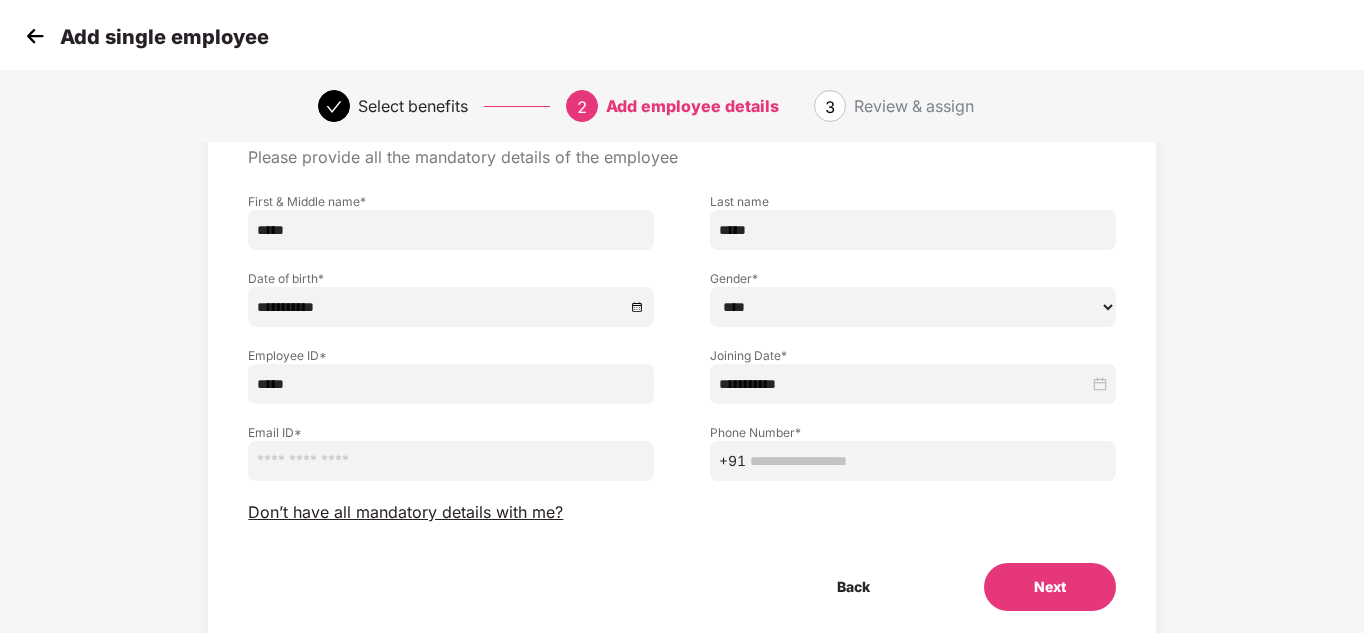 click at bounding box center (451, 461) 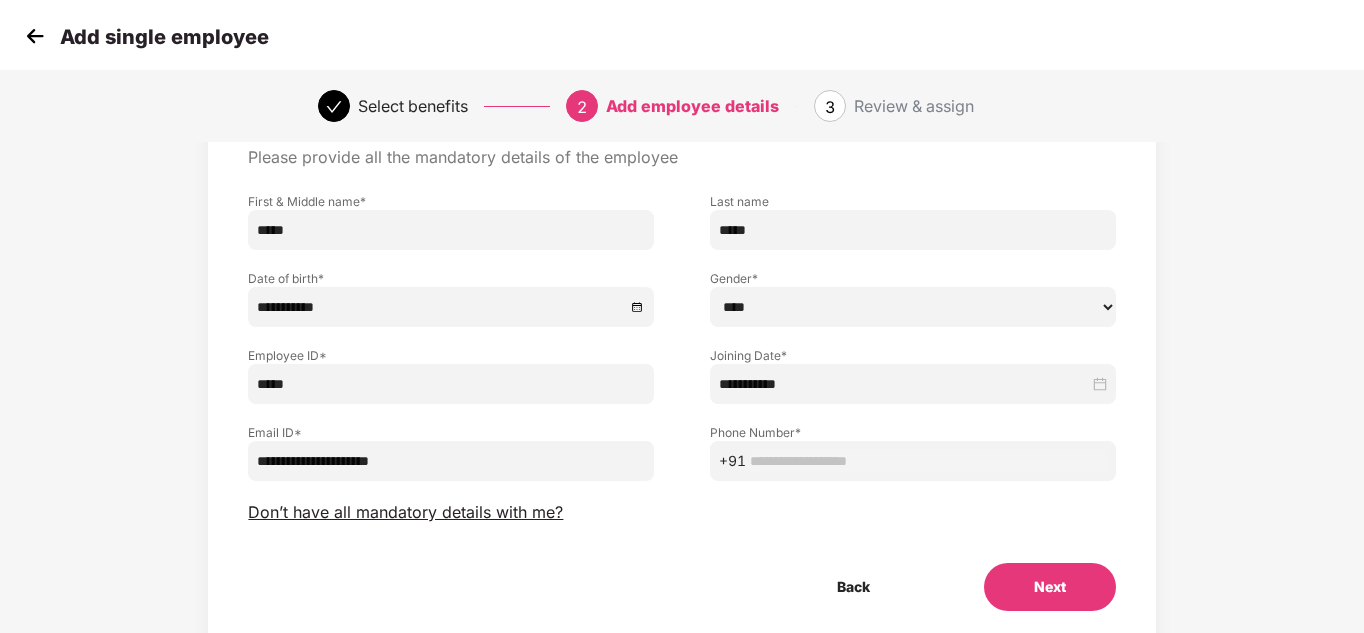 type on "**********" 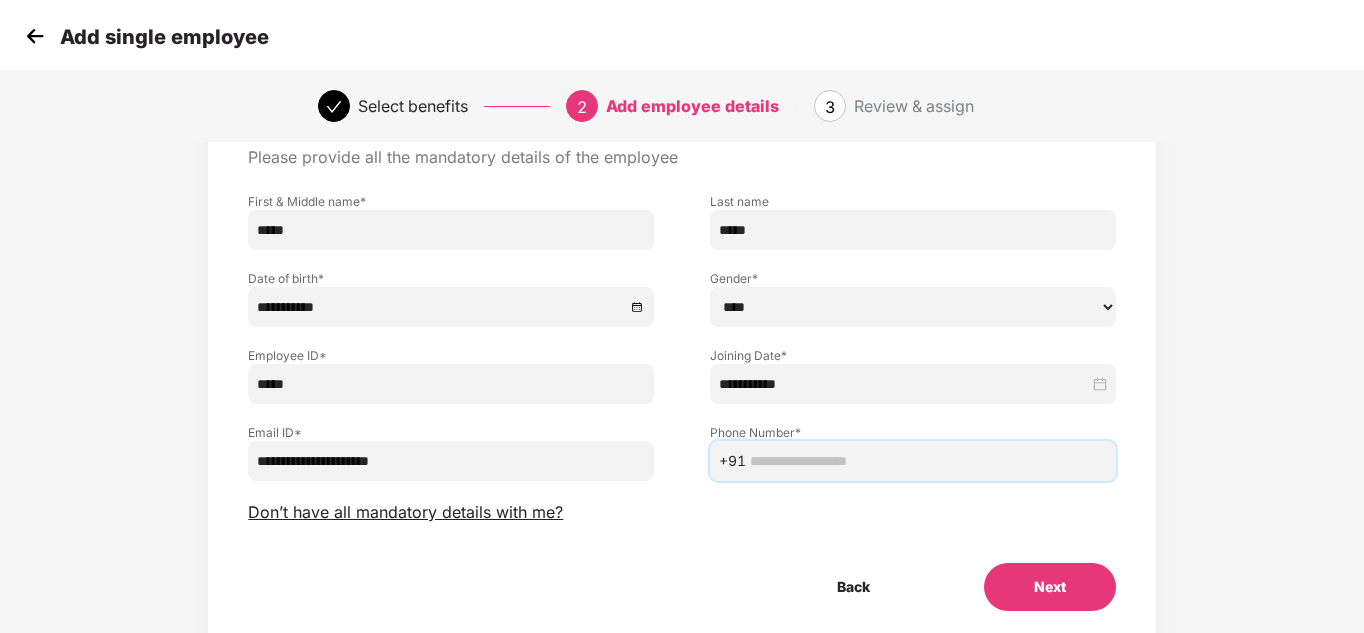 click at bounding box center (928, 461) 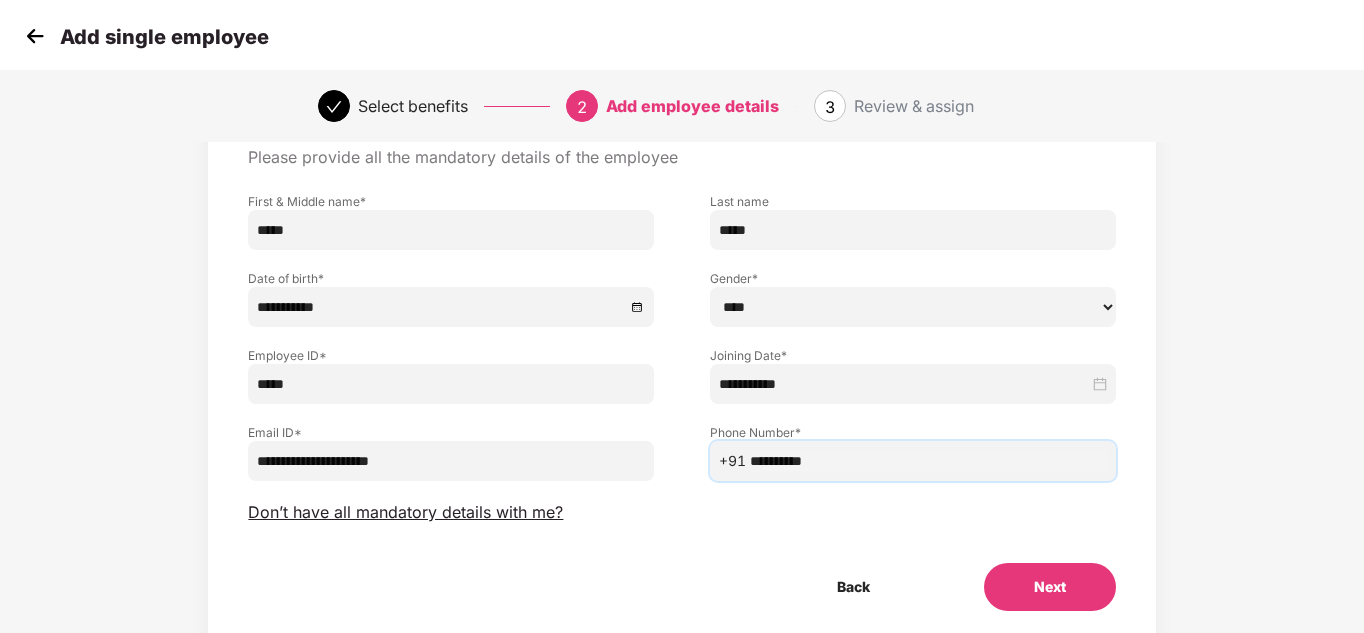 type on "**********" 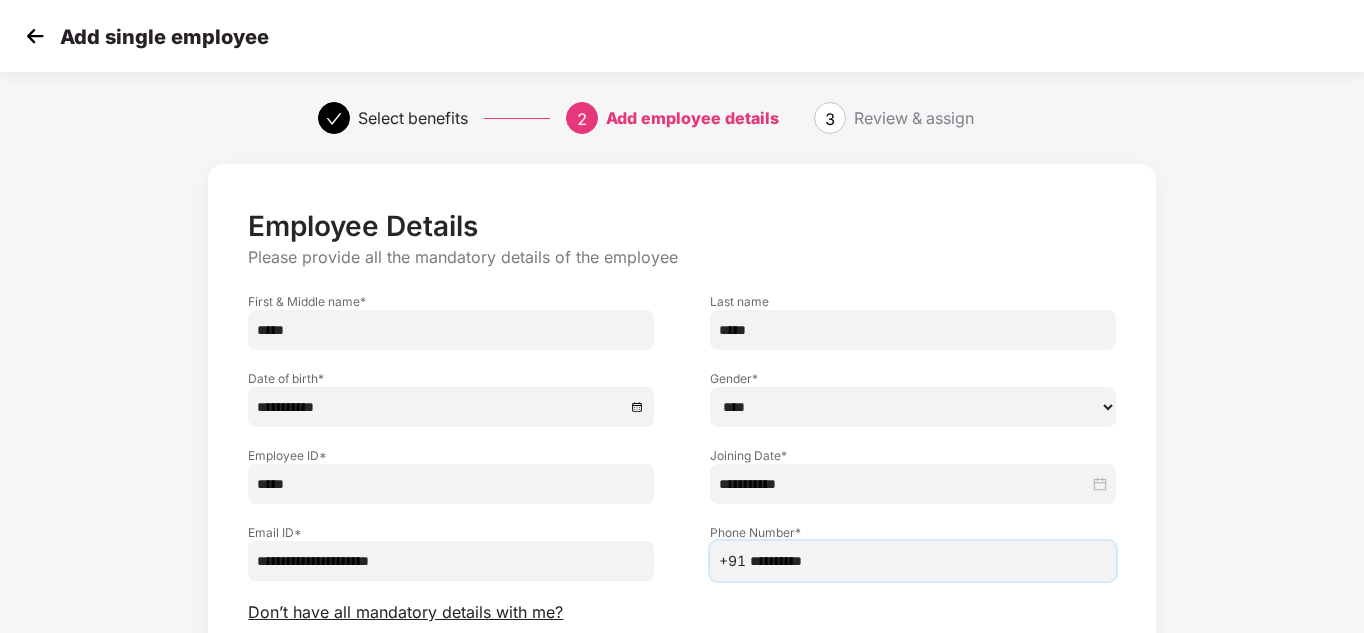scroll, scrollTop: 100, scrollLeft: 0, axis: vertical 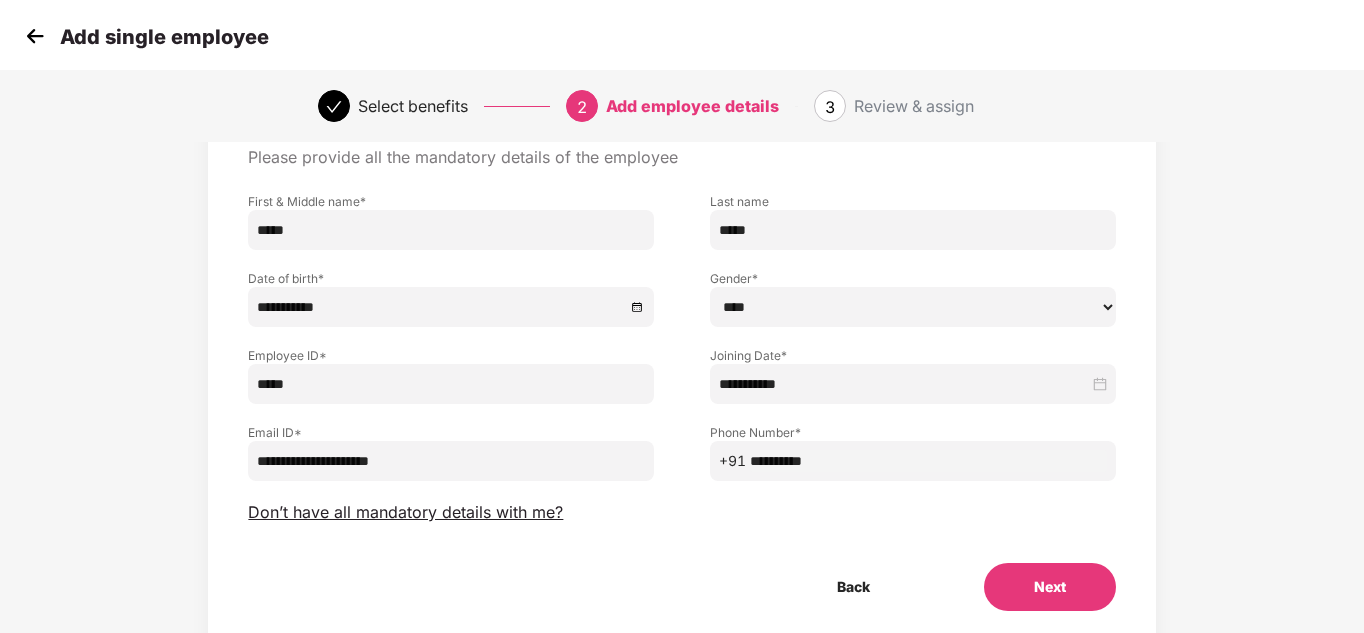 click on "Next" at bounding box center [1050, 587] 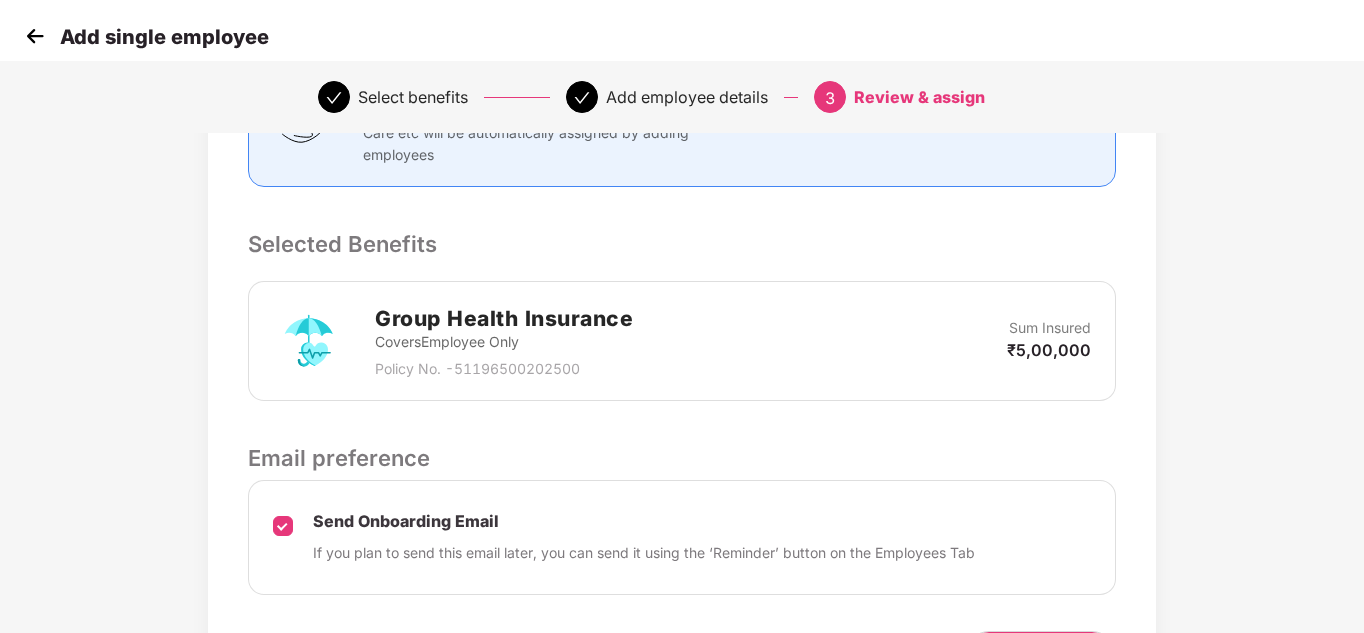 scroll, scrollTop: 614, scrollLeft: 0, axis: vertical 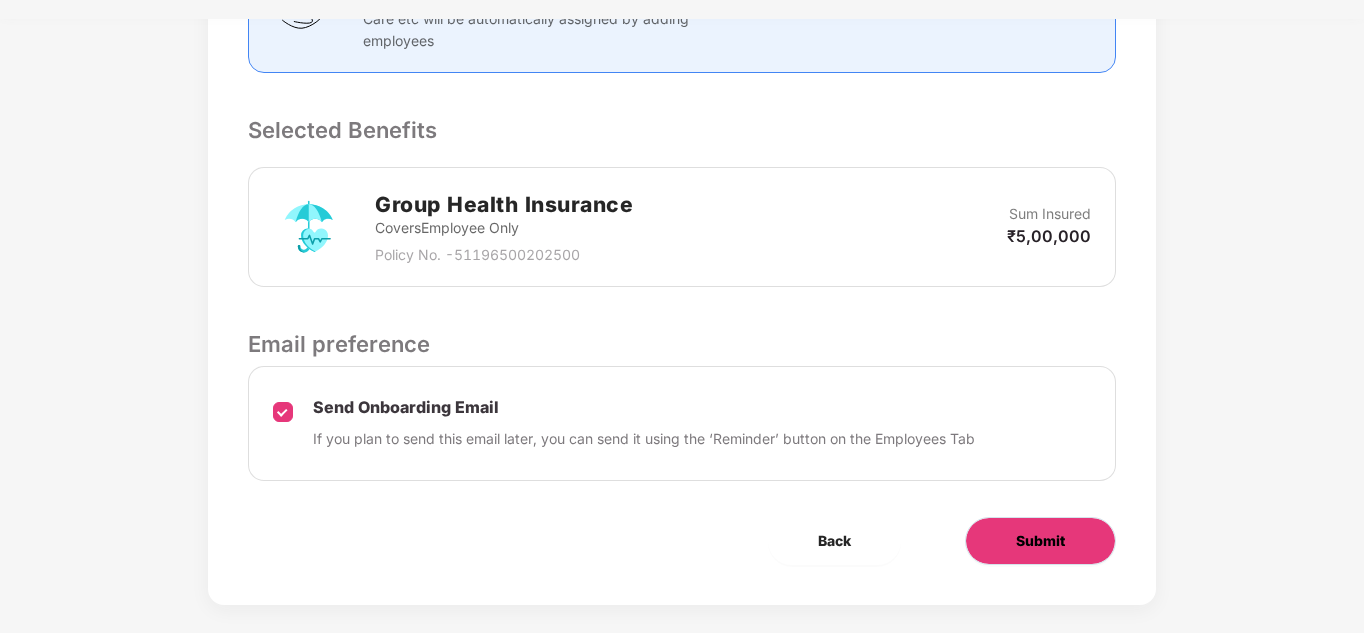 click on "Submit" at bounding box center [1040, 541] 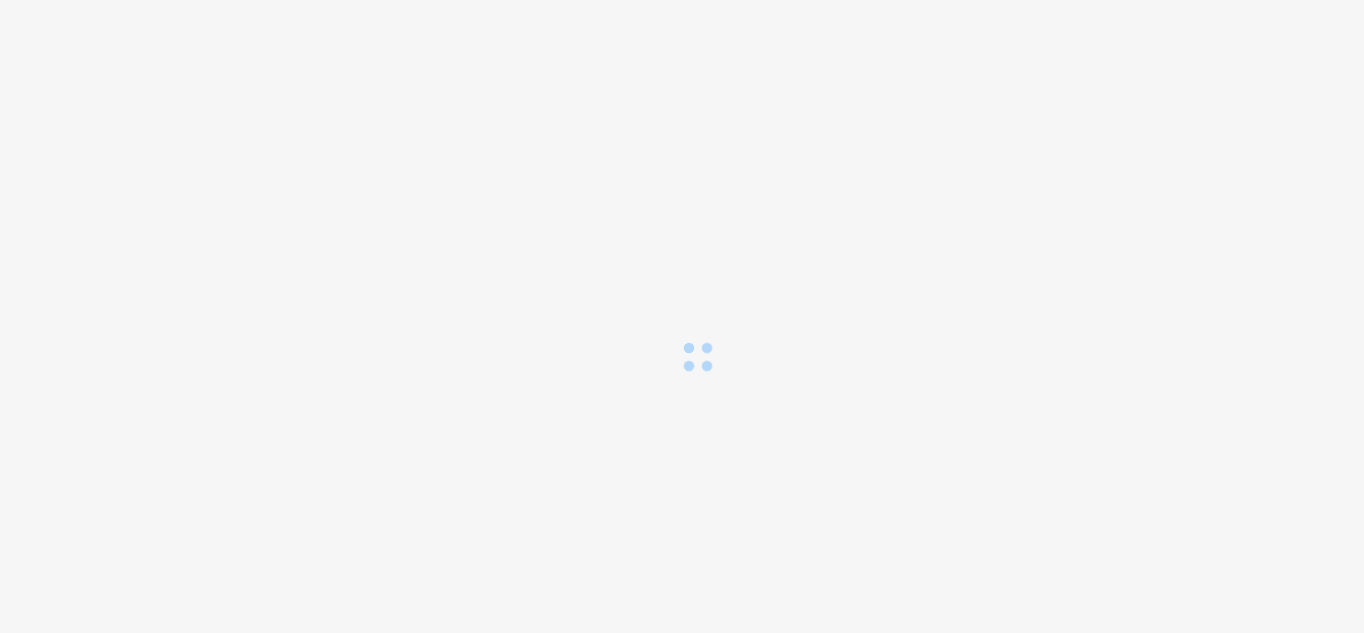 scroll, scrollTop: 0, scrollLeft: 0, axis: both 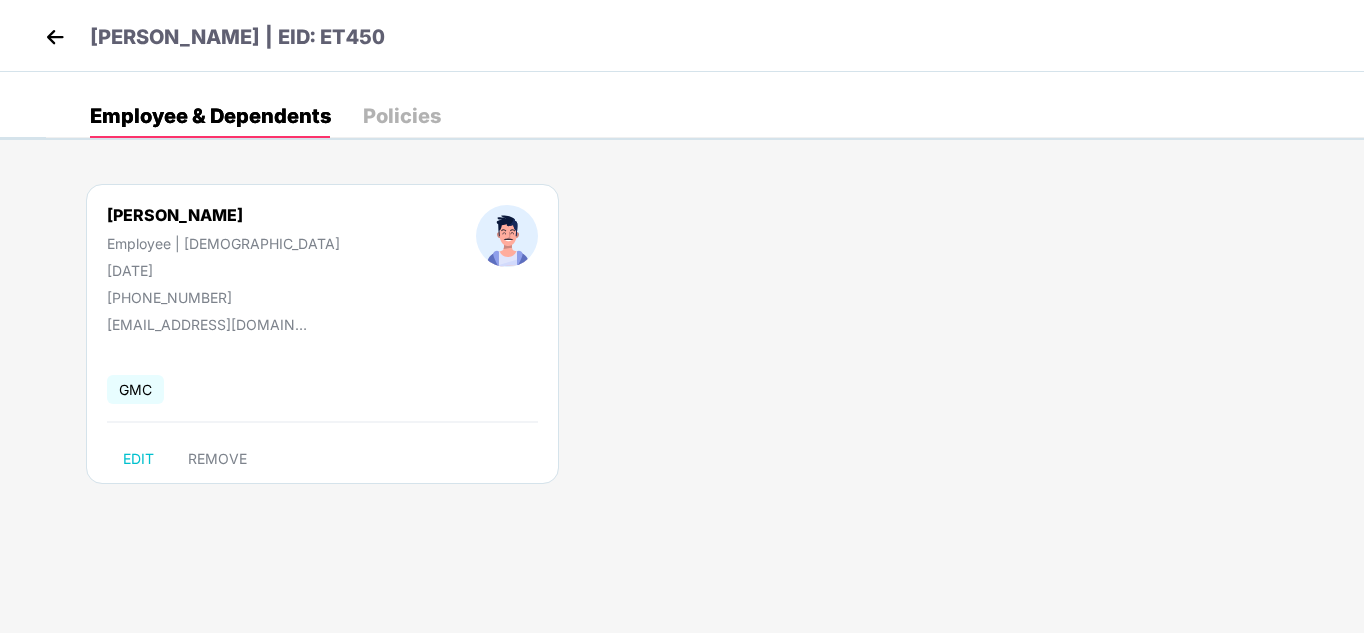 click at bounding box center (55, 37) 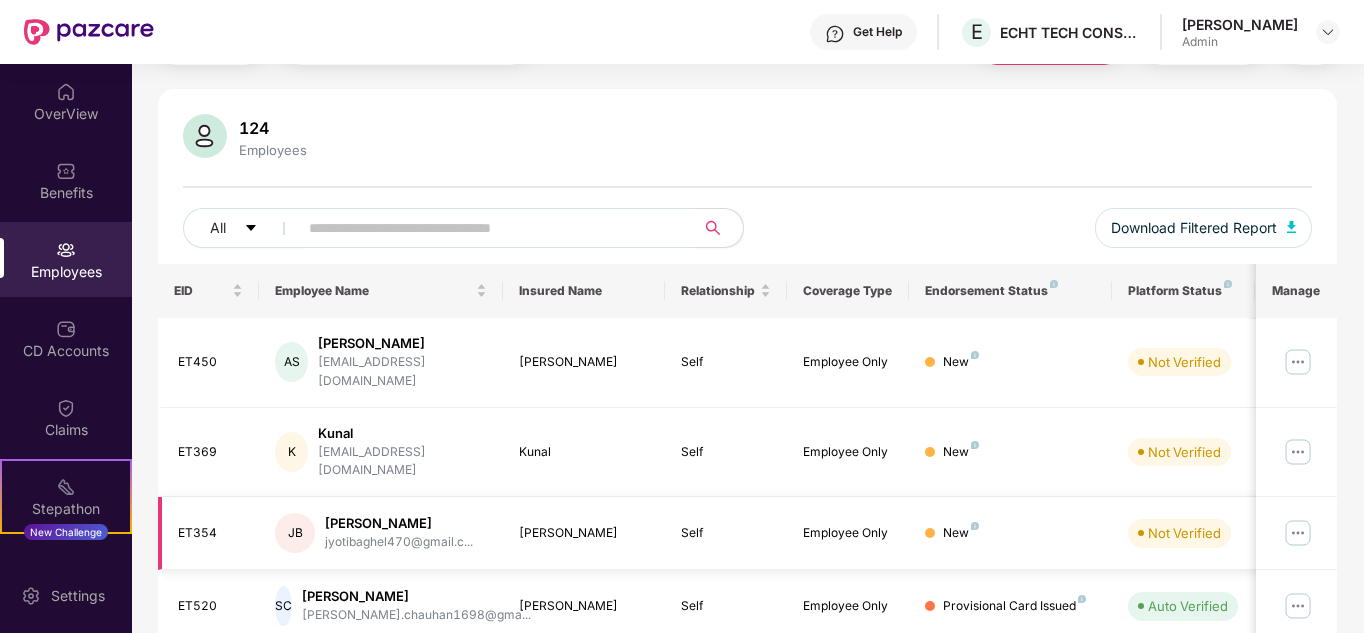 scroll, scrollTop: 0, scrollLeft: 0, axis: both 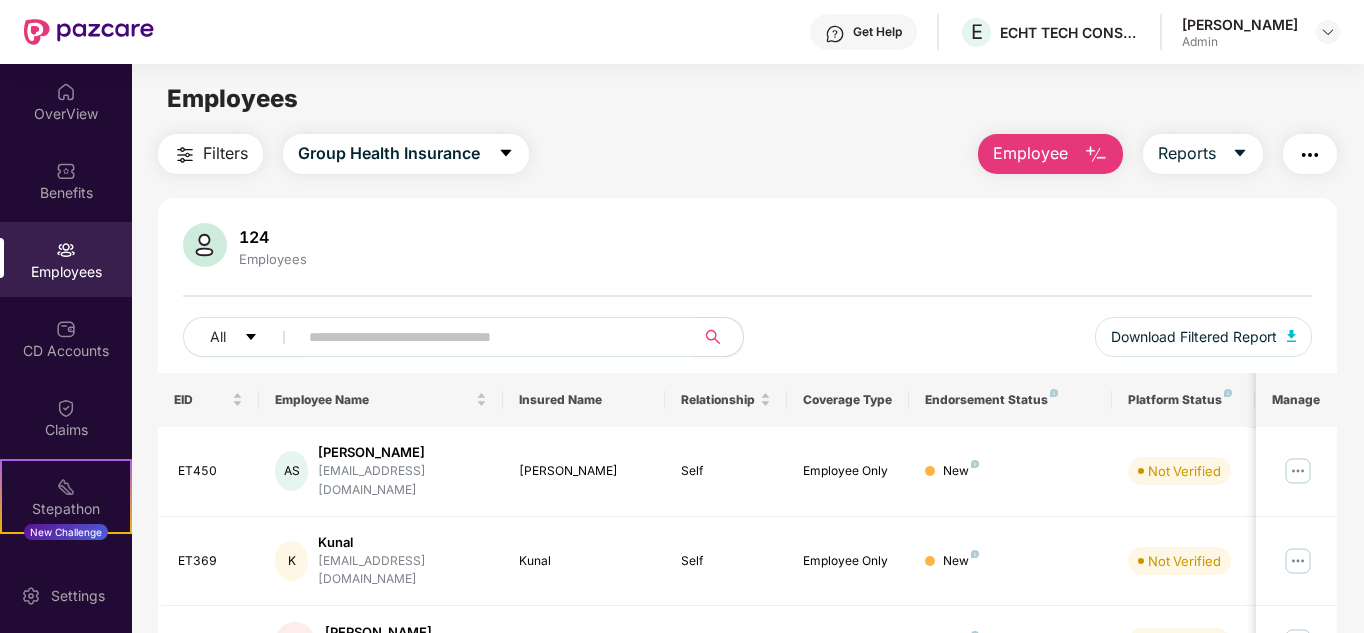 click on "Employee" at bounding box center (1050, 154) 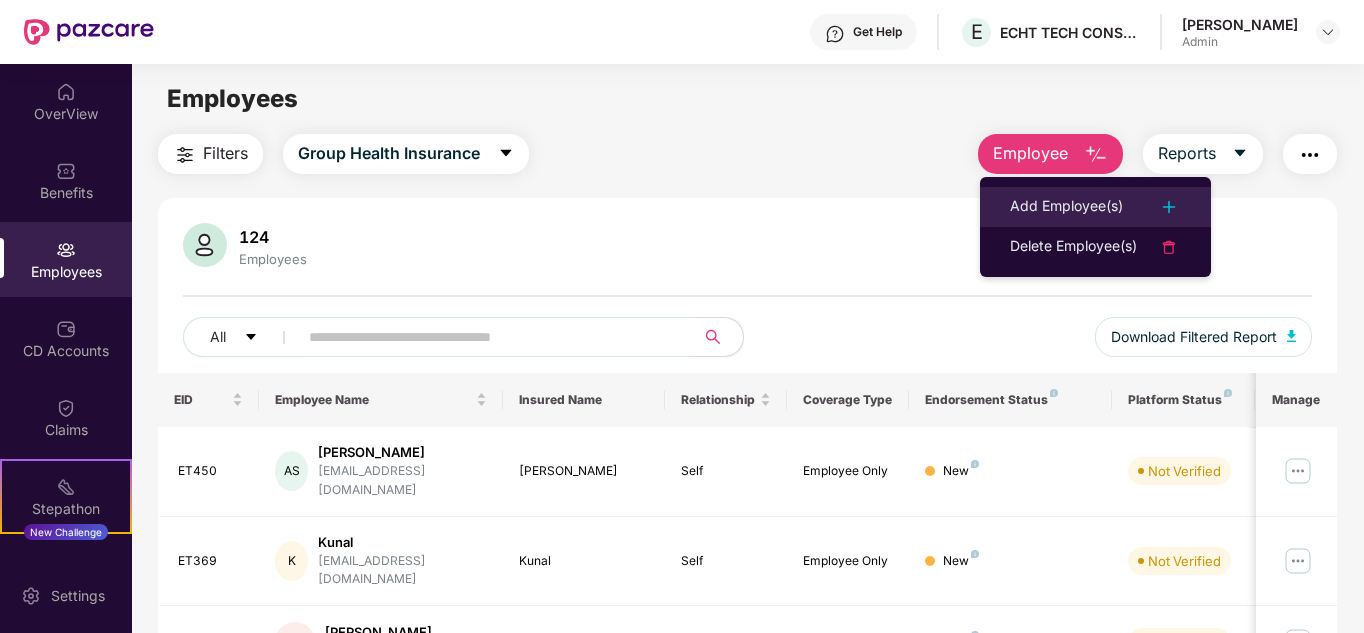 click on "Add Employee(s)" at bounding box center [1066, 207] 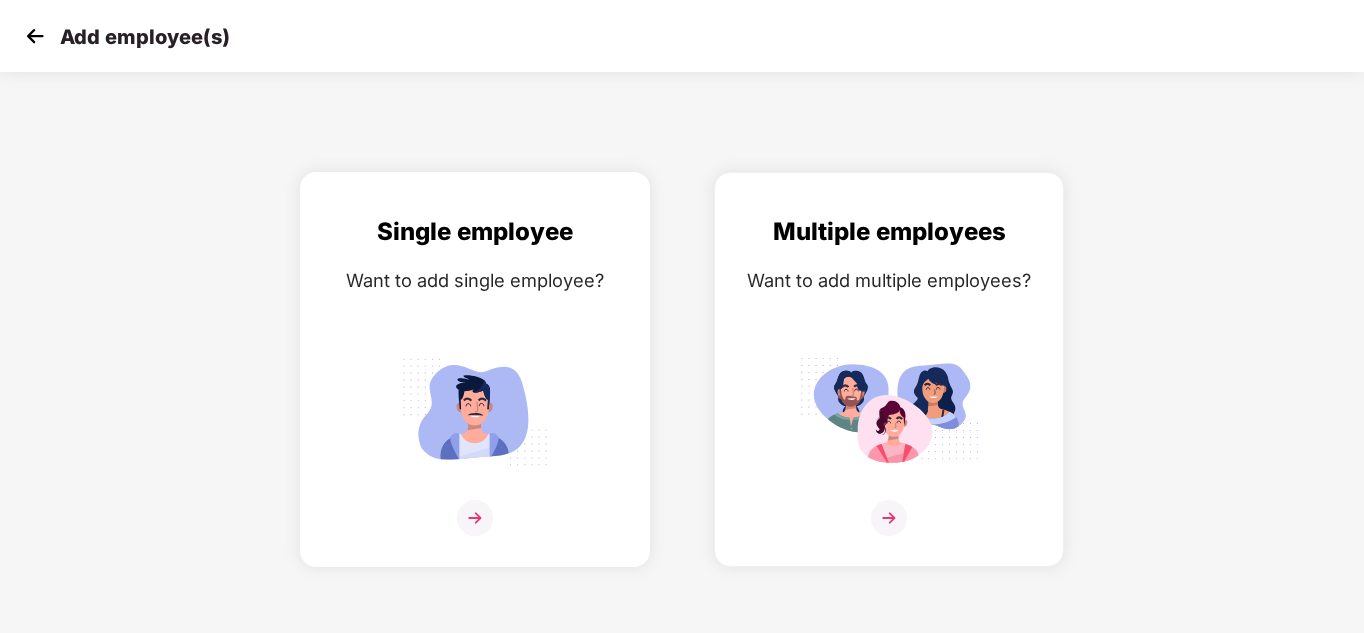 click at bounding box center (475, 518) 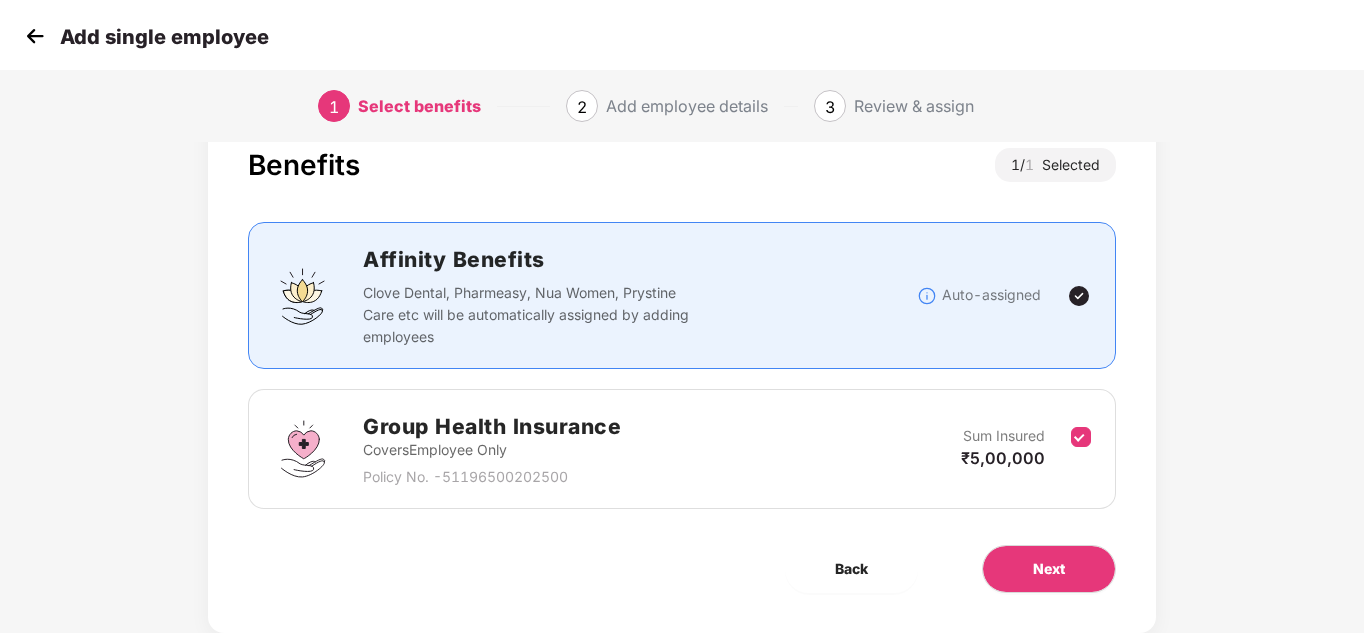 scroll, scrollTop: 106, scrollLeft: 0, axis: vertical 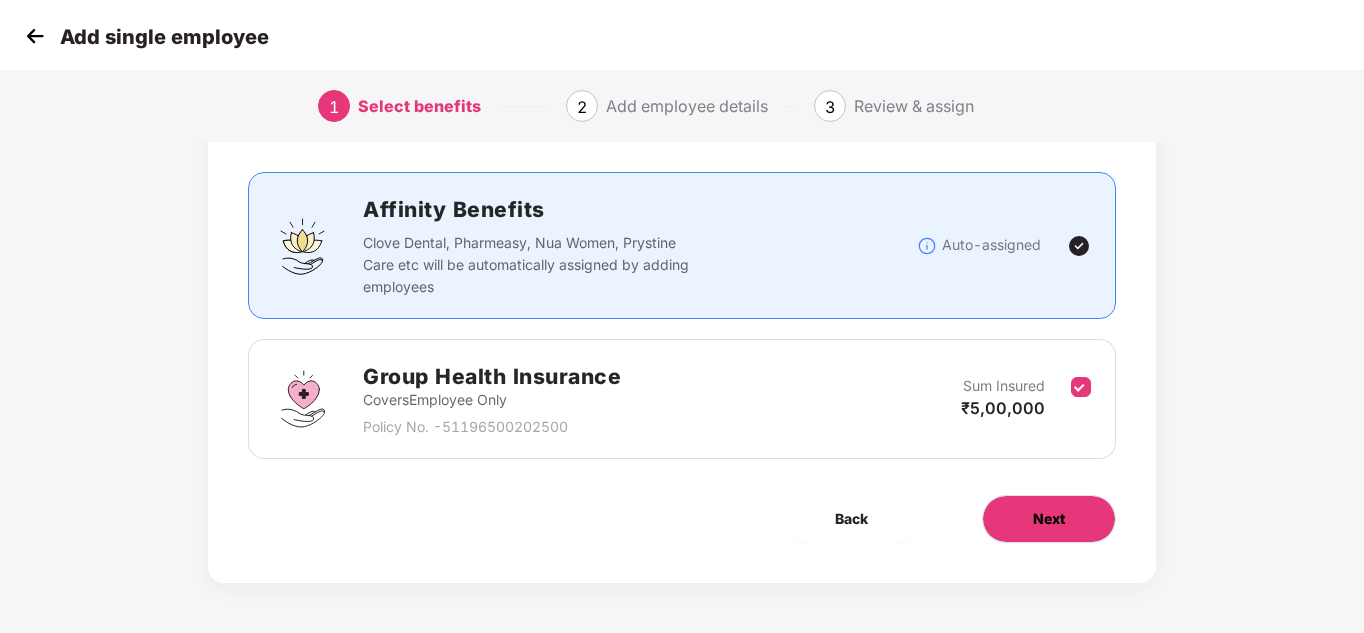 click on "Next" at bounding box center (1049, 519) 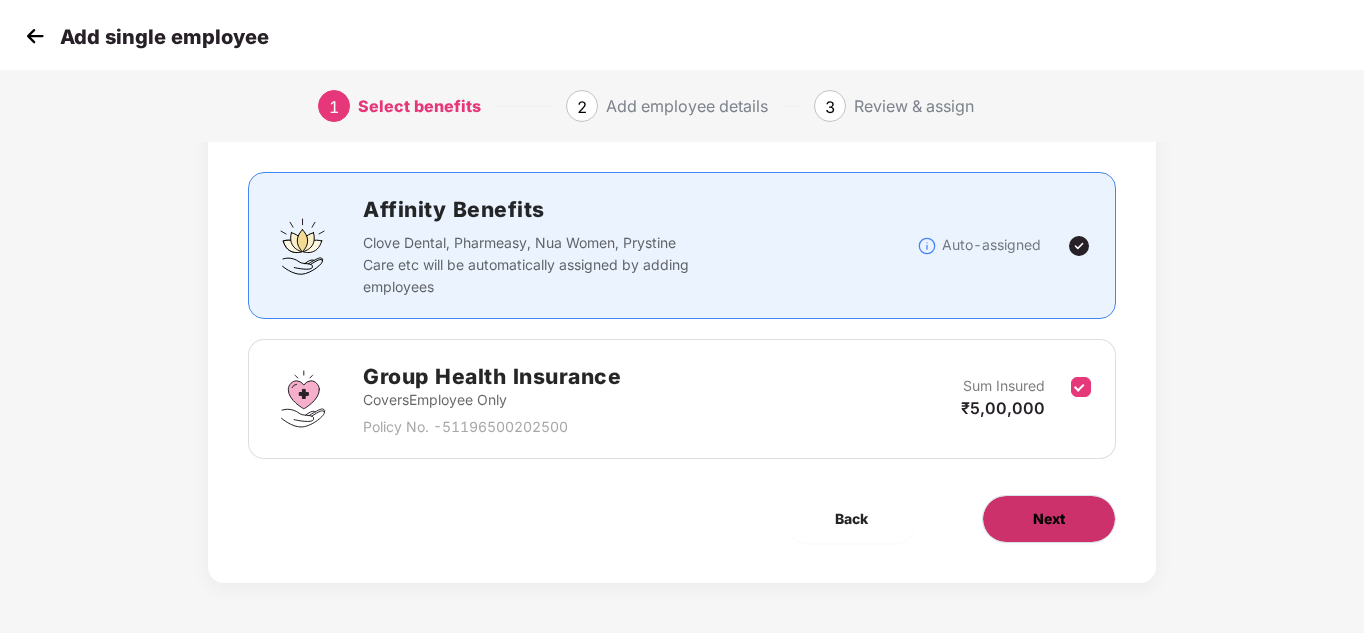 scroll, scrollTop: 0, scrollLeft: 0, axis: both 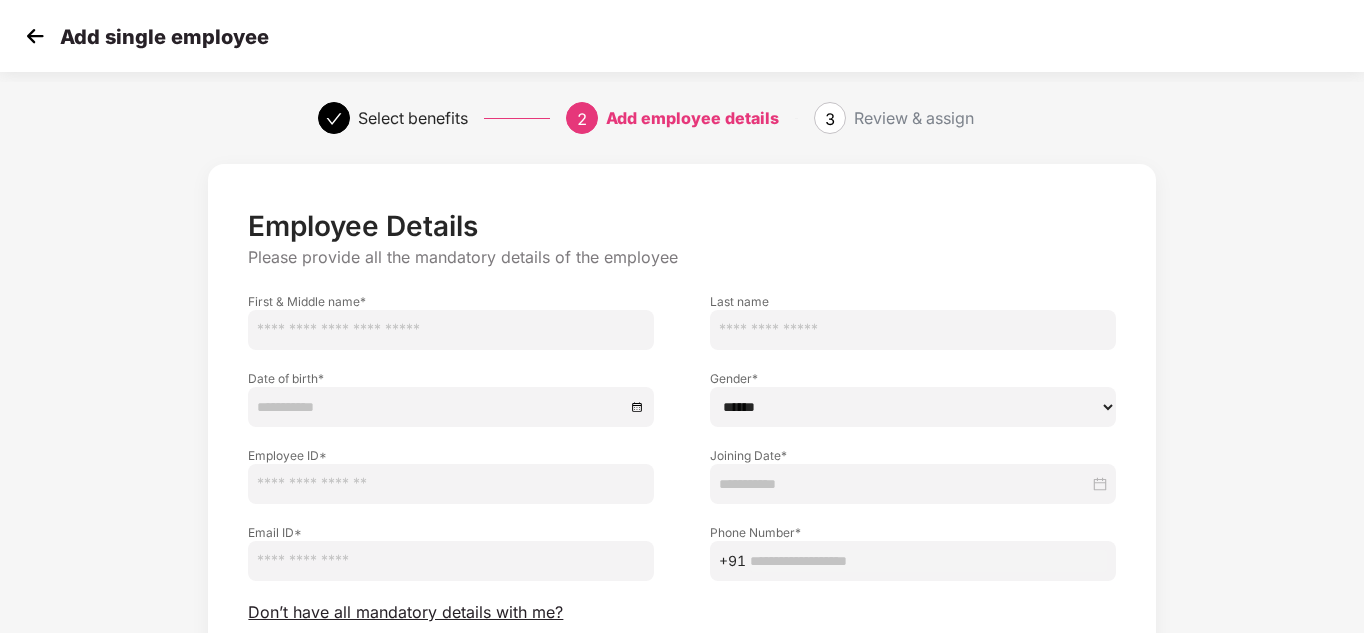 click at bounding box center (451, 330) 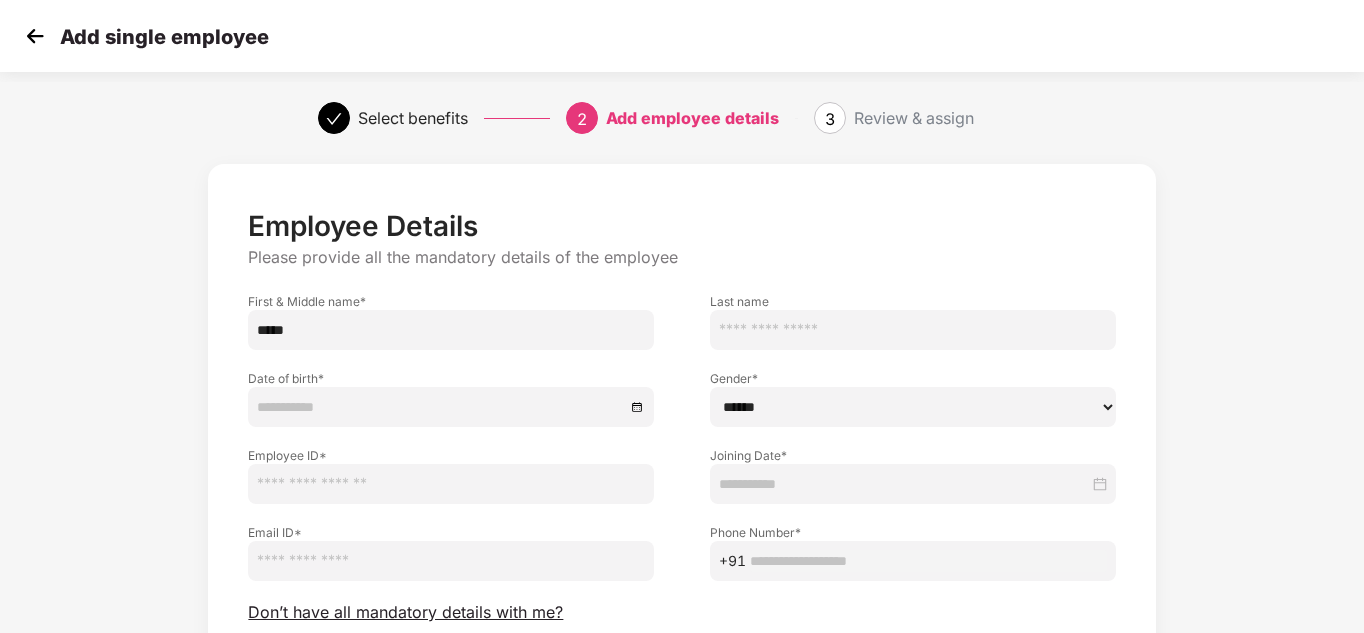 type on "*****" 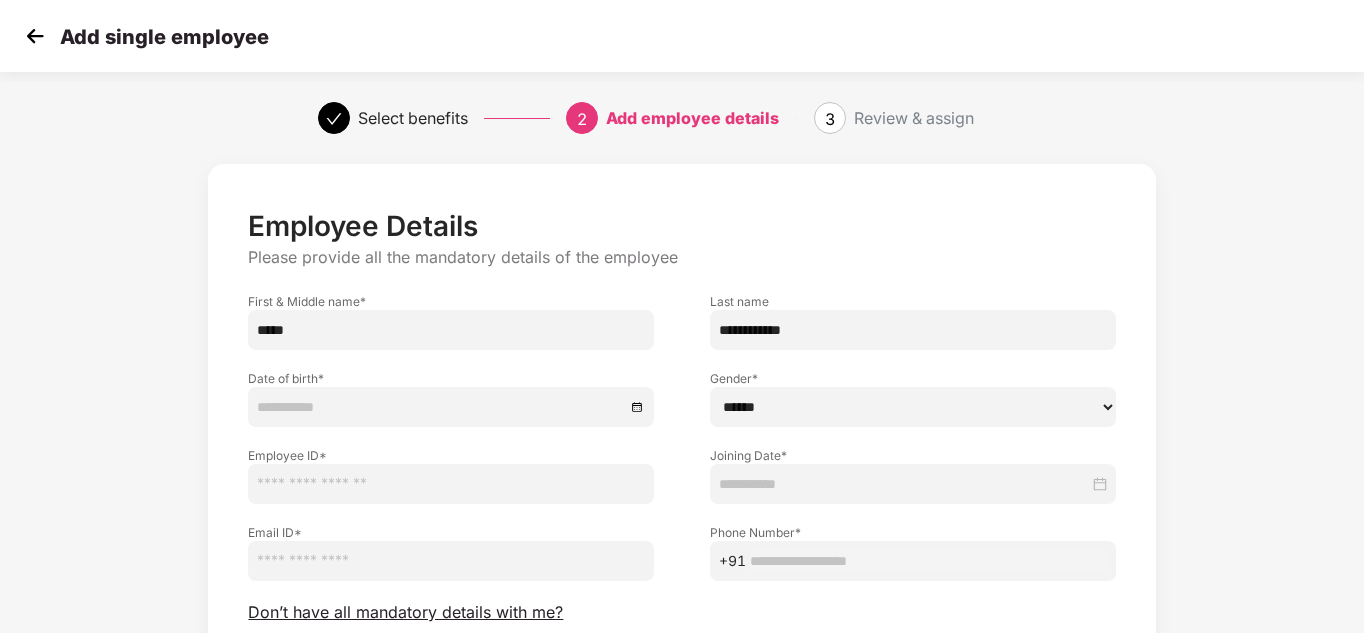 drag, startPoint x: 758, startPoint y: 337, endPoint x: 693, endPoint y: 331, distance: 65.27634 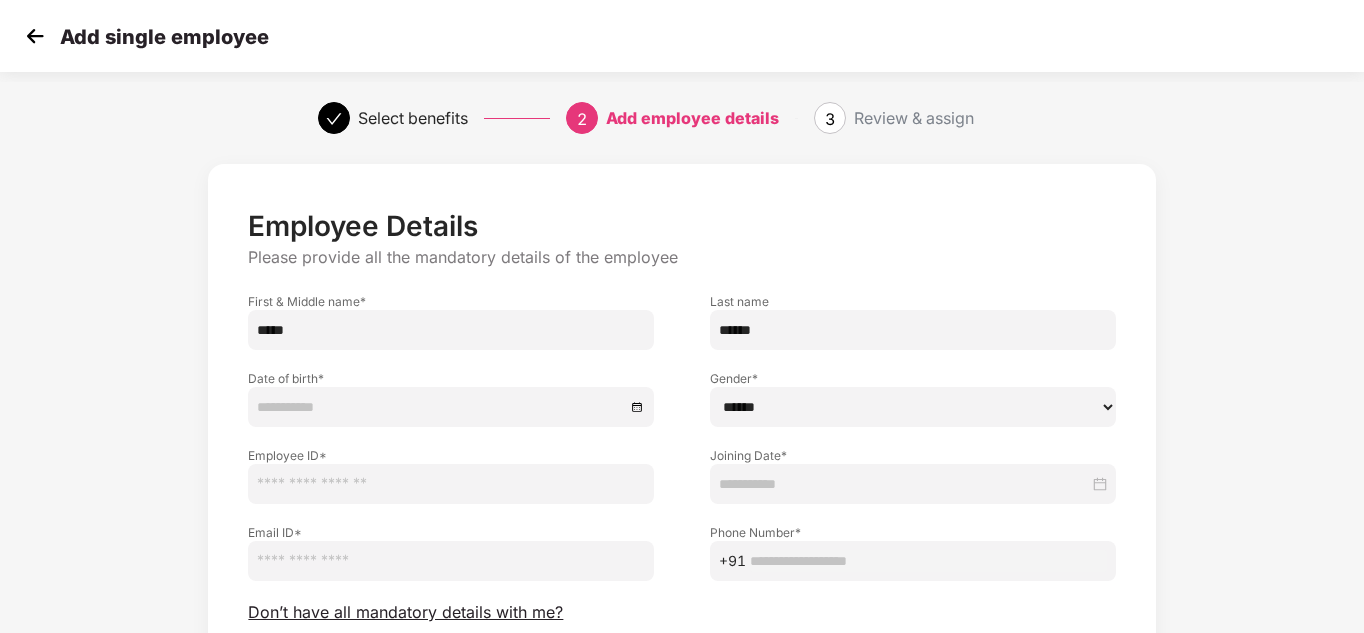 type on "*****" 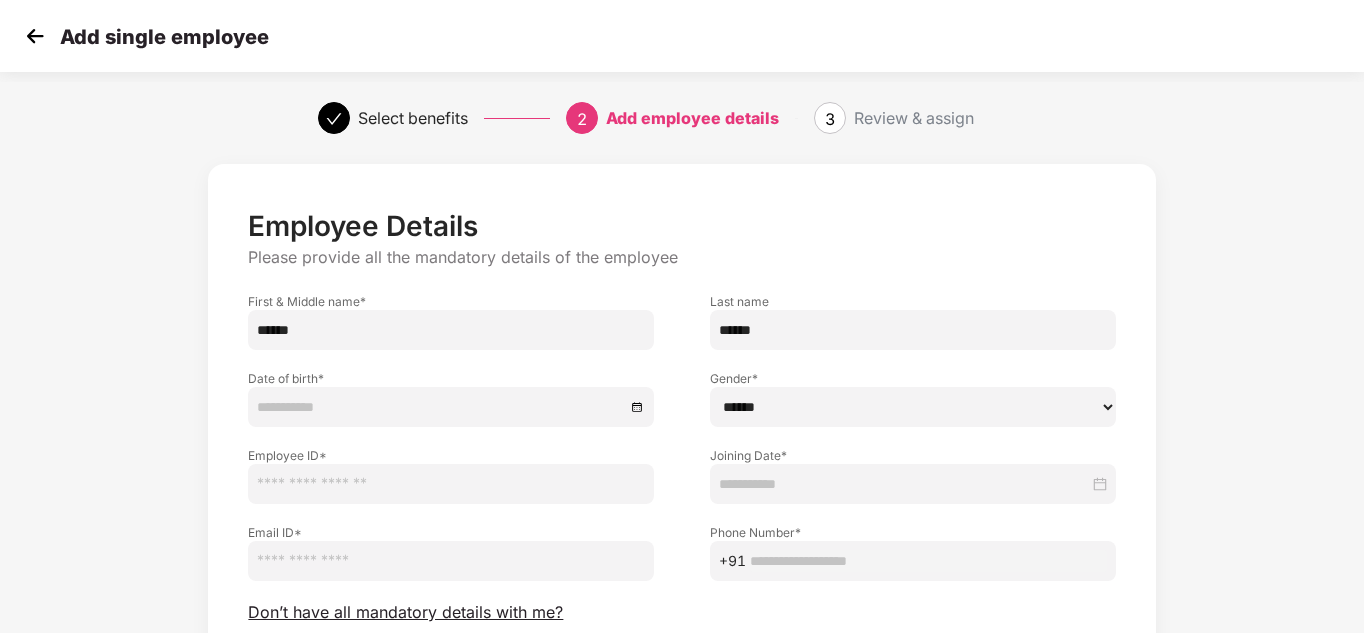 paste on "*******" 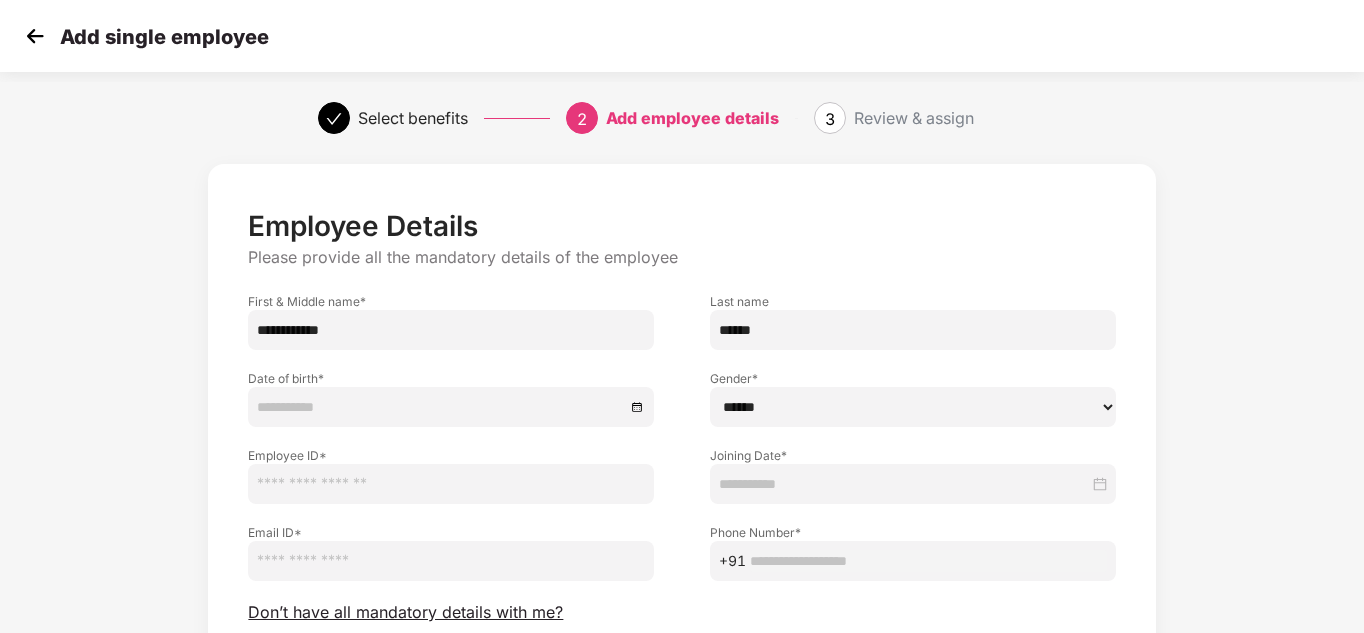 type on "**********" 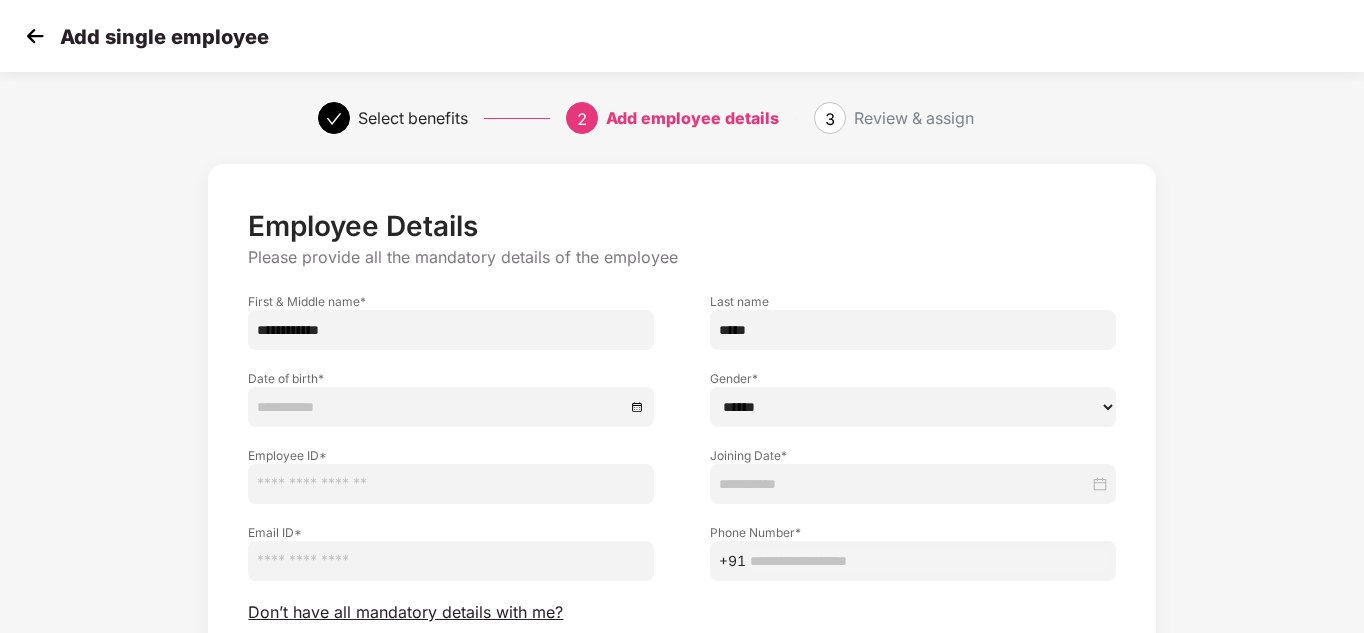 type on "*****" 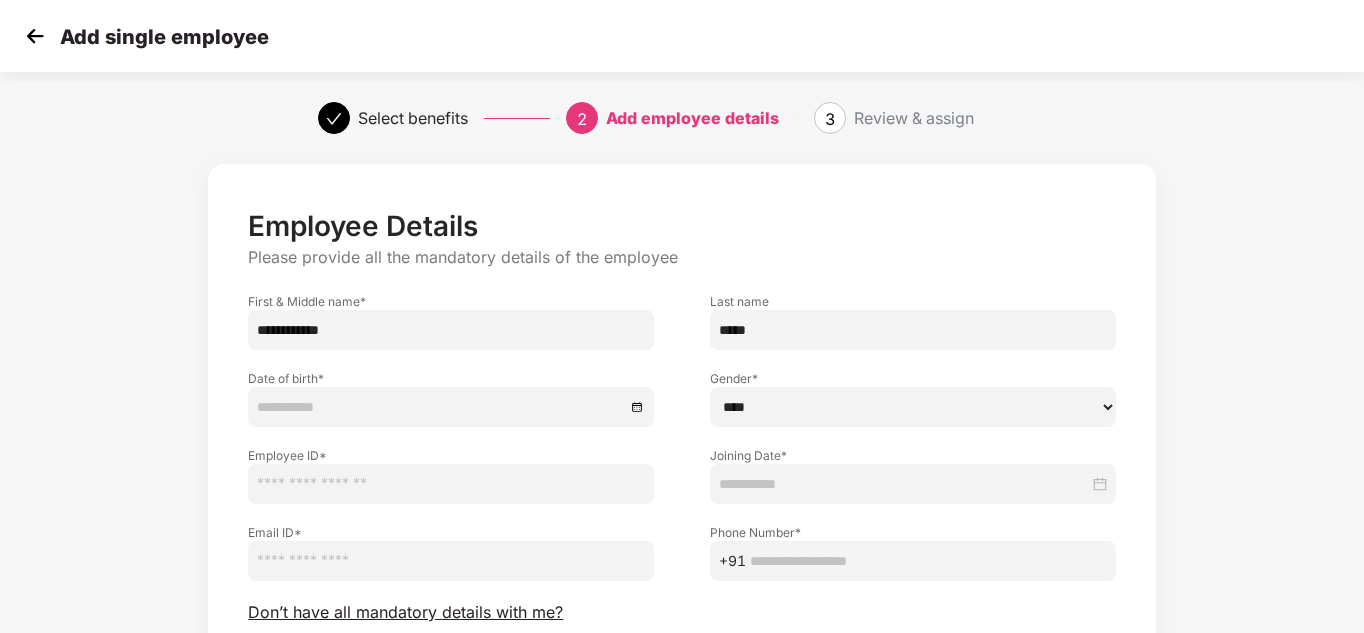 click on "****** **** ******" at bounding box center [913, 407] 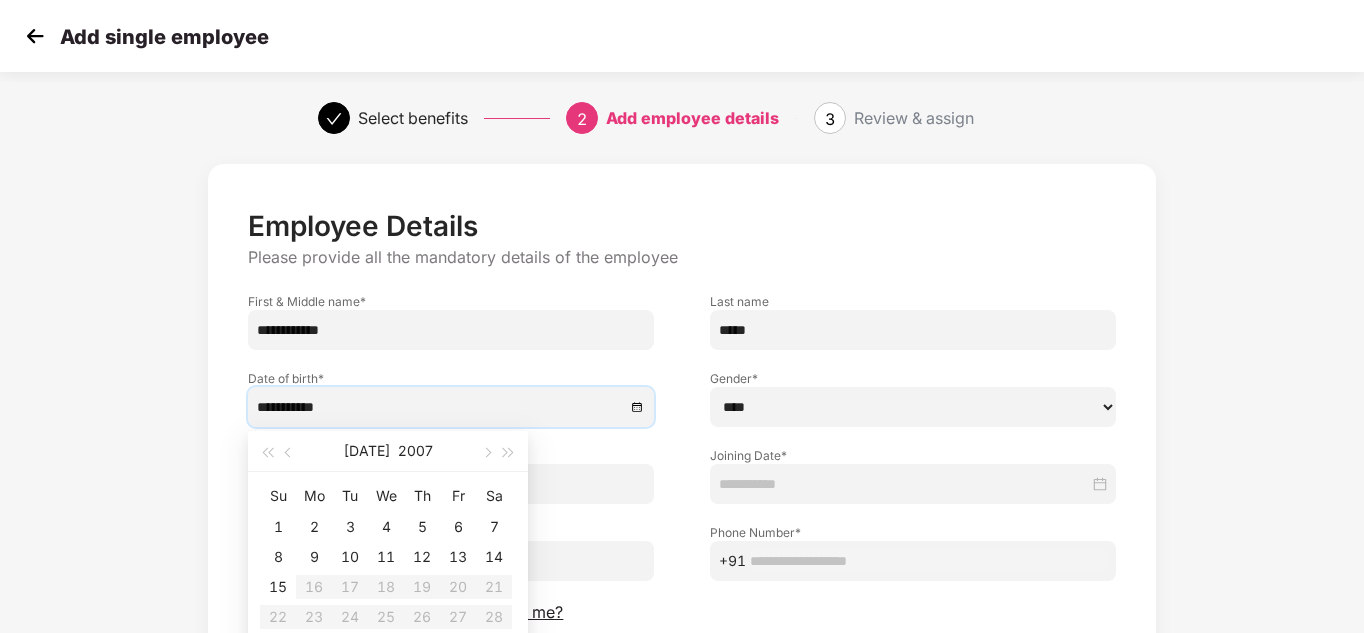 type on "**********" 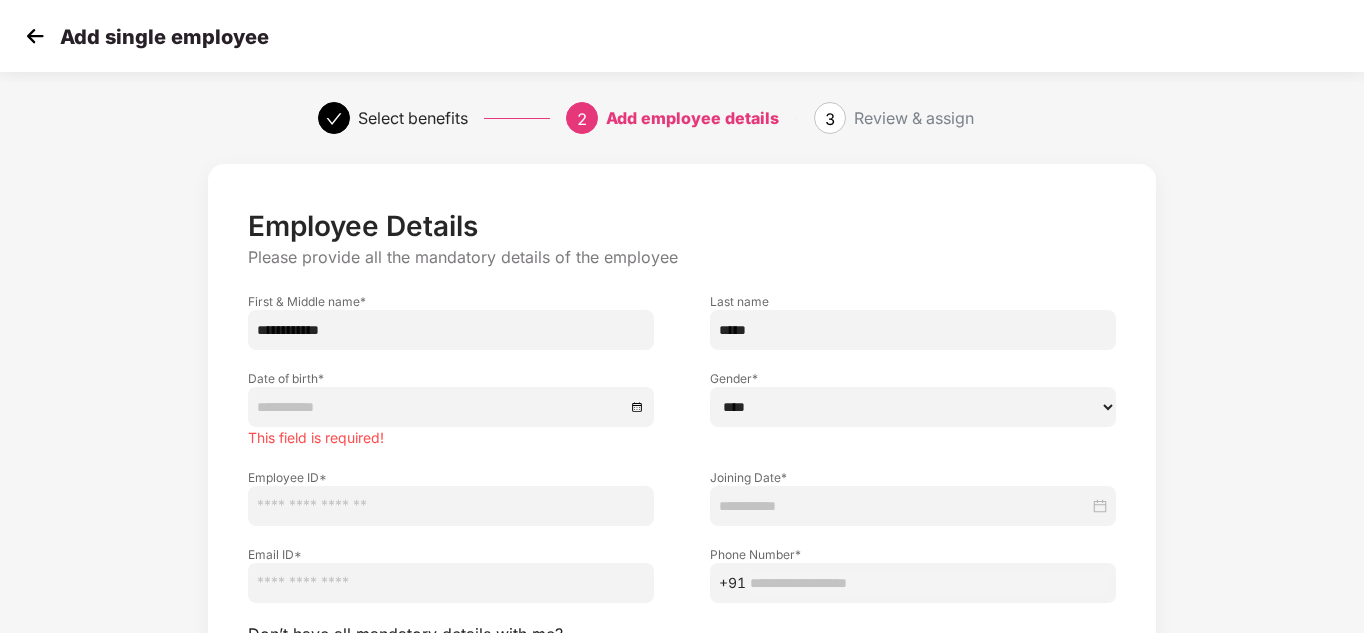 click on "Please provide all the mandatory details of the employee" at bounding box center [681, 257] 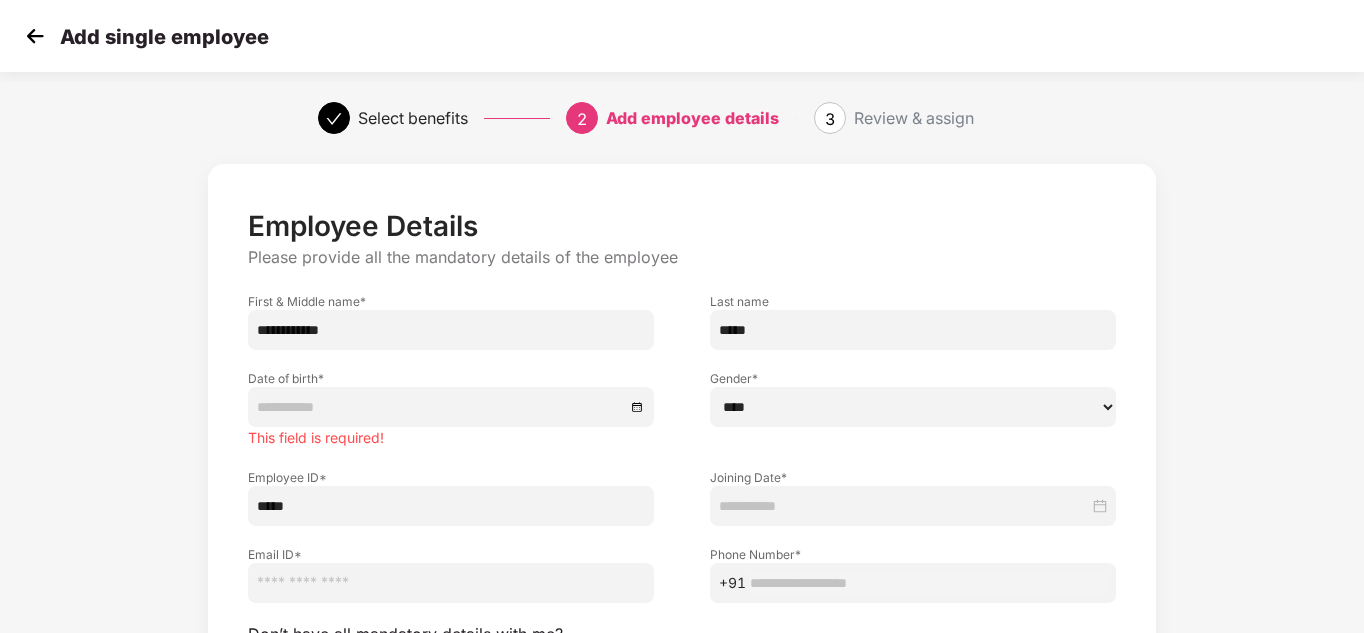 type on "*****" 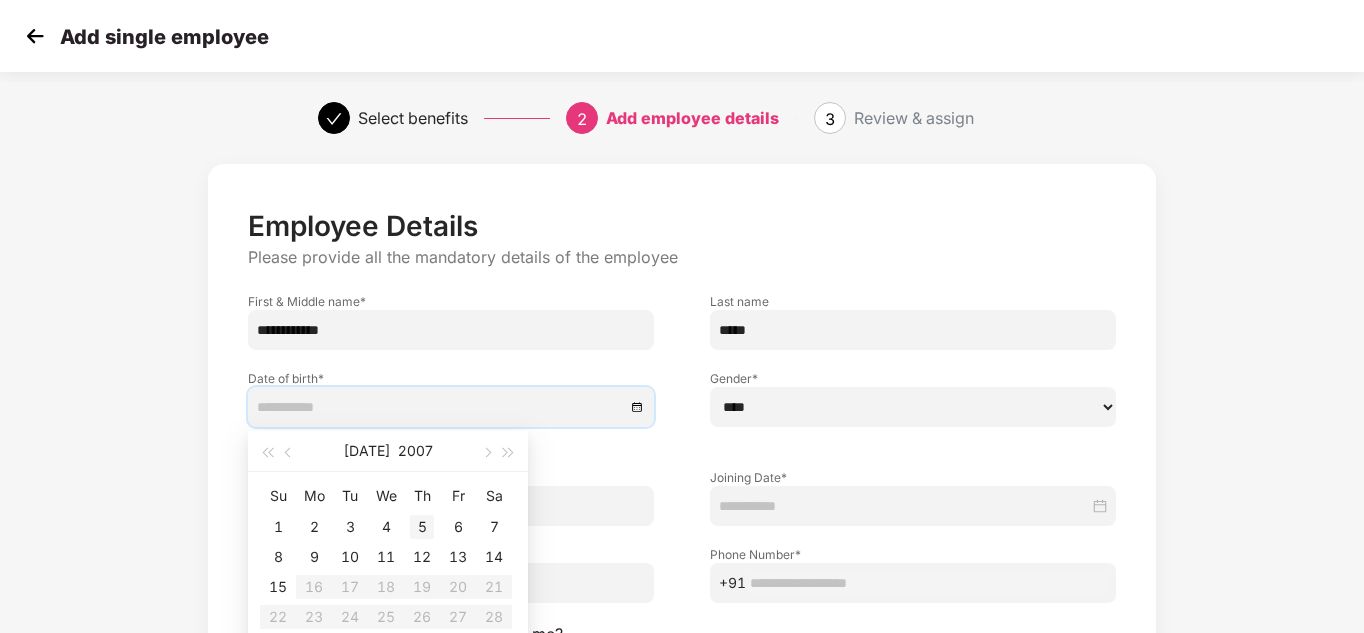 type on "**********" 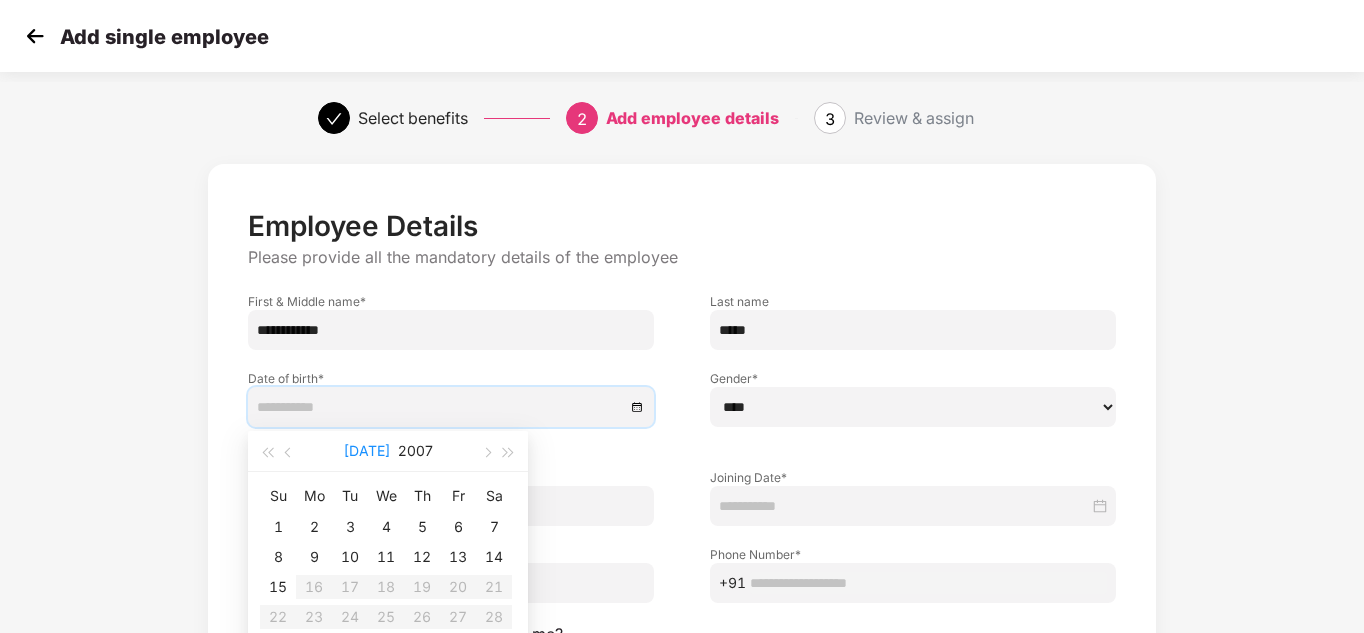 click on "[DATE]" at bounding box center [367, 451] 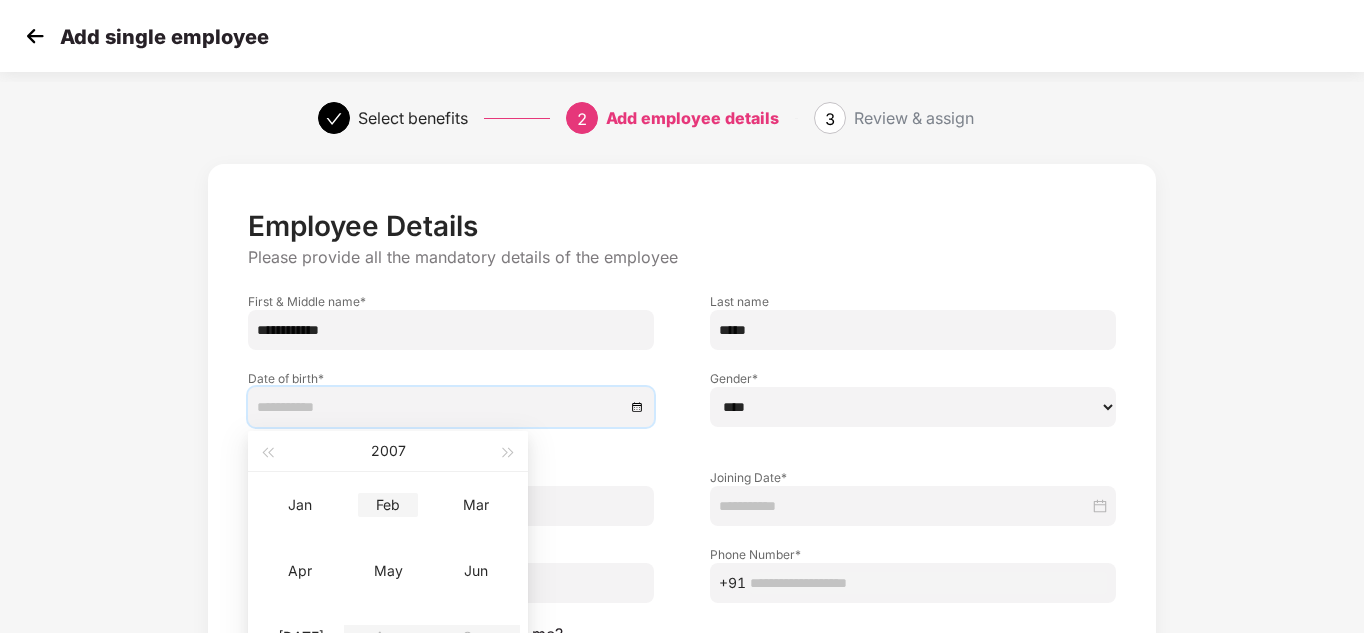 type on "**********" 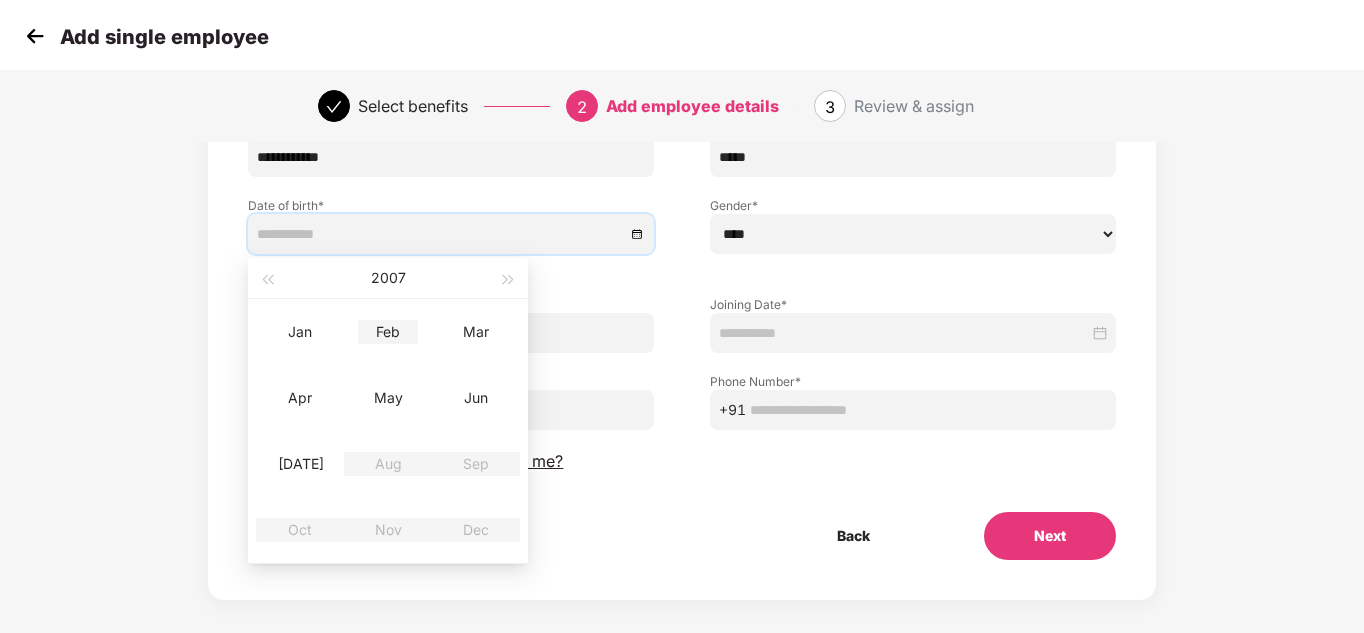 scroll, scrollTop: 190, scrollLeft: 0, axis: vertical 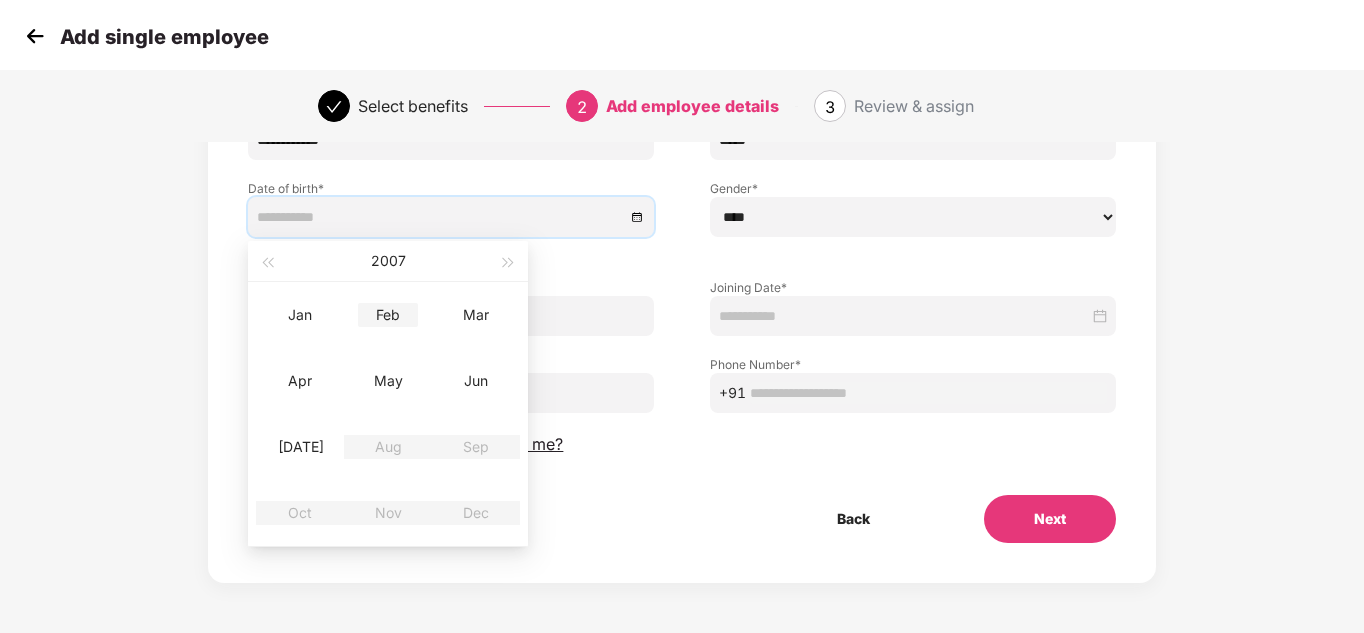 type on "**********" 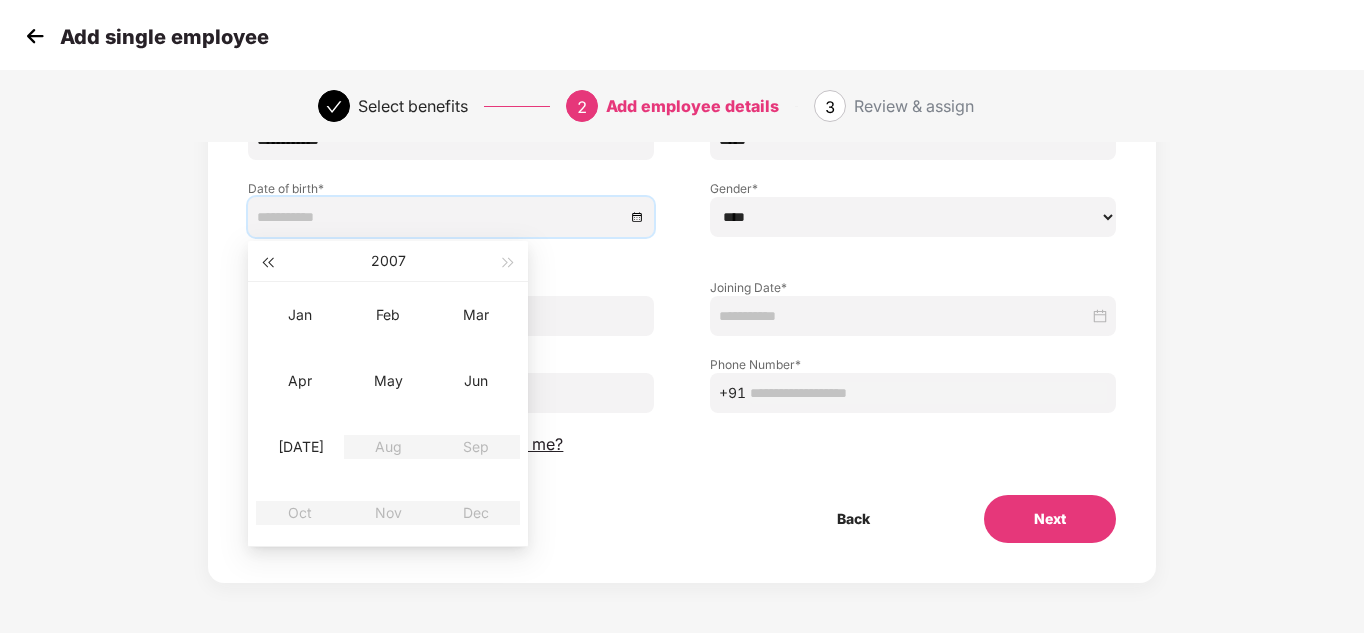 click at bounding box center (267, 263) 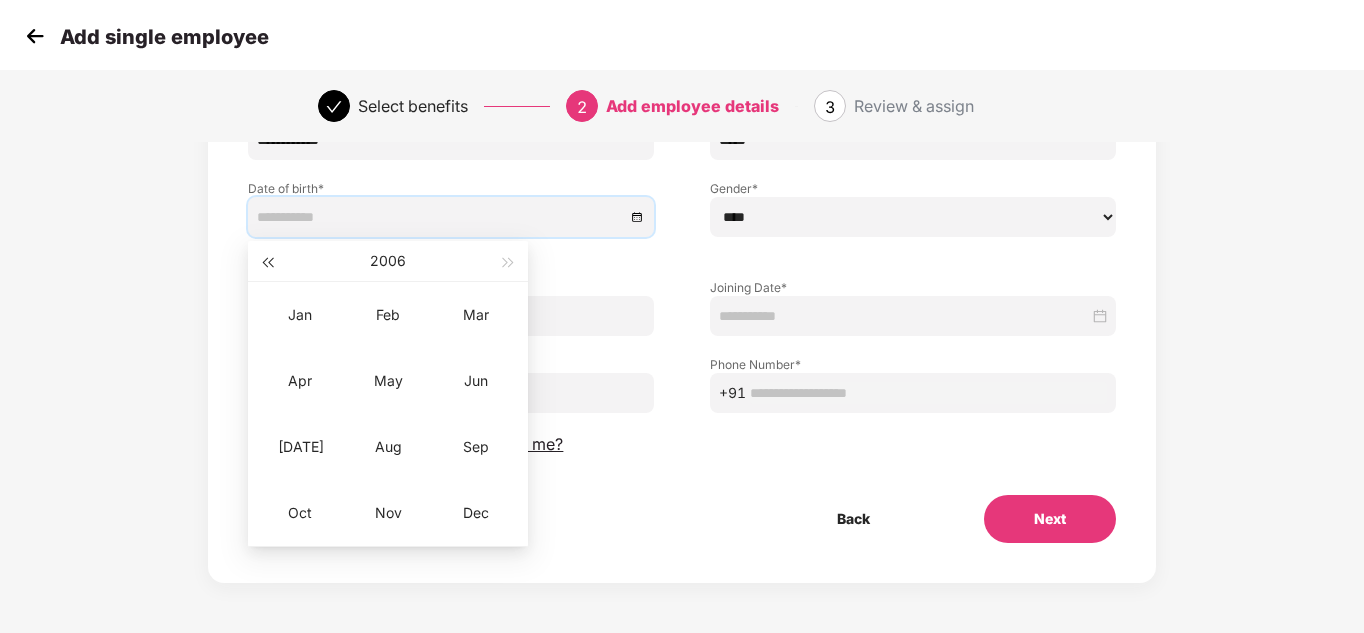 click at bounding box center (267, 261) 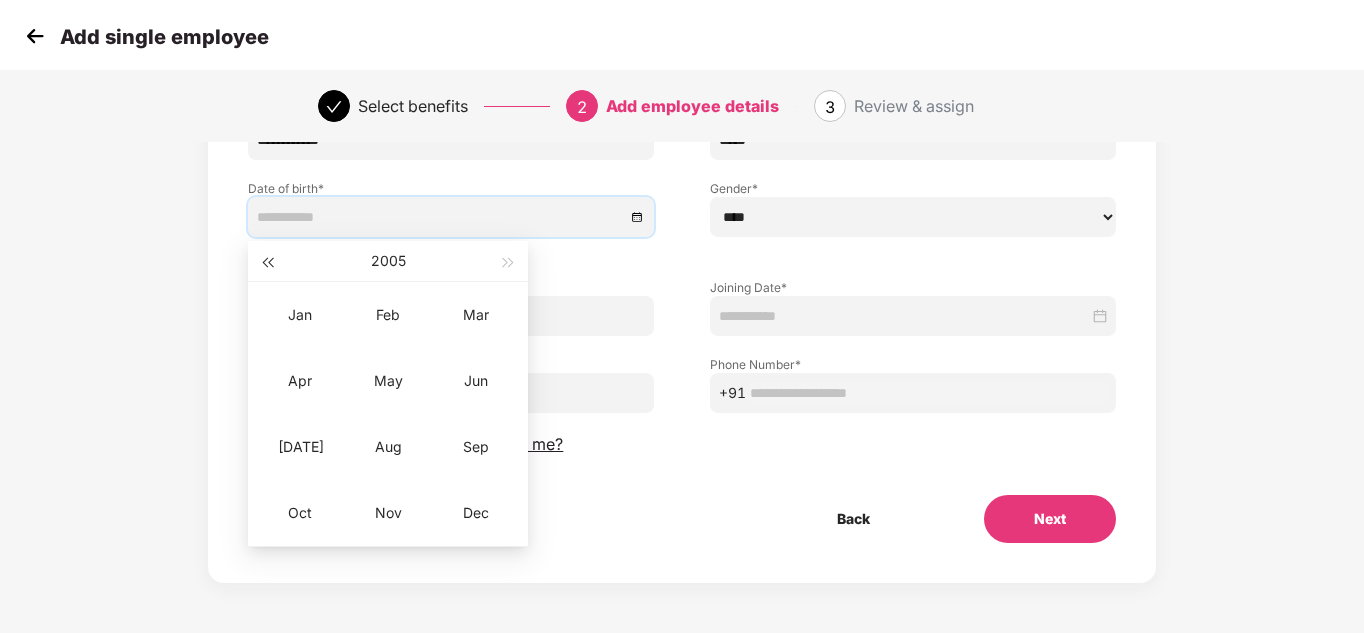 click at bounding box center [267, 261] 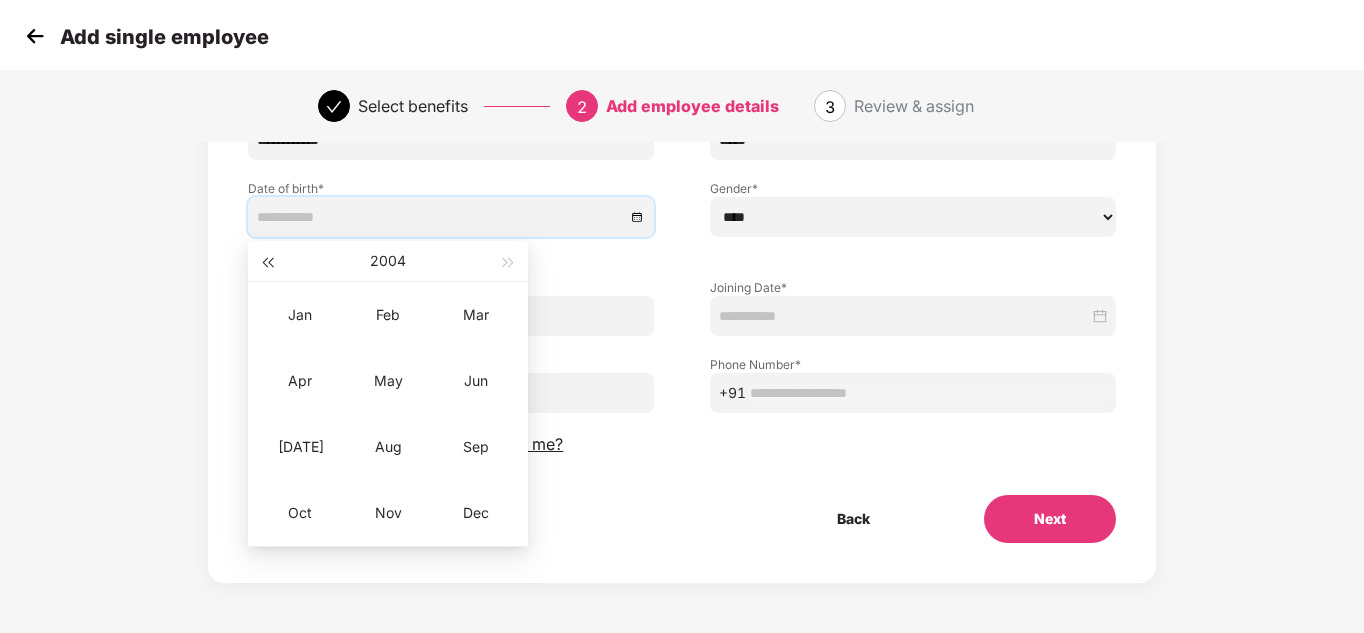 click at bounding box center (267, 261) 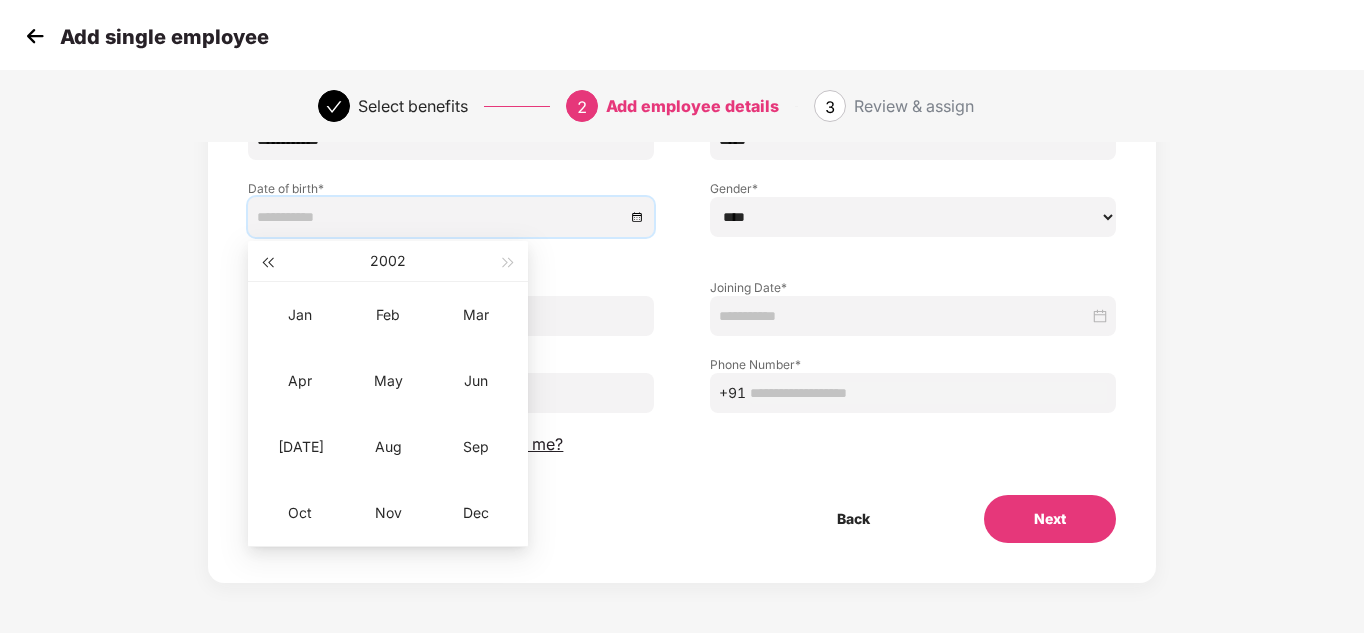 click at bounding box center [267, 261] 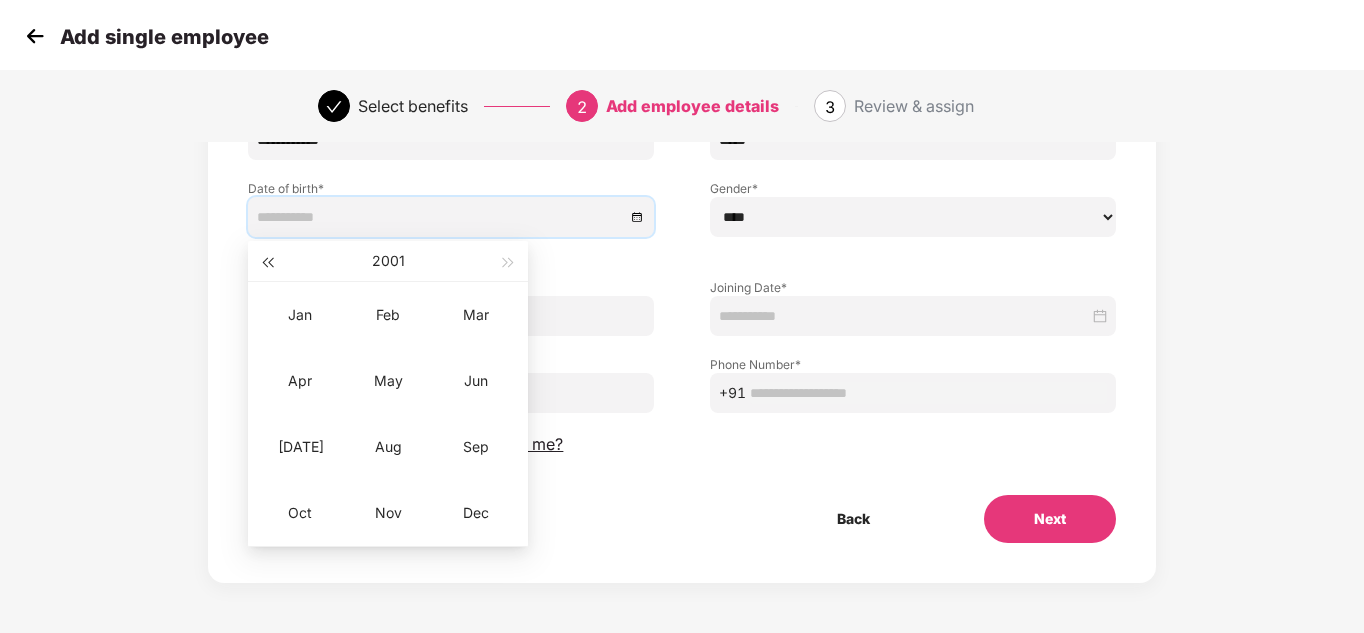 click at bounding box center (267, 261) 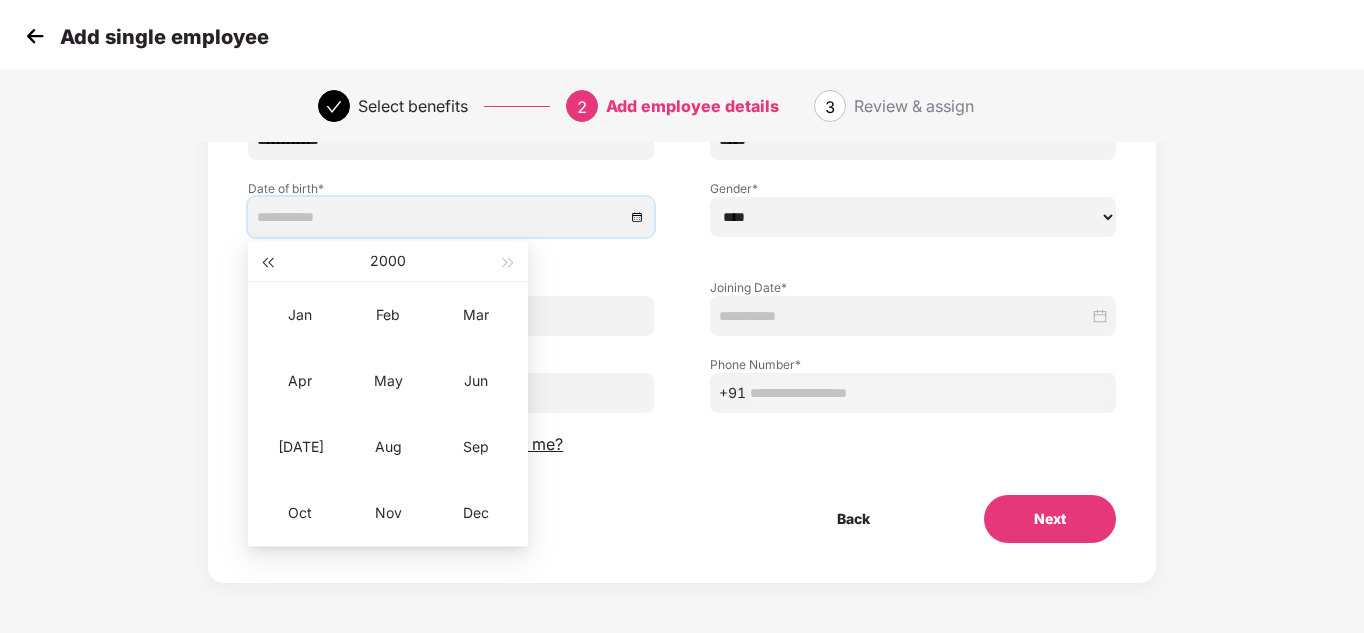 click at bounding box center (267, 261) 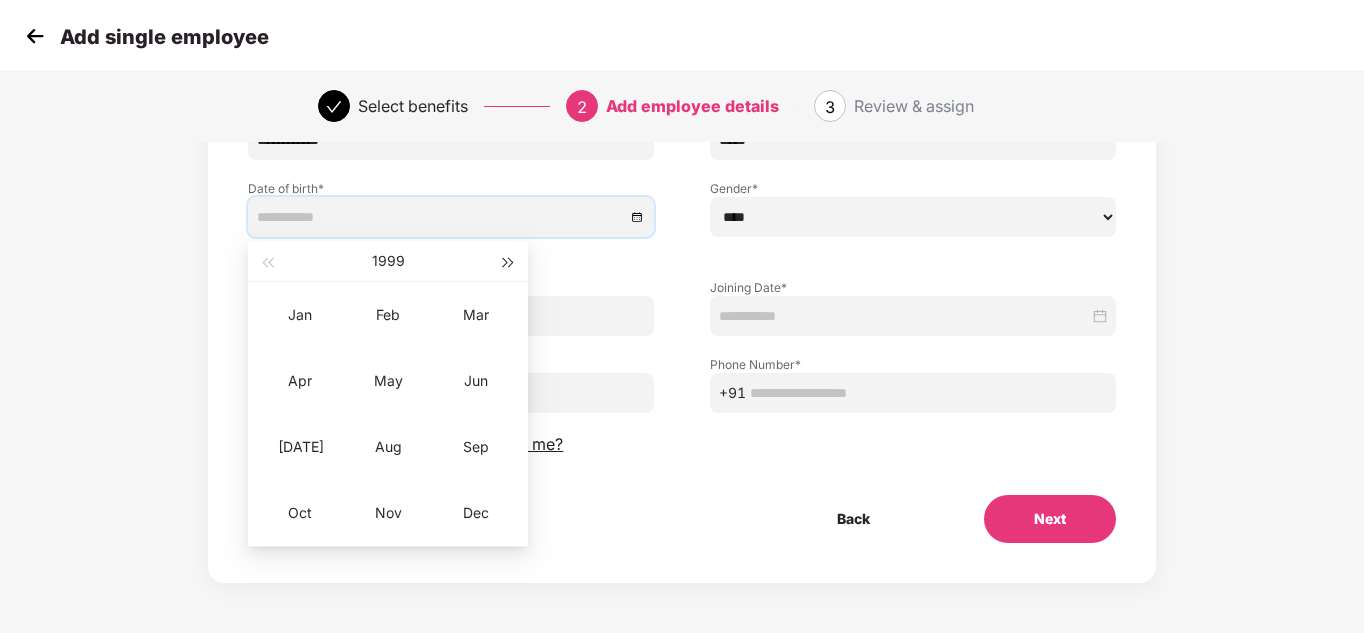 click at bounding box center (509, 261) 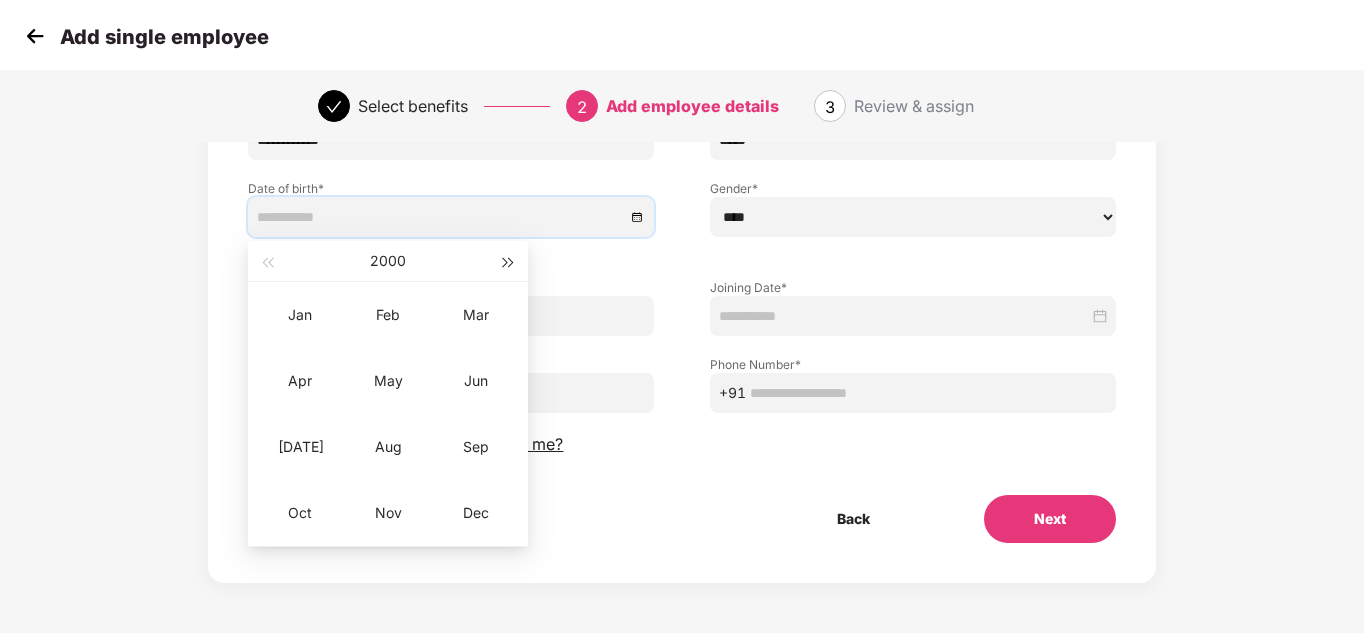 click at bounding box center (509, 261) 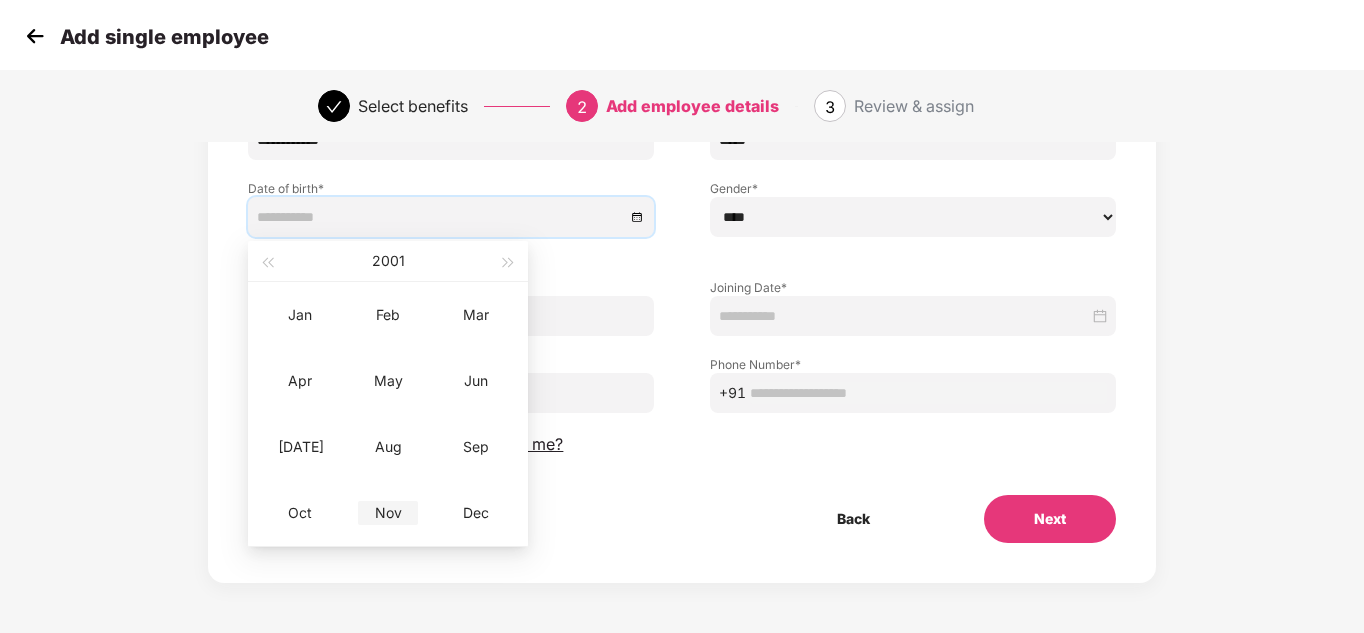 type on "**********" 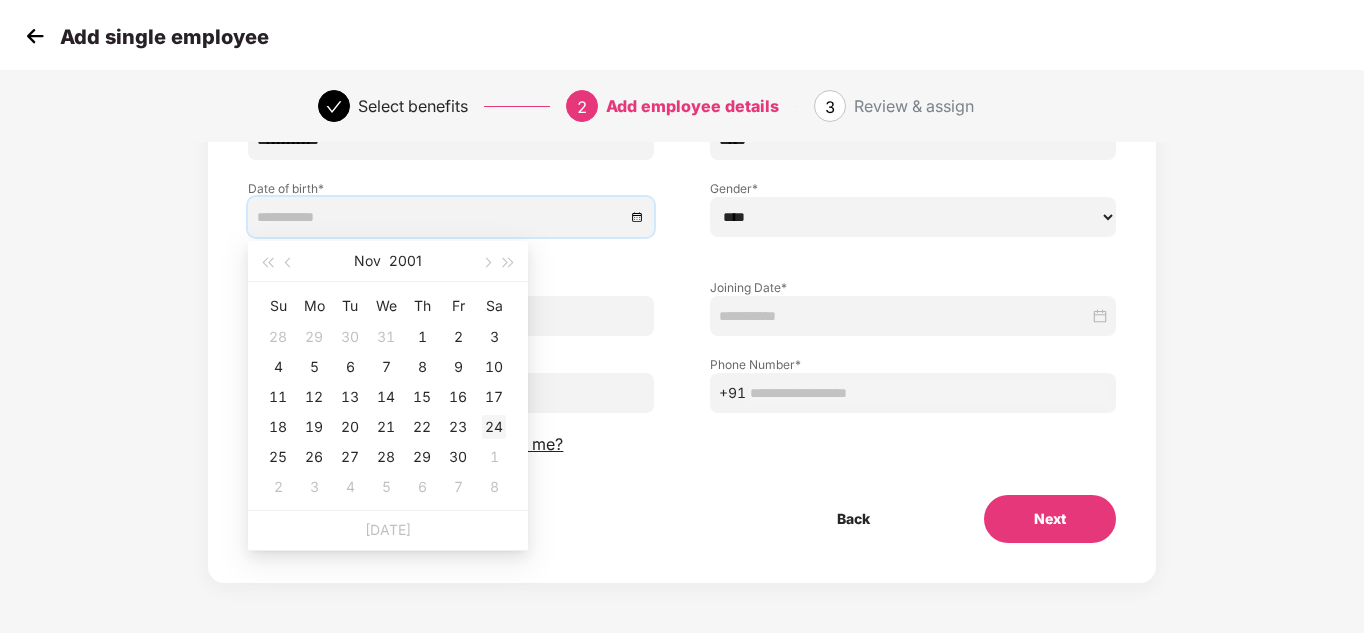 type on "**********" 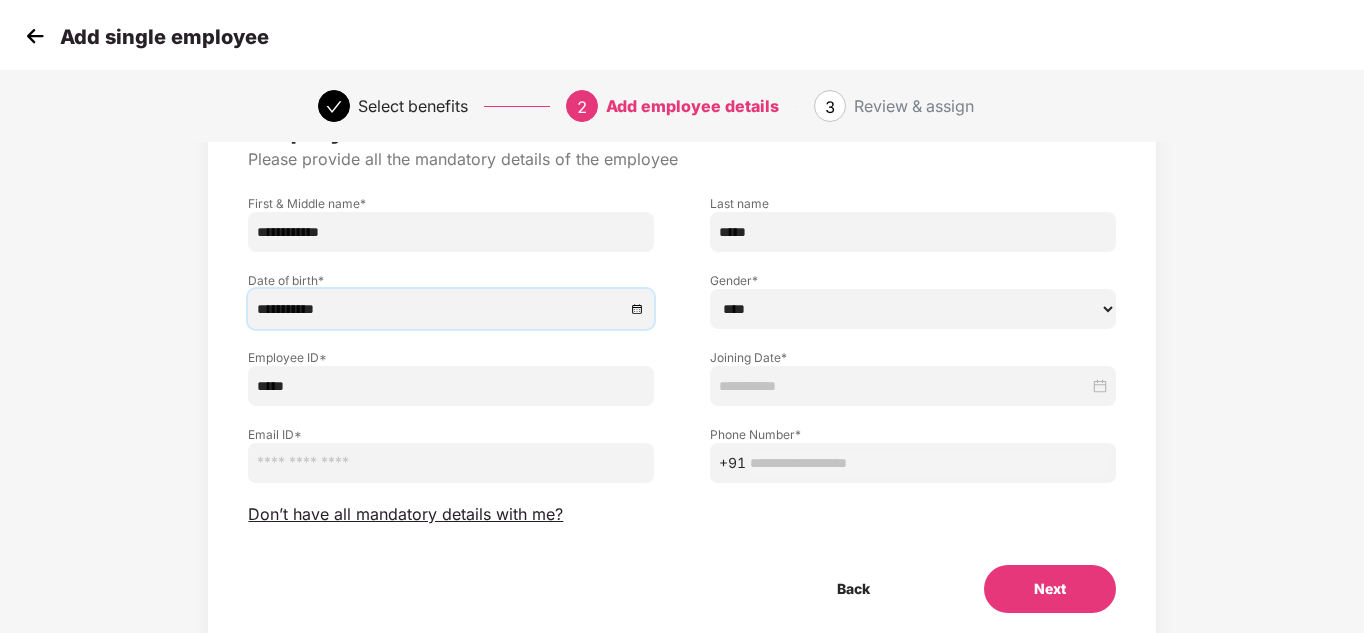 scroll, scrollTop: 68, scrollLeft: 0, axis: vertical 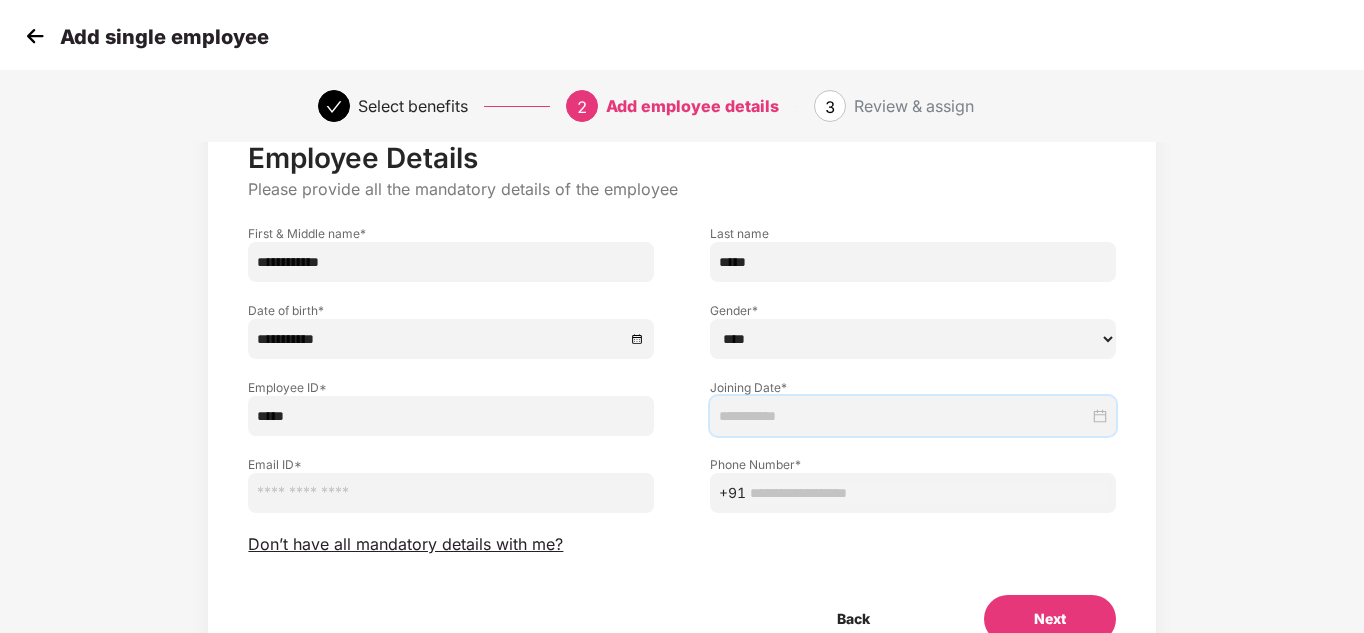 click at bounding box center (904, 416) 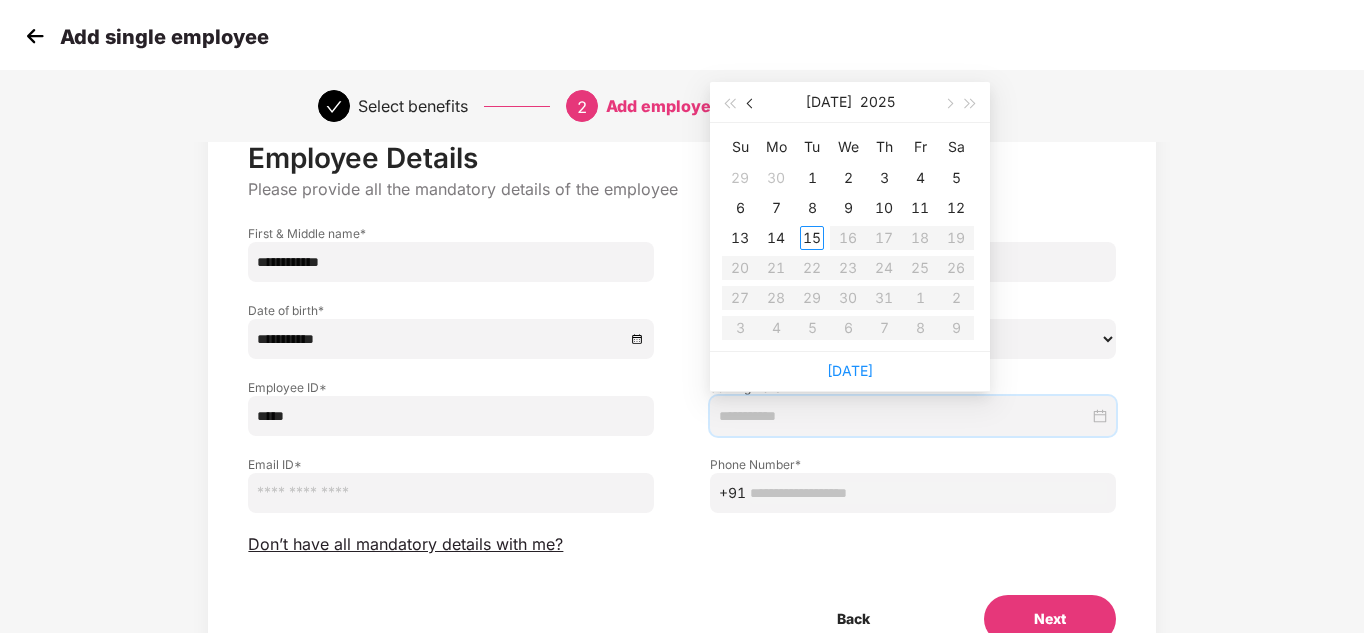 click at bounding box center (751, 102) 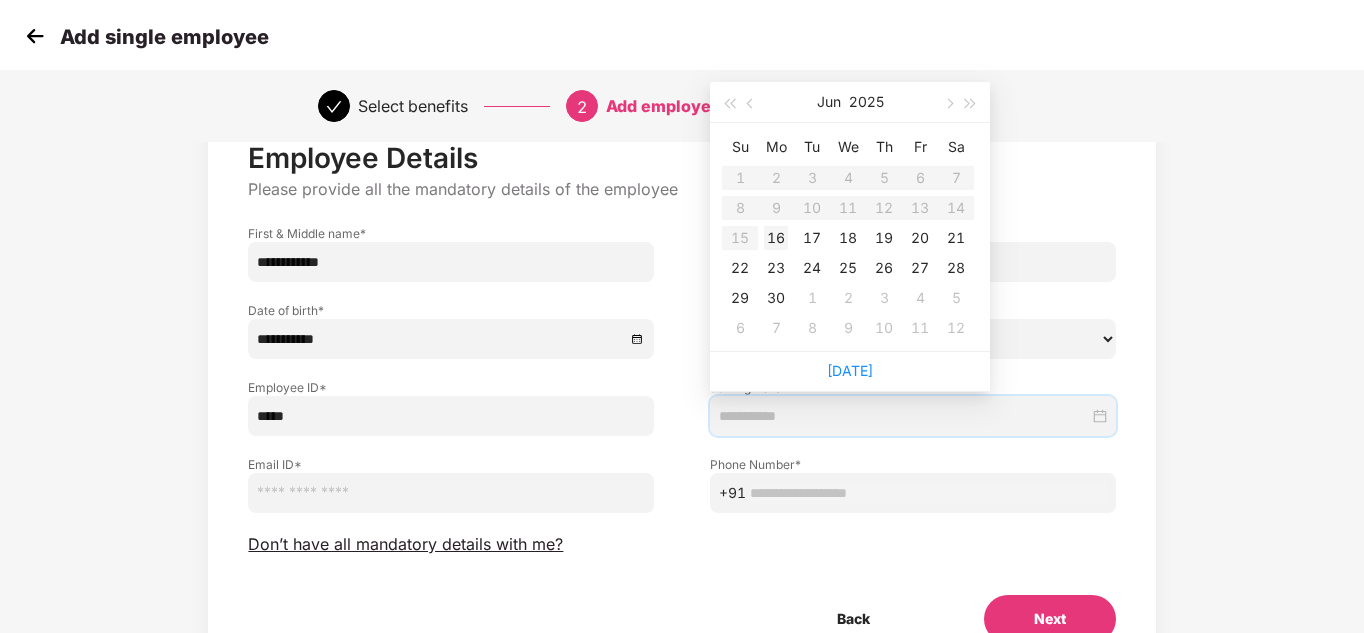 type on "**********" 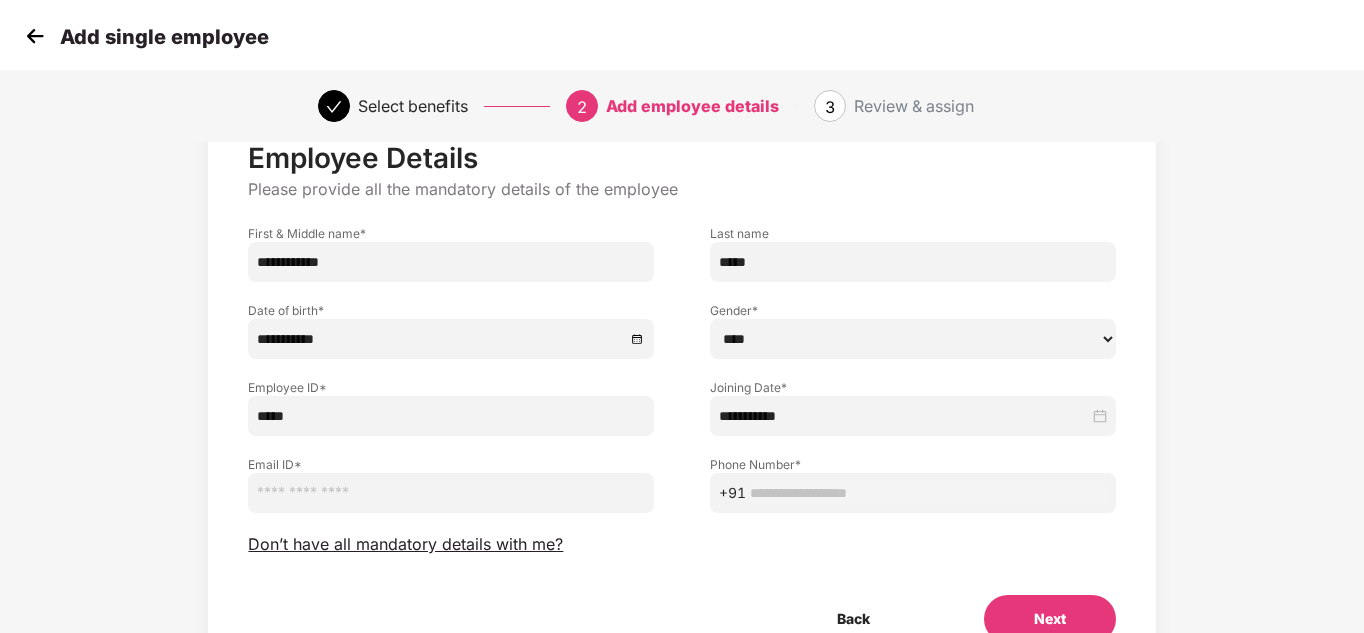 click at bounding box center (451, 493) 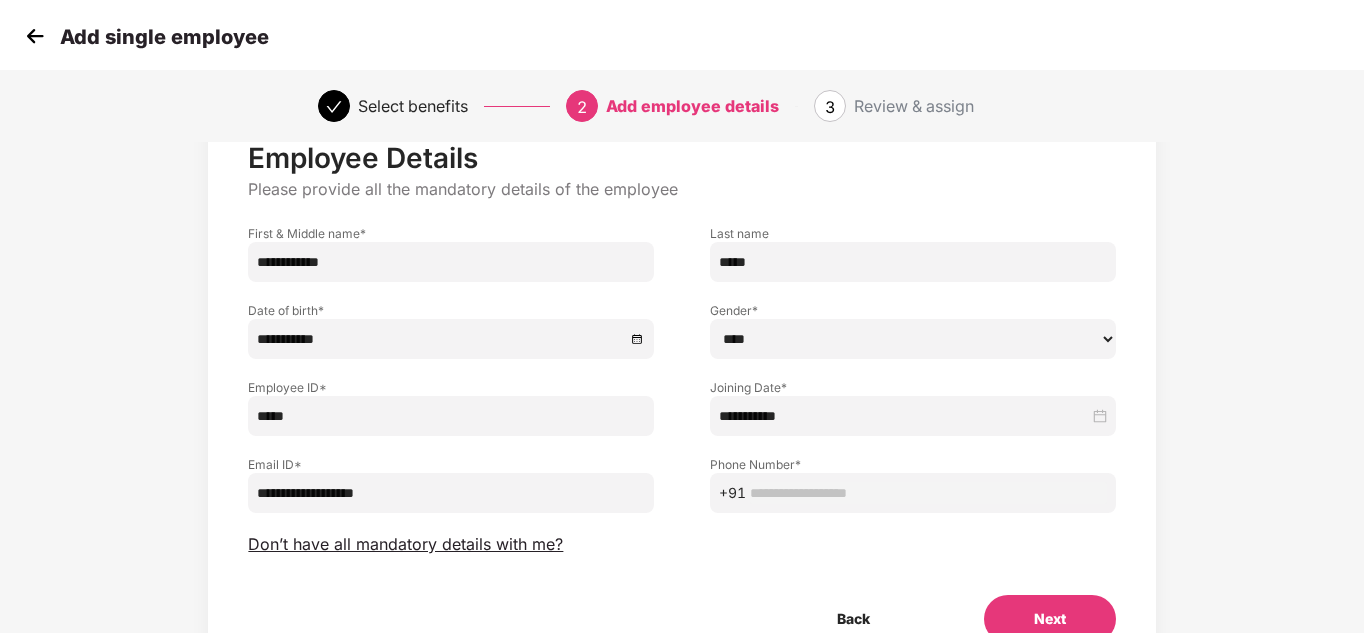 type on "**********" 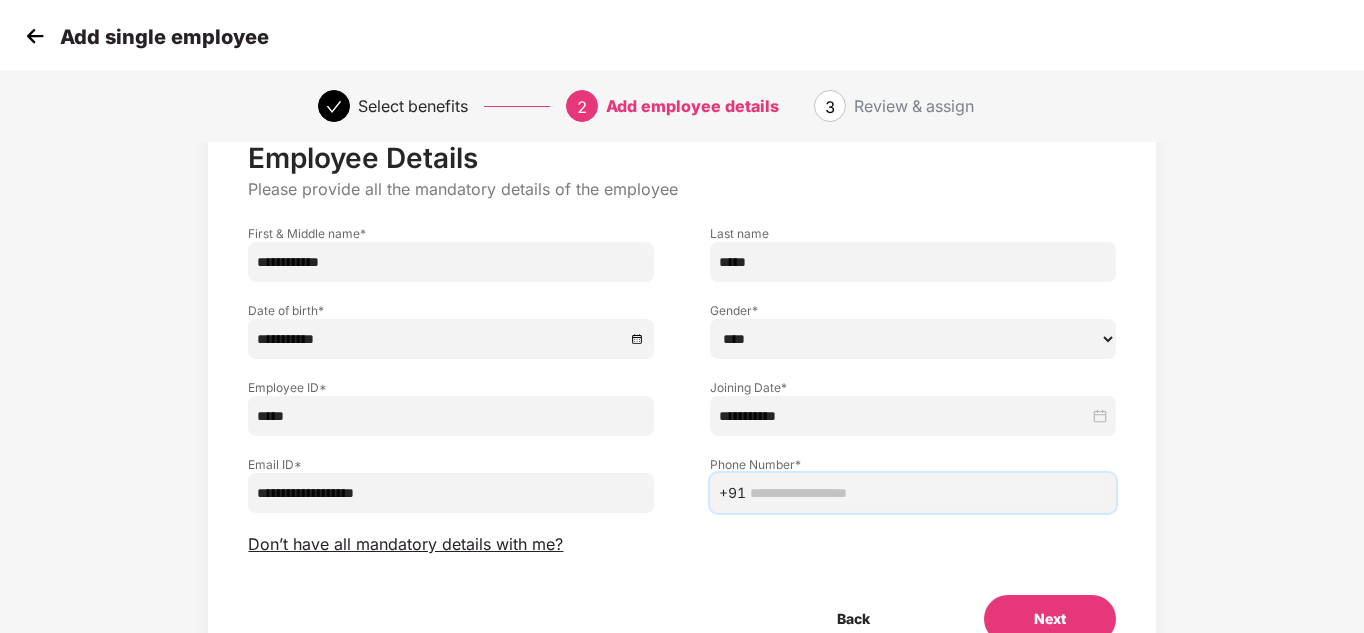 click at bounding box center [928, 493] 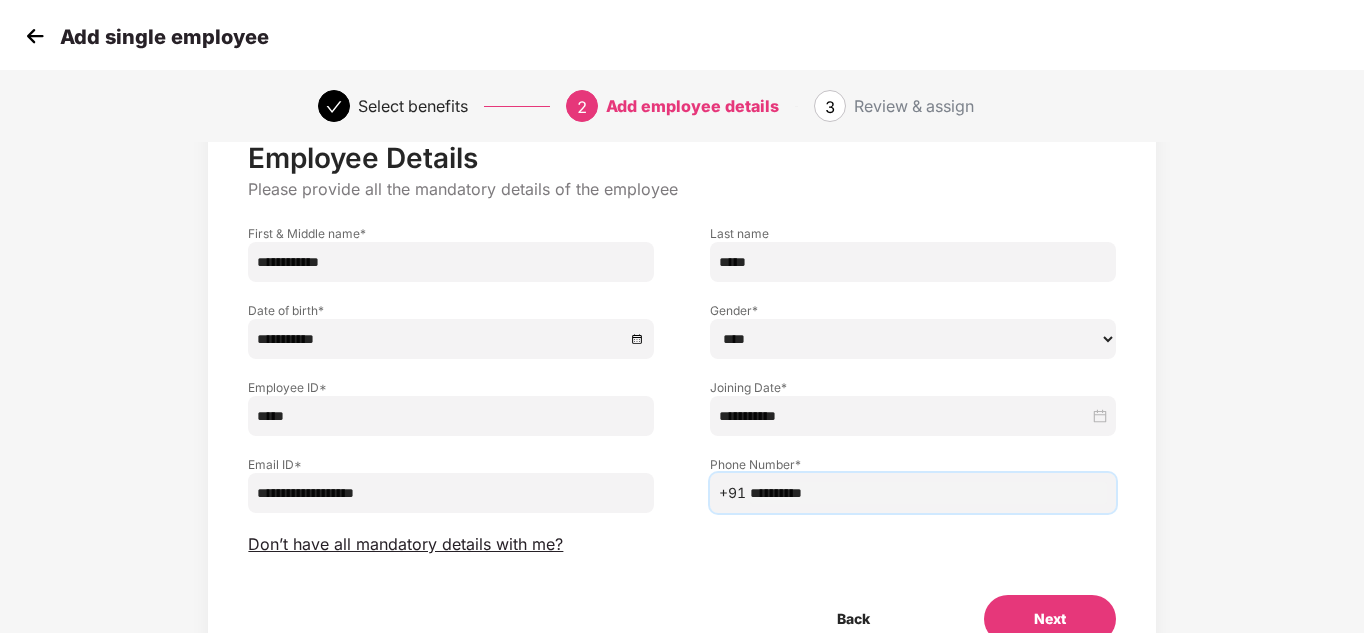 type on "**********" 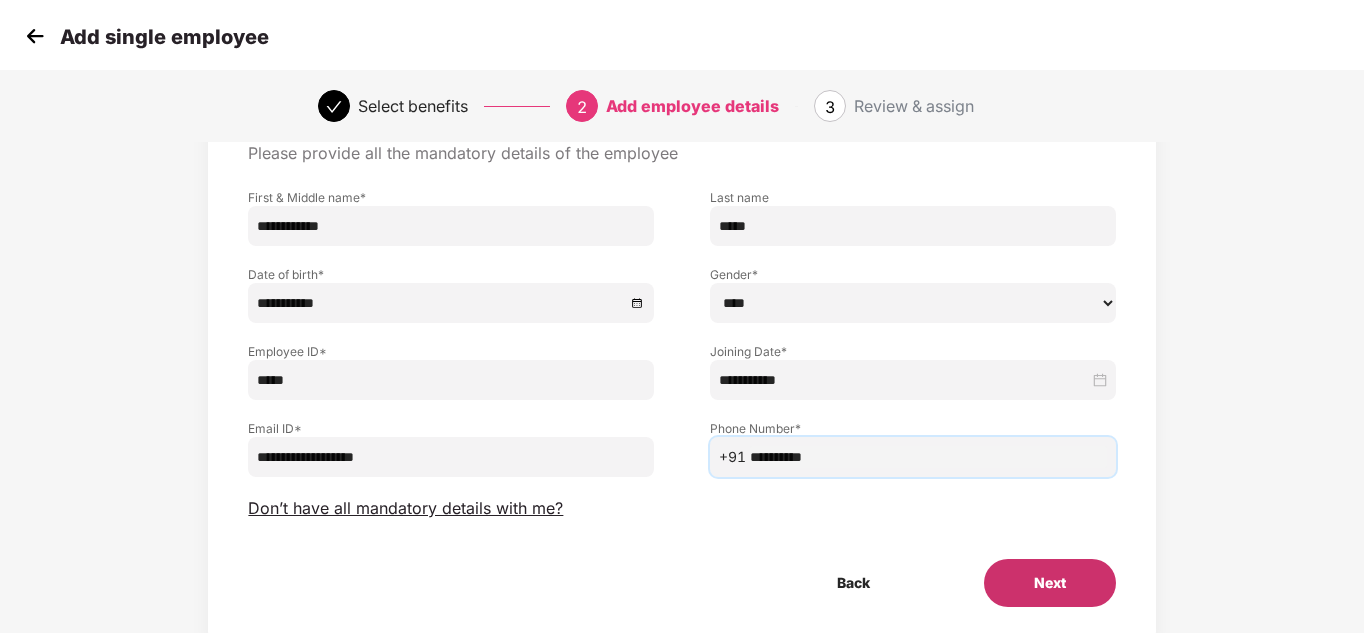 scroll, scrollTop: 68, scrollLeft: 0, axis: vertical 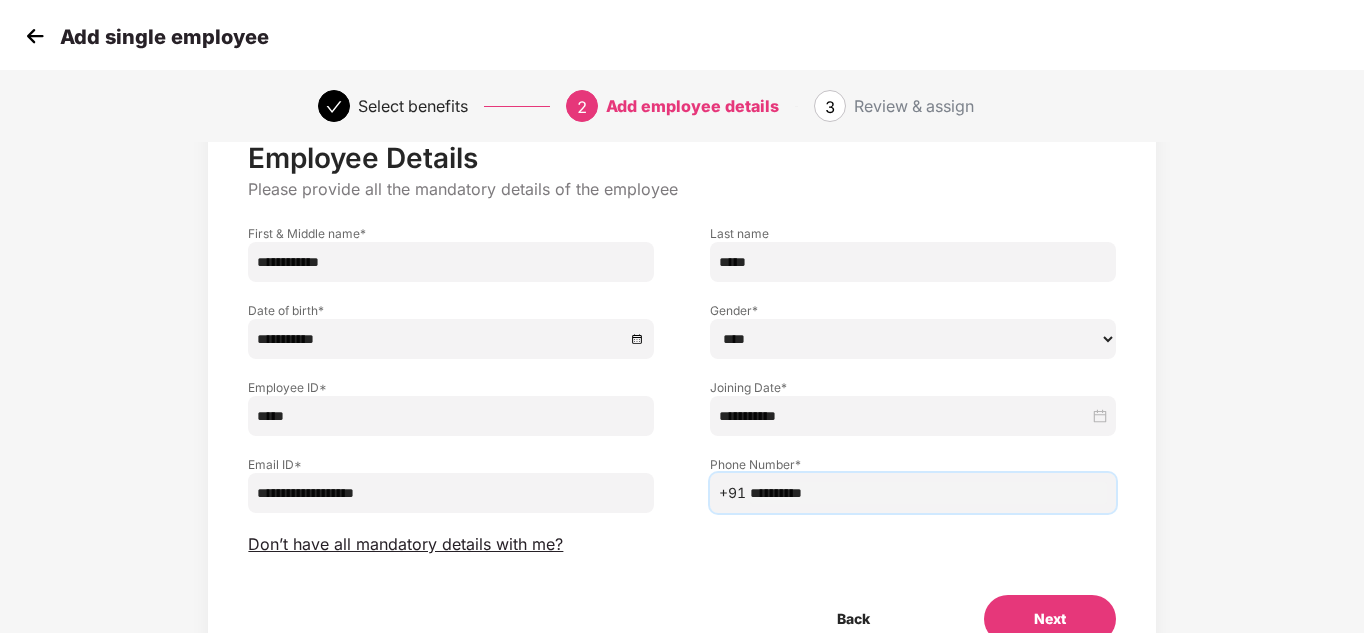 click on "Next" at bounding box center (1050, 619) 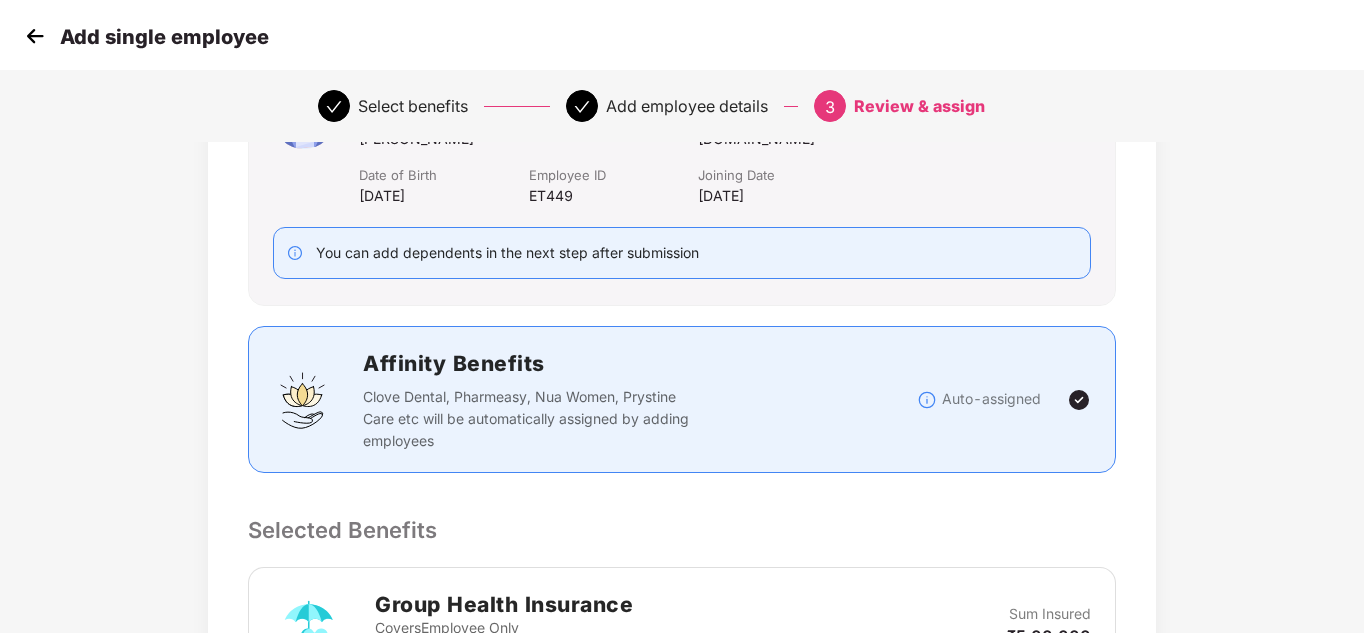 scroll, scrollTop: 614, scrollLeft: 0, axis: vertical 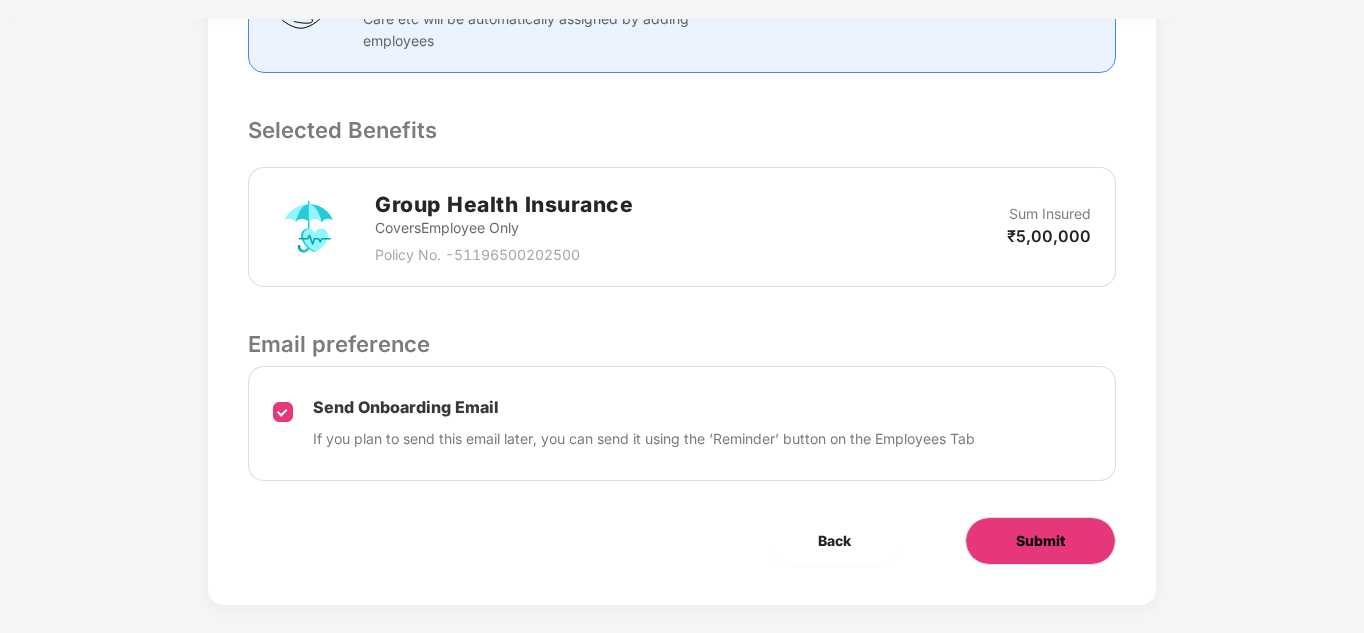 click on "Submit" at bounding box center (1040, 541) 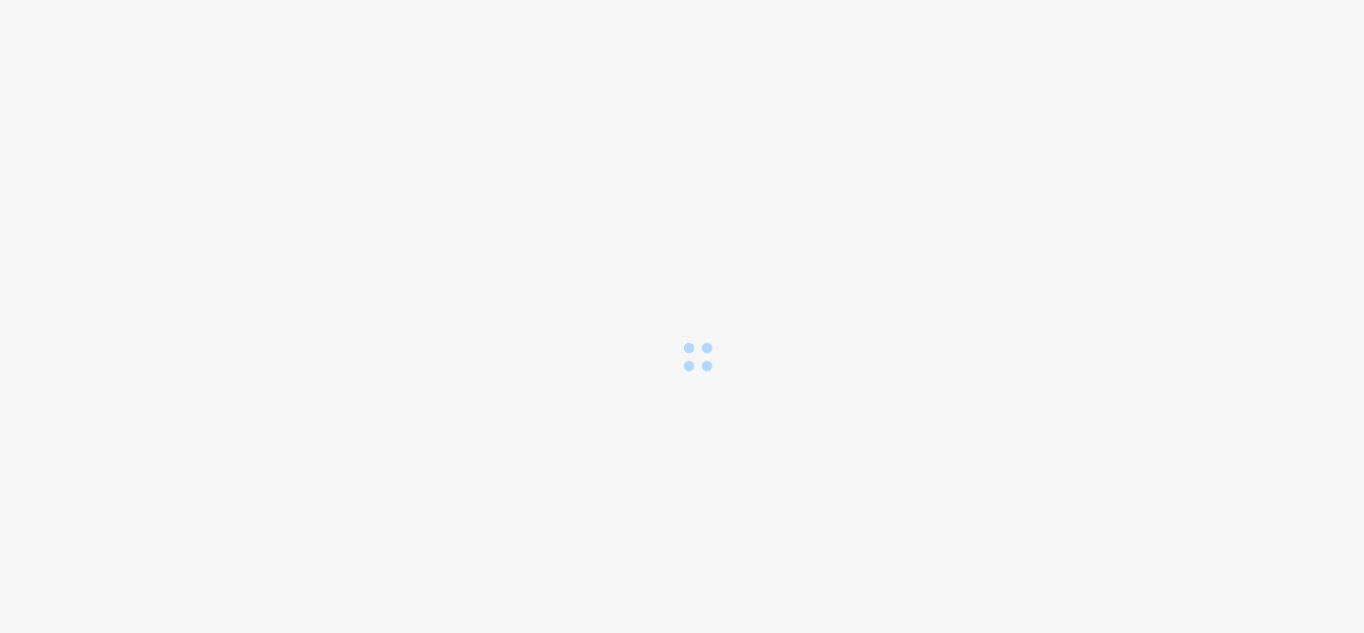 scroll, scrollTop: 0, scrollLeft: 0, axis: both 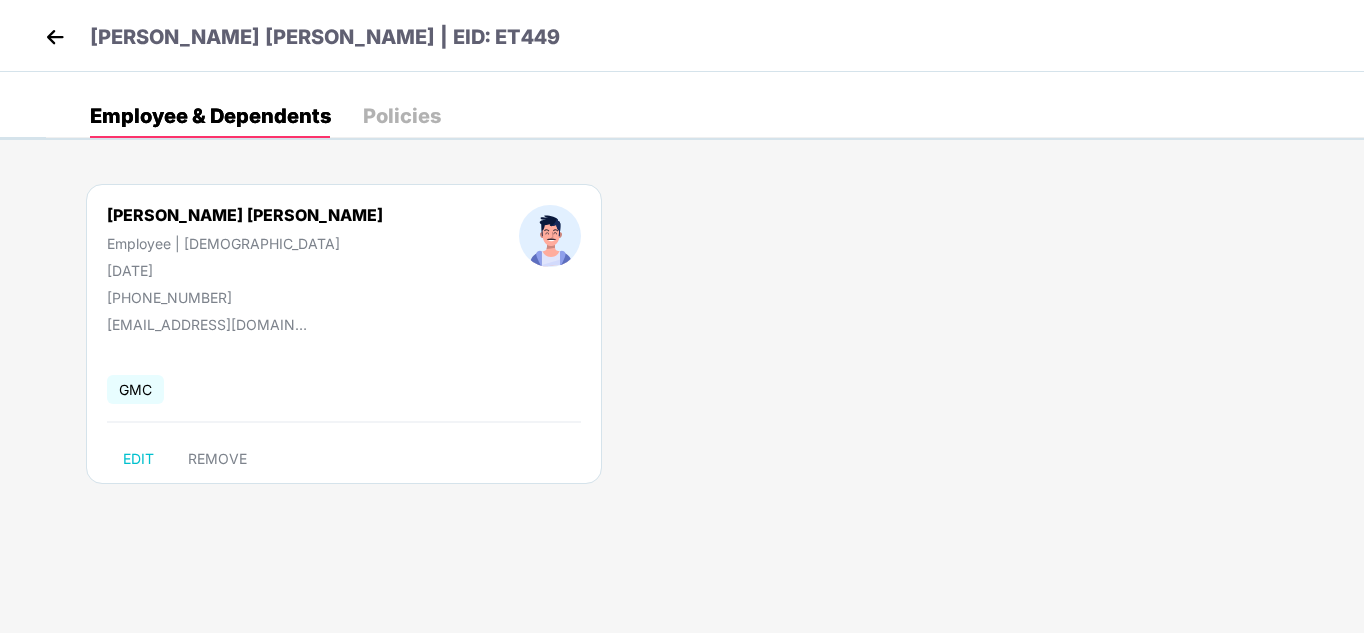 click at bounding box center (55, 37) 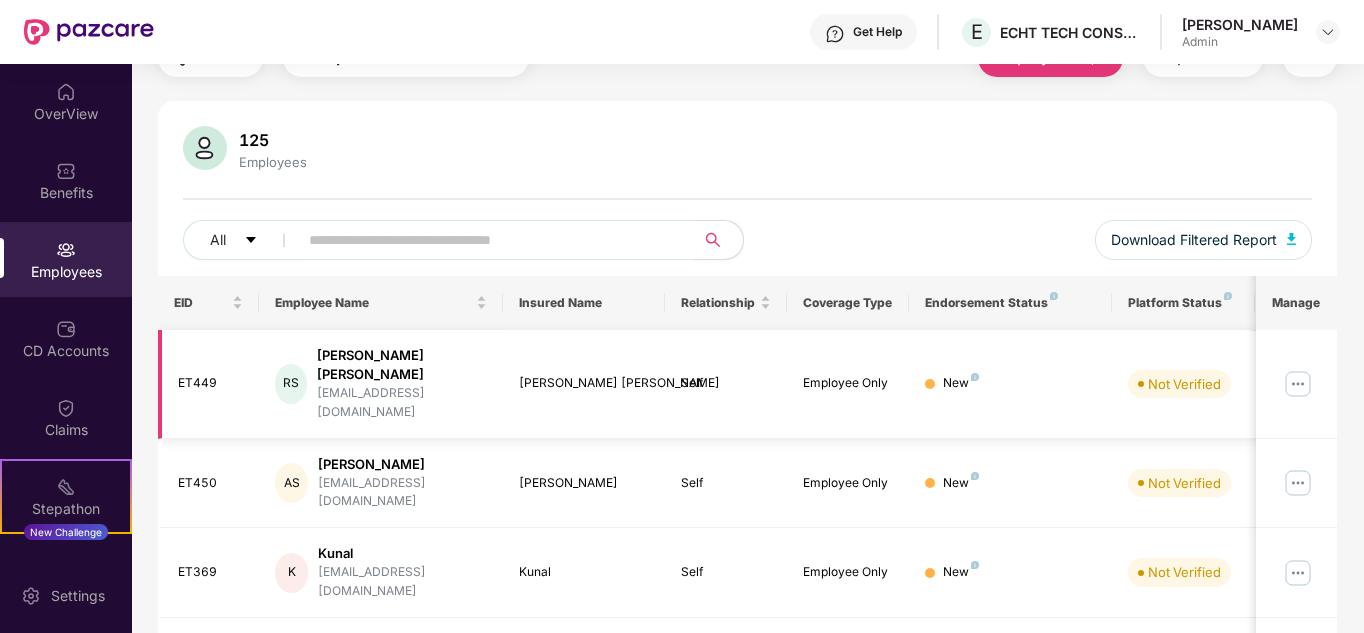 scroll, scrollTop: 0, scrollLeft: 0, axis: both 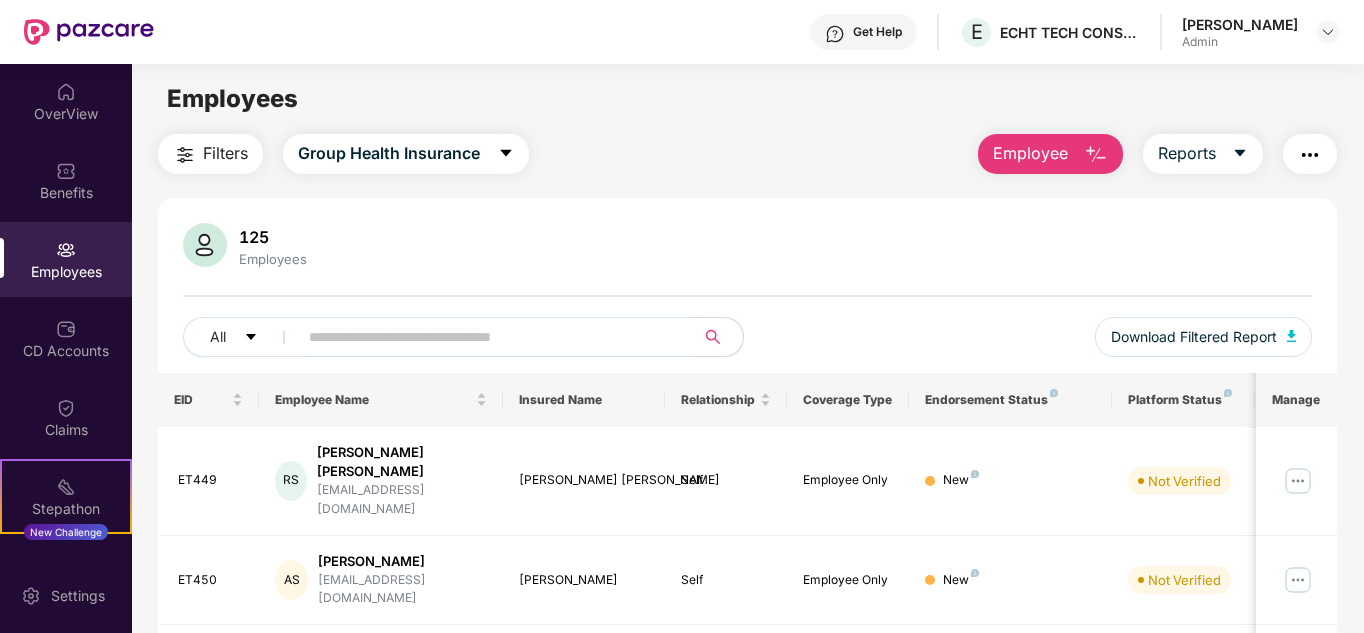 click at bounding box center (1096, 155) 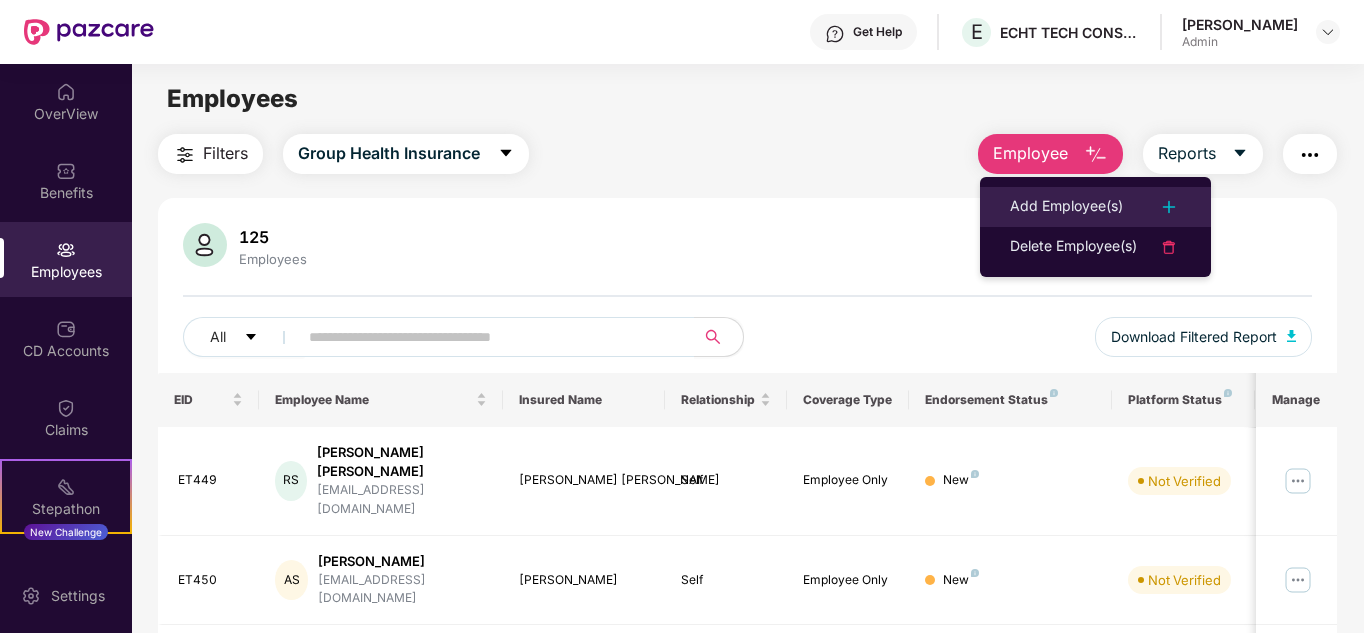 click on "Add Employee(s)" at bounding box center [1066, 207] 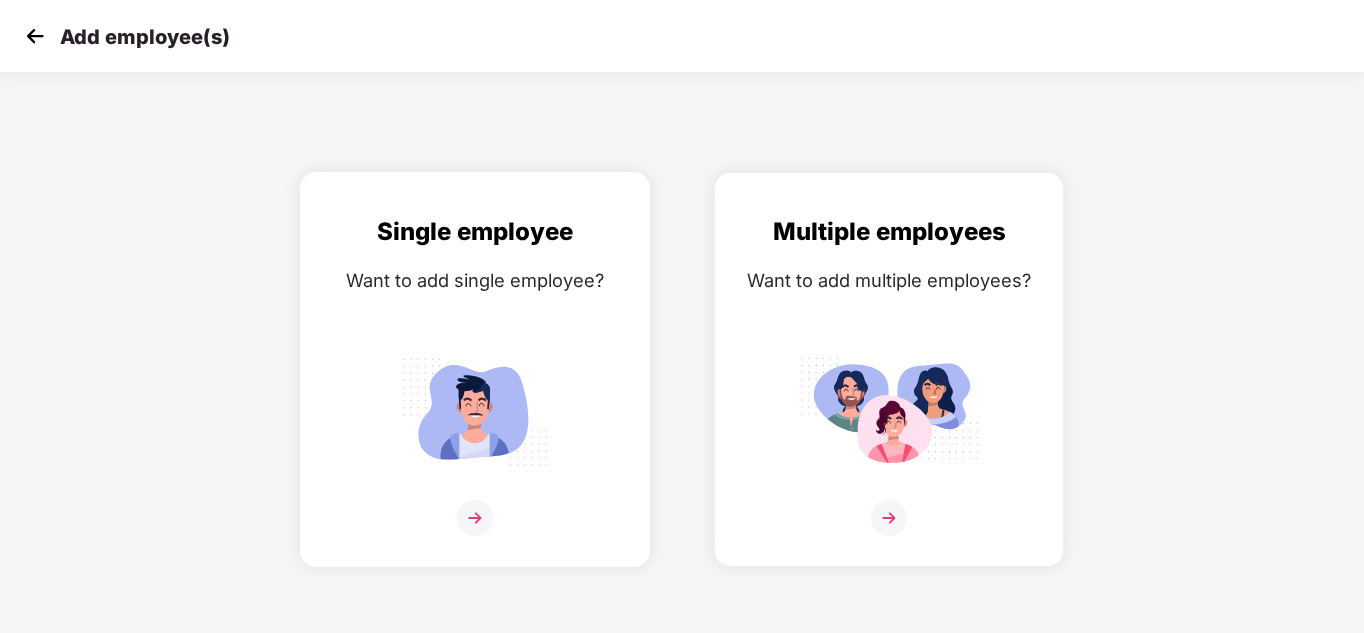 click at bounding box center (475, 518) 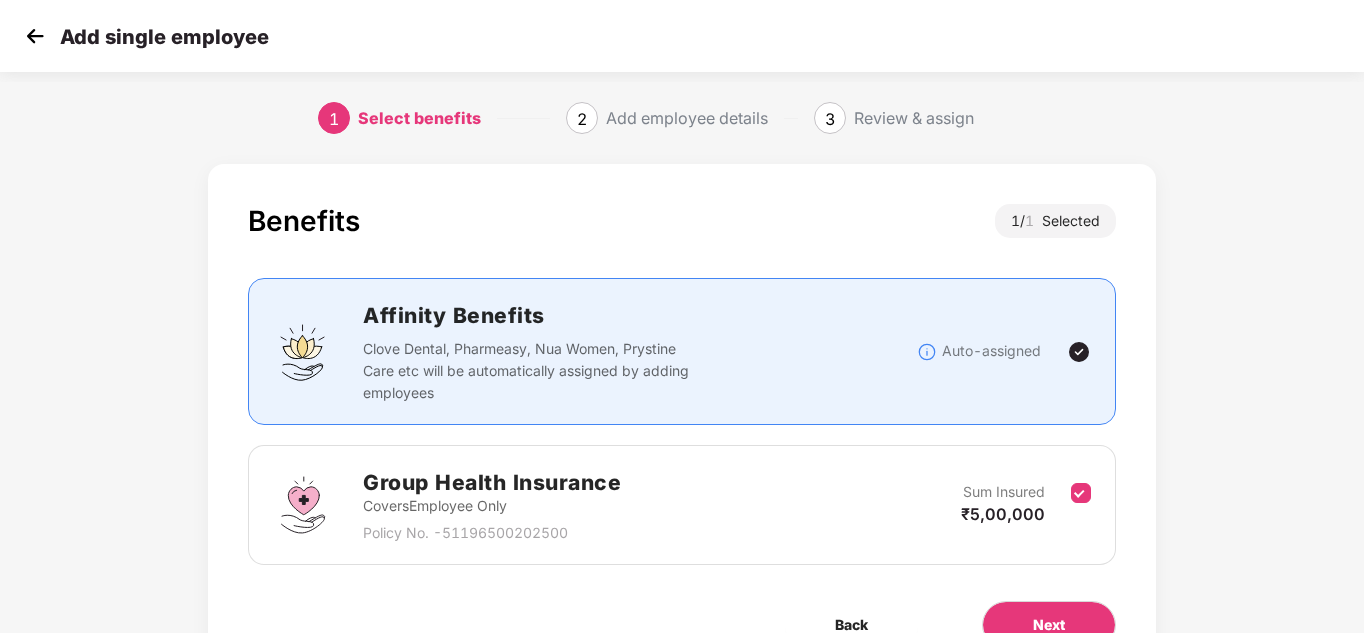 scroll, scrollTop: 106, scrollLeft: 0, axis: vertical 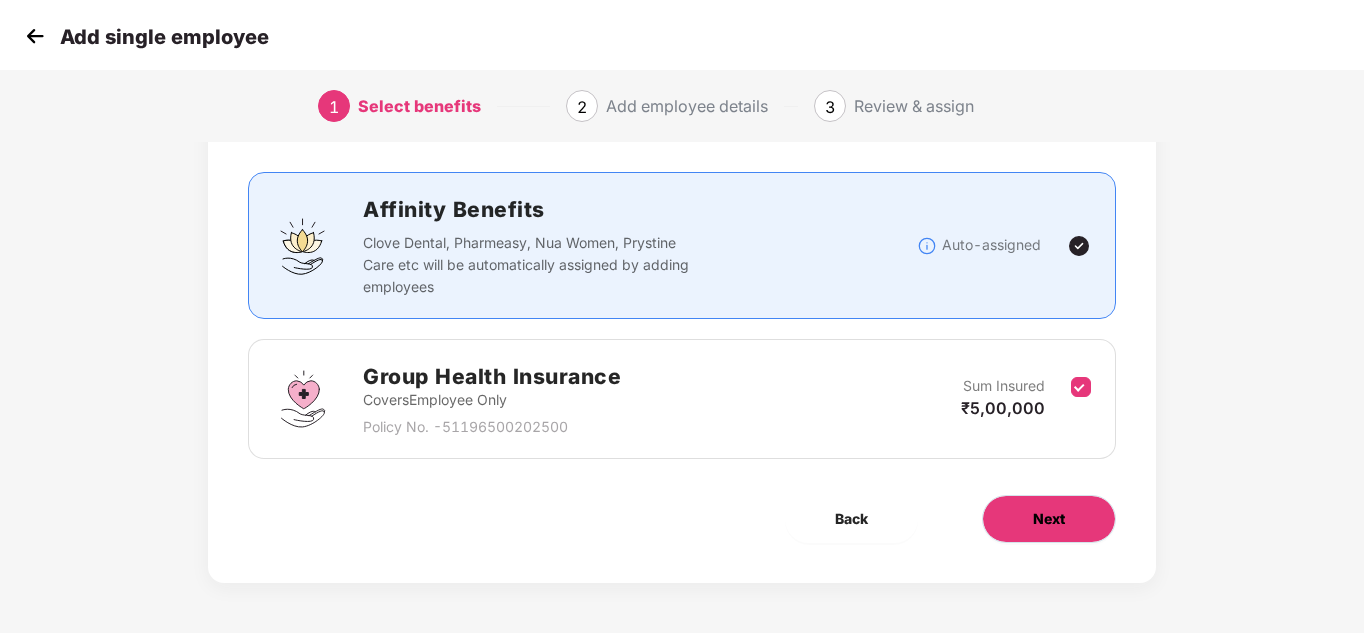 click on "Next" at bounding box center [1049, 519] 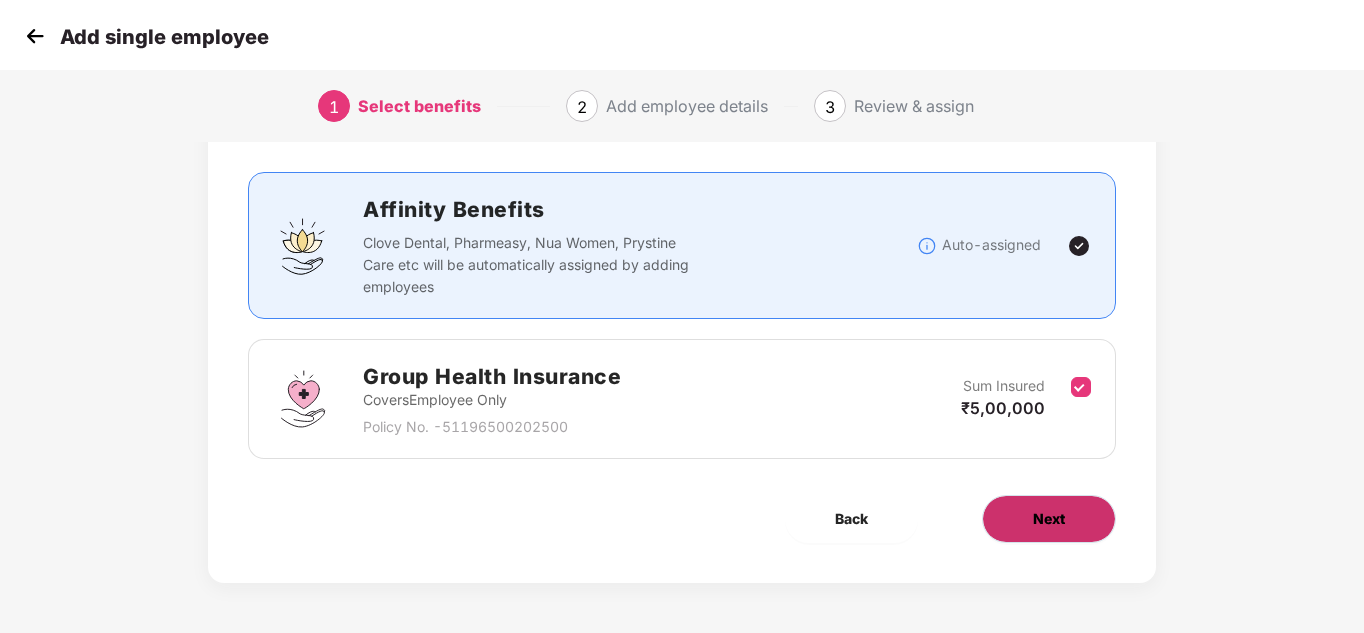 scroll, scrollTop: 0, scrollLeft: 0, axis: both 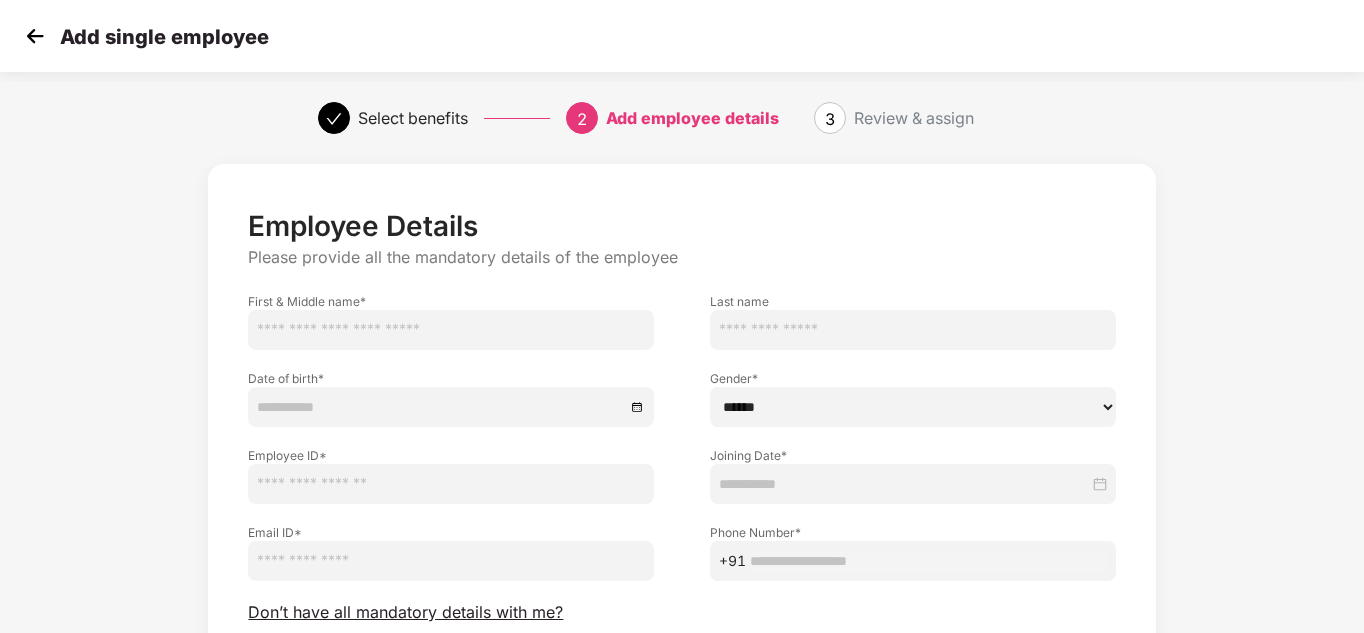 click at bounding box center (451, 330) 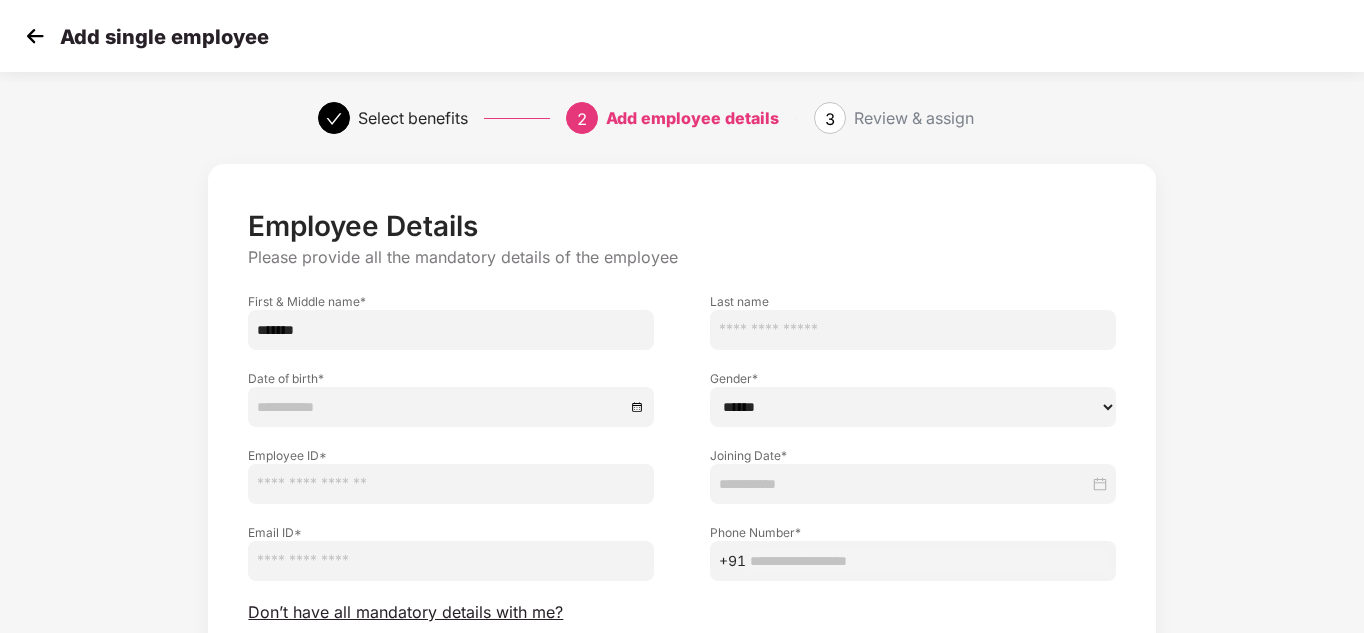 type on "*******" 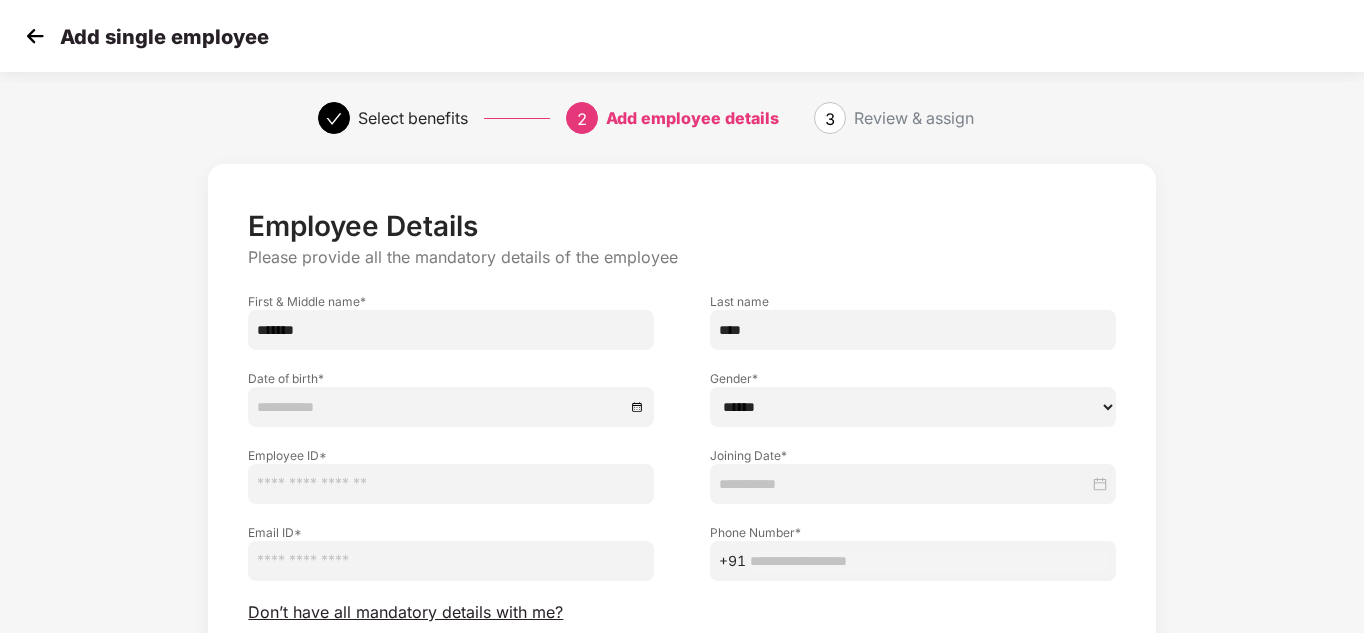 type on "****" 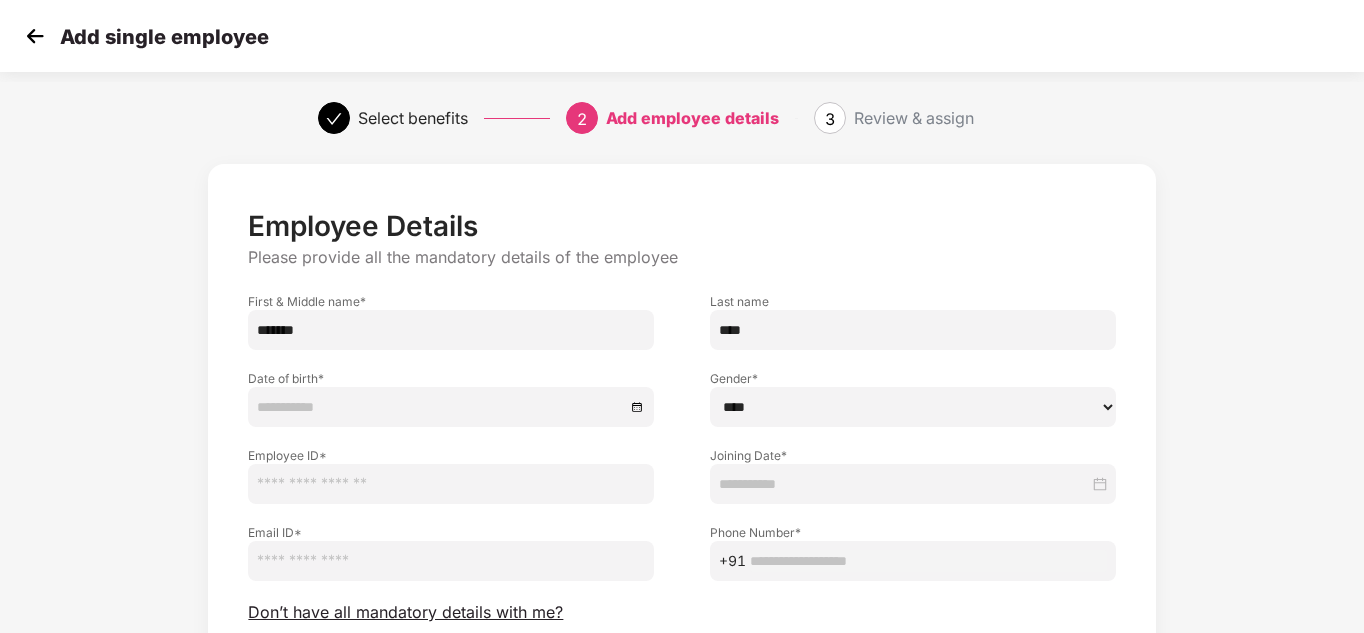 click on "****** **** ******" at bounding box center [913, 407] 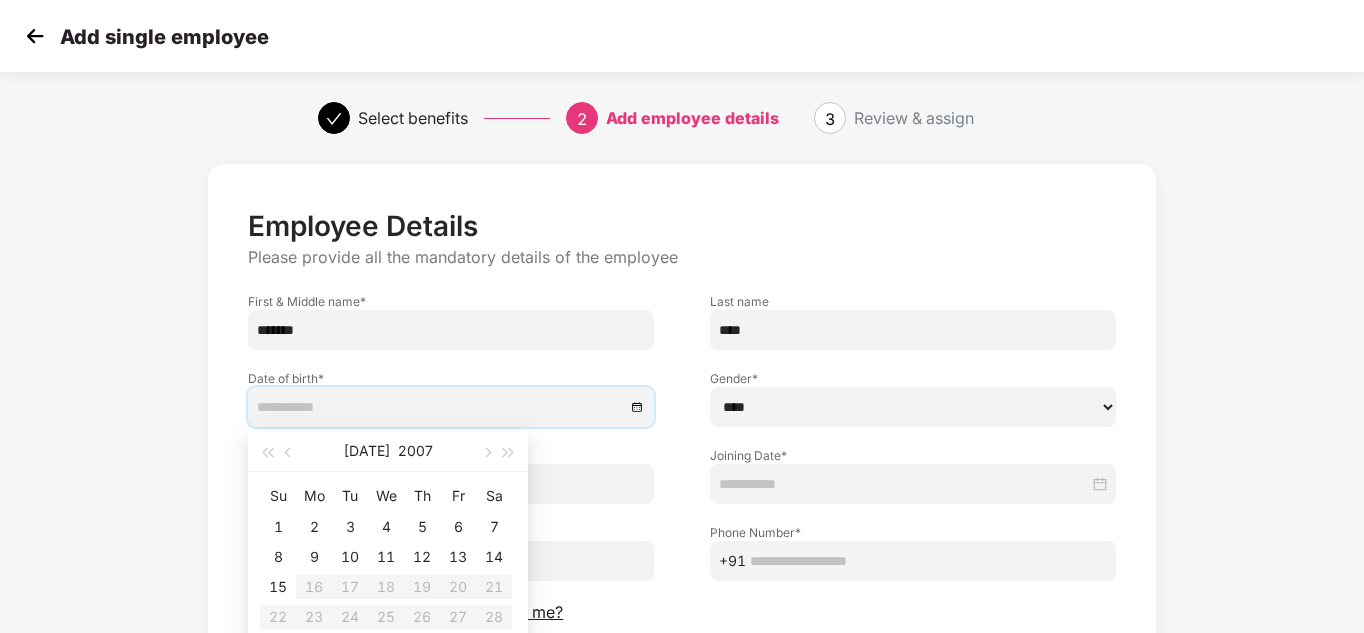 click on "Employee Details Please provide all the mandatory details of the employee First & Middle name  * ******* Last name **** Date of birth  * Gender  * ****** **** ****** Employee ID  * Joining Date  * Email ID  * Phone Number  * +91 Don’t have all mandatory details with me? Back Next" at bounding box center [682, 477] 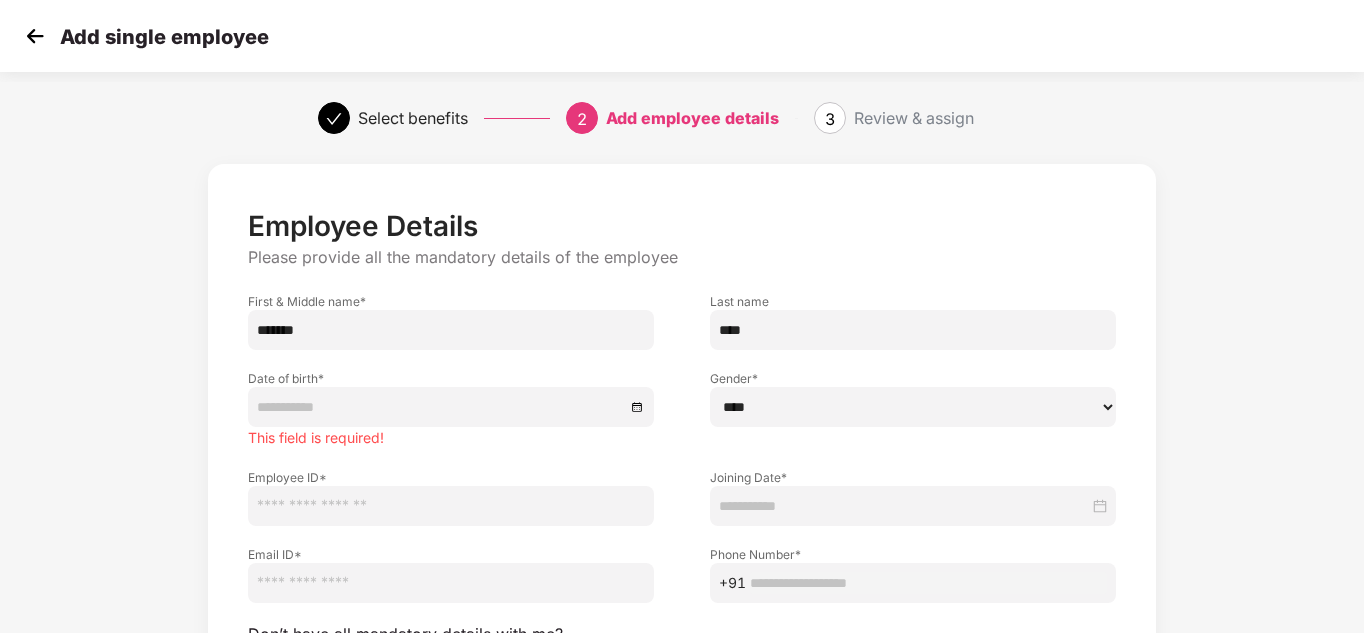 click at bounding box center (451, 506) 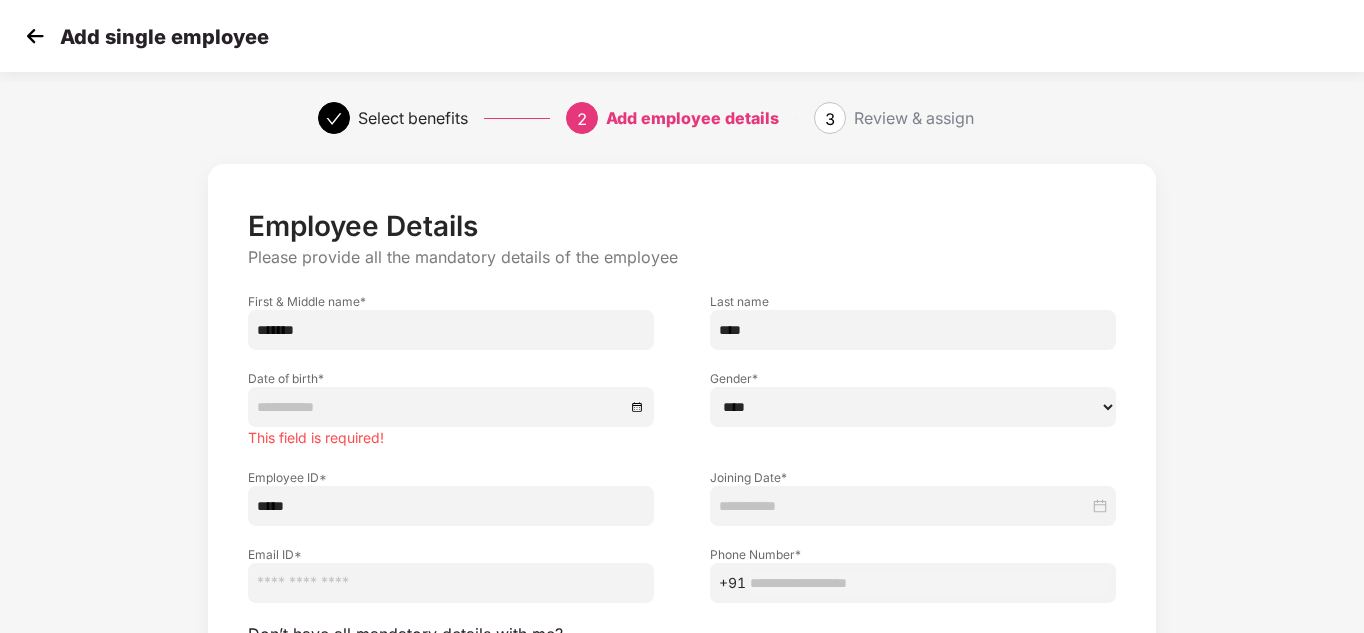 type on "*****" 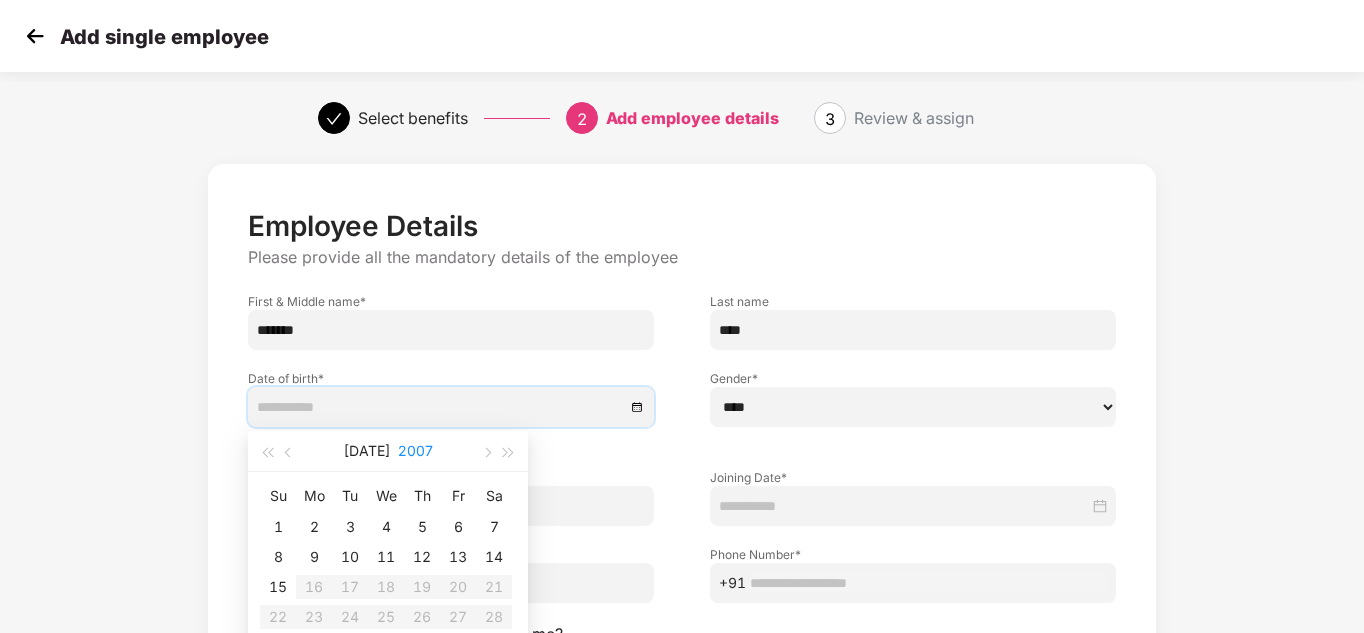 click on "2007" at bounding box center [415, 451] 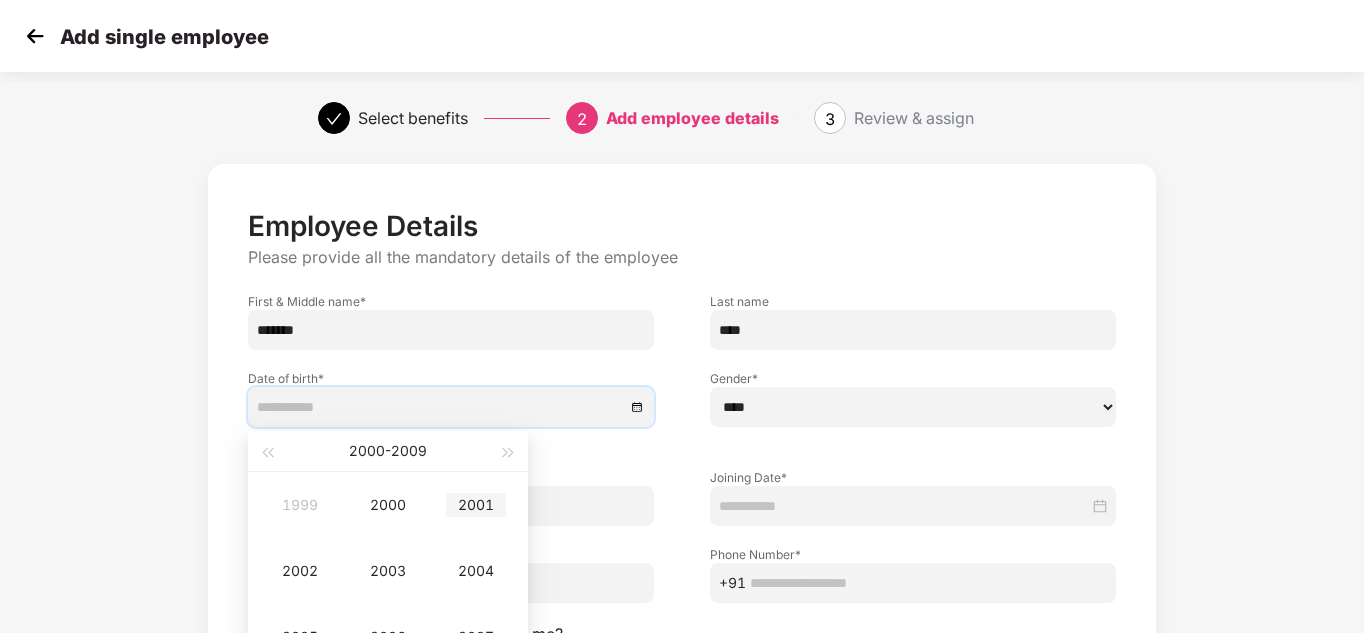 type on "**********" 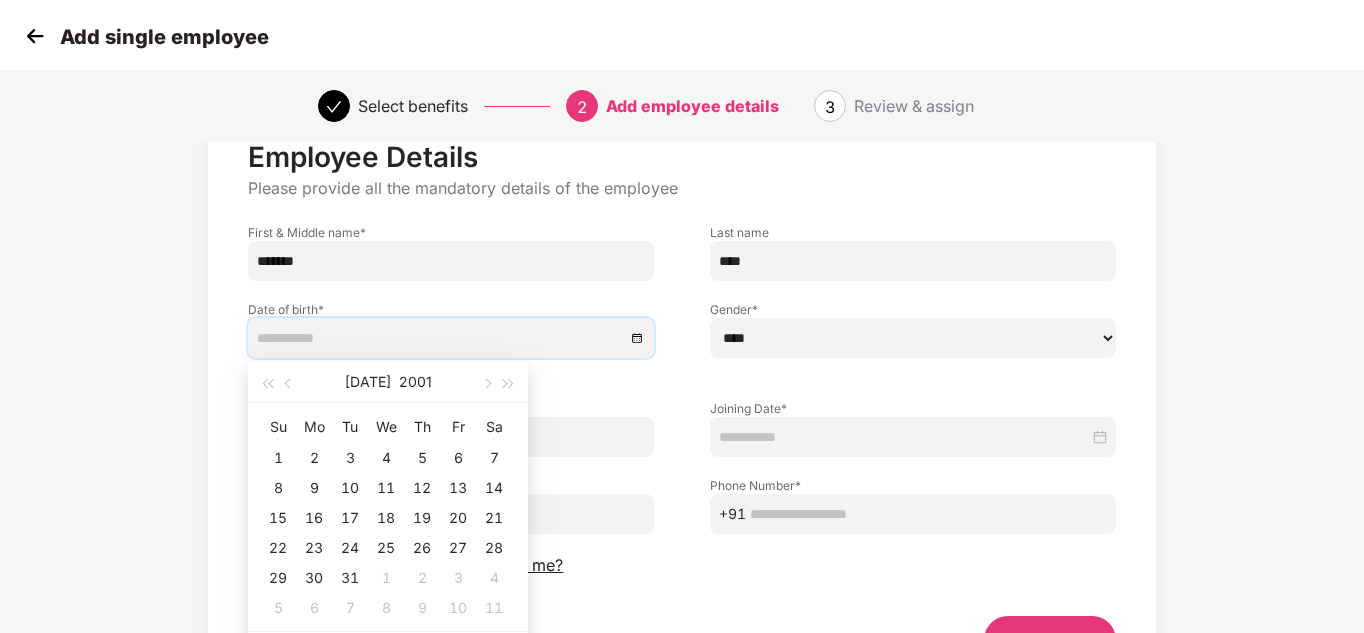 scroll, scrollTop: 190, scrollLeft: 0, axis: vertical 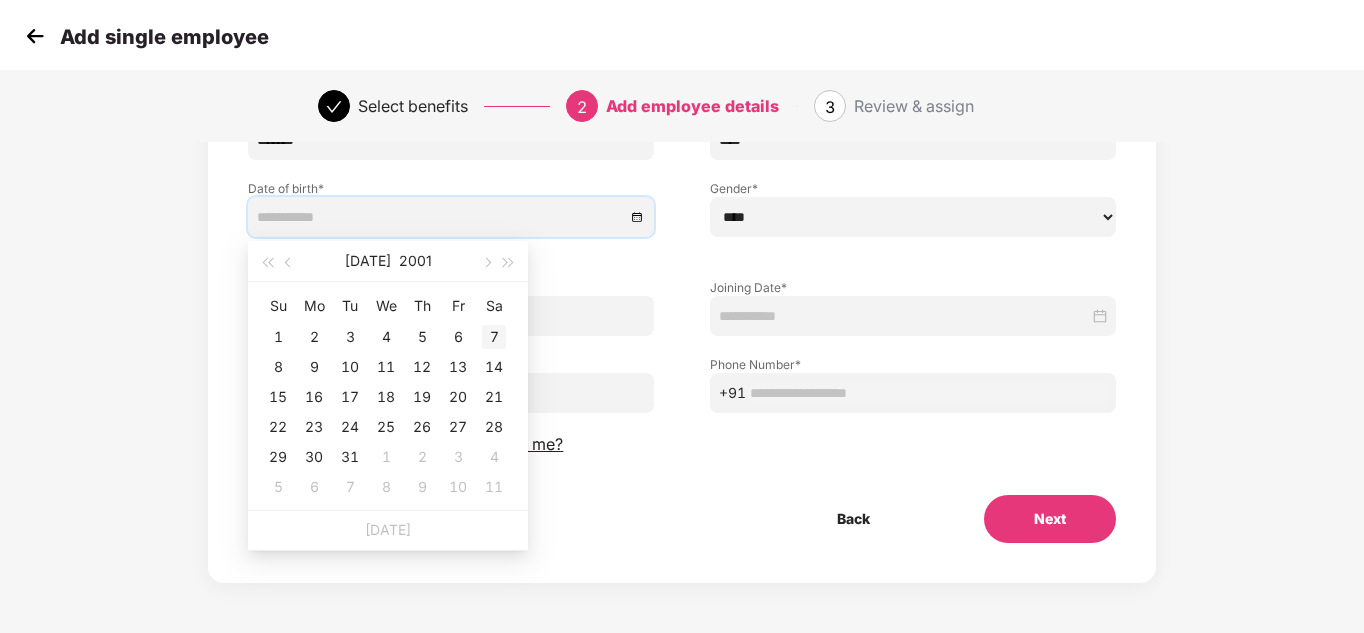 type on "**********" 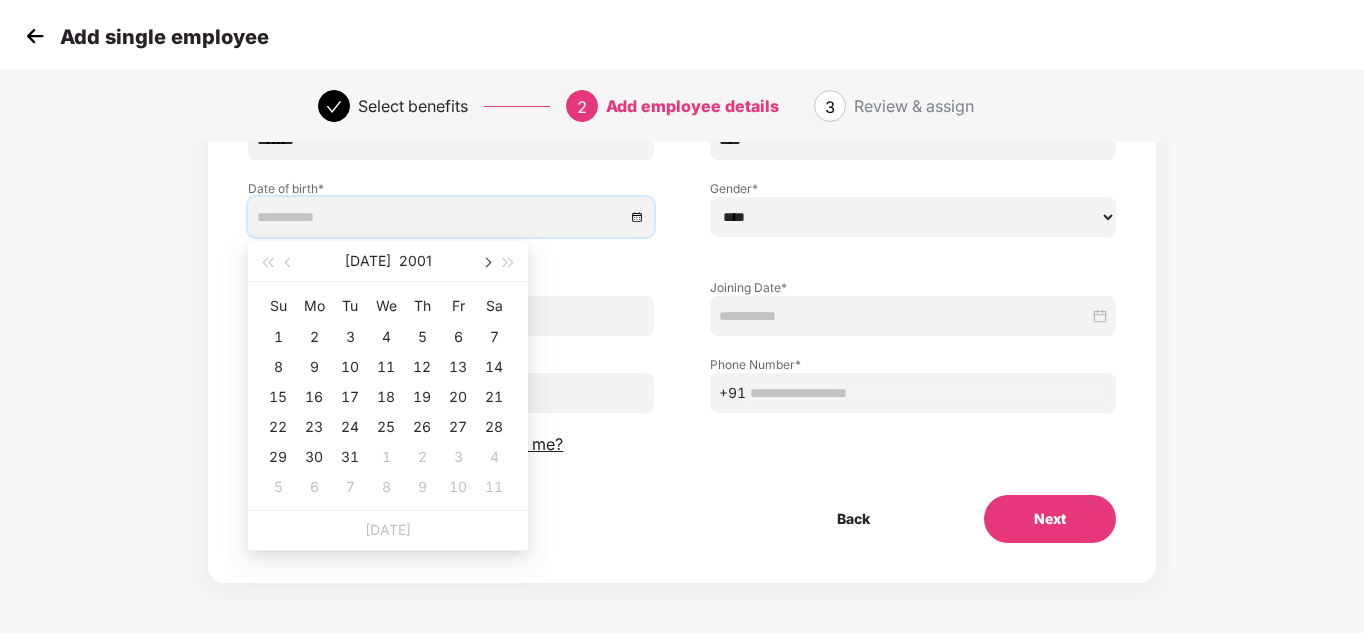 click at bounding box center [486, 263] 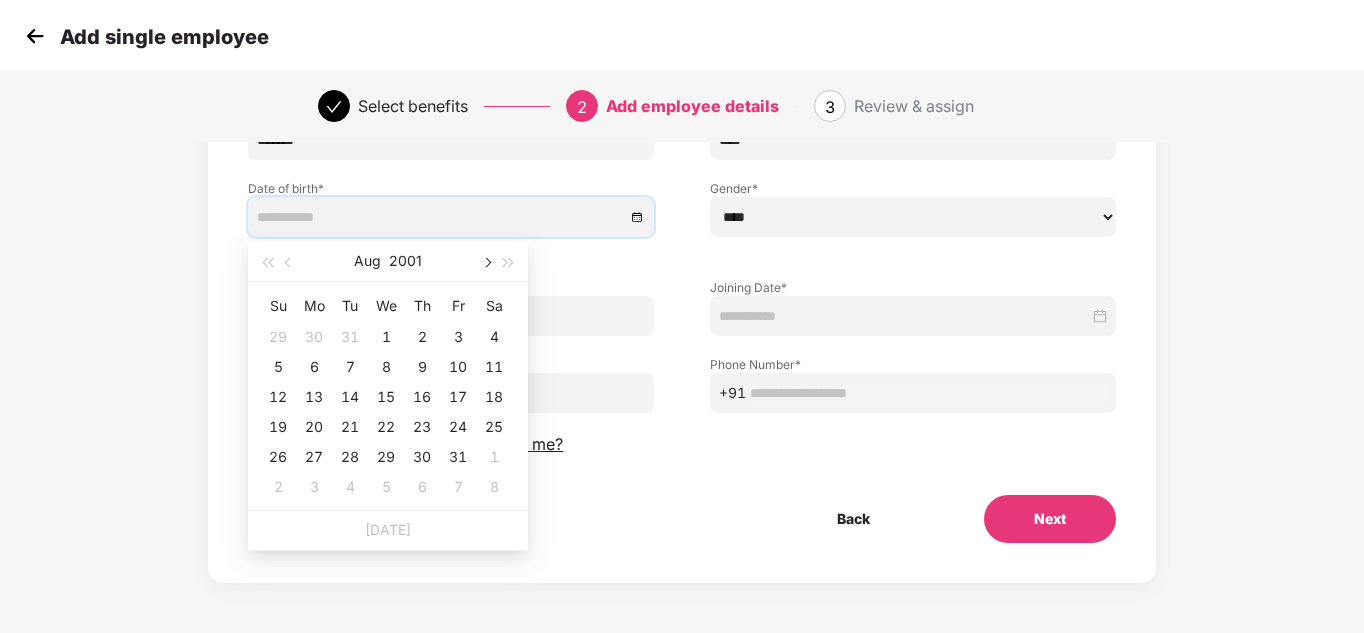 click at bounding box center [486, 263] 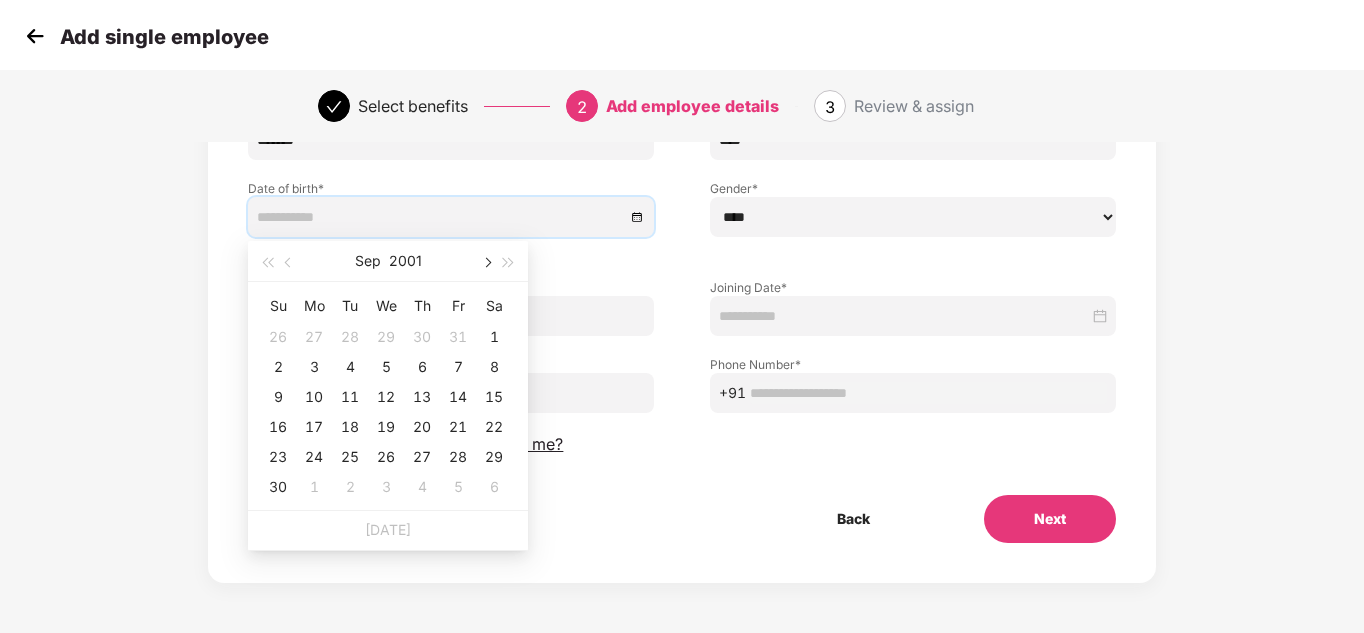 click at bounding box center [486, 263] 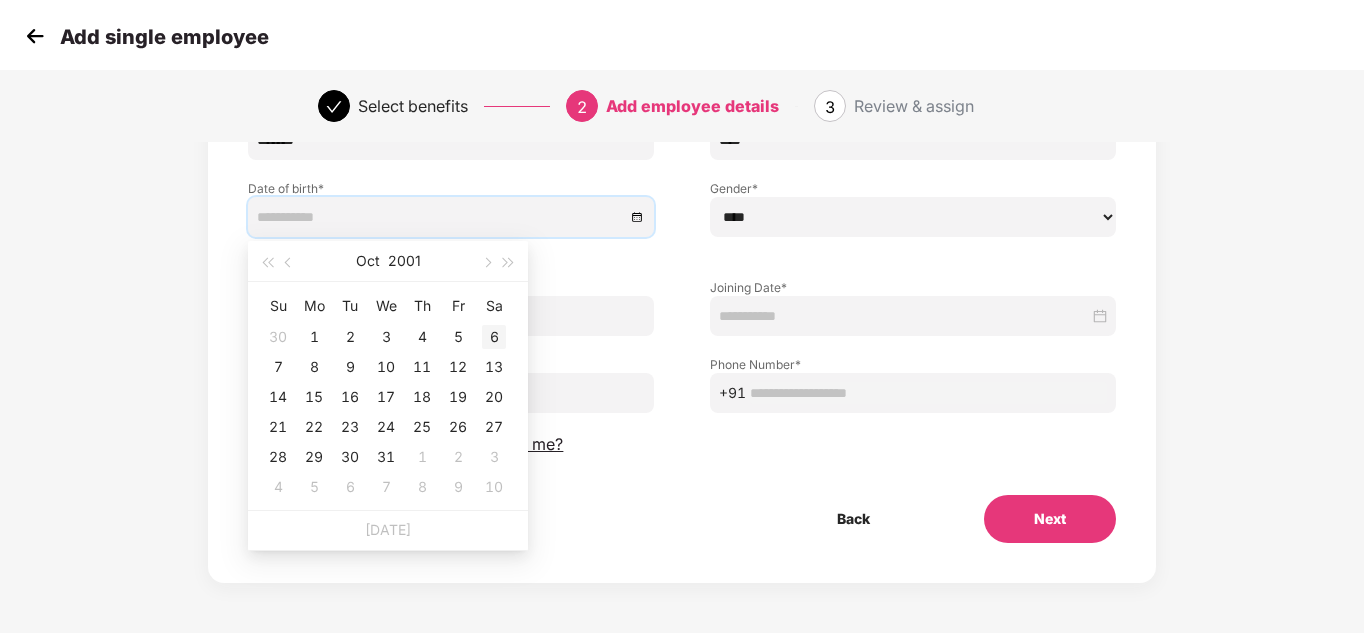 type on "**********" 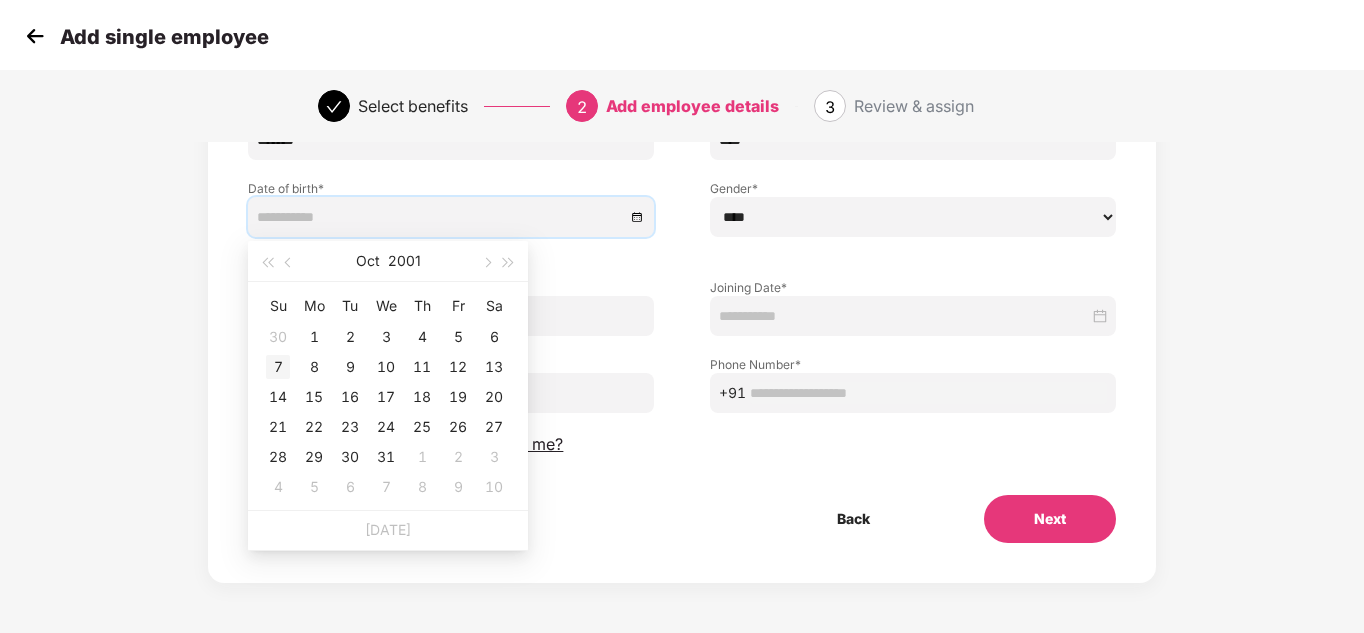 type on "**********" 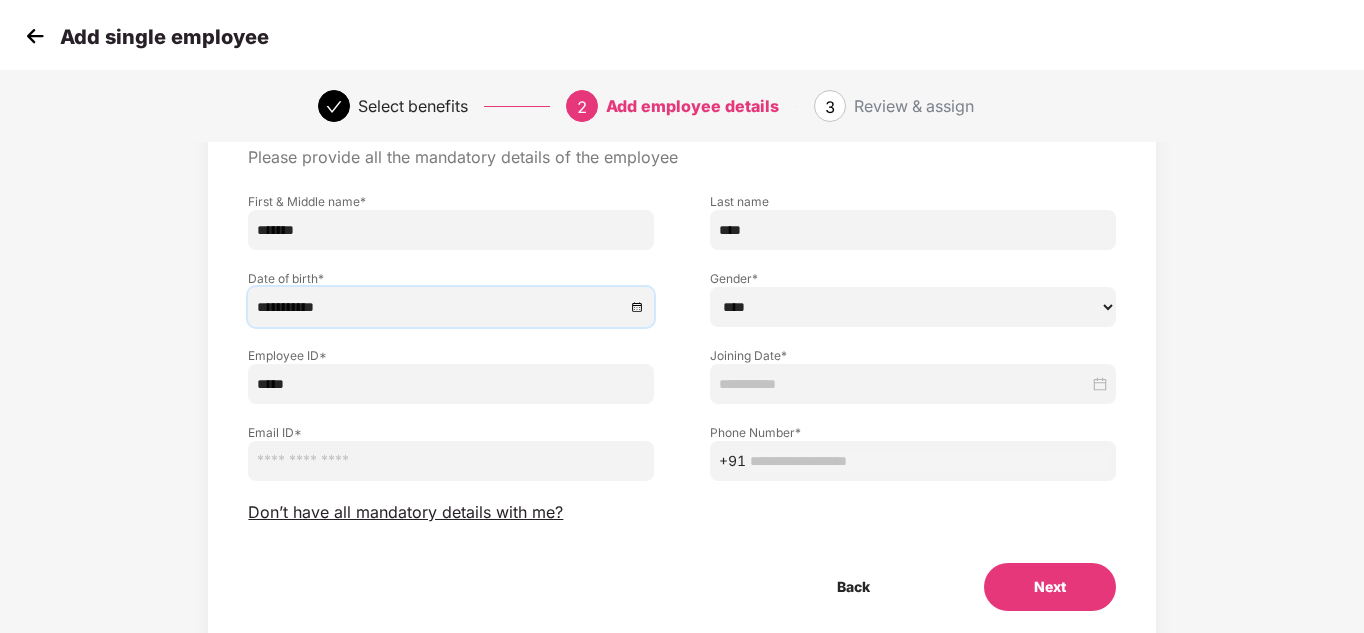 scroll, scrollTop: 68, scrollLeft: 0, axis: vertical 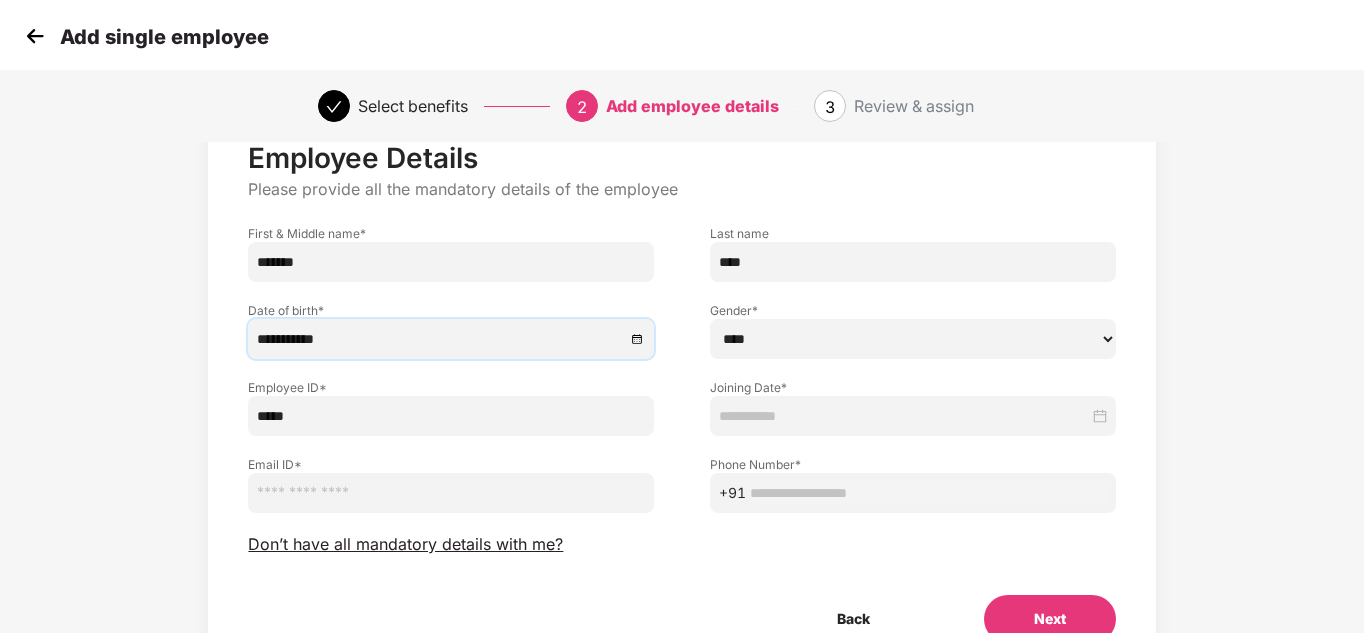click at bounding box center (913, 416) 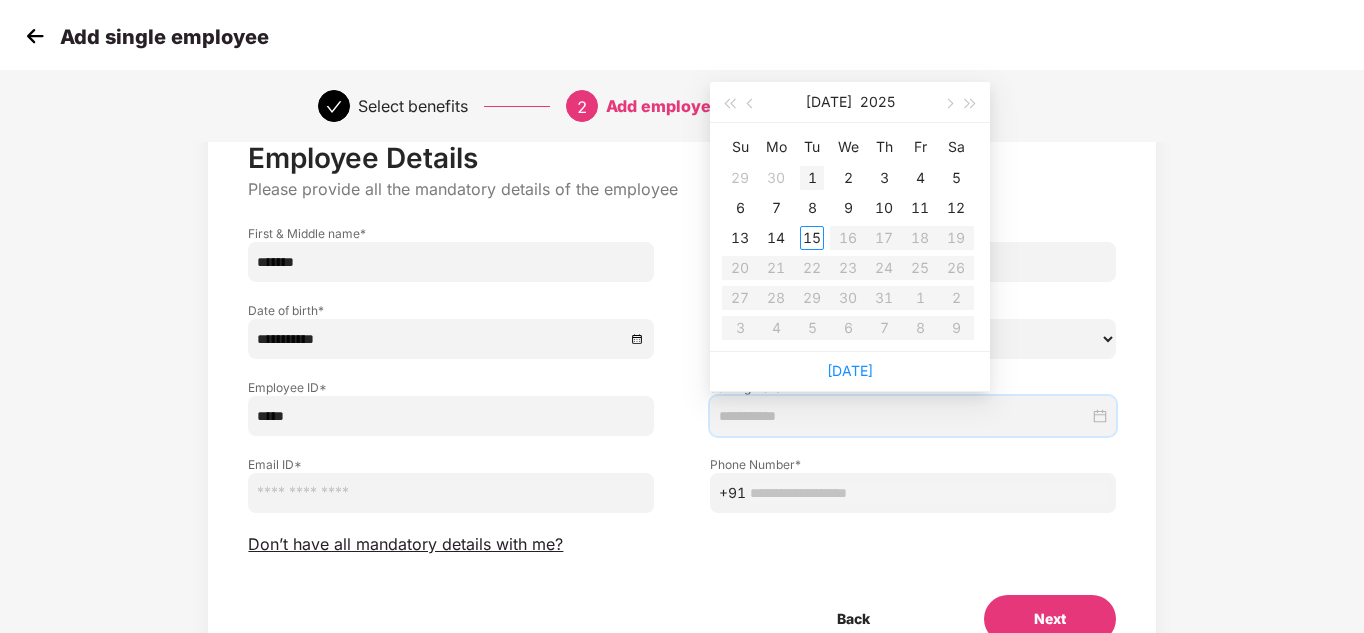 type on "**********" 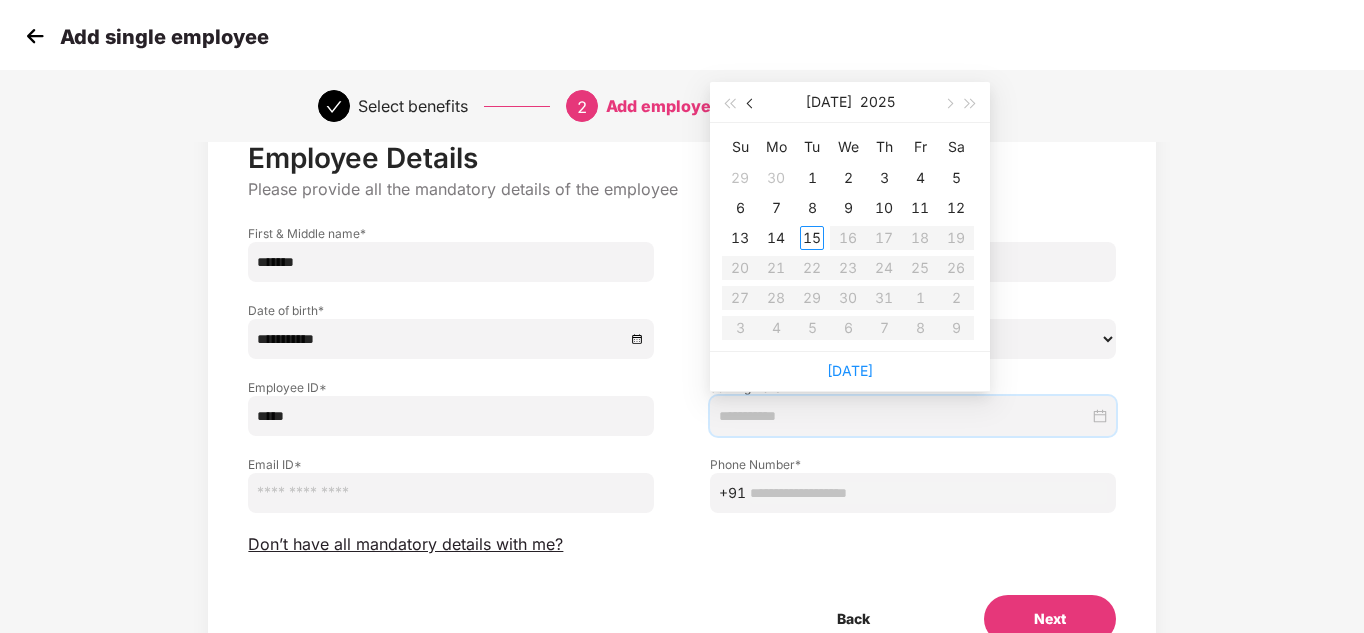 click at bounding box center (751, 102) 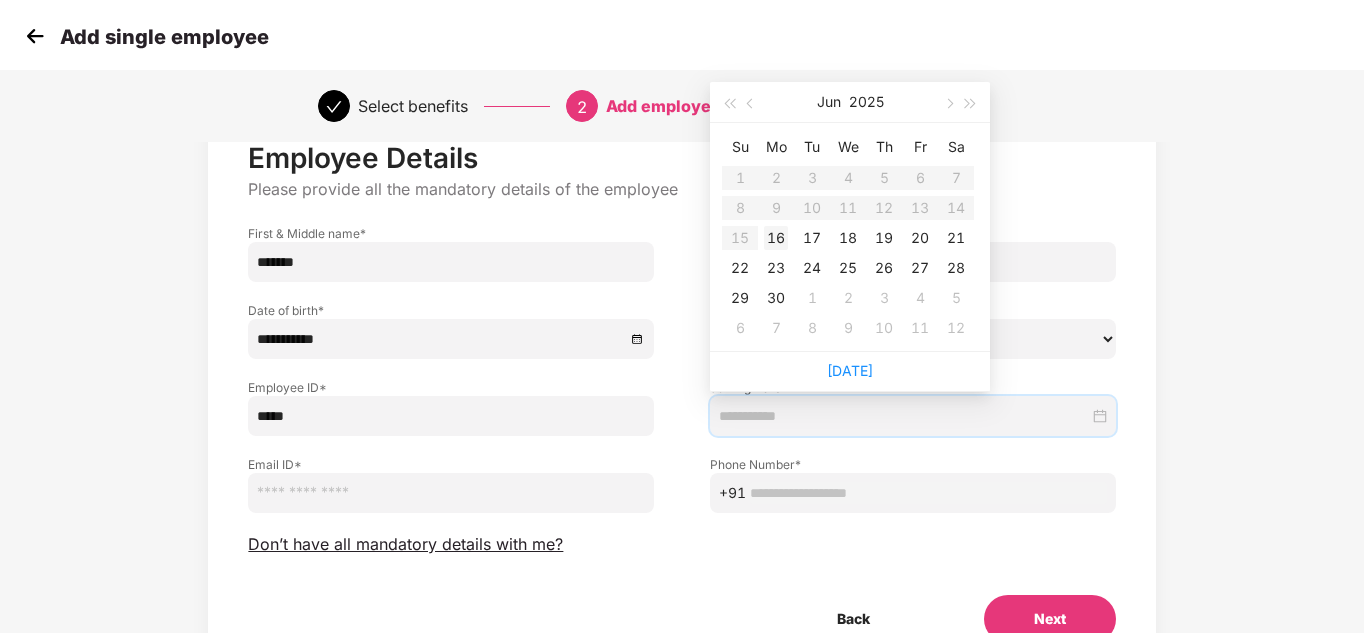 type on "**********" 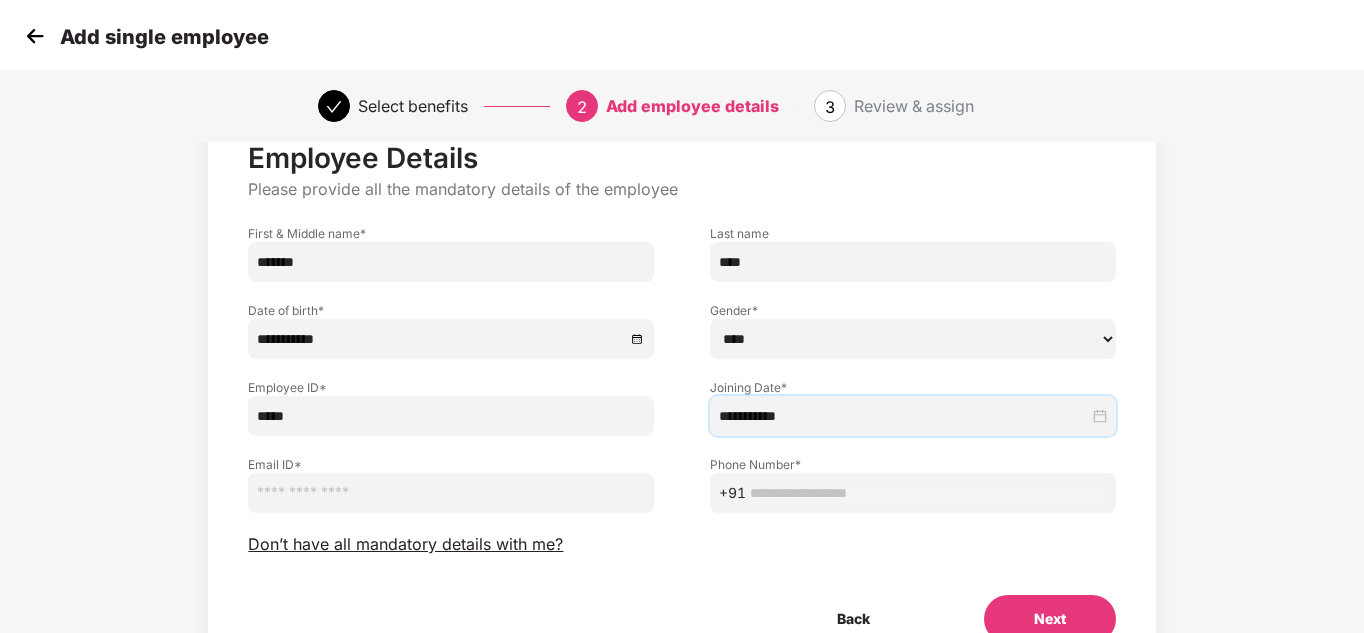 click at bounding box center (451, 493) 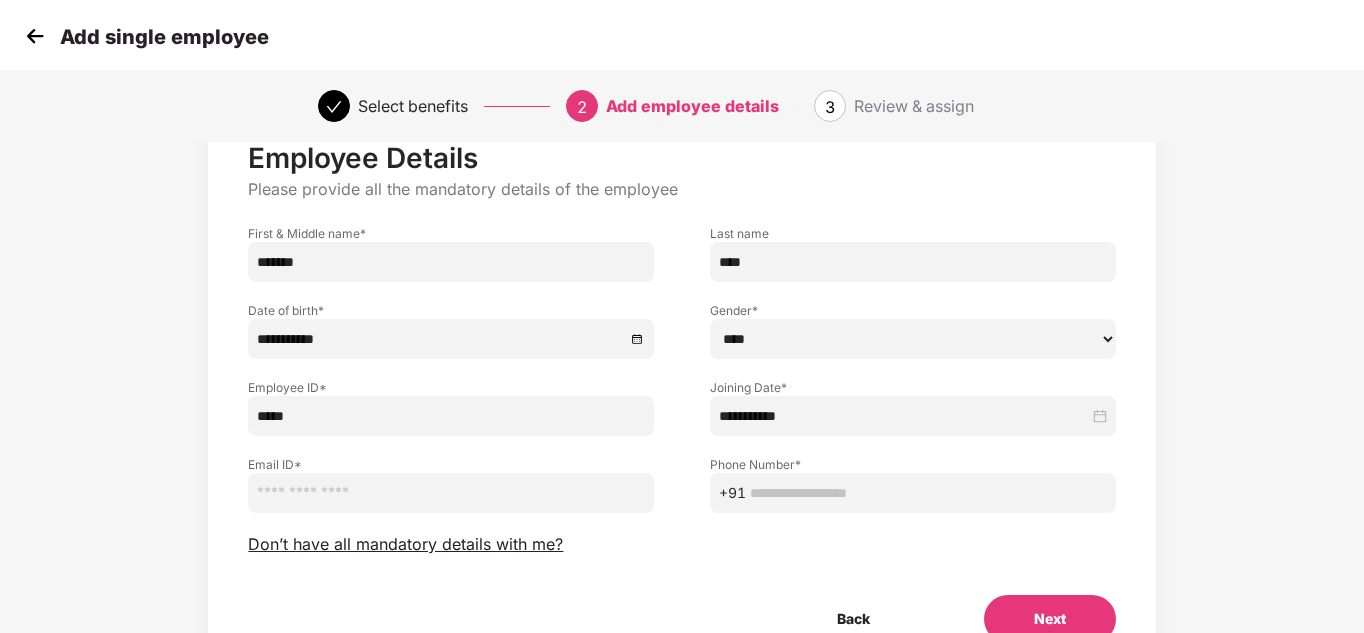 paste on "**********" 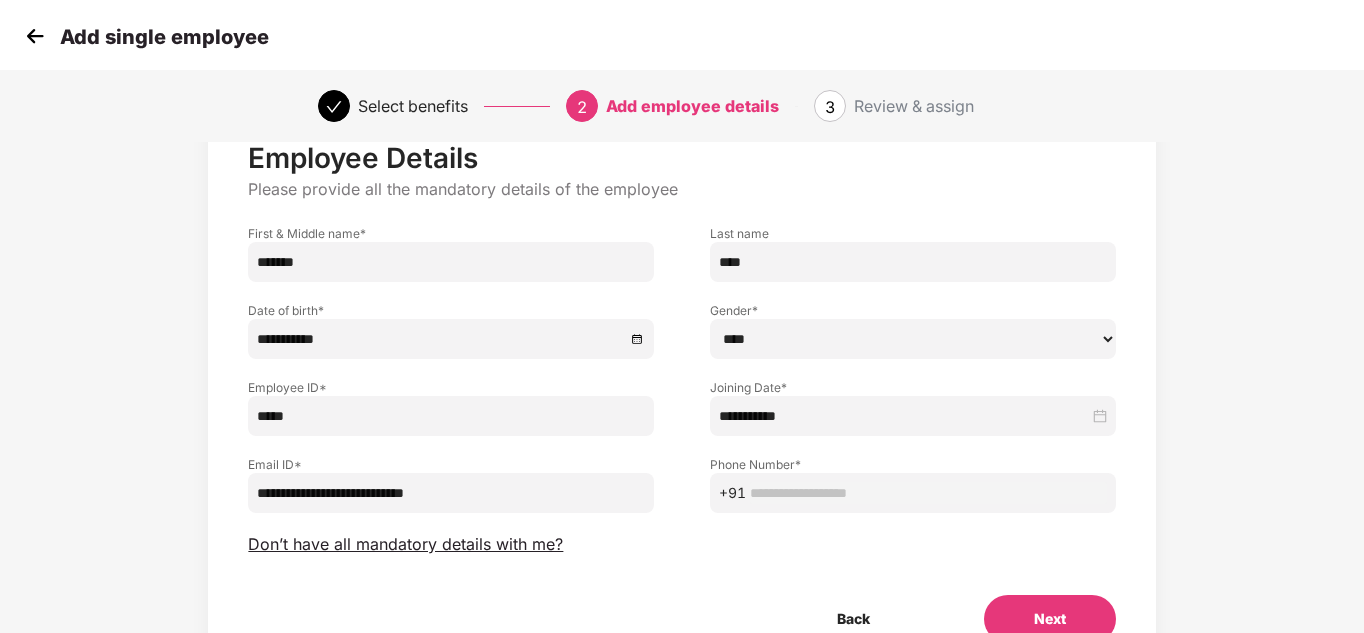 type on "**********" 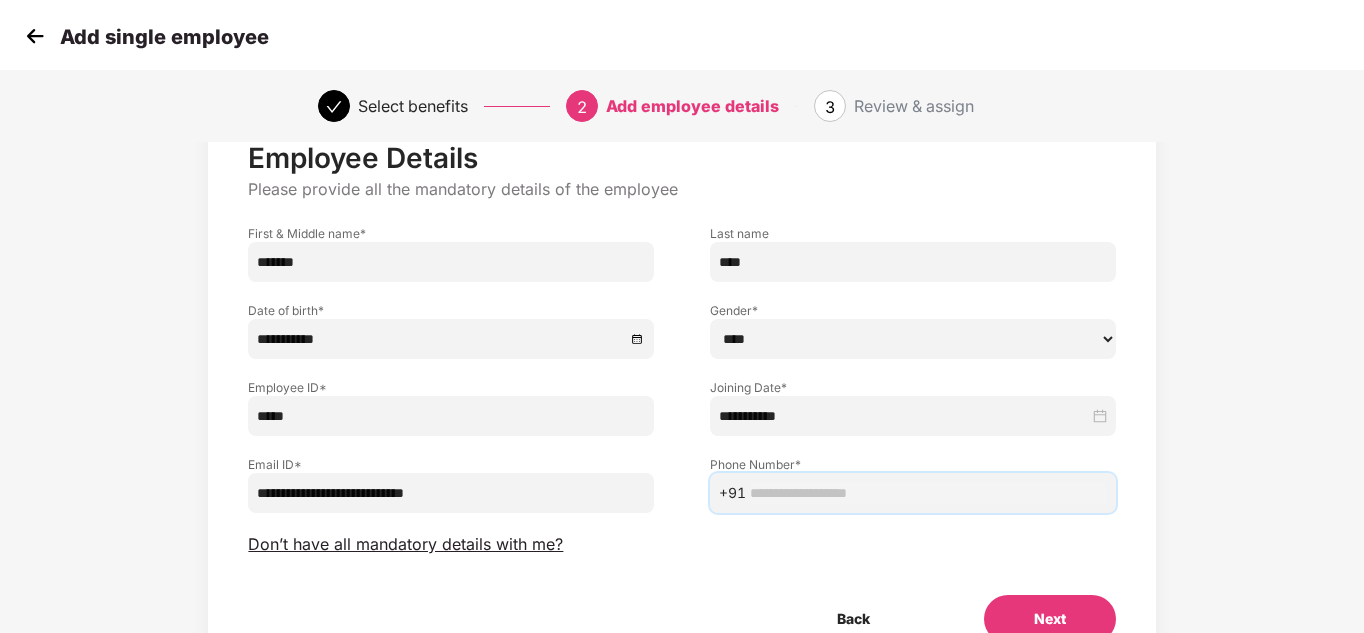 click at bounding box center [928, 493] 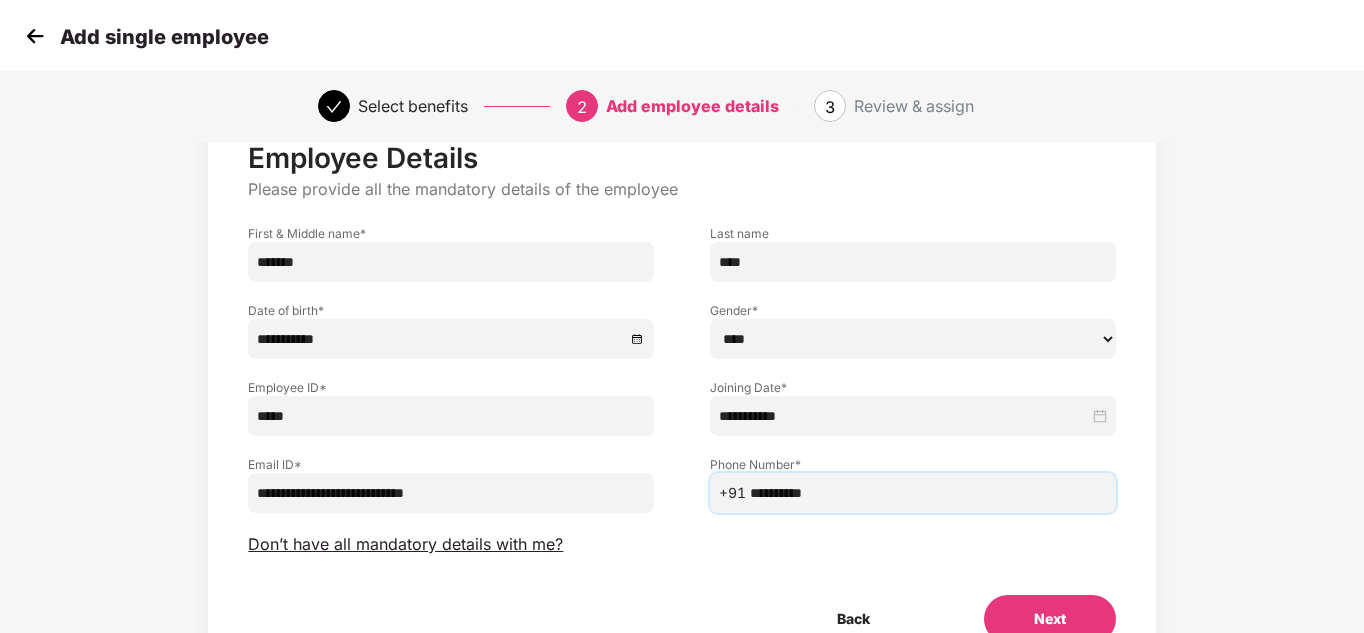 type on "**********" 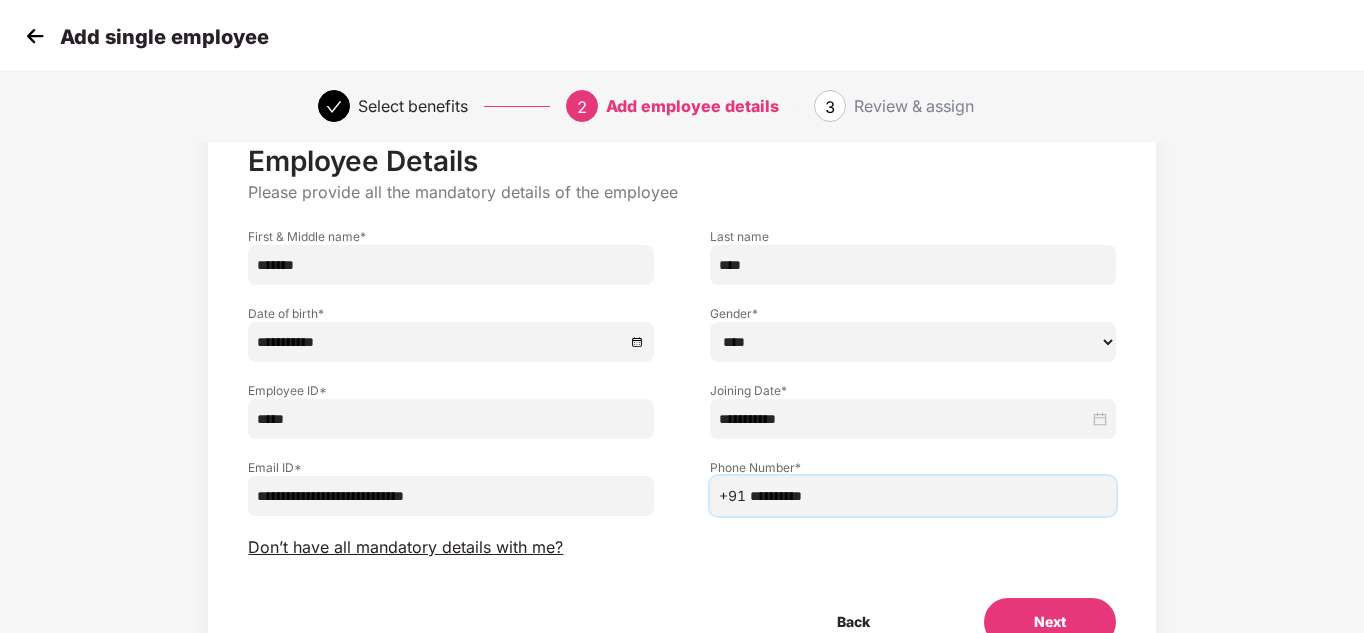 scroll, scrollTop: 100, scrollLeft: 0, axis: vertical 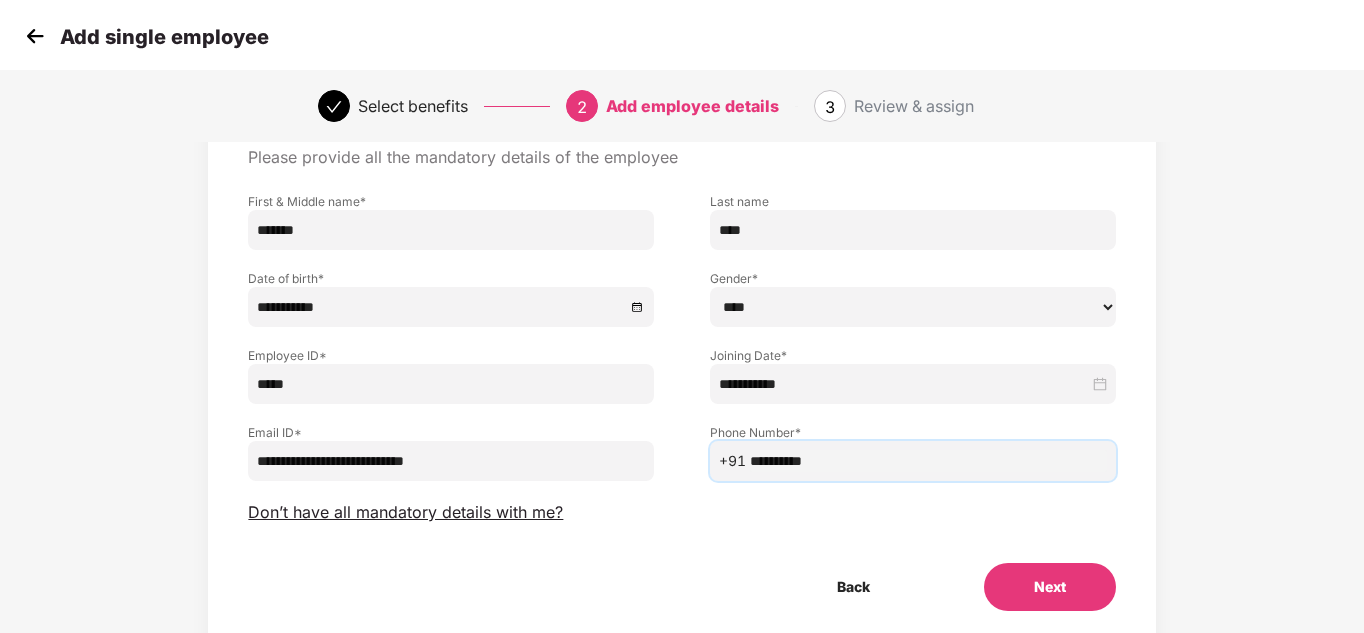 click on "Next" at bounding box center (1050, 587) 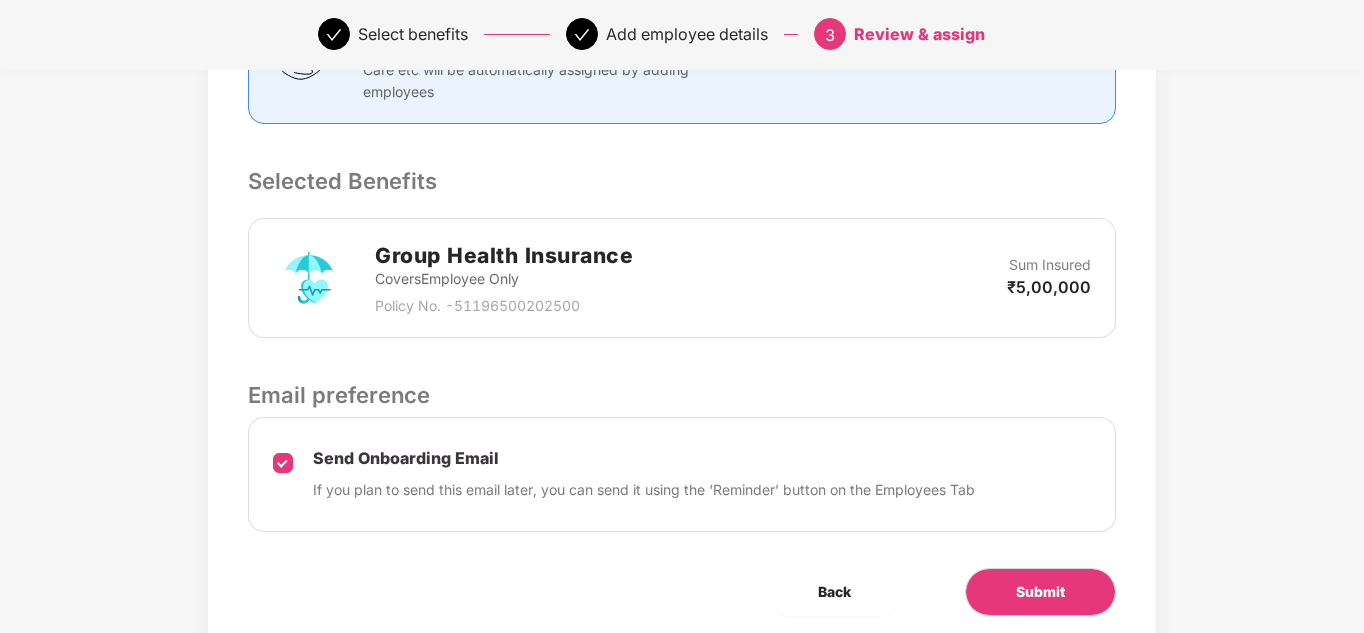 scroll, scrollTop: 614, scrollLeft: 0, axis: vertical 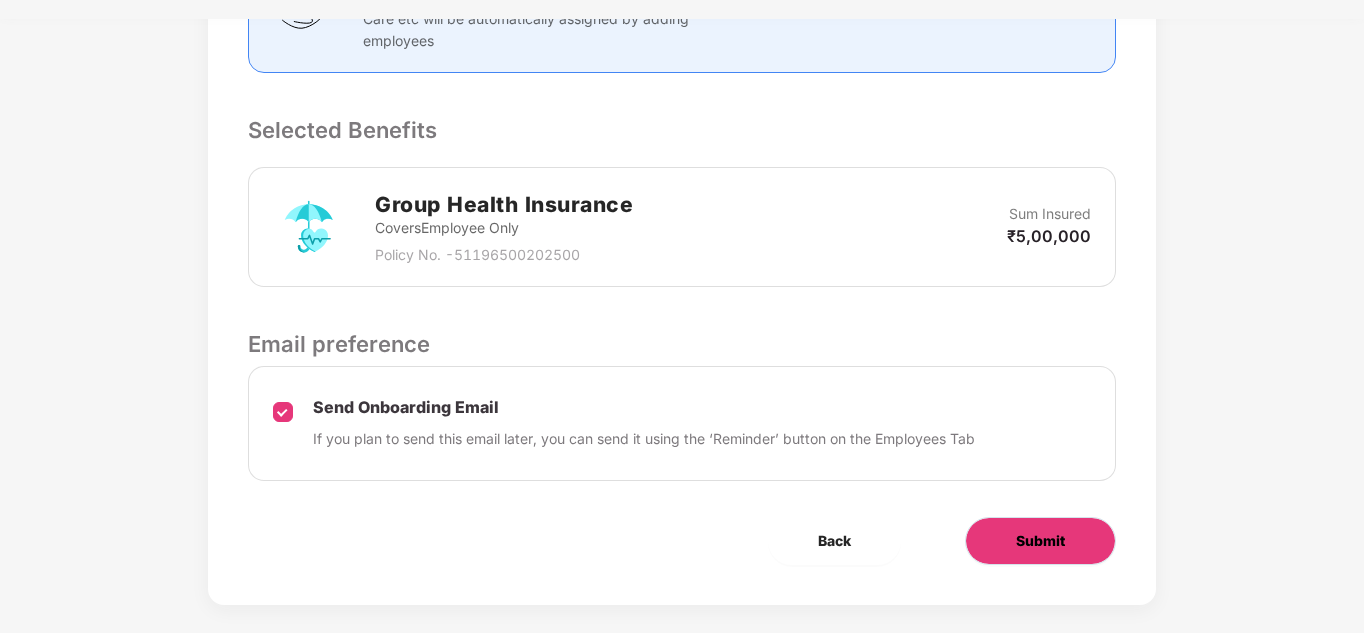 click on "Submit" at bounding box center [1040, 541] 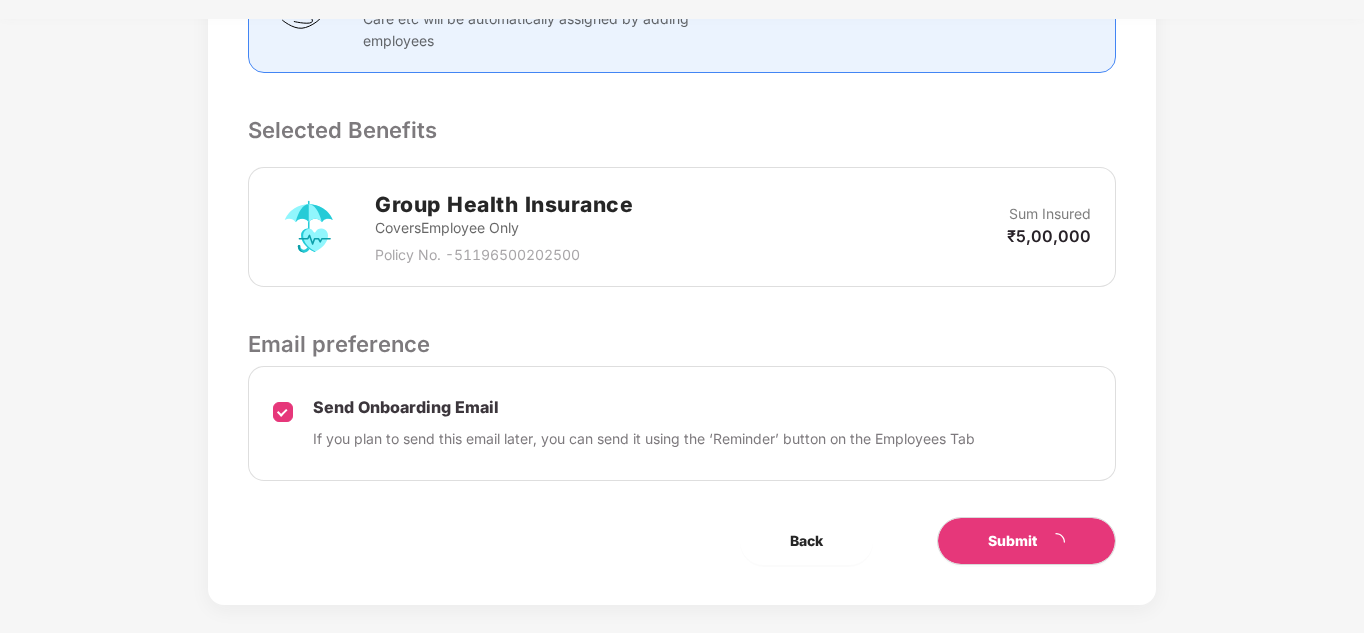 scroll, scrollTop: 0, scrollLeft: 0, axis: both 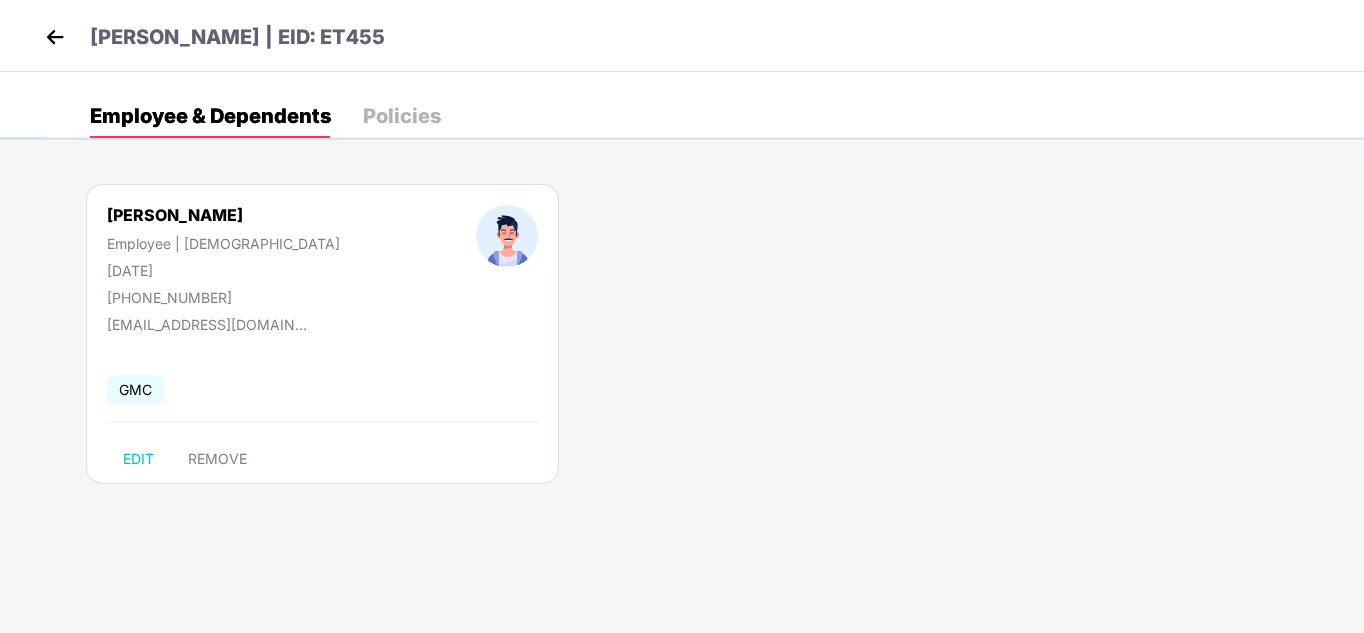 click at bounding box center [55, 37] 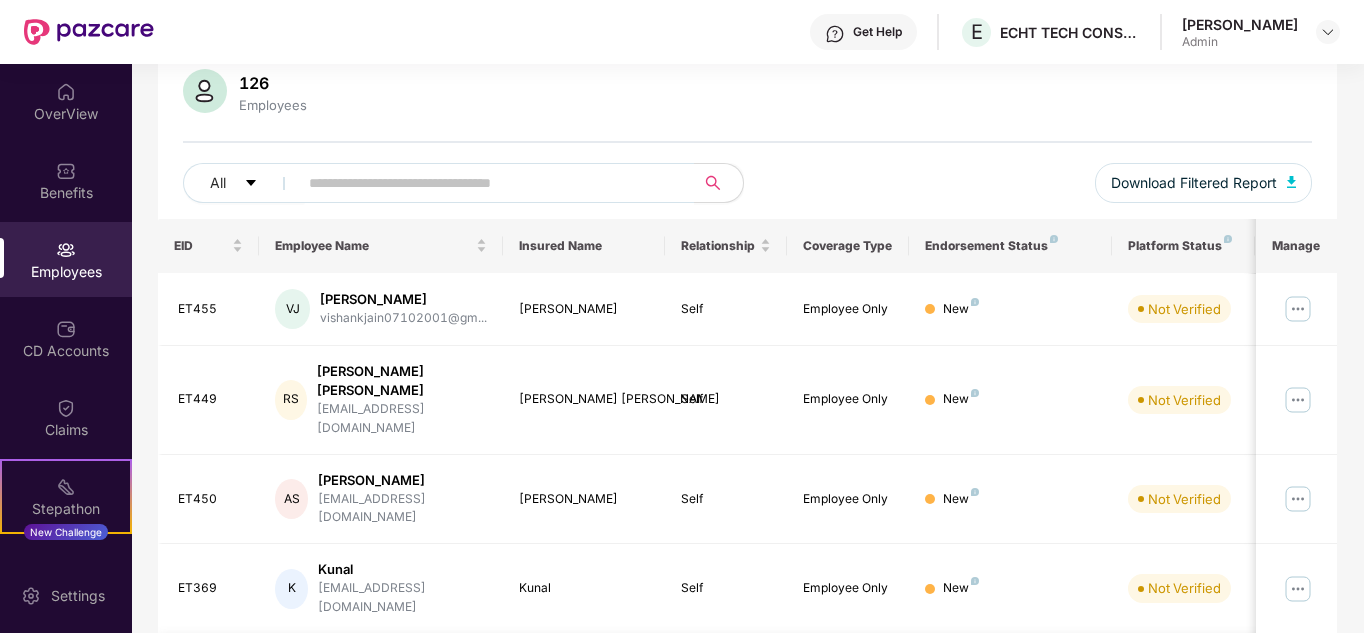 scroll, scrollTop: 0, scrollLeft: 0, axis: both 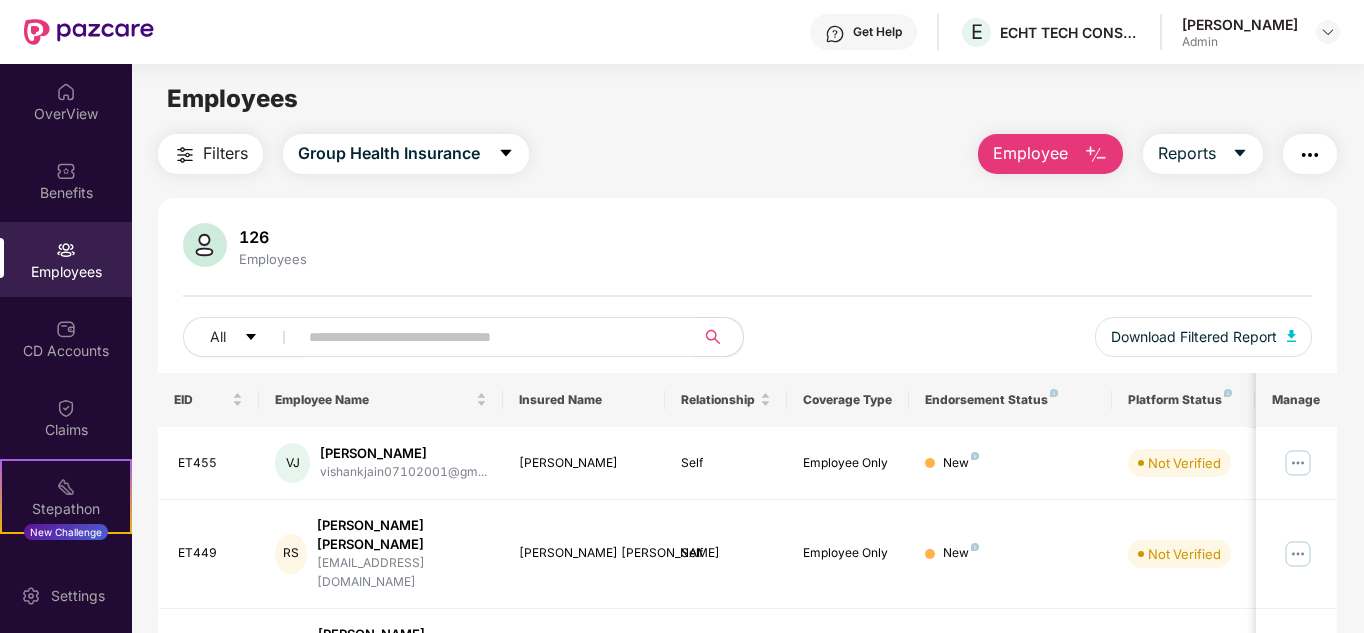 click on "Employee" at bounding box center (1030, 153) 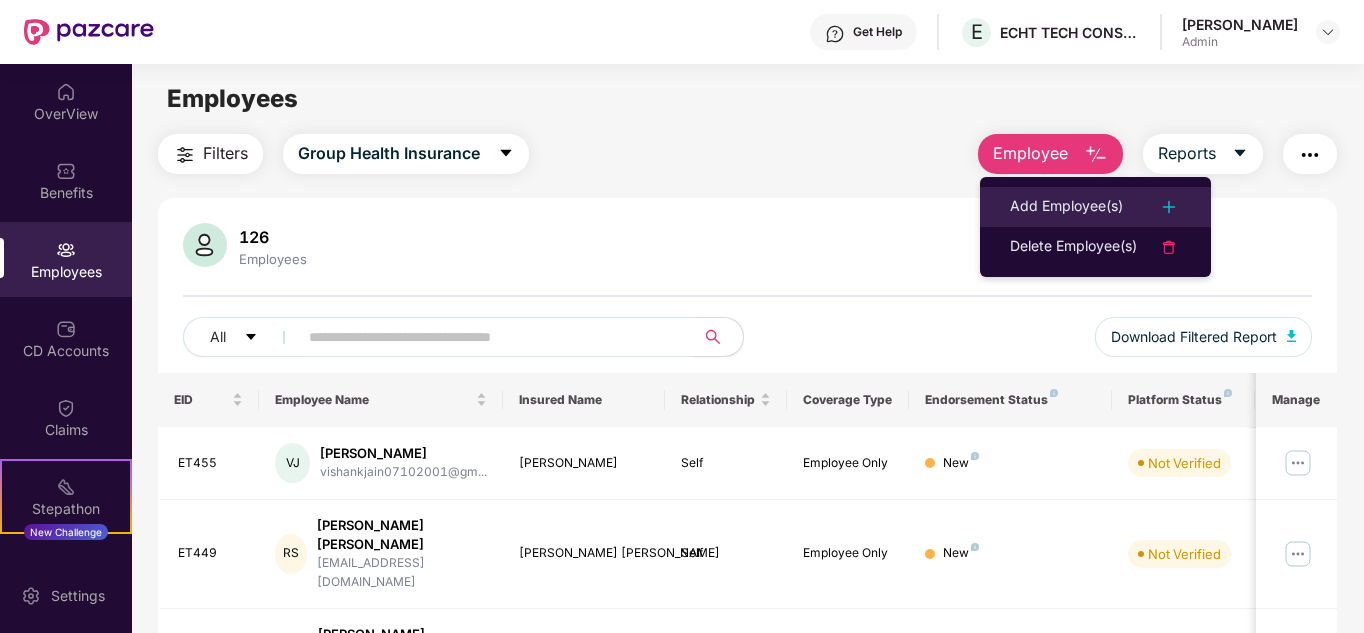 click on "Add Employee(s)" at bounding box center (1066, 207) 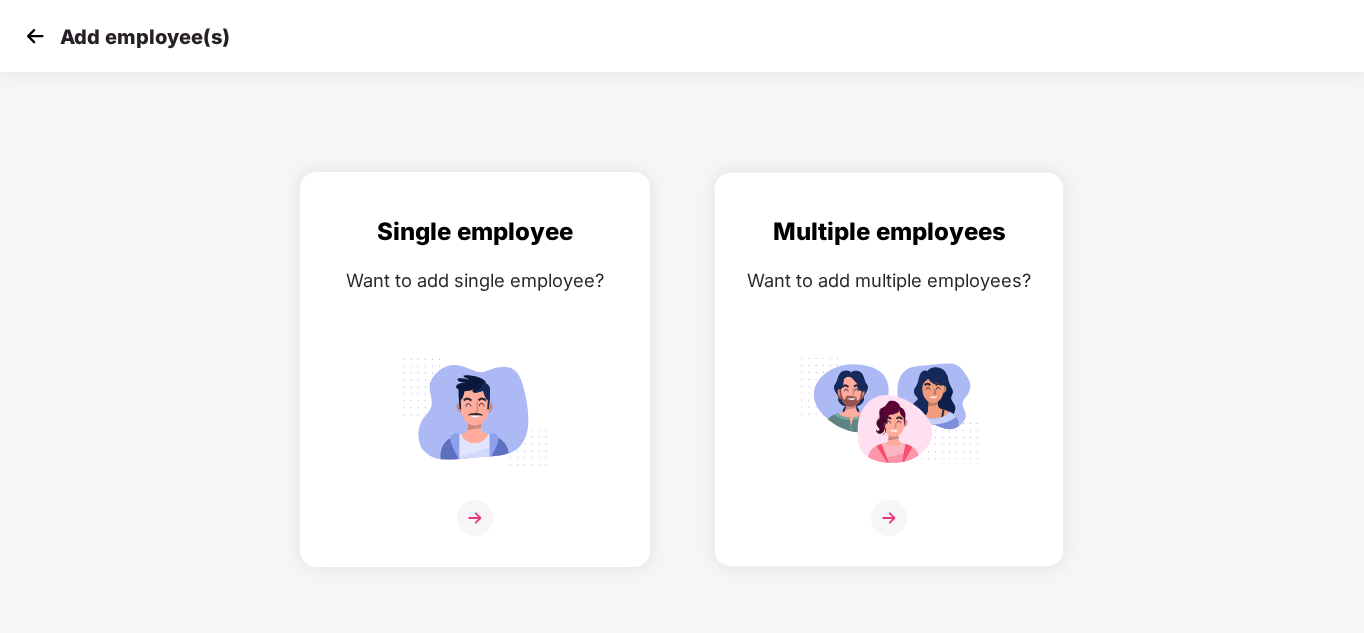 click at bounding box center [475, 518] 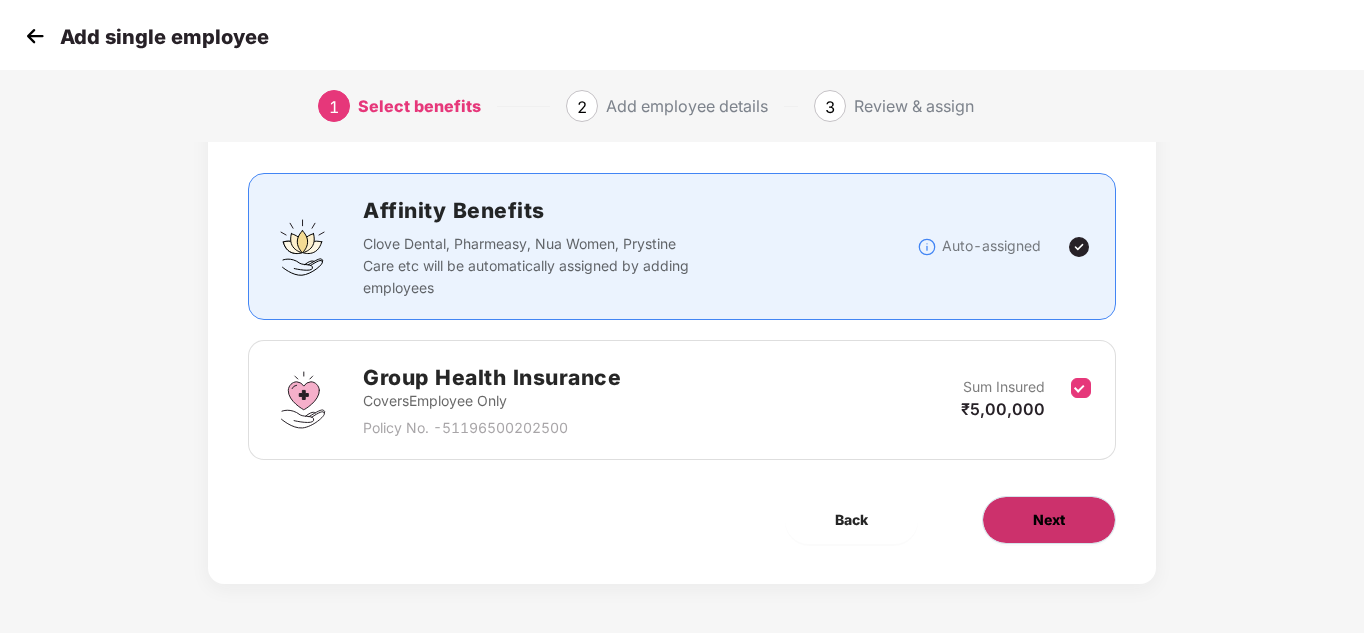 scroll, scrollTop: 106, scrollLeft: 0, axis: vertical 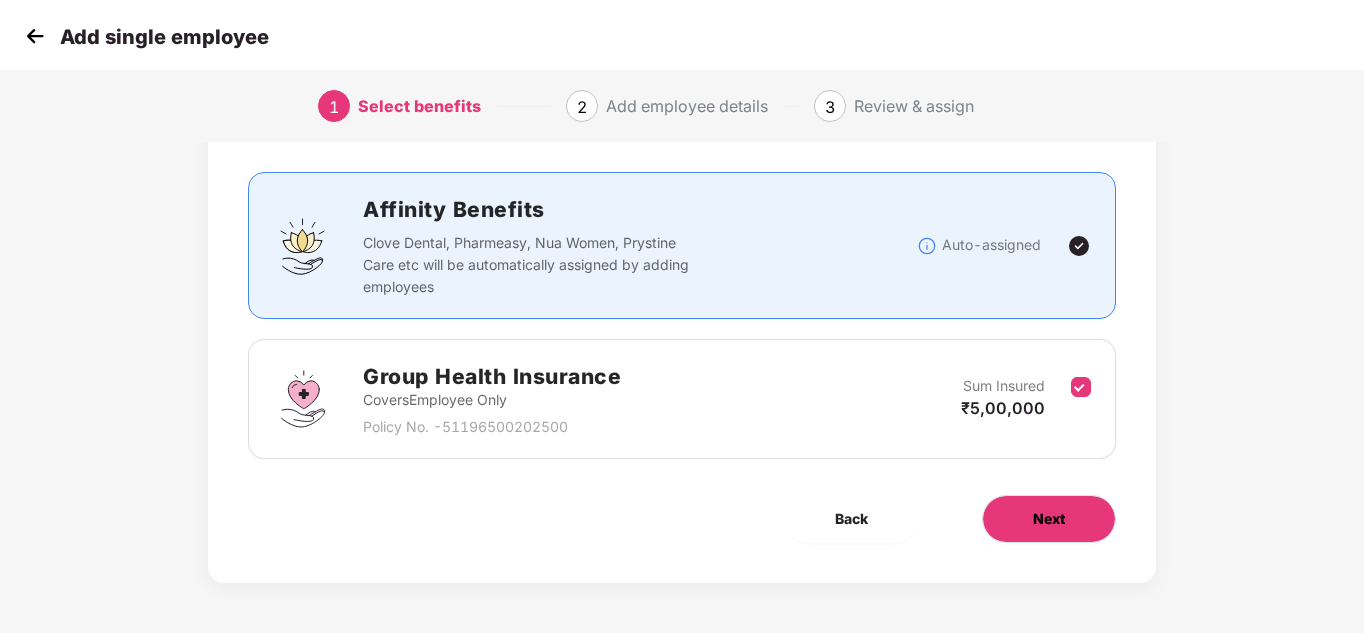 click on "Next" at bounding box center [1049, 519] 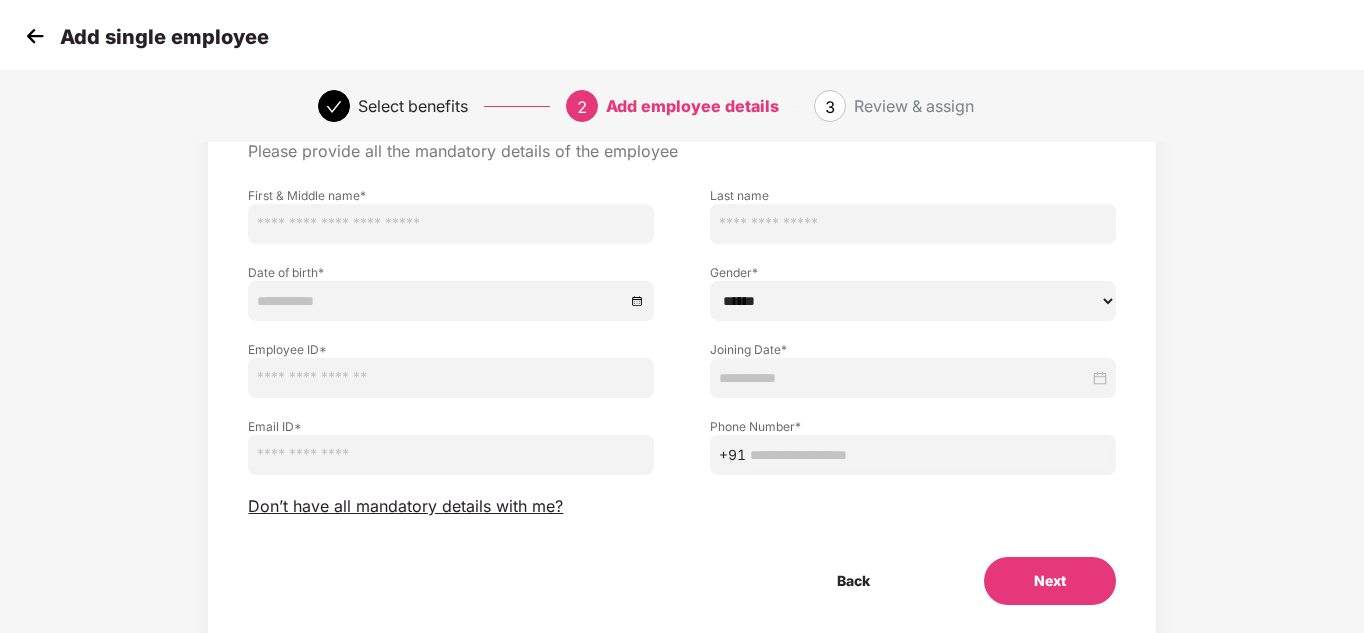 scroll, scrollTop: 0, scrollLeft: 0, axis: both 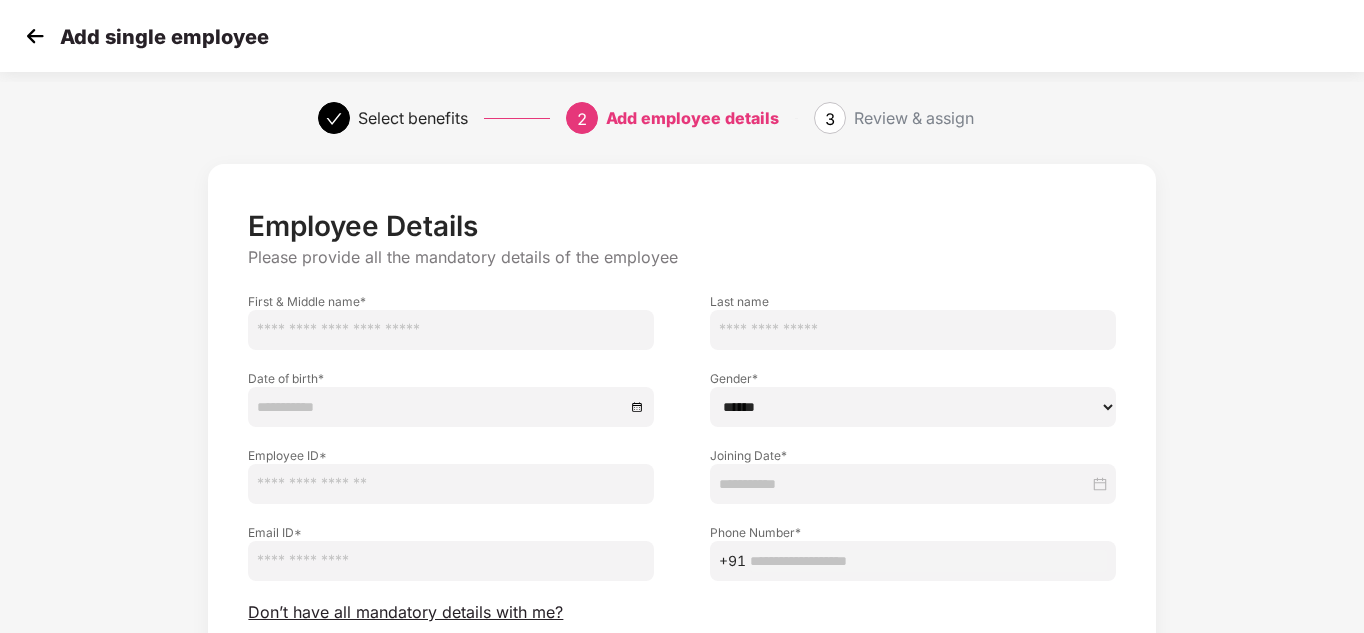 click at bounding box center [451, 330] 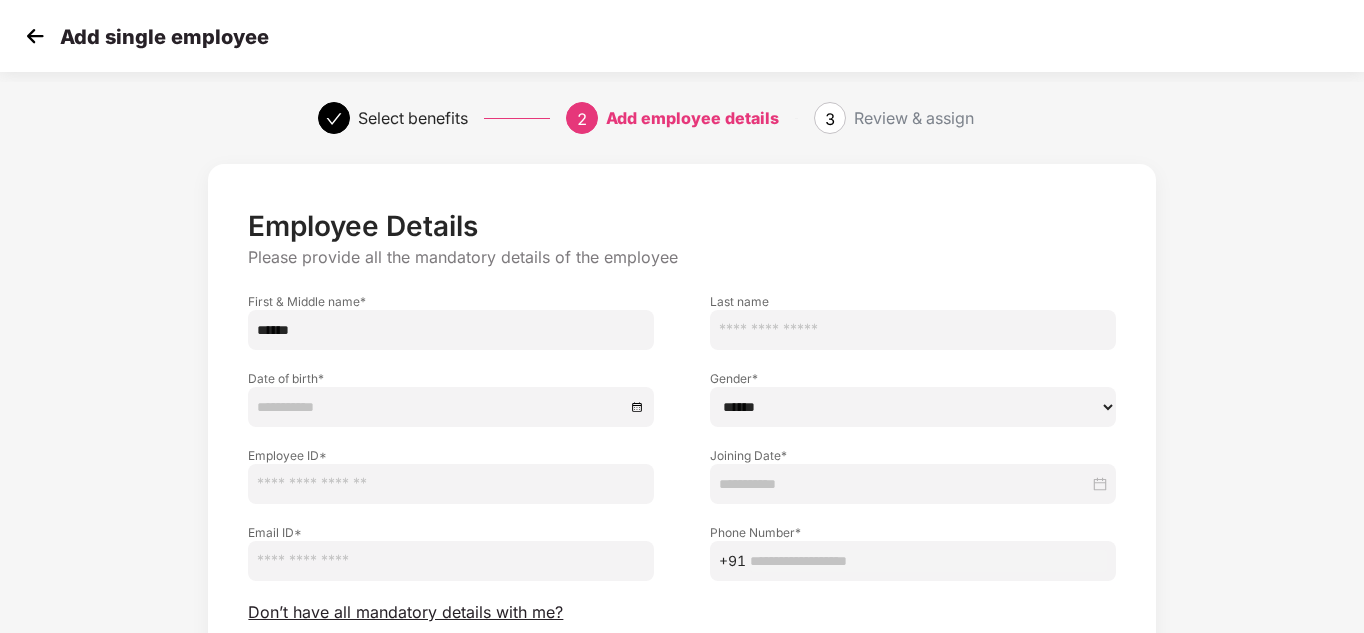 type on "******" 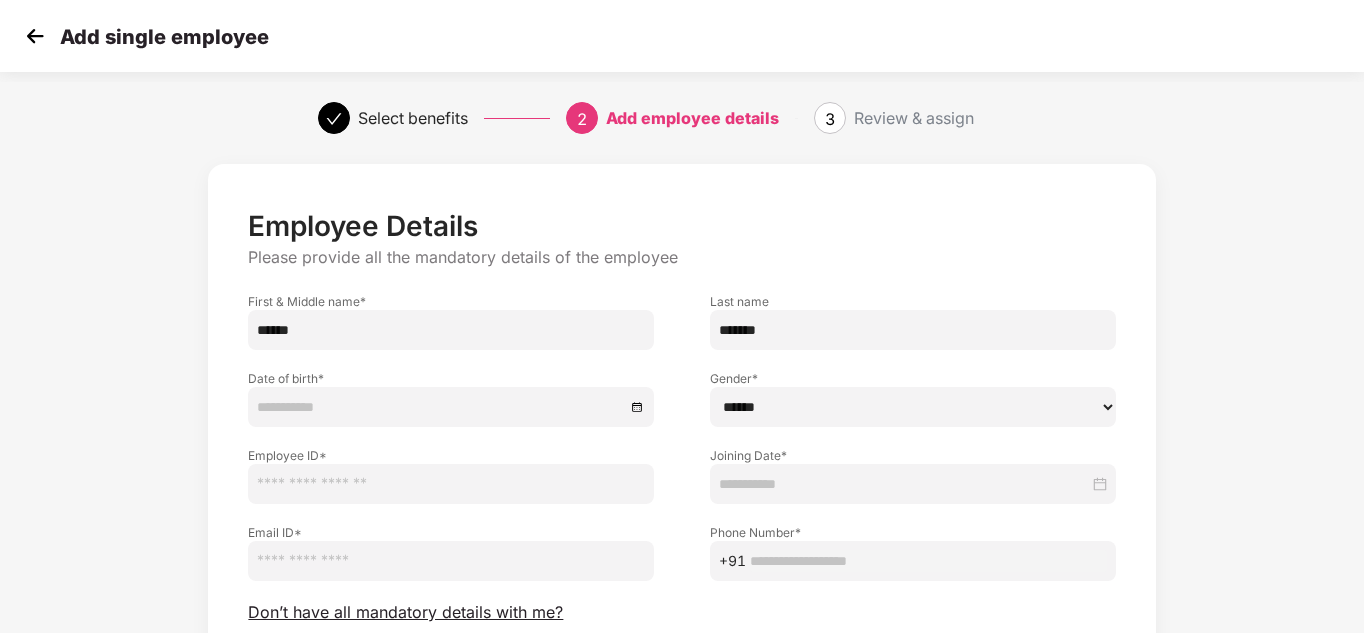 type on "*******" 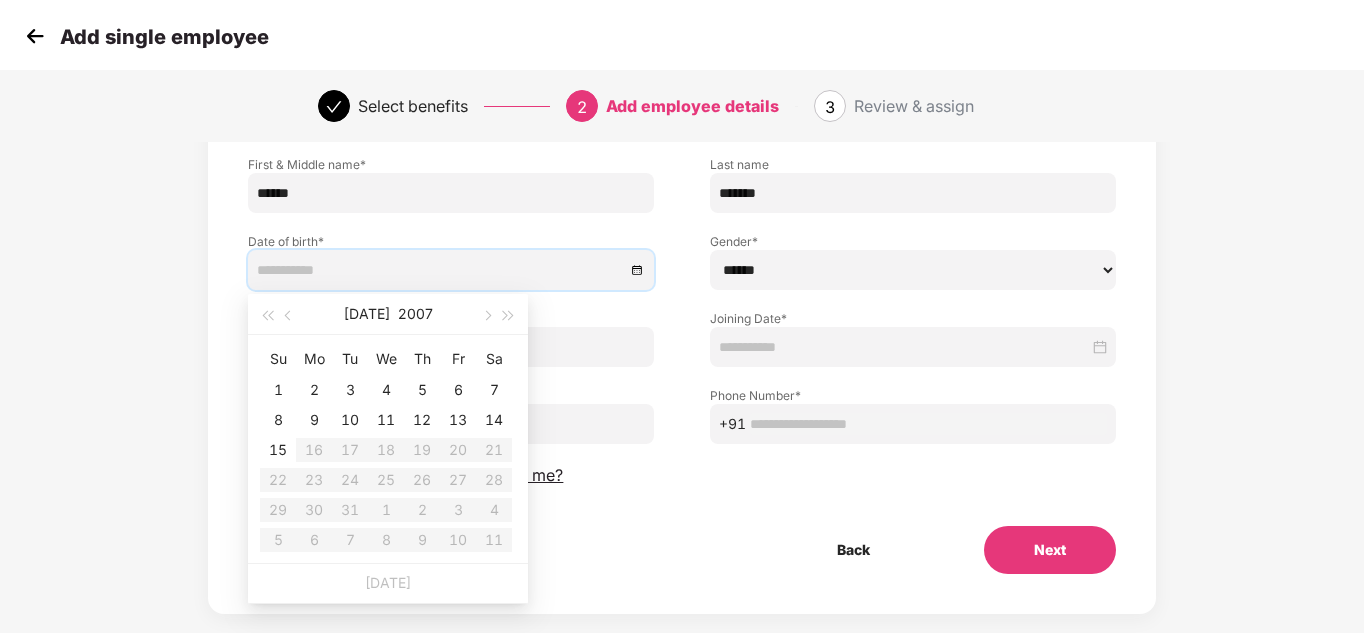 scroll, scrollTop: 168, scrollLeft: 0, axis: vertical 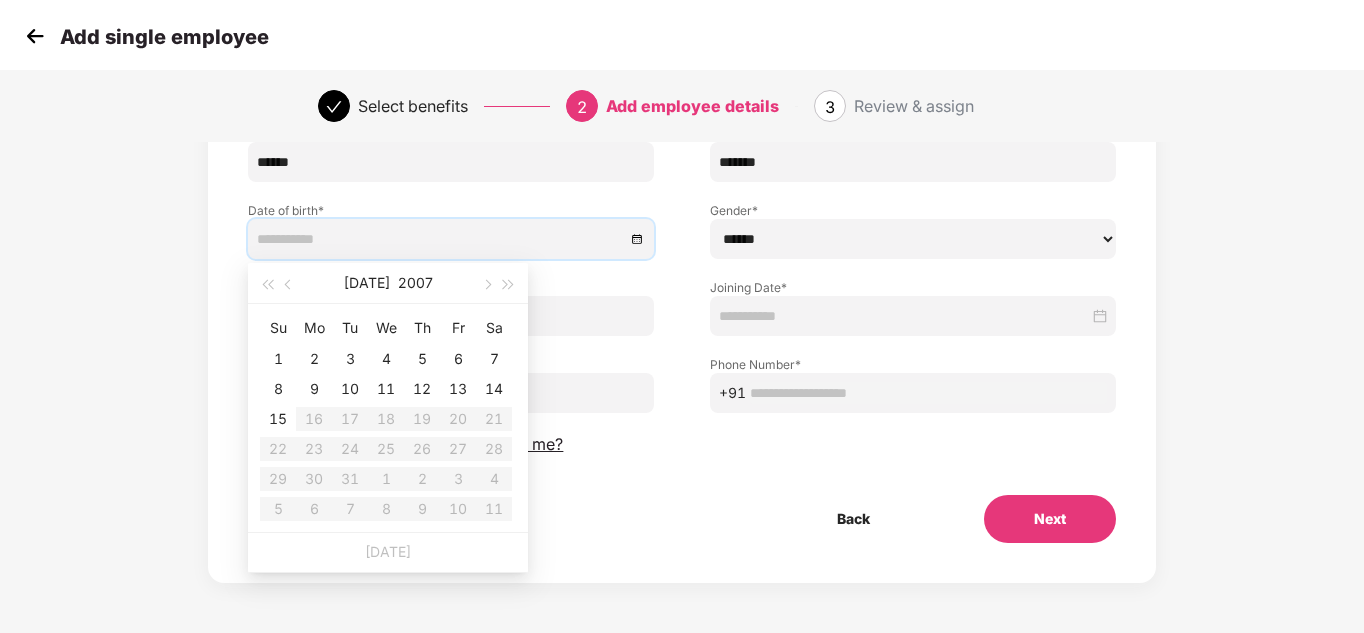 click on "Employee ID  *" at bounding box center (451, 297) 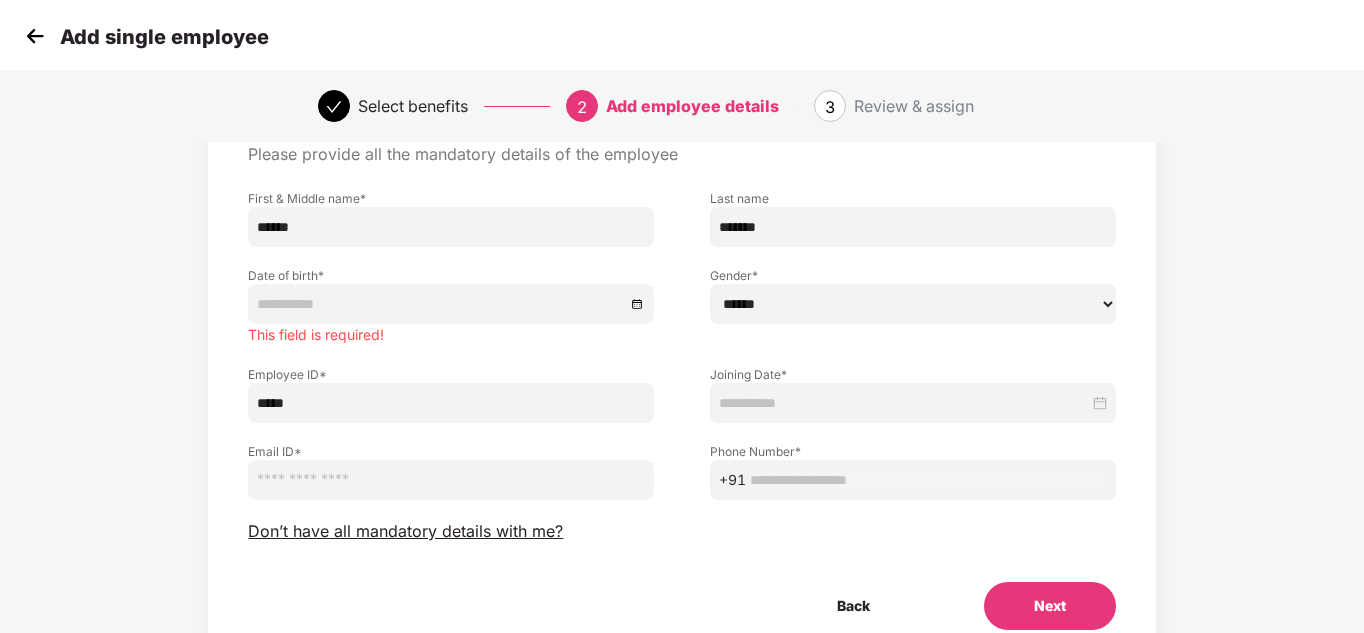 scroll, scrollTop: 68, scrollLeft: 0, axis: vertical 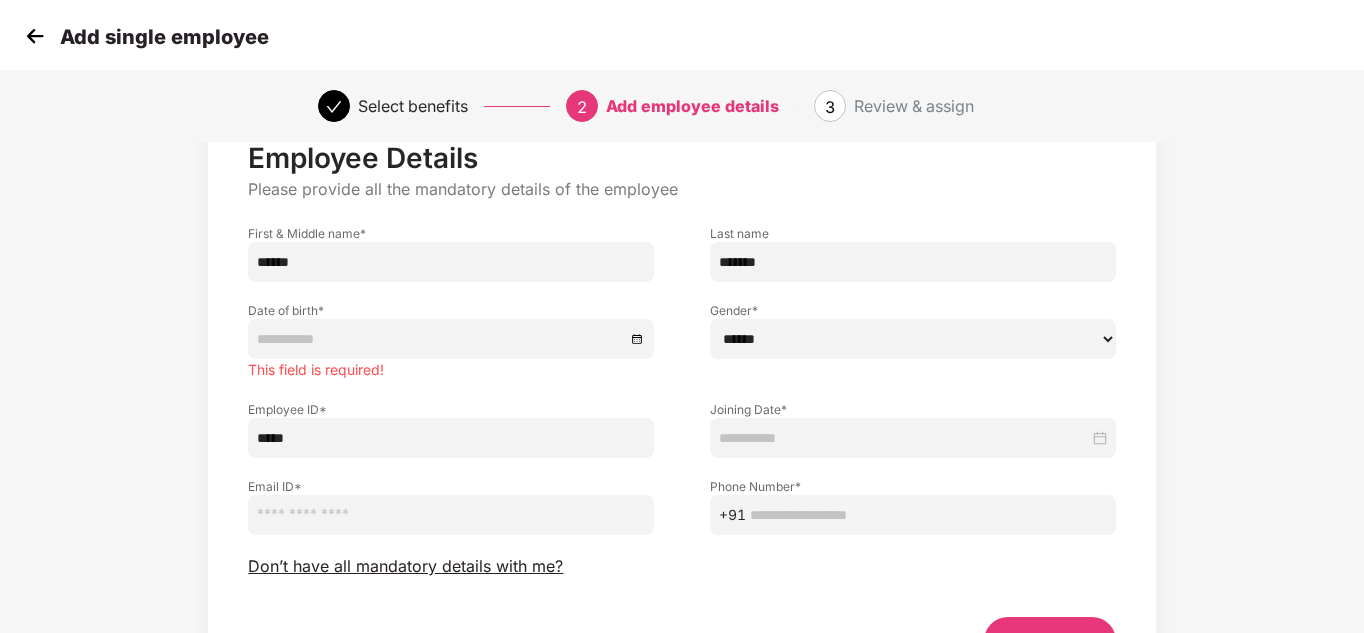 type on "*****" 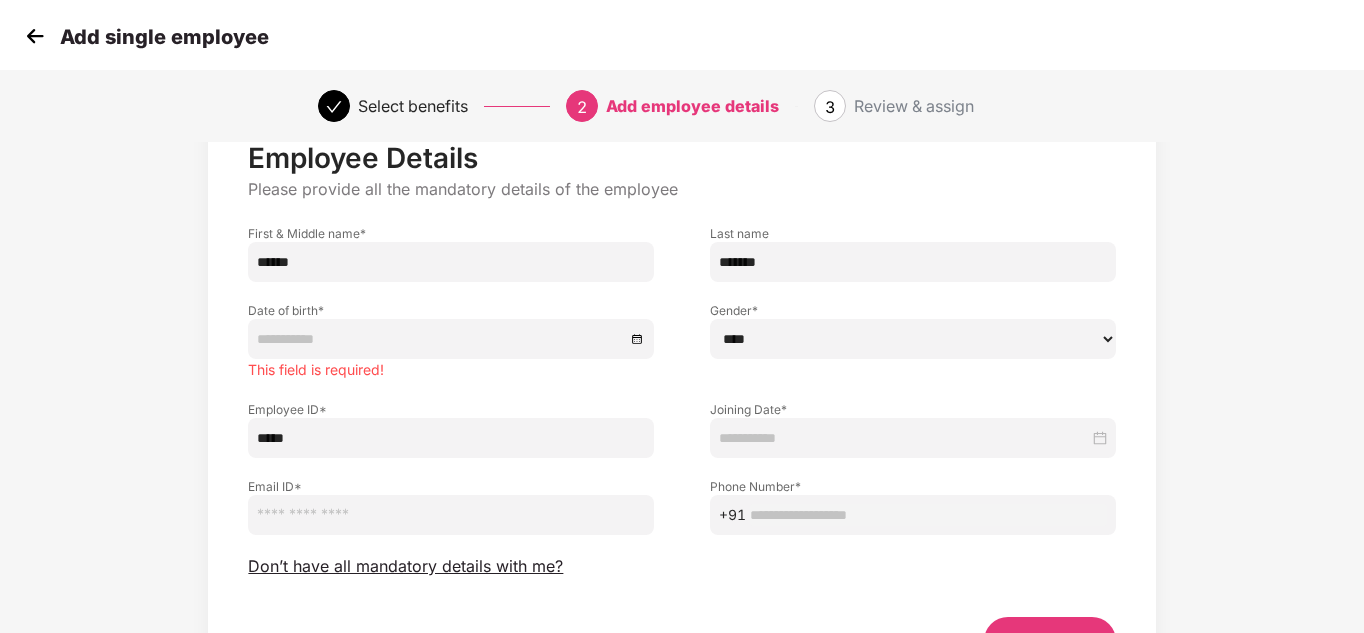 click on "****** **** ******" at bounding box center (913, 339) 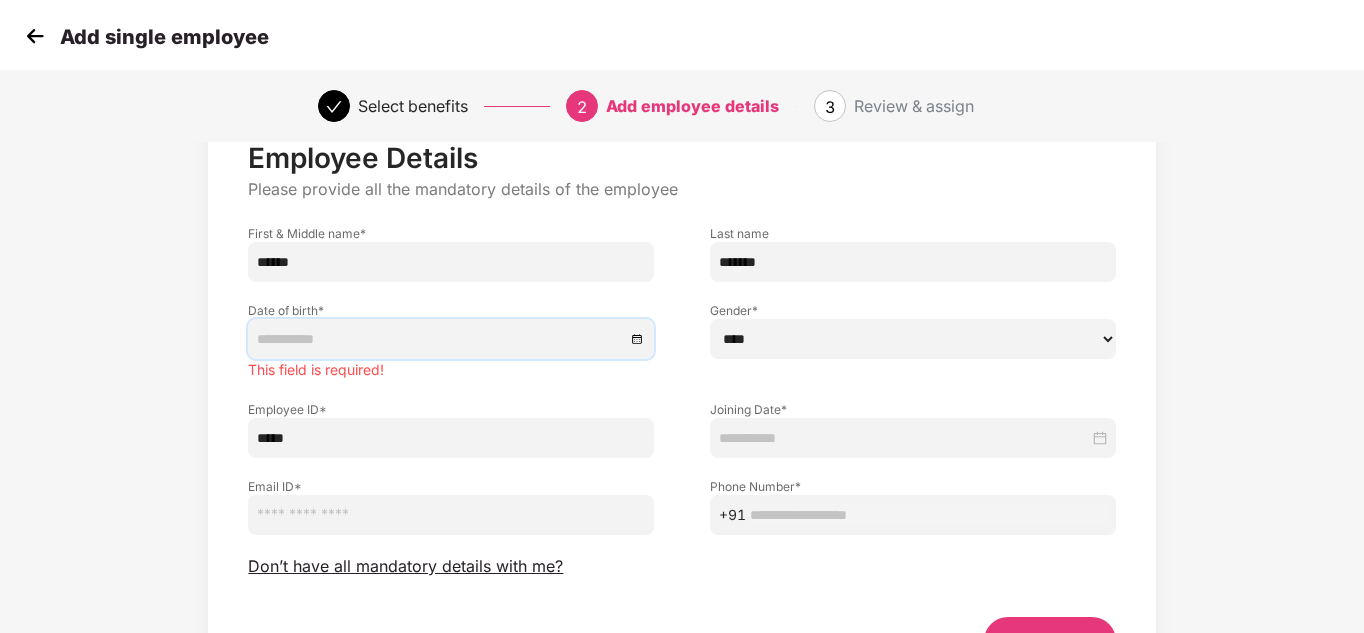 click at bounding box center (441, 339) 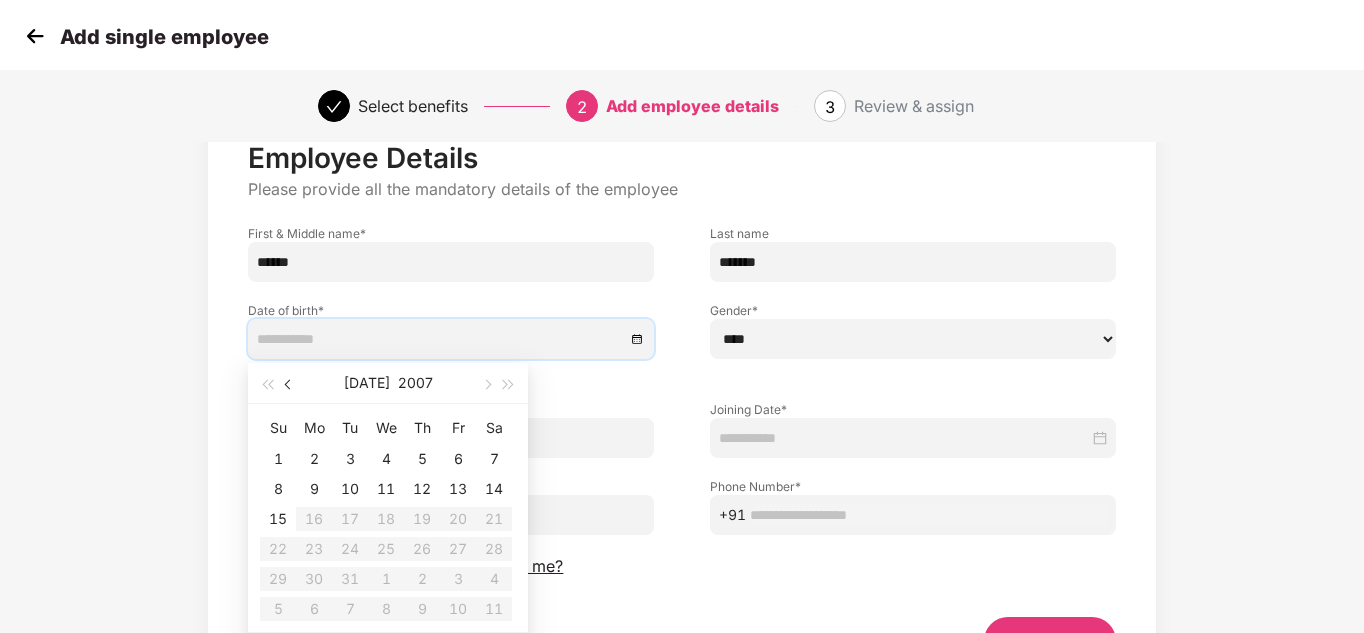click at bounding box center [290, 385] 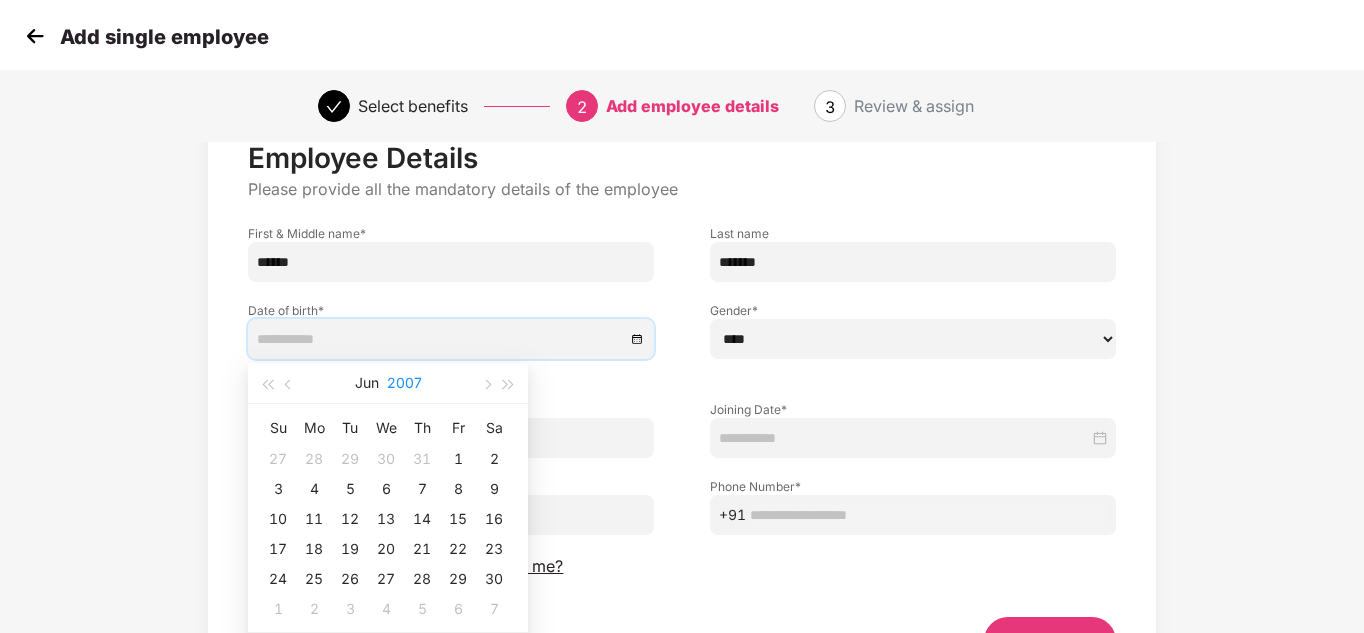 click on "2007" at bounding box center (404, 383) 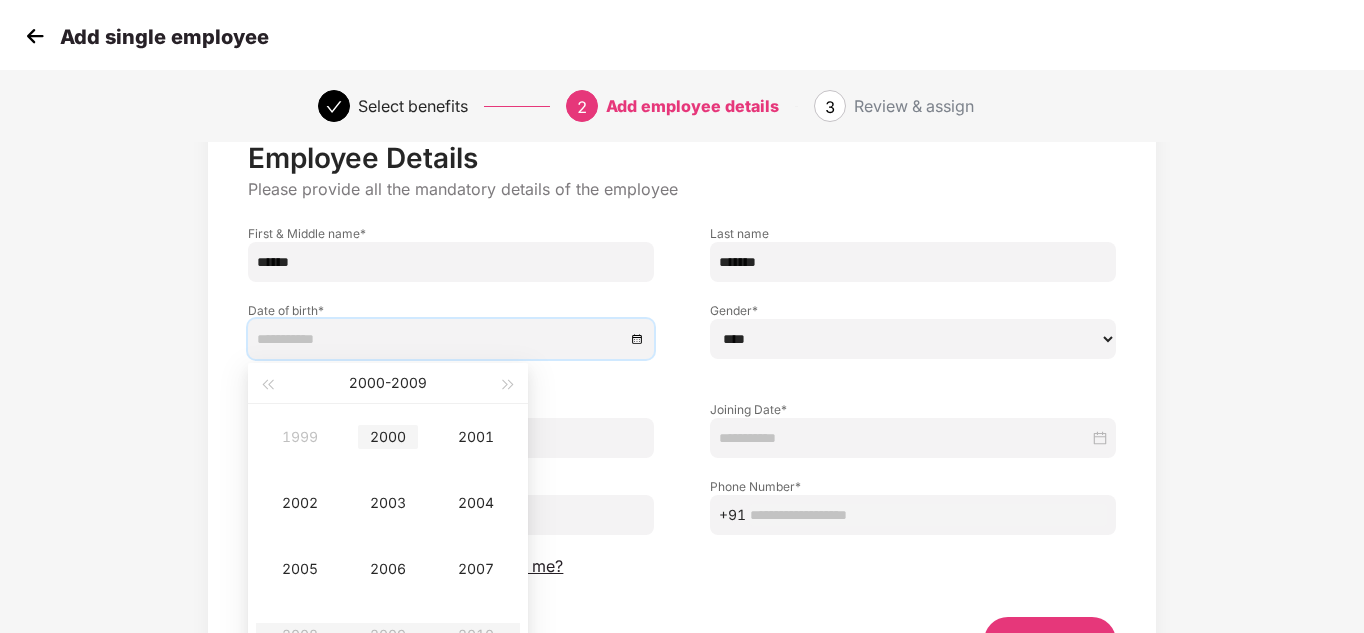 type on "**********" 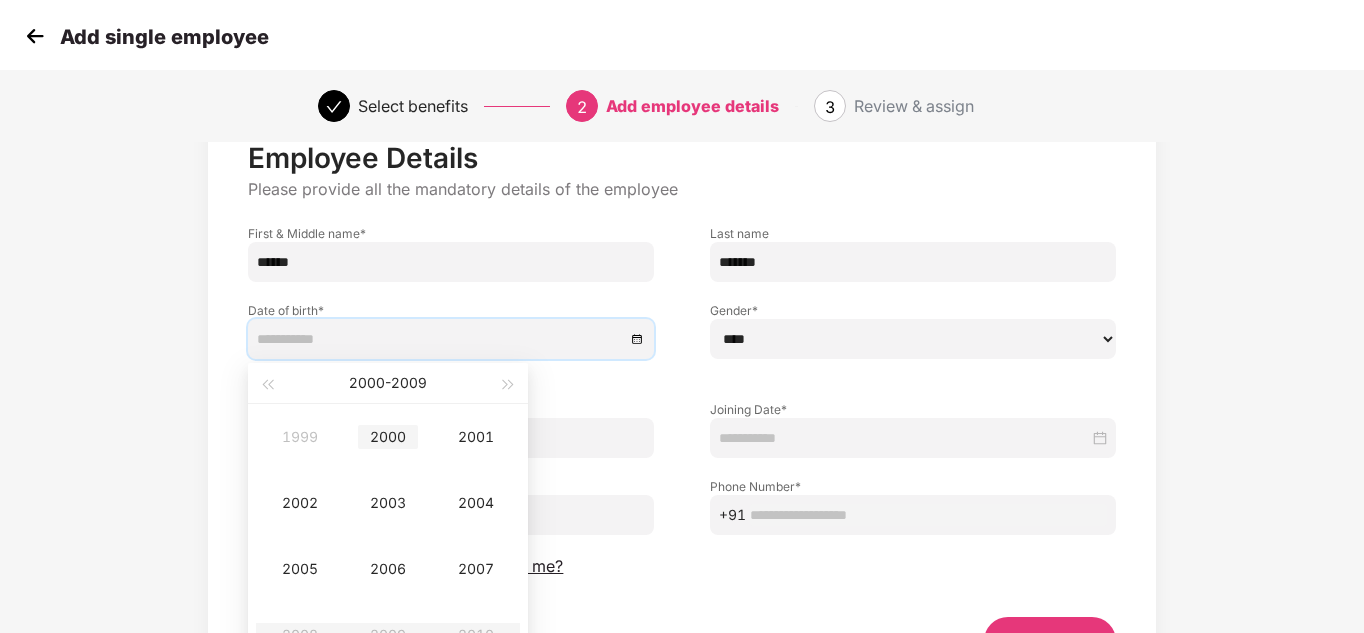 click on "2000" at bounding box center [388, 437] 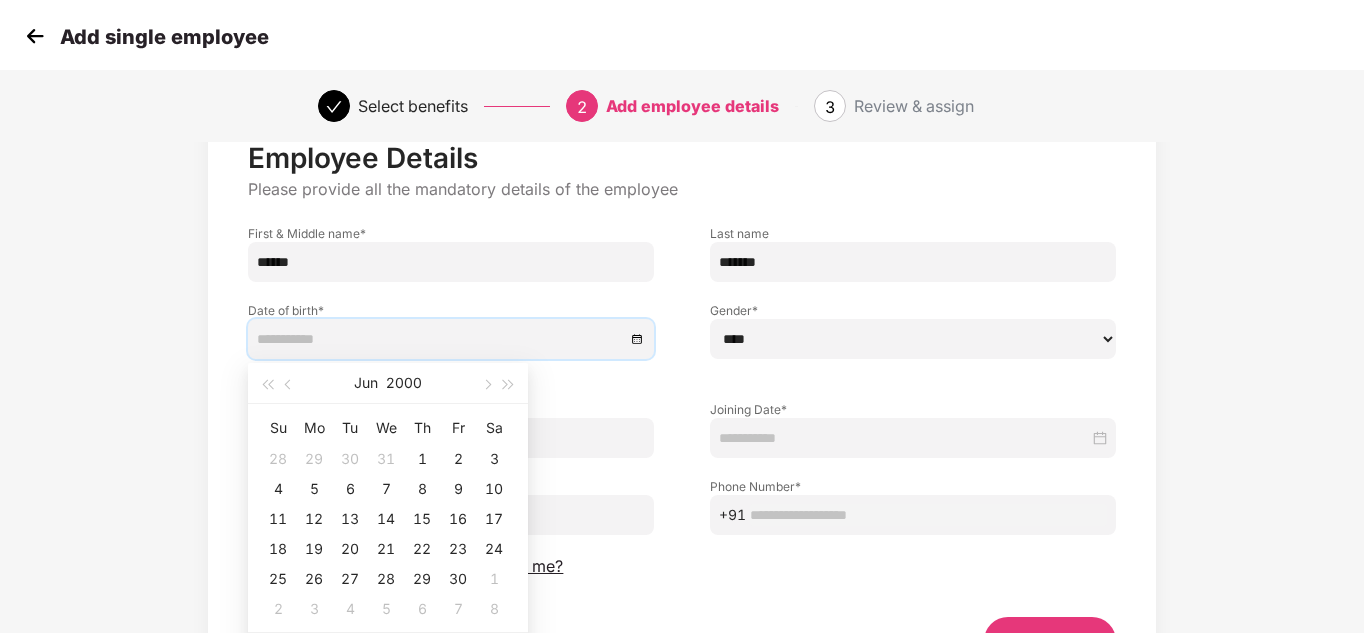 type on "**********" 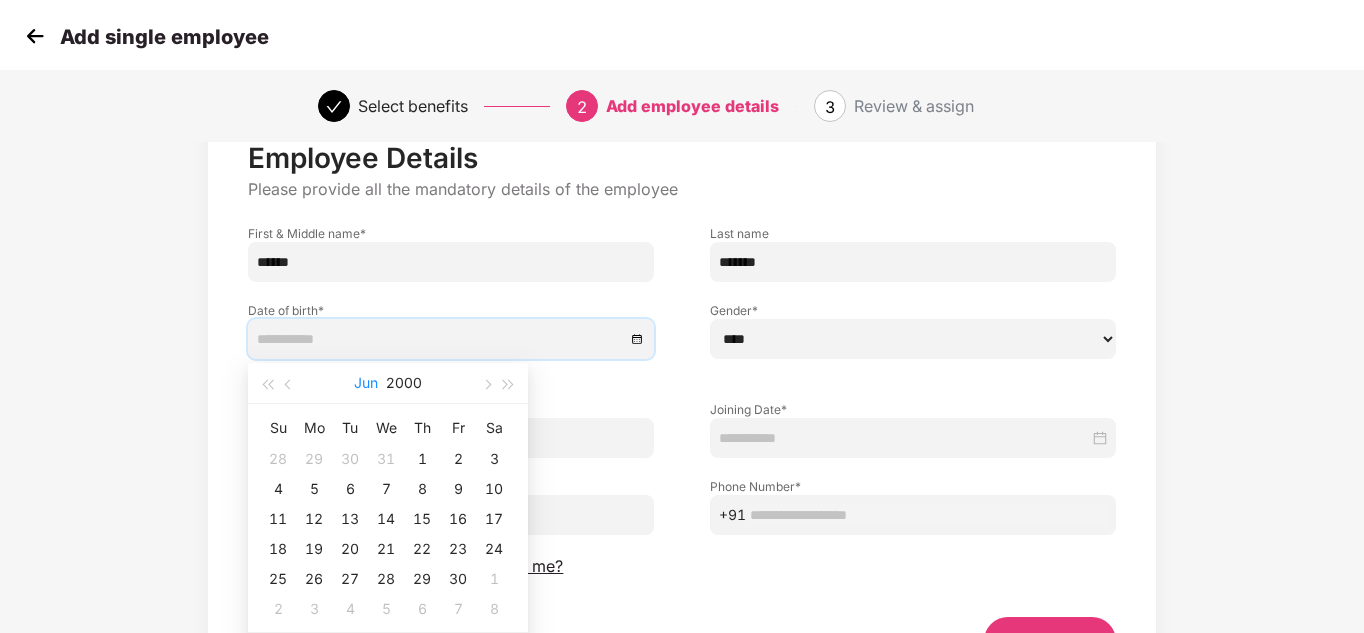 click on "Jun" at bounding box center [366, 383] 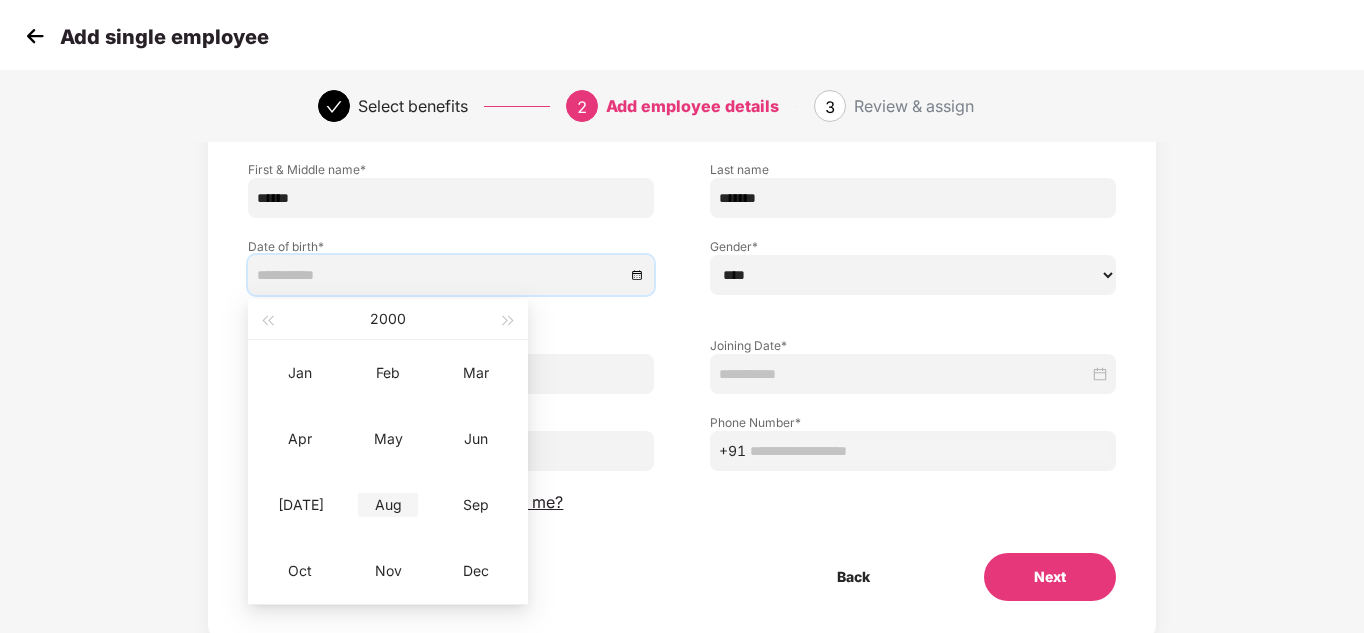 scroll, scrollTop: 168, scrollLeft: 0, axis: vertical 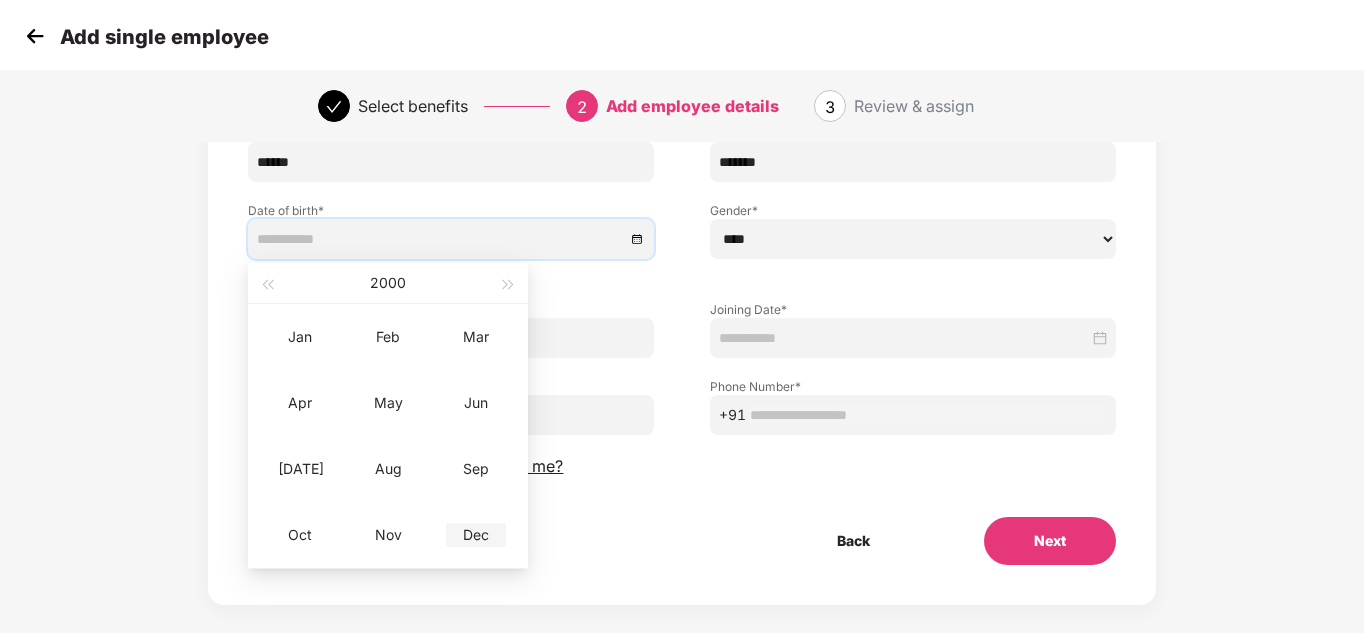 type on "**********" 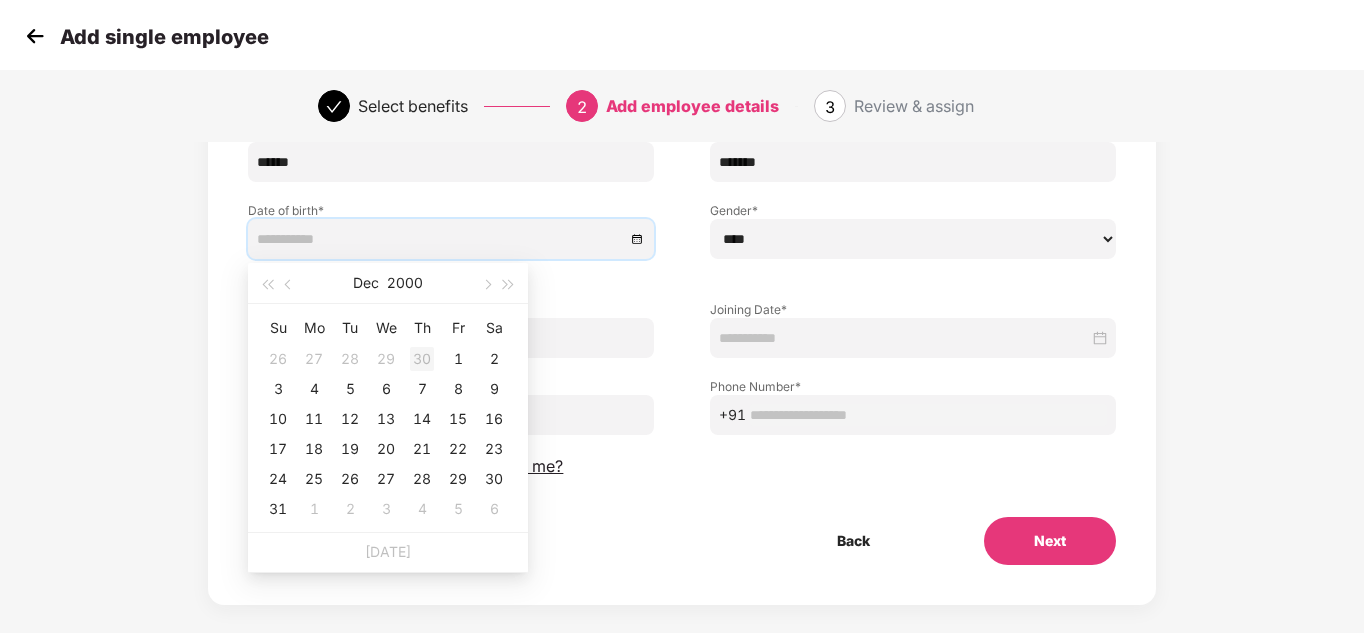 type on "**********" 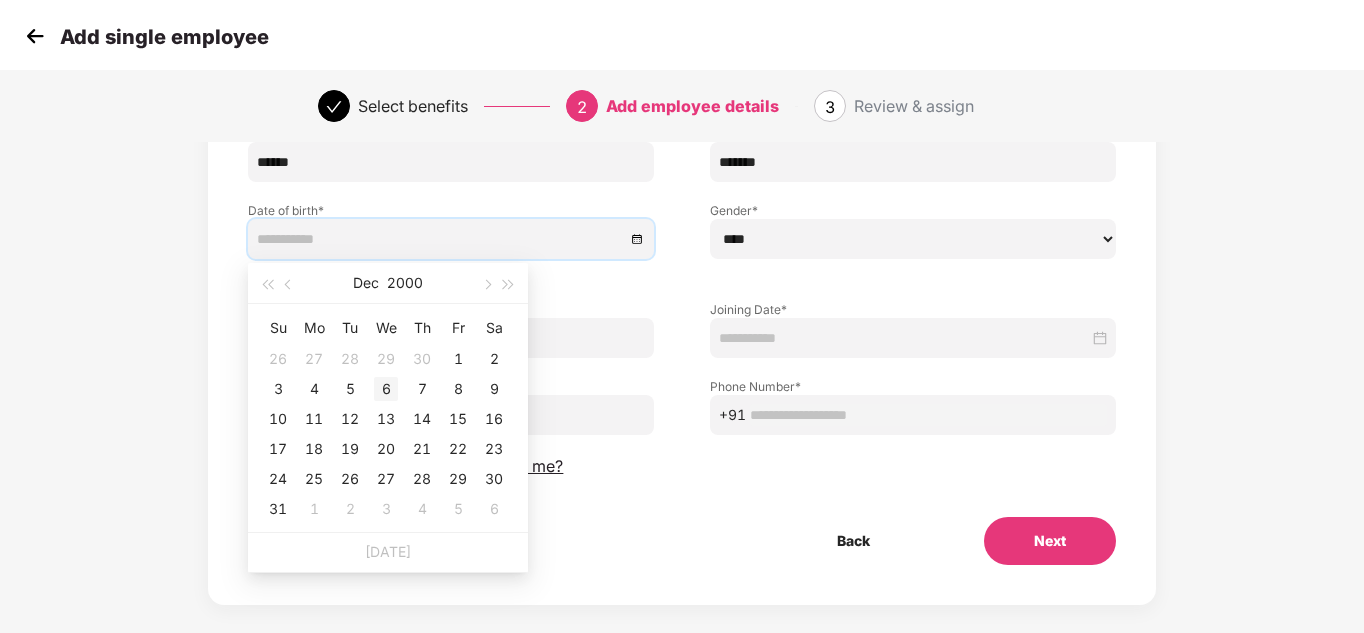 type on "**********" 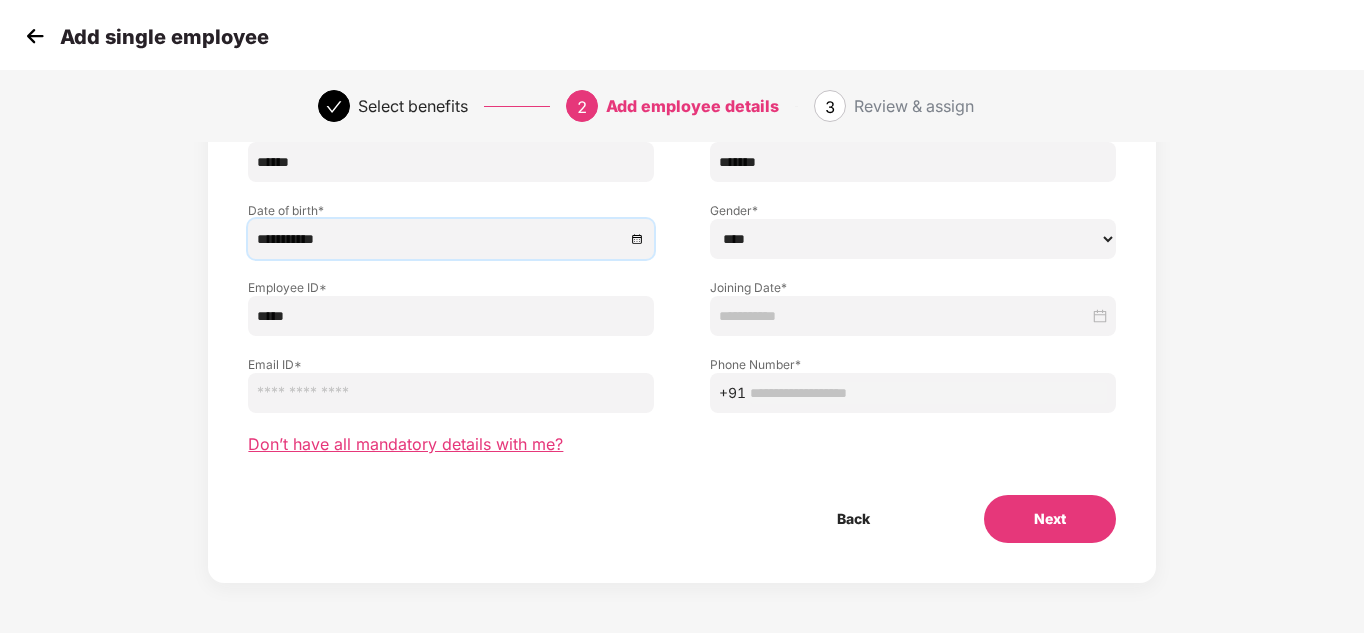 scroll, scrollTop: 68, scrollLeft: 0, axis: vertical 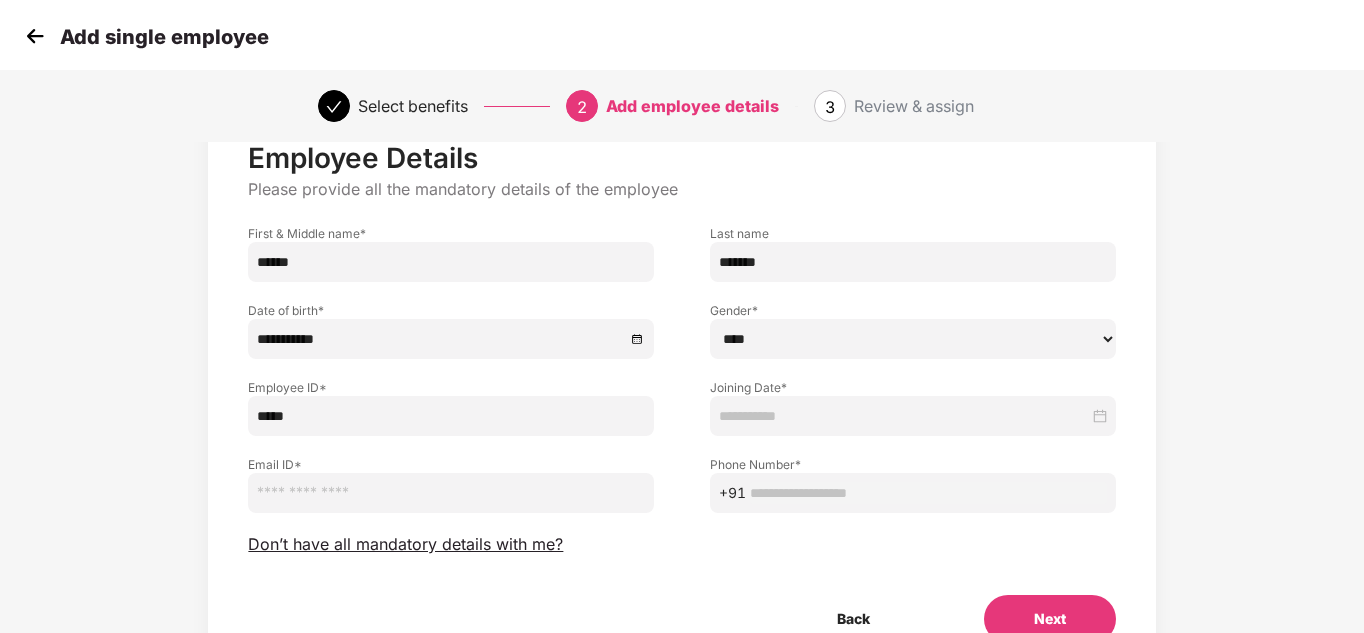 click at bounding box center [913, 416] 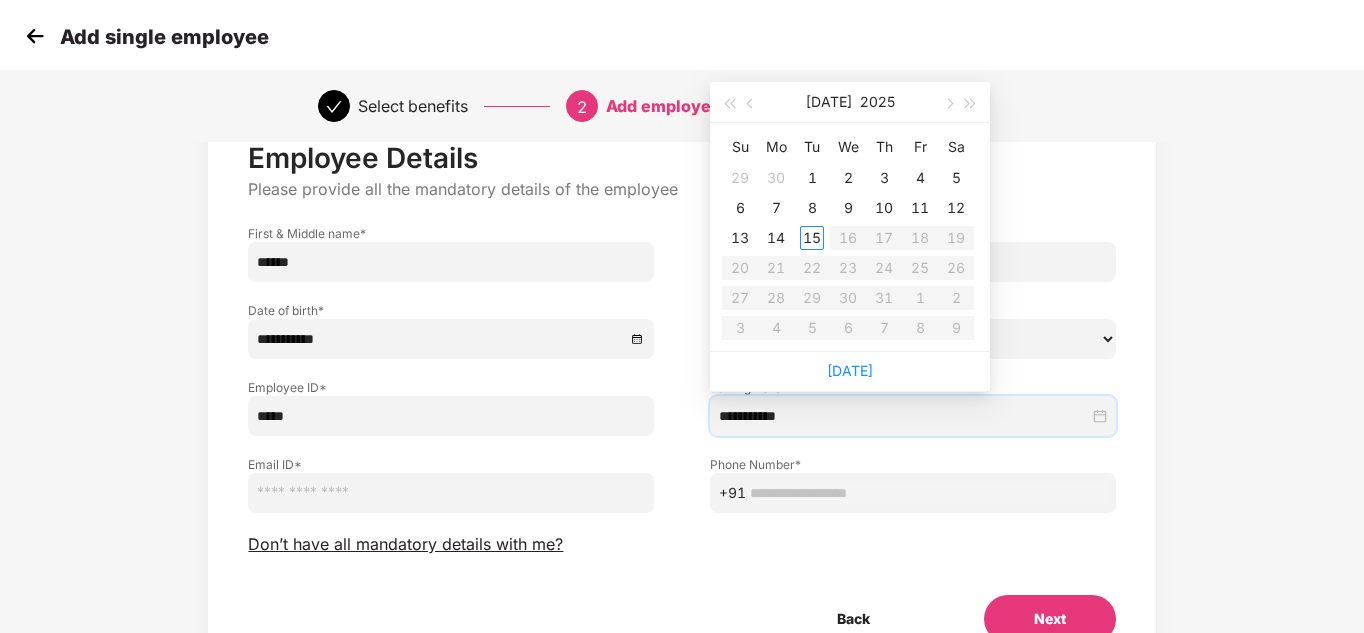 type on "**********" 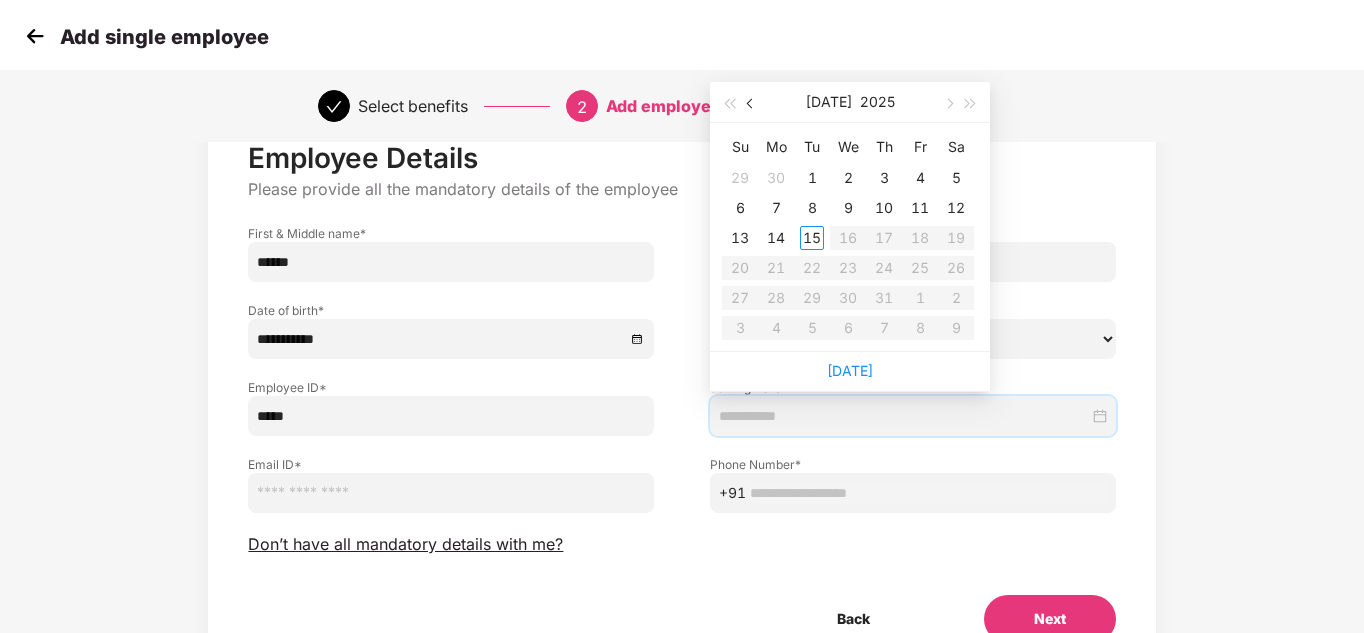 click at bounding box center [751, 102] 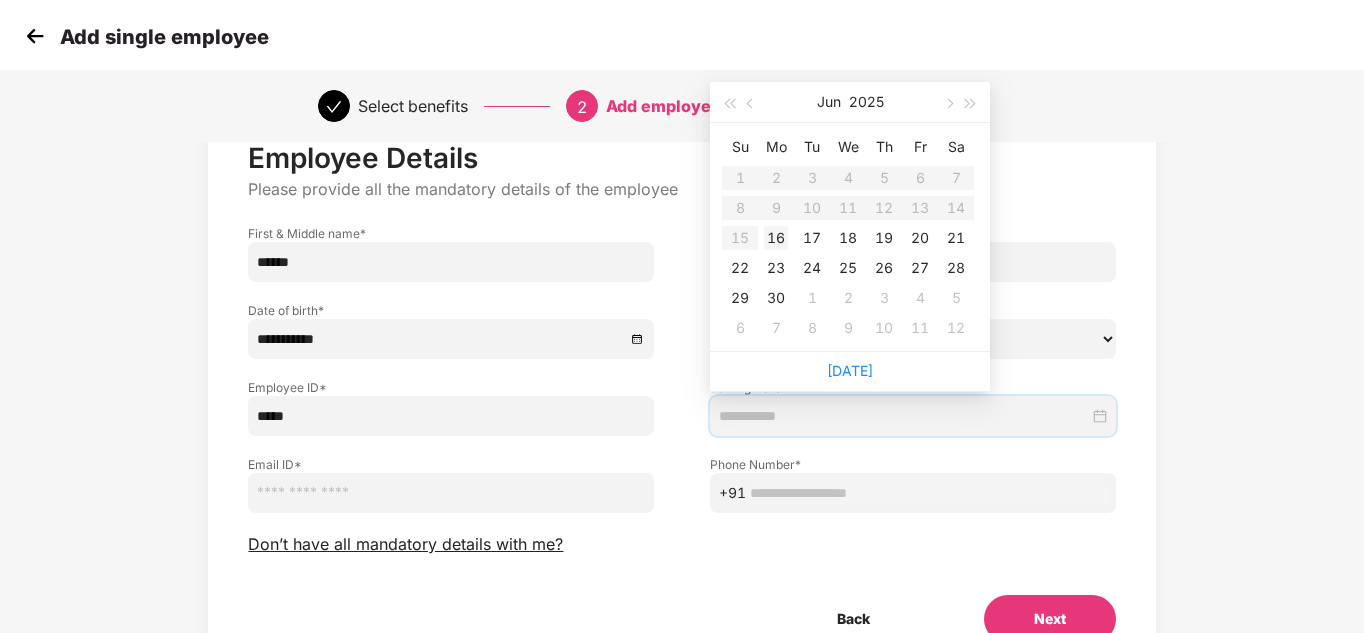 type on "**********" 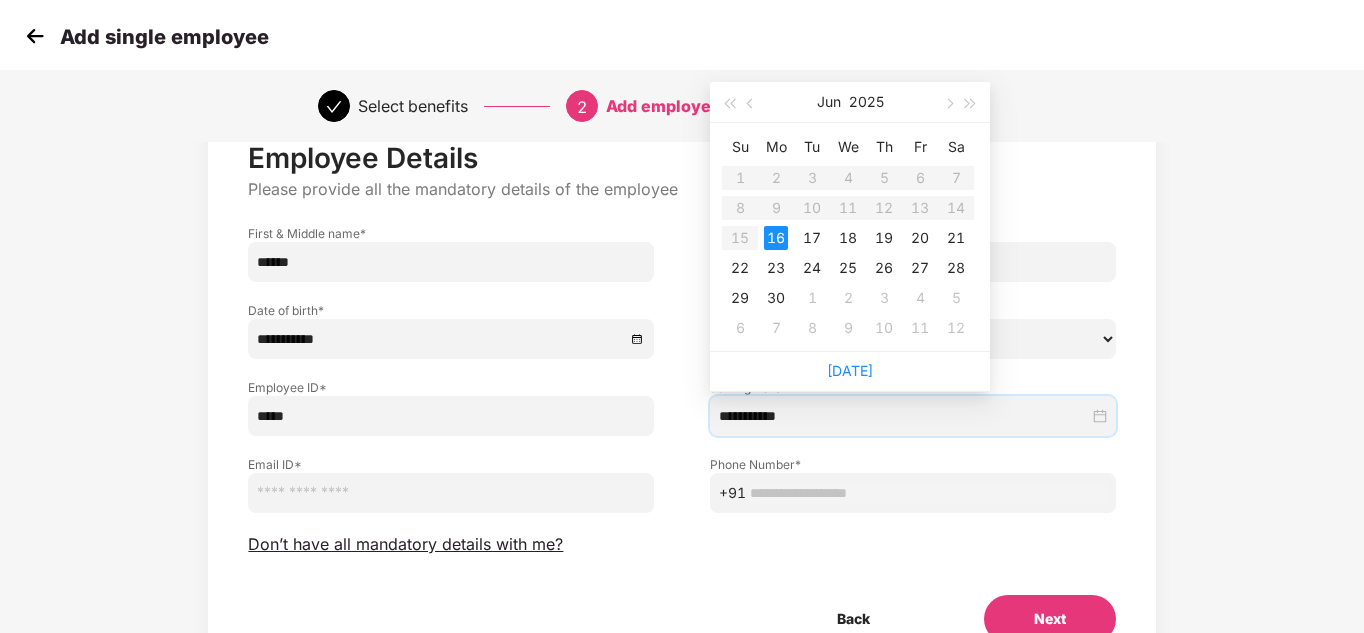 click at bounding box center (451, 493) 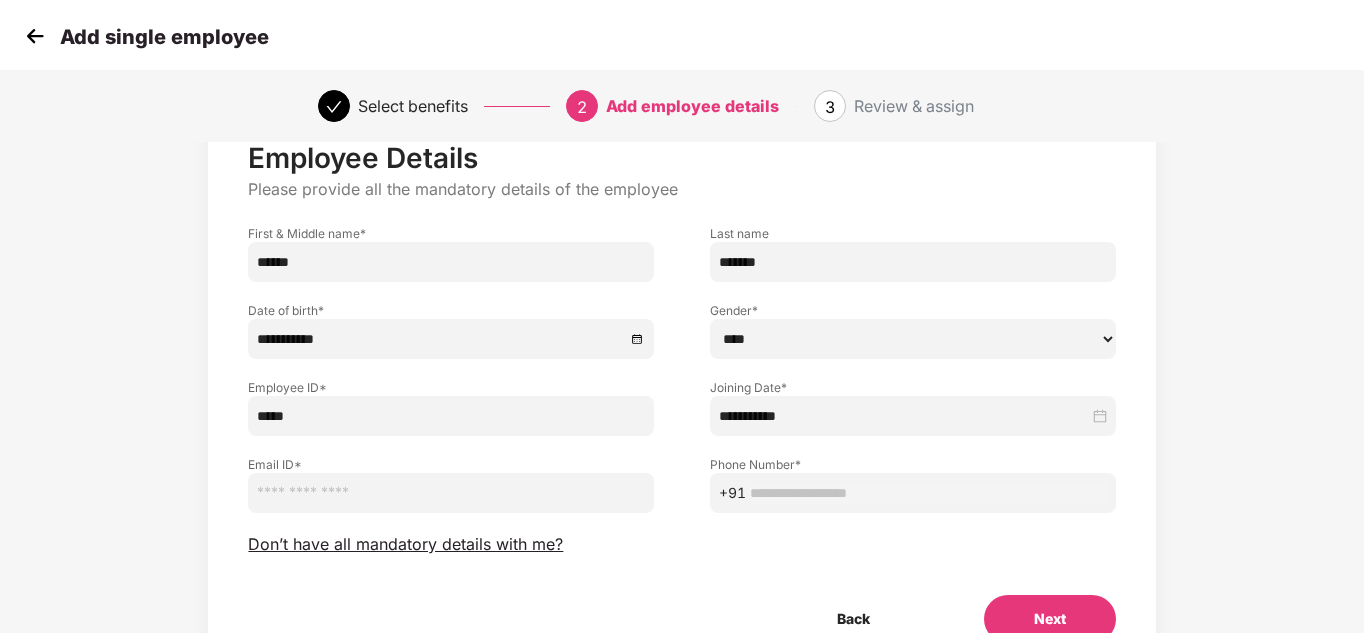 paste on "**********" 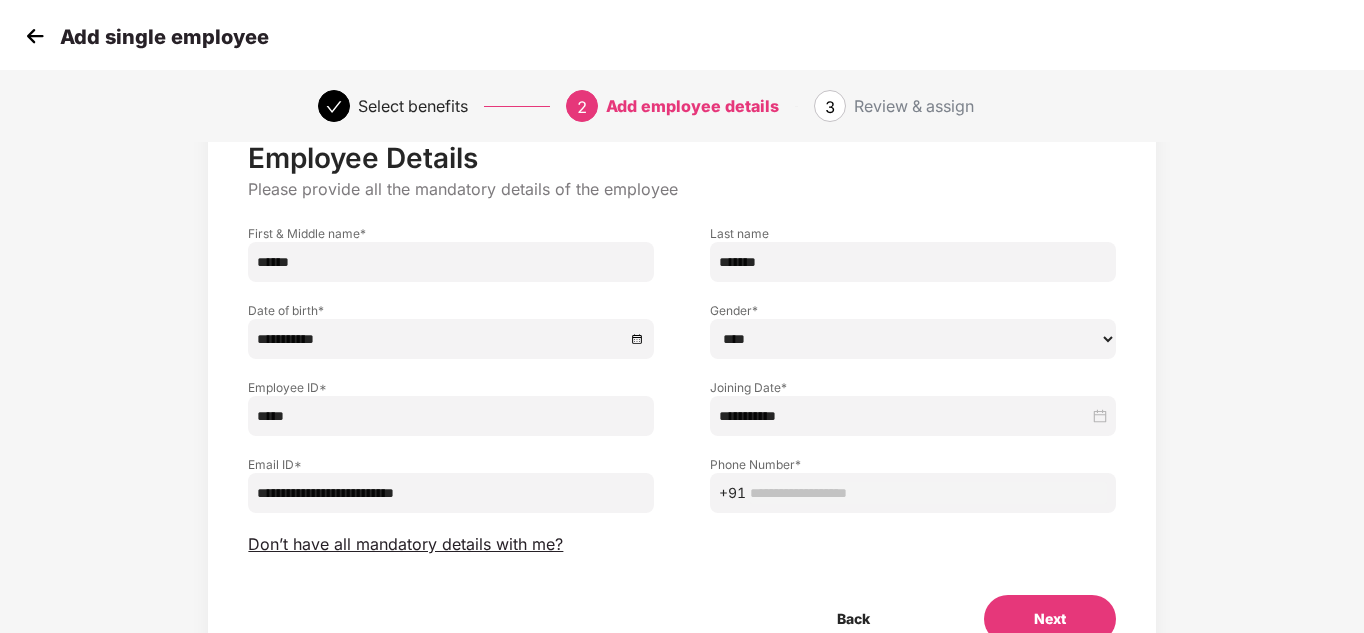 type on "**********" 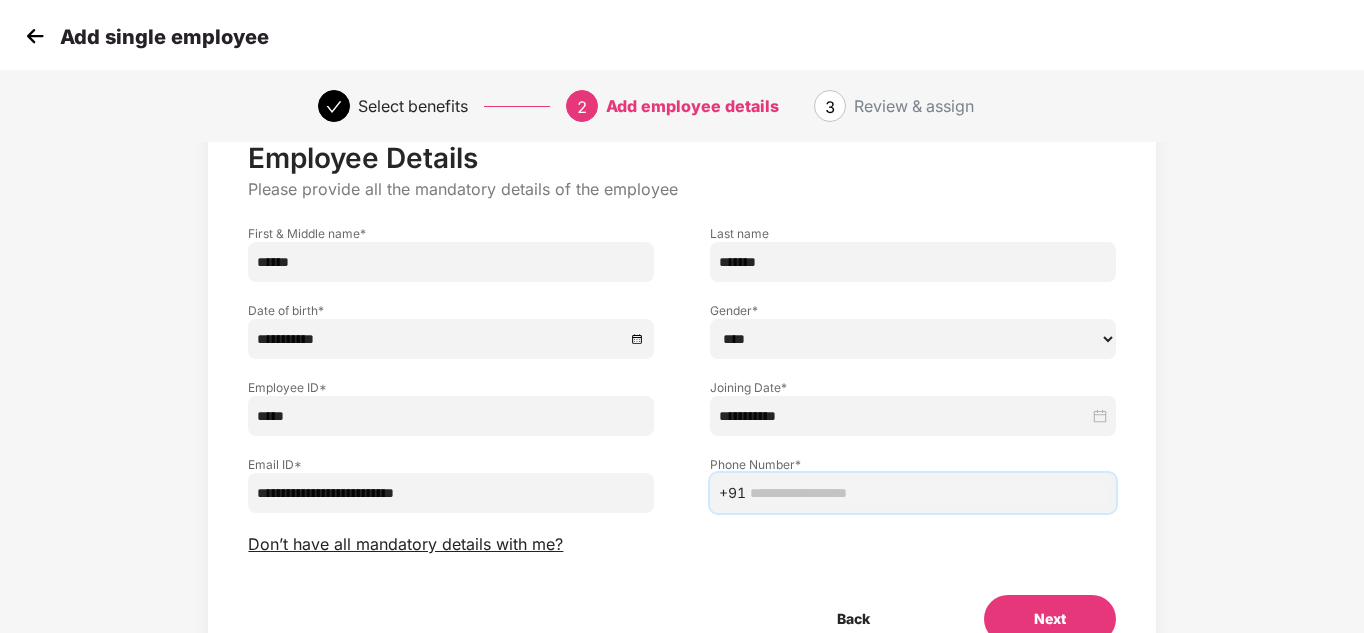 paste on "**********" 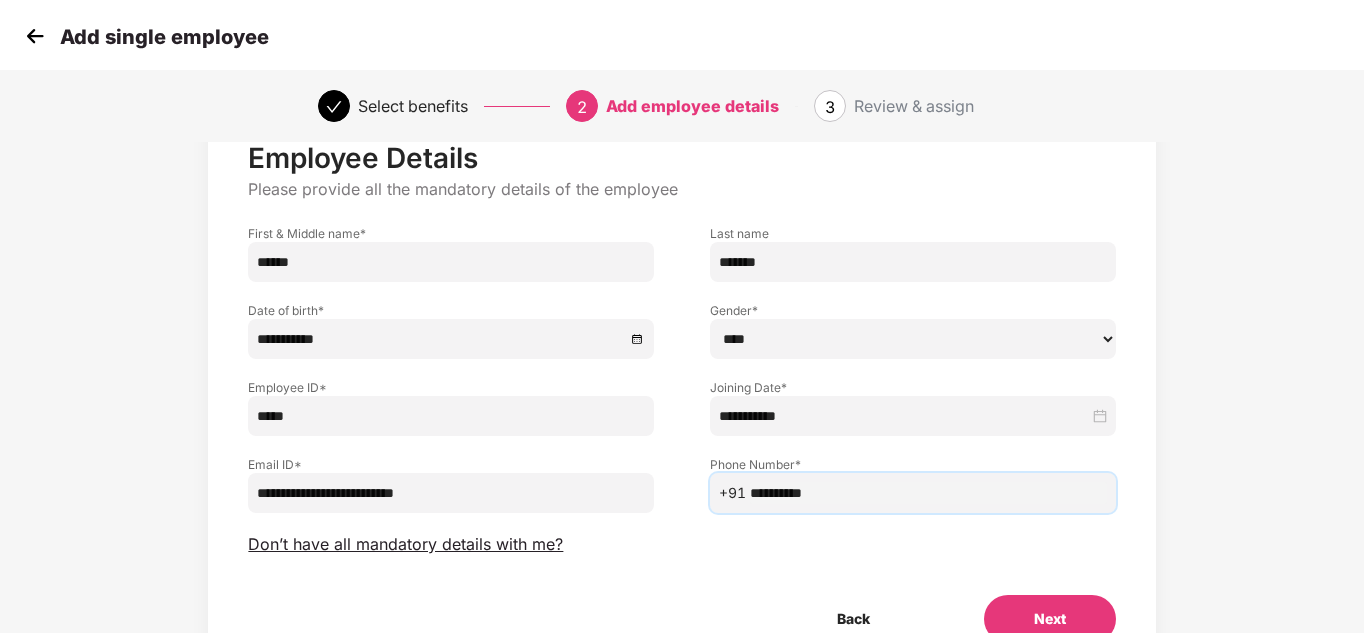type on "**********" 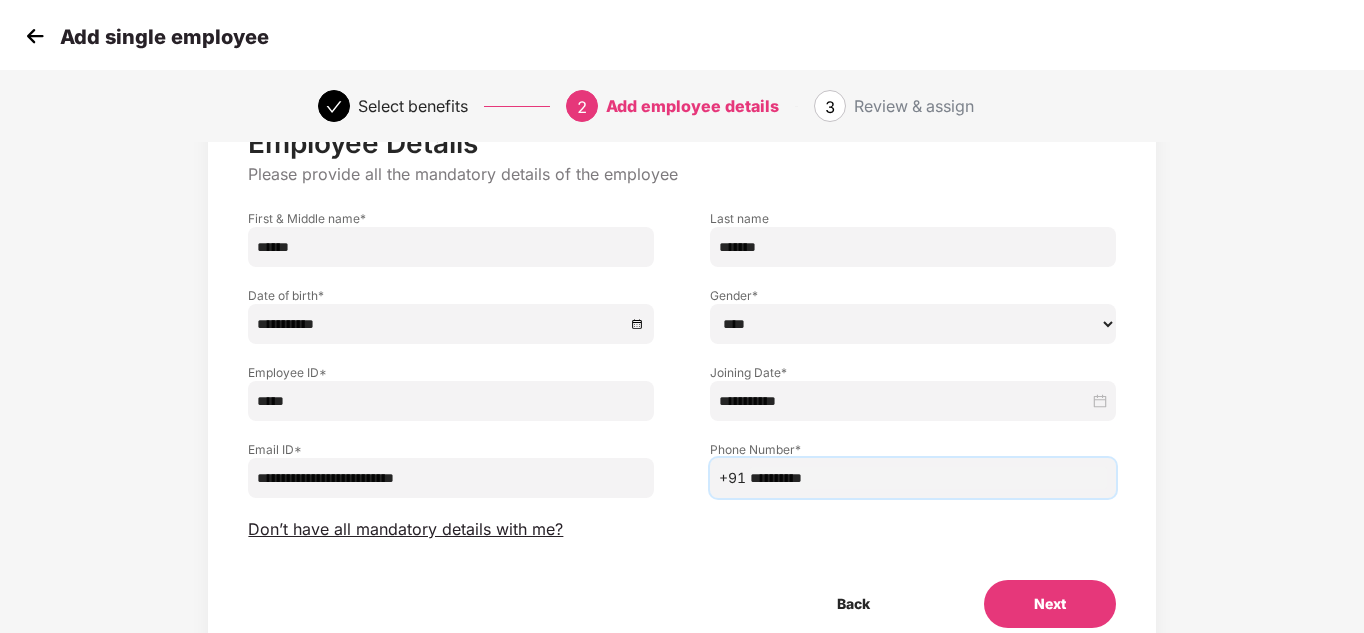 scroll, scrollTop: 168, scrollLeft: 0, axis: vertical 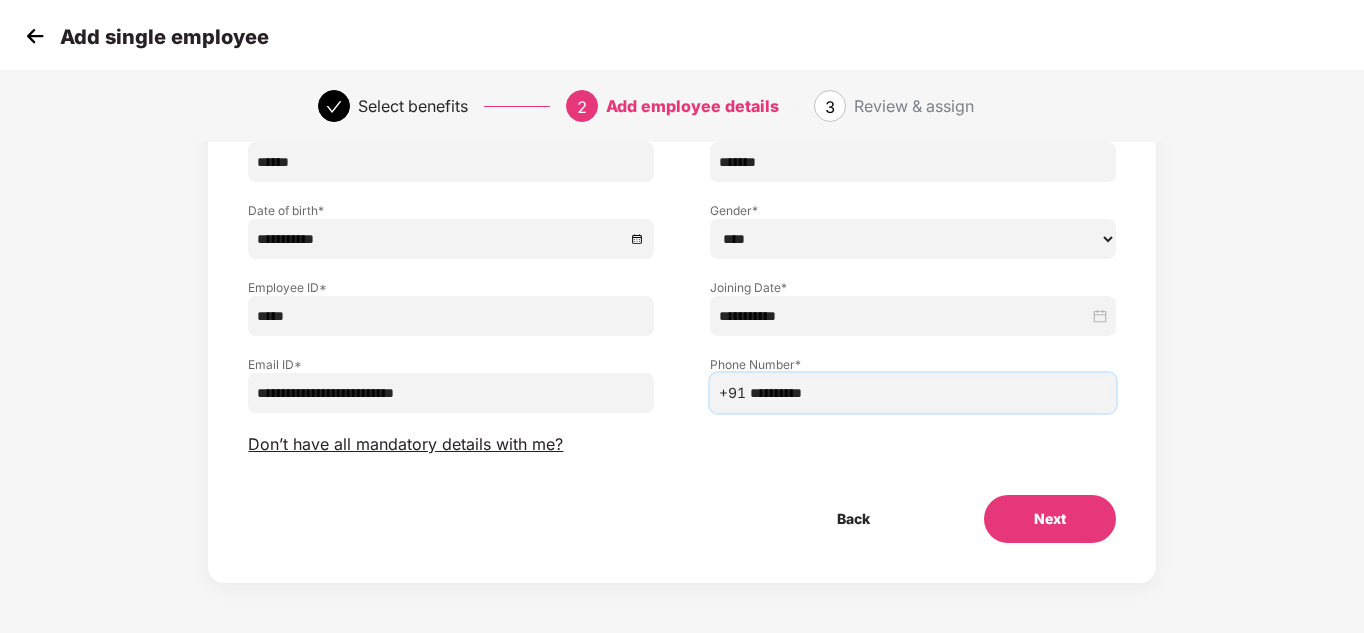 click on "Next" at bounding box center [1050, 519] 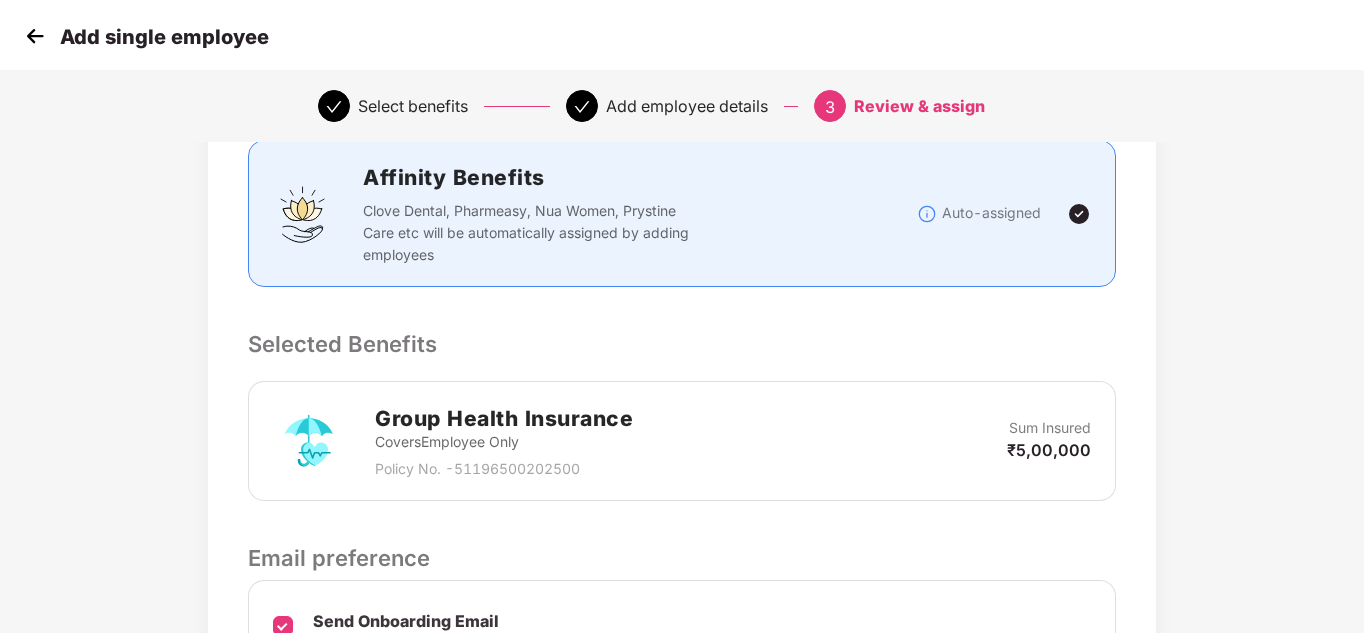 scroll, scrollTop: 614, scrollLeft: 0, axis: vertical 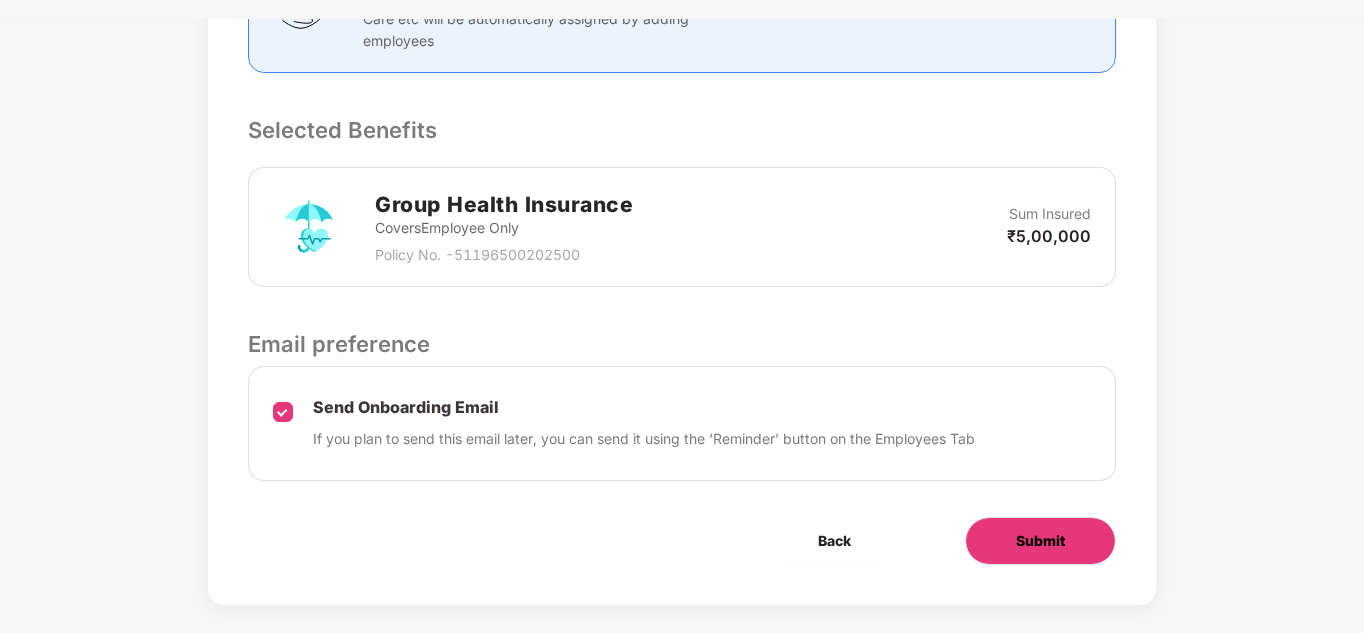click on "Submit" at bounding box center (1040, 541) 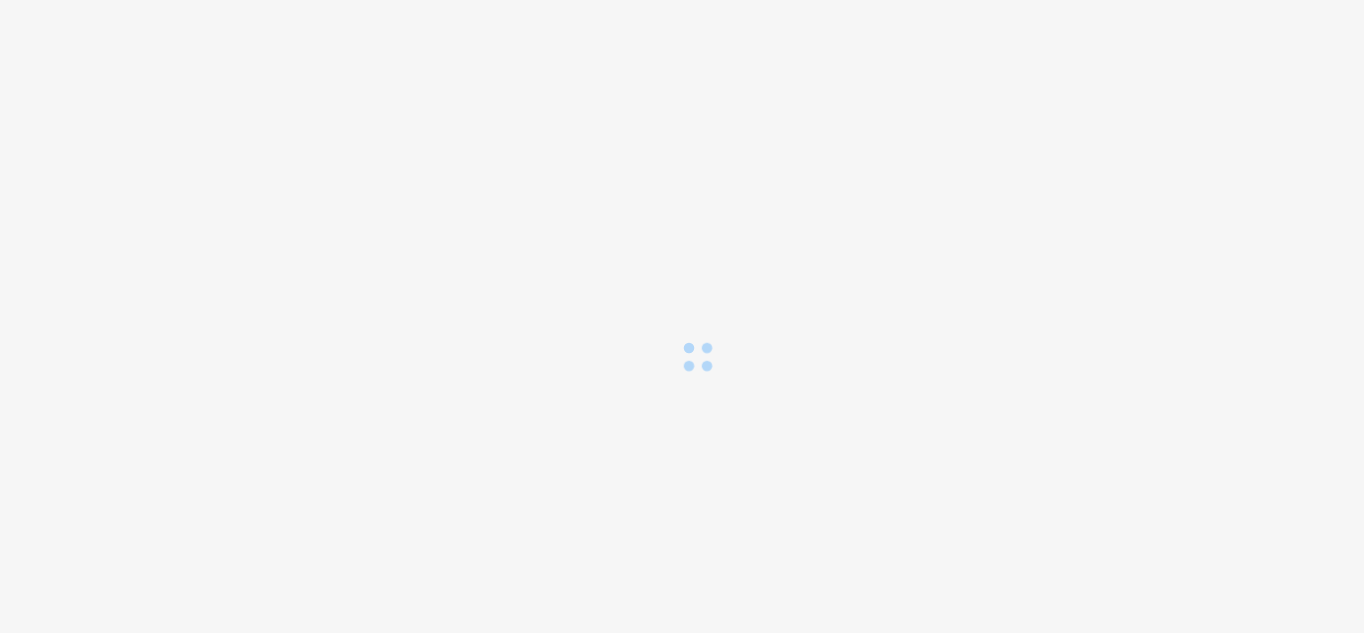 scroll, scrollTop: 0, scrollLeft: 0, axis: both 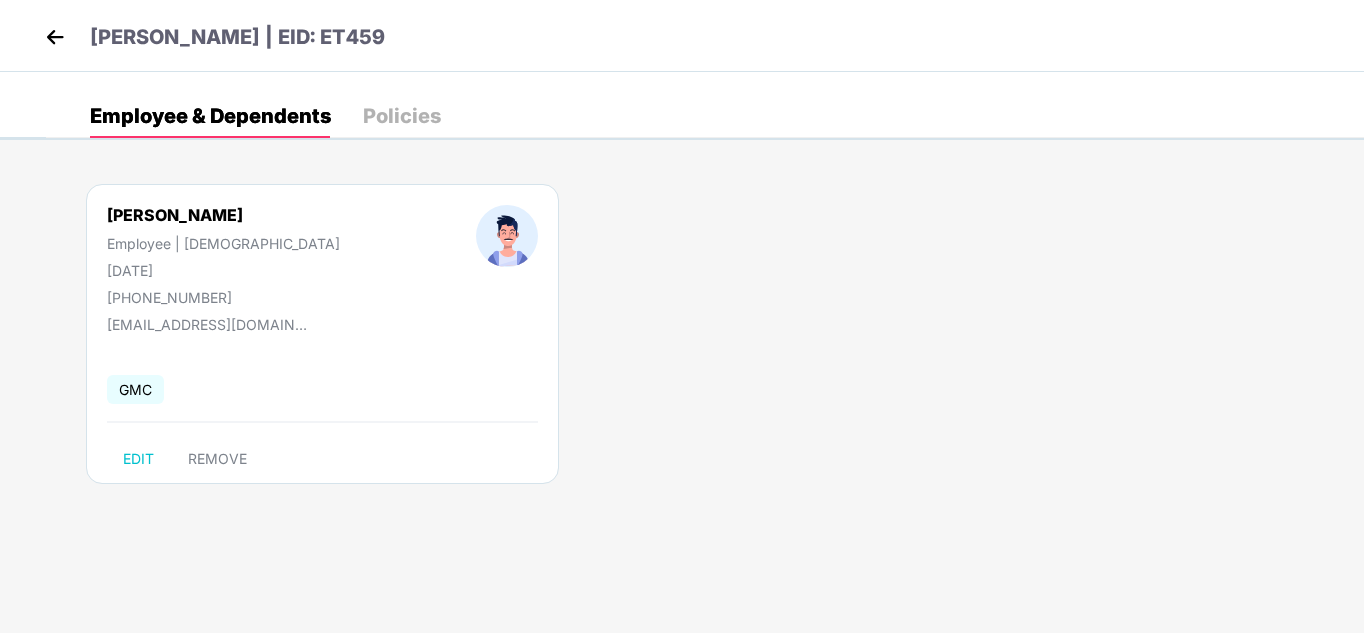 click at bounding box center (55, 37) 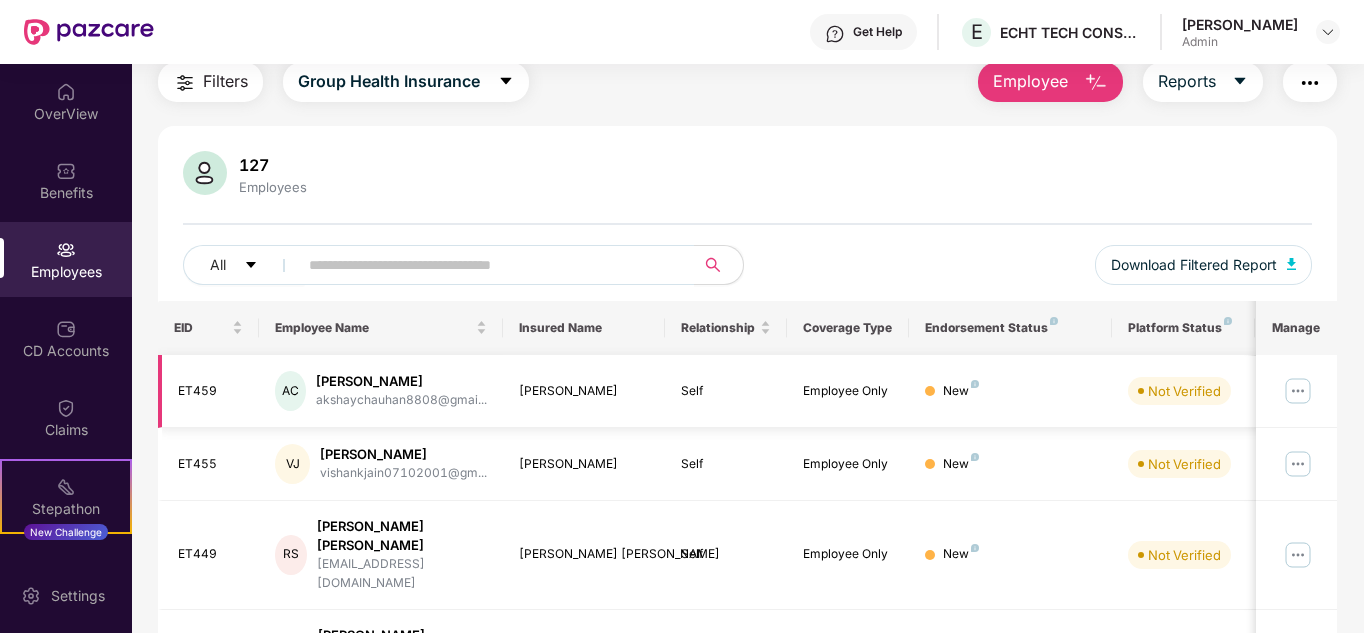 scroll, scrollTop: 0, scrollLeft: 0, axis: both 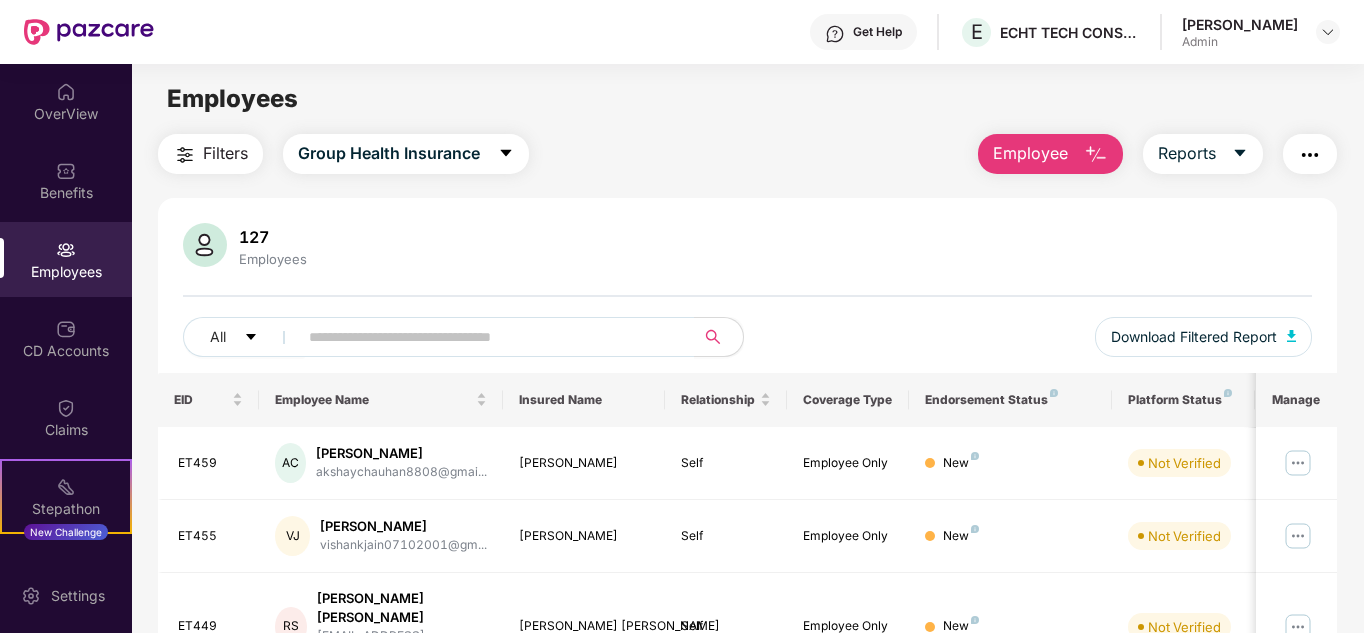 click on "Employee" at bounding box center (1030, 153) 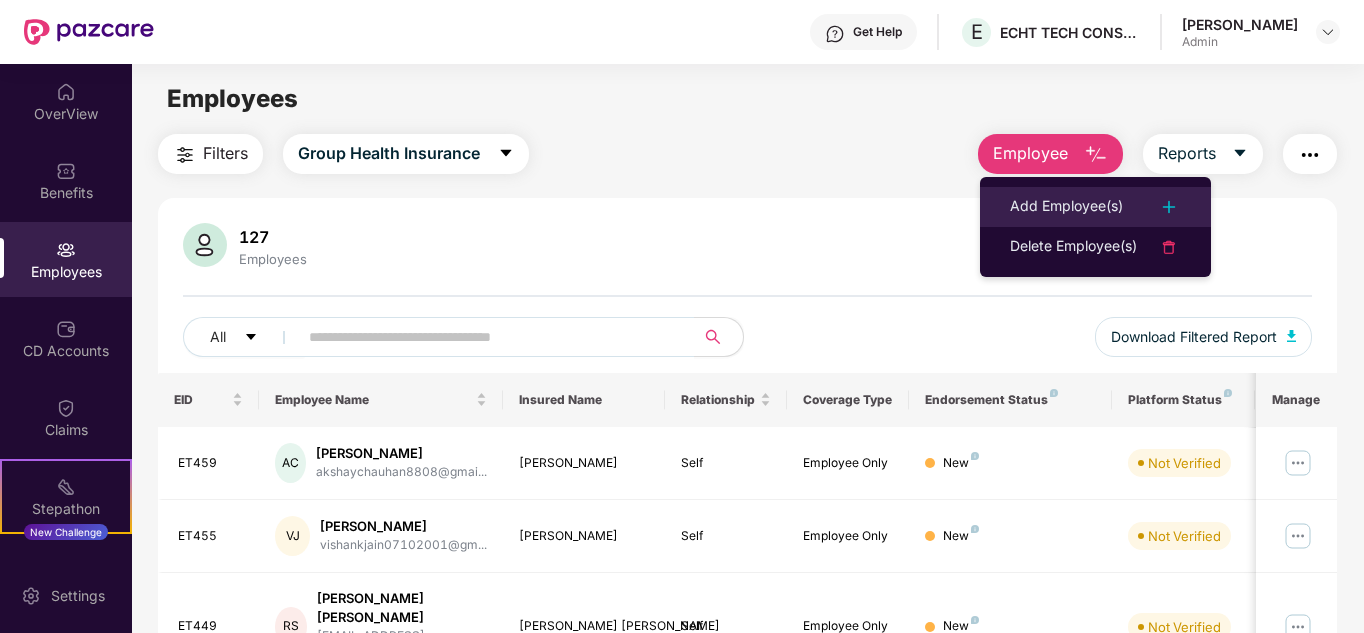 click on "Add Employee(s)" at bounding box center (1066, 207) 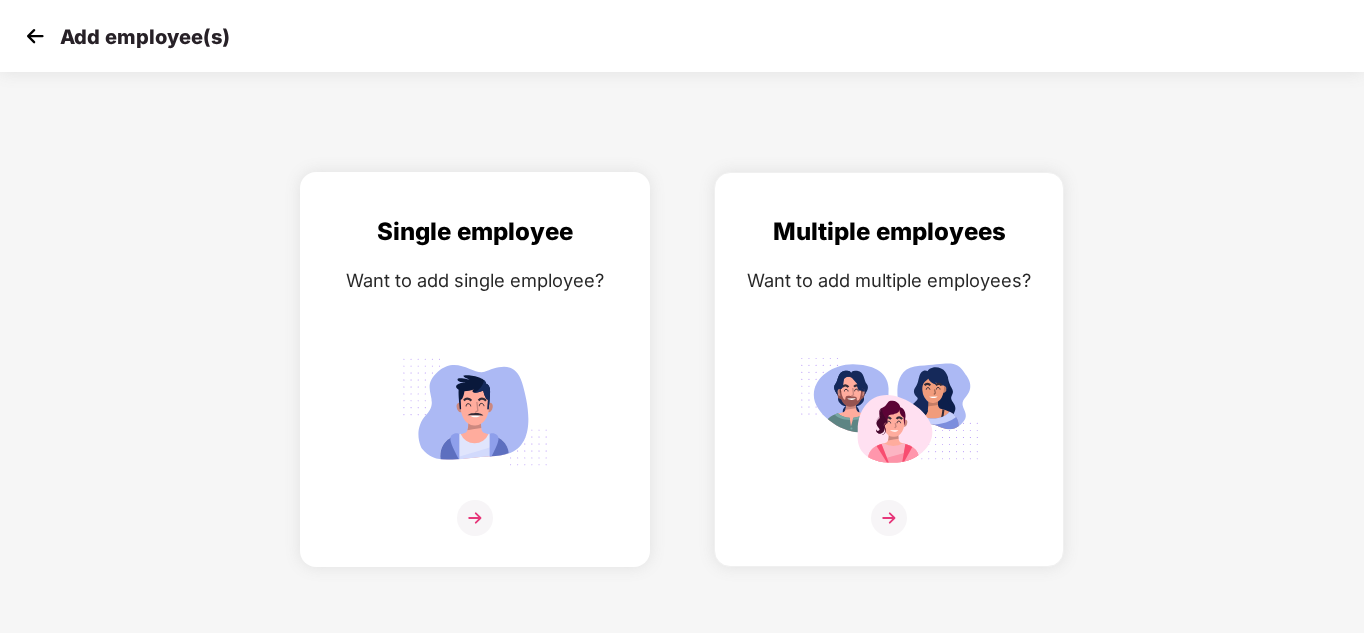 click at bounding box center (475, 518) 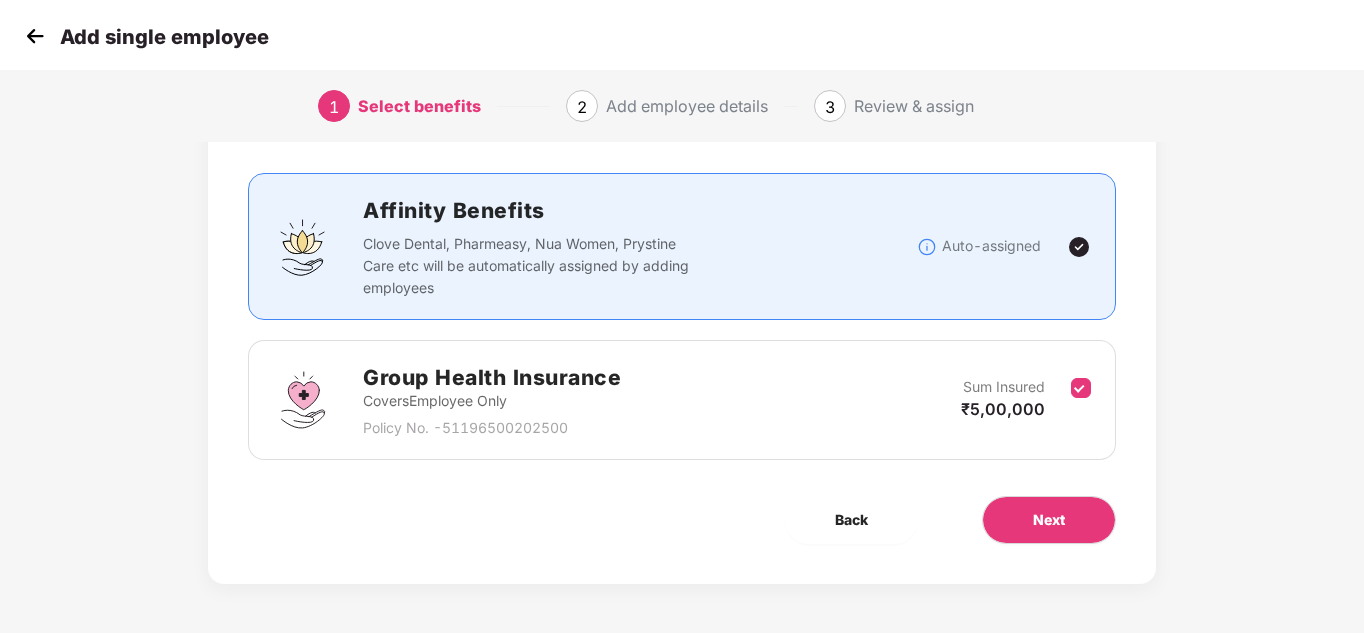 scroll, scrollTop: 106, scrollLeft: 0, axis: vertical 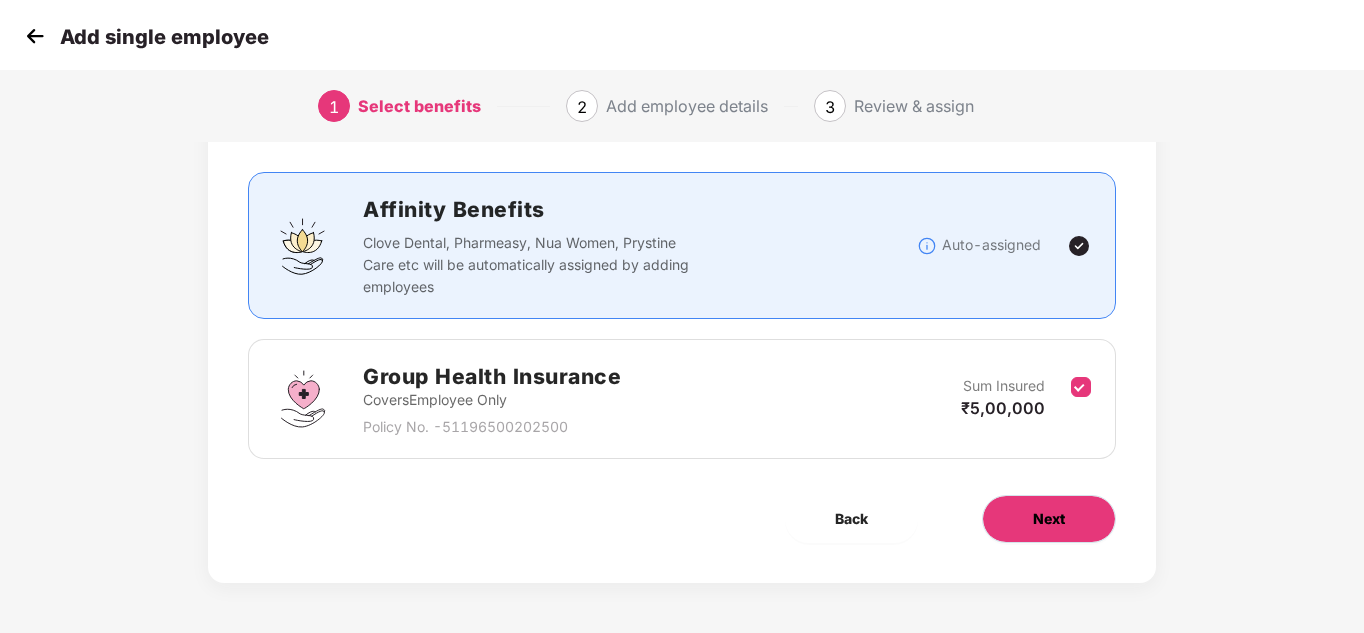 click on "Next" at bounding box center (1049, 519) 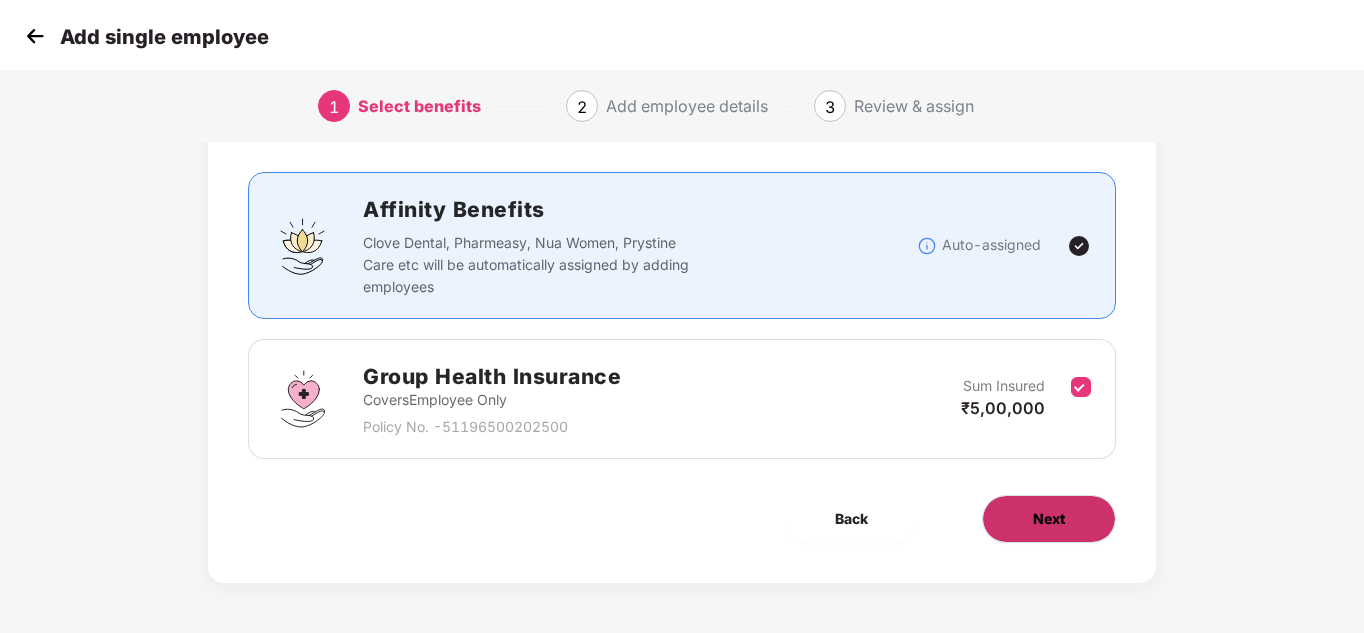 scroll, scrollTop: 0, scrollLeft: 0, axis: both 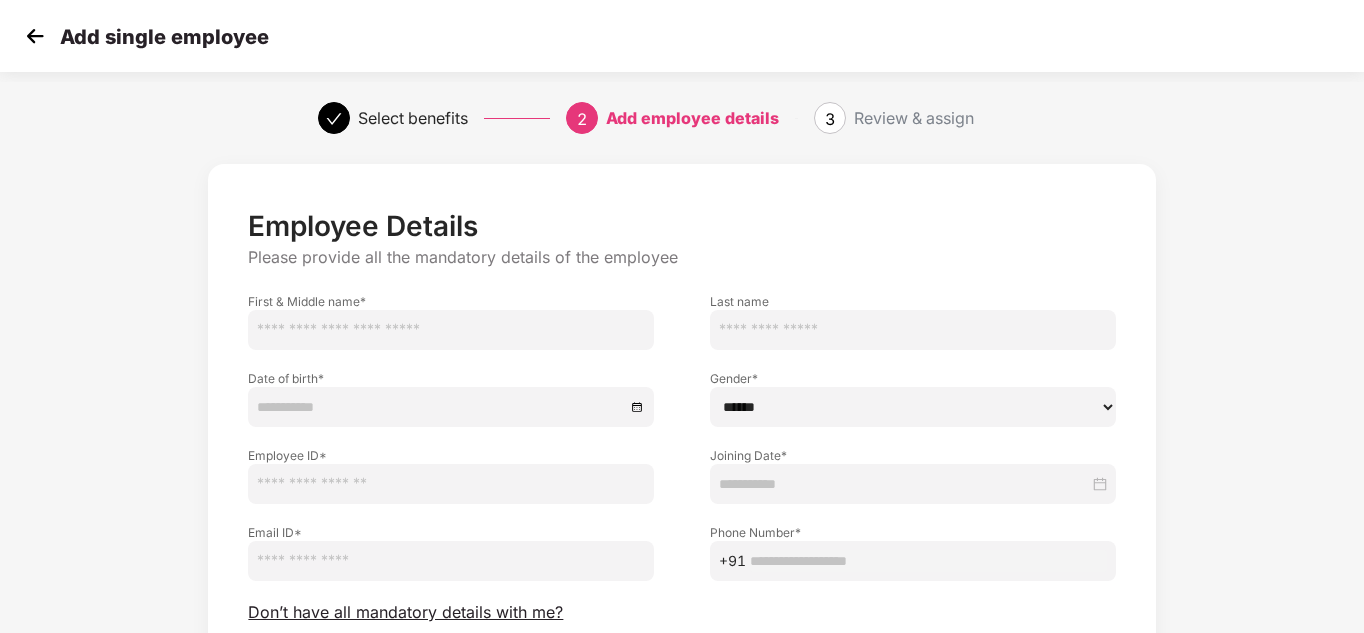 click at bounding box center [451, 330] 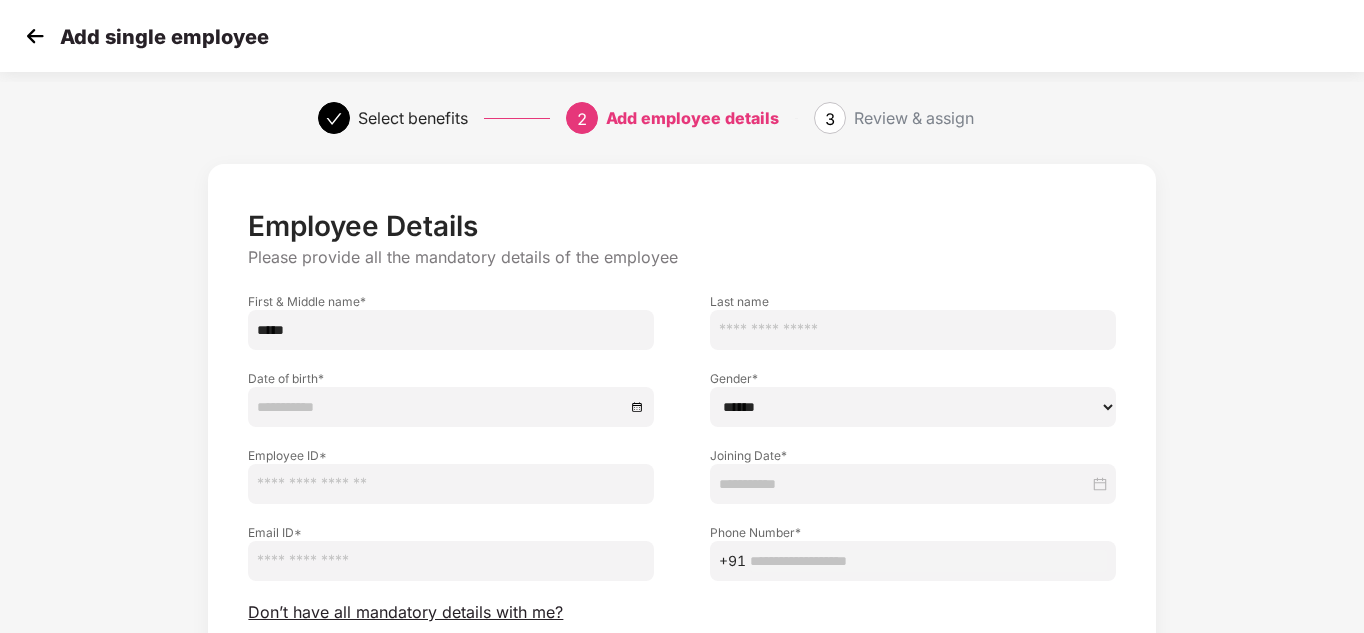 type on "*****" 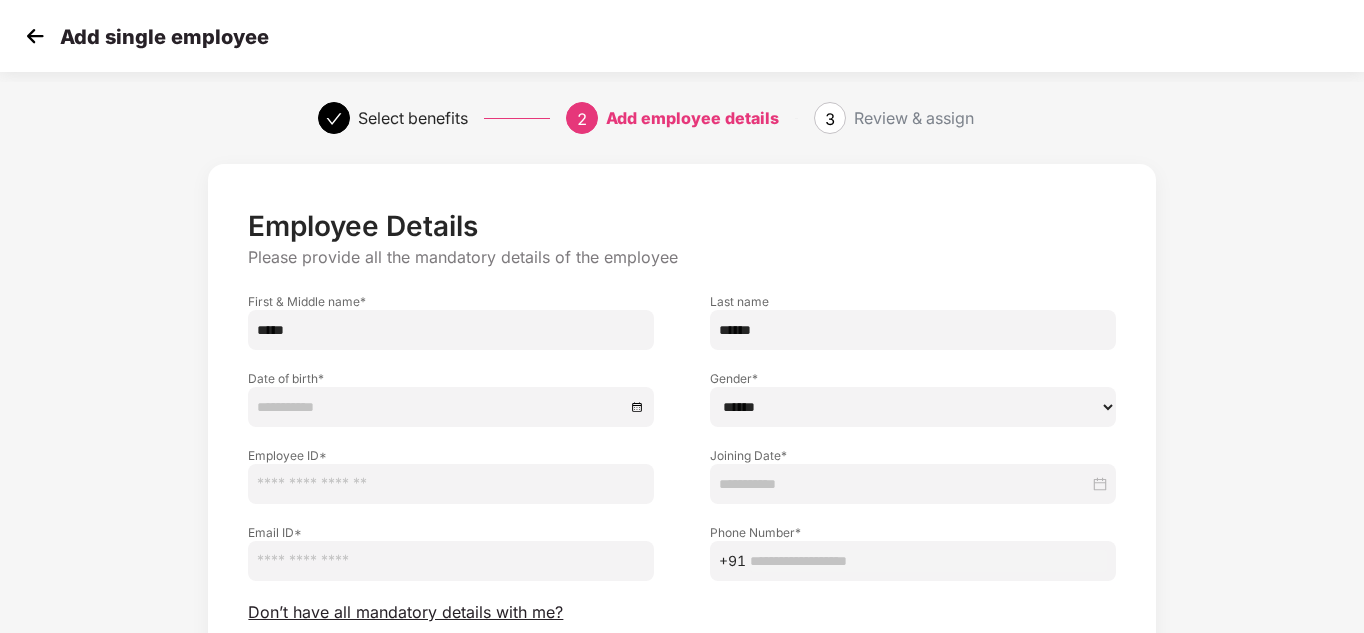 type on "******" 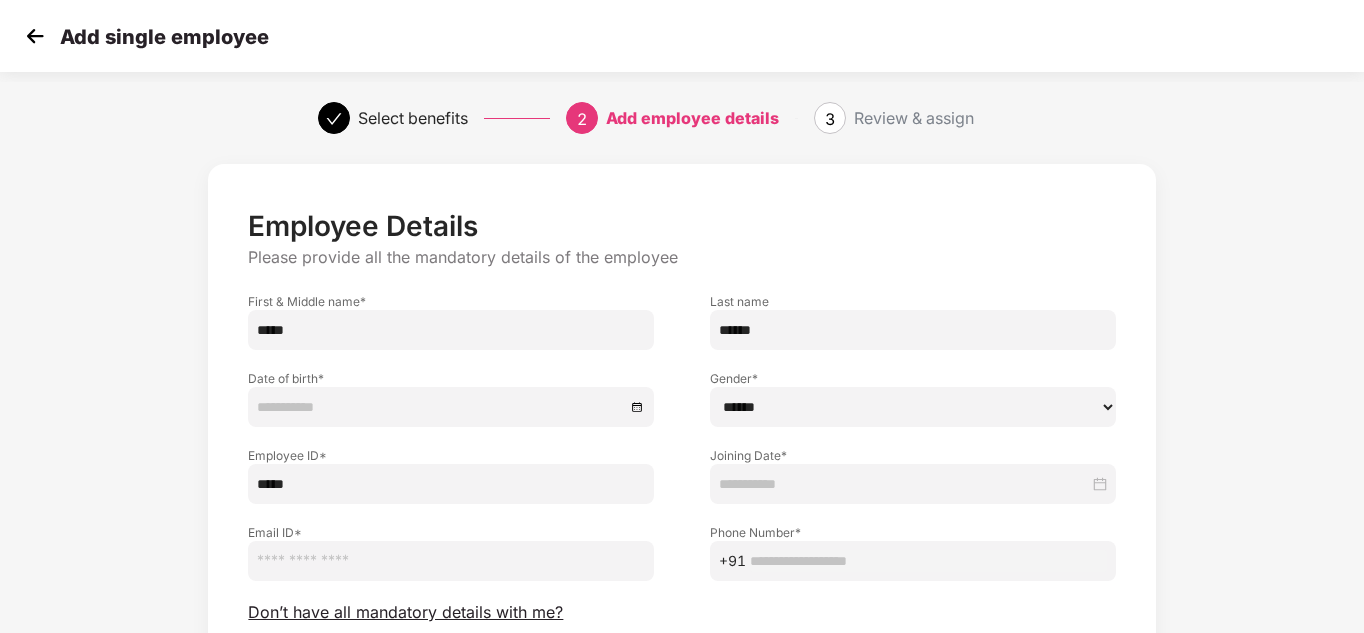 type on "*****" 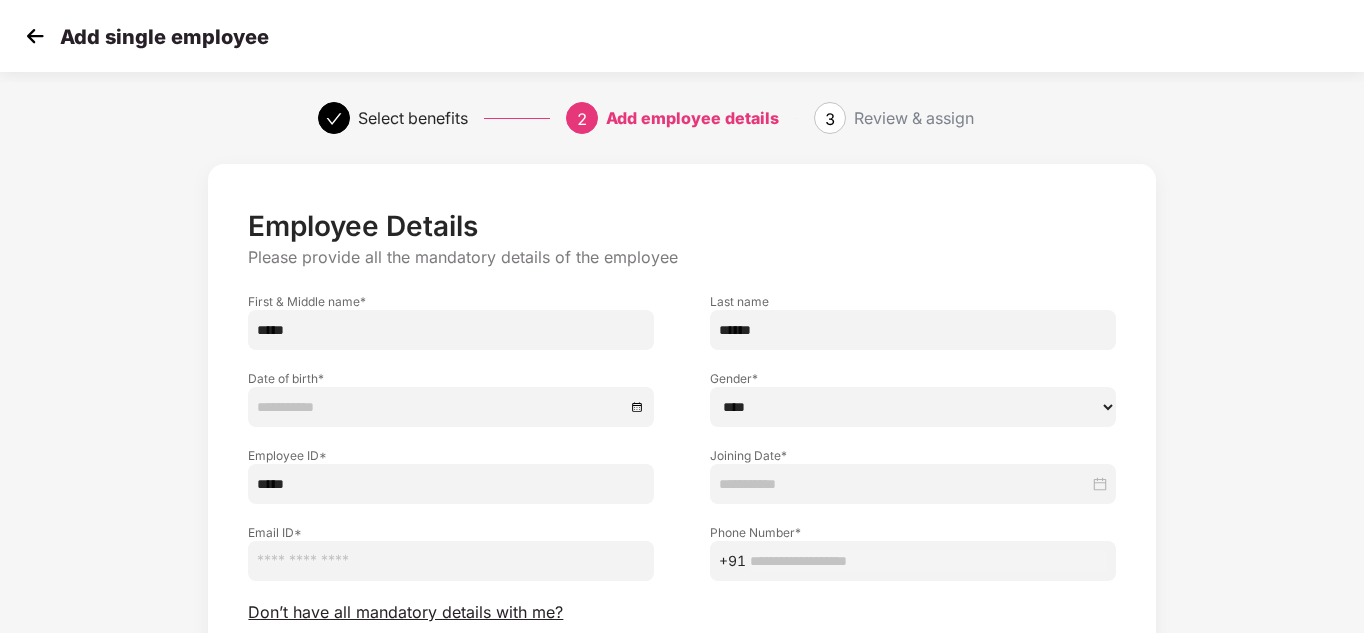 click on "****** **** ******" at bounding box center [913, 407] 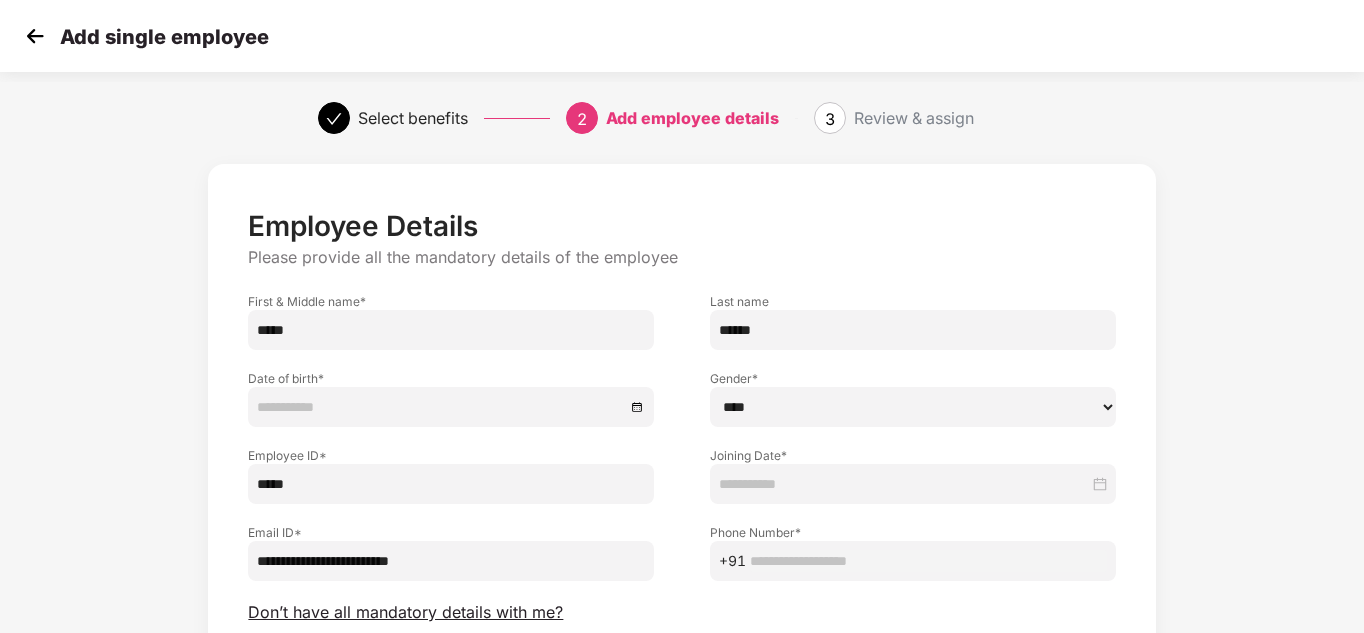 type on "**********" 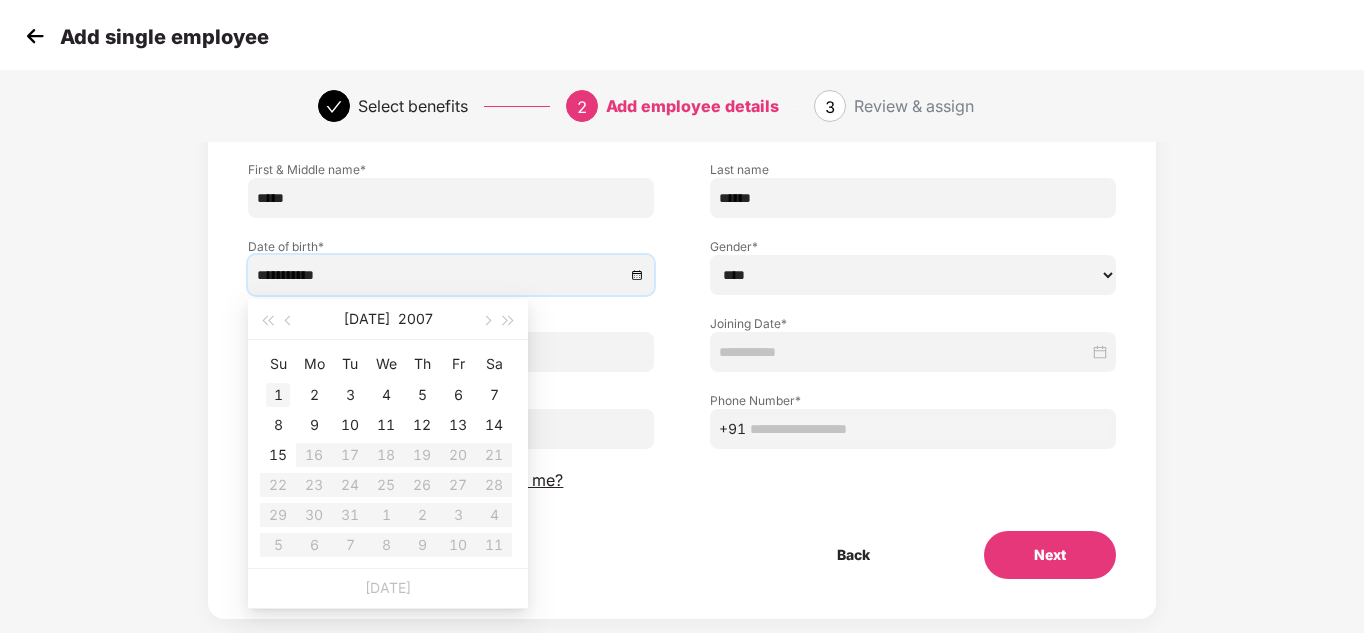 scroll, scrollTop: 168, scrollLeft: 0, axis: vertical 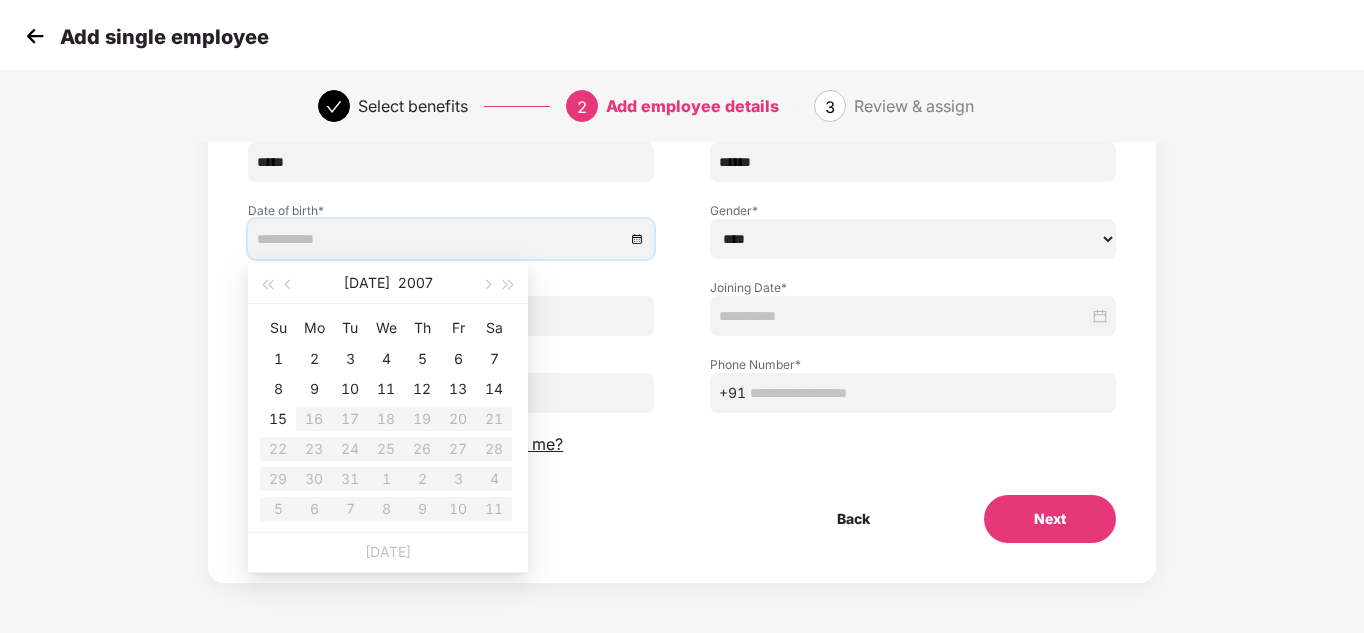 type on "**********" 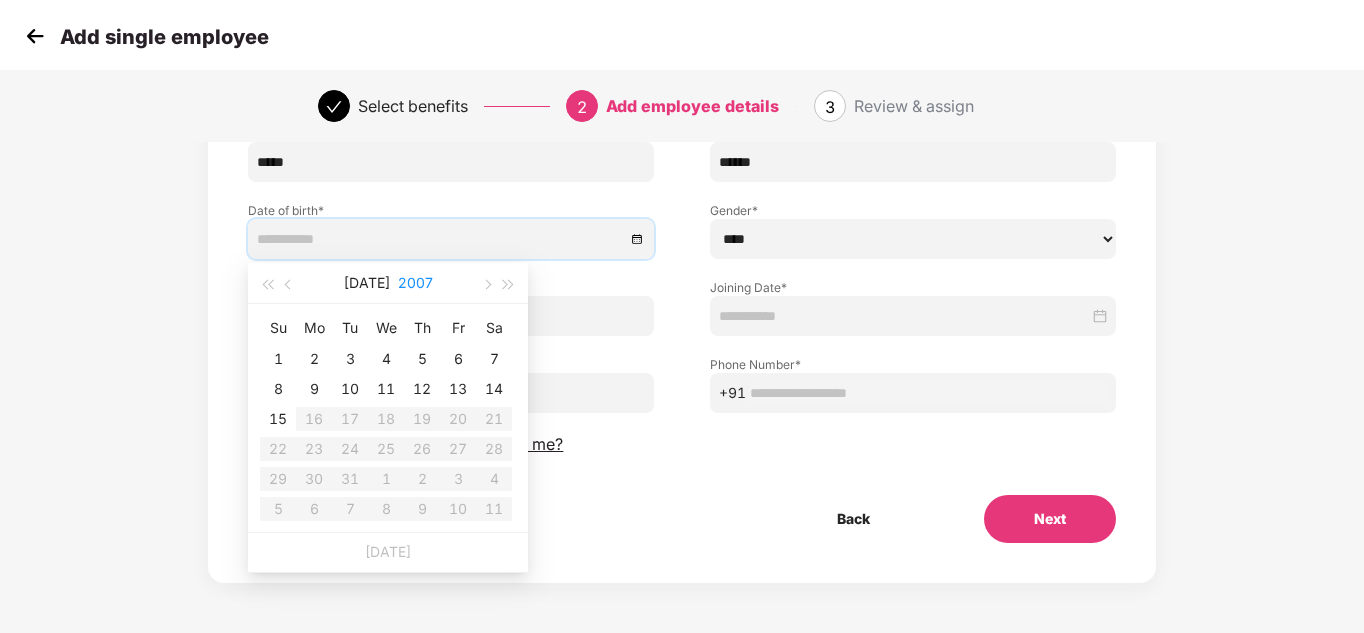 click on "2007" at bounding box center (415, 283) 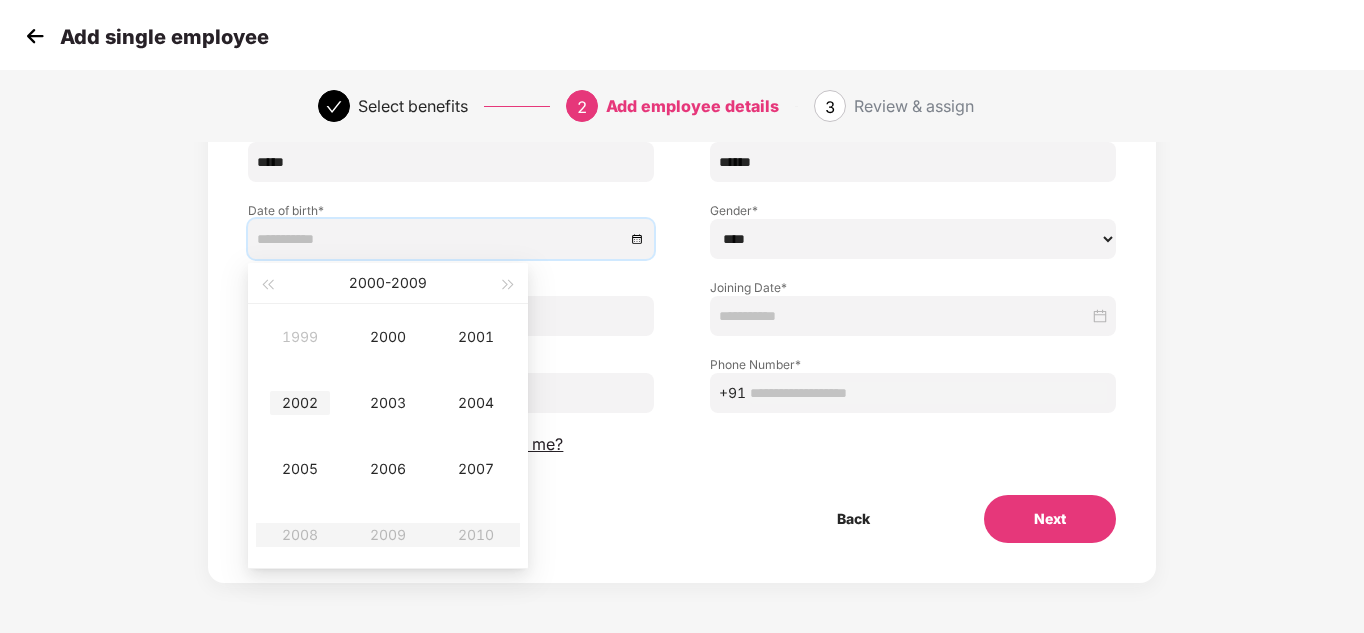 type on "**********" 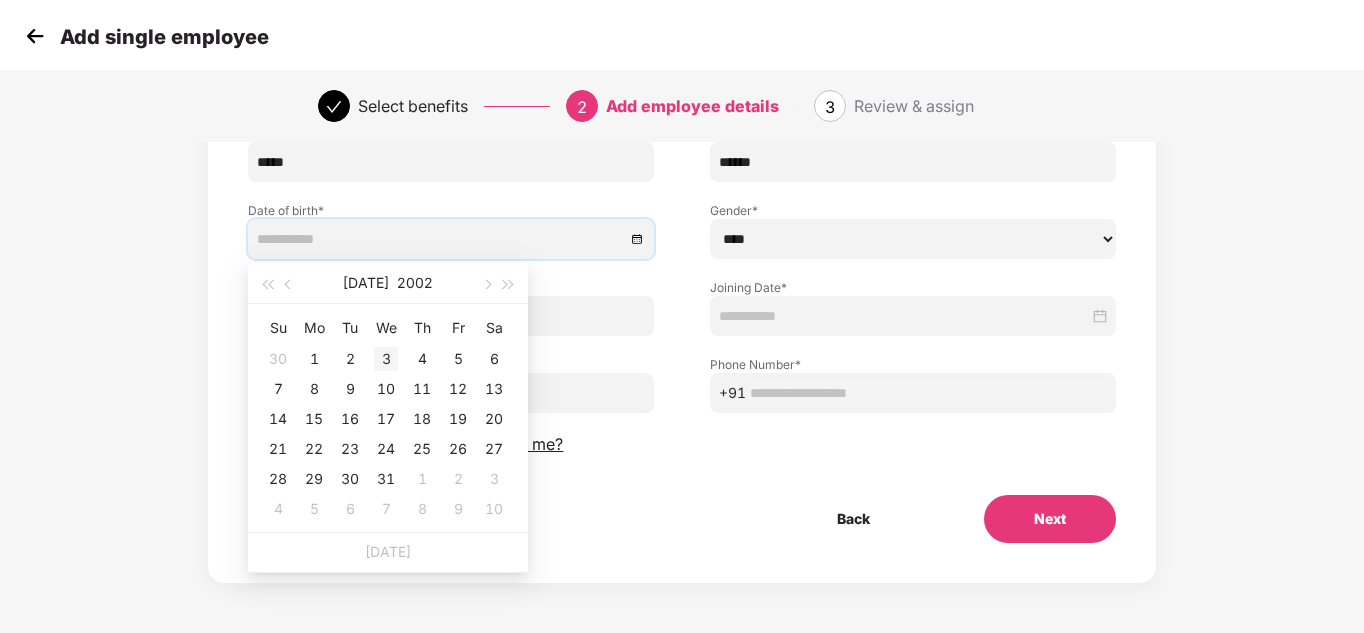type on "**********" 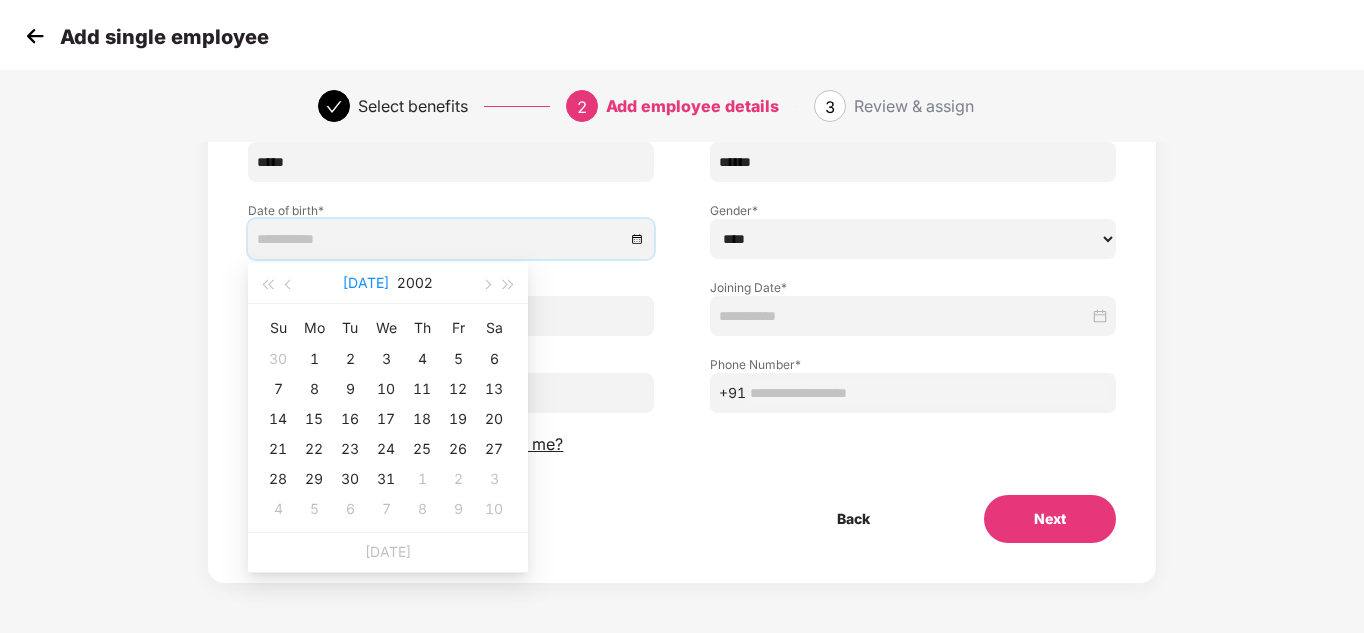 click on "[DATE]" at bounding box center [366, 283] 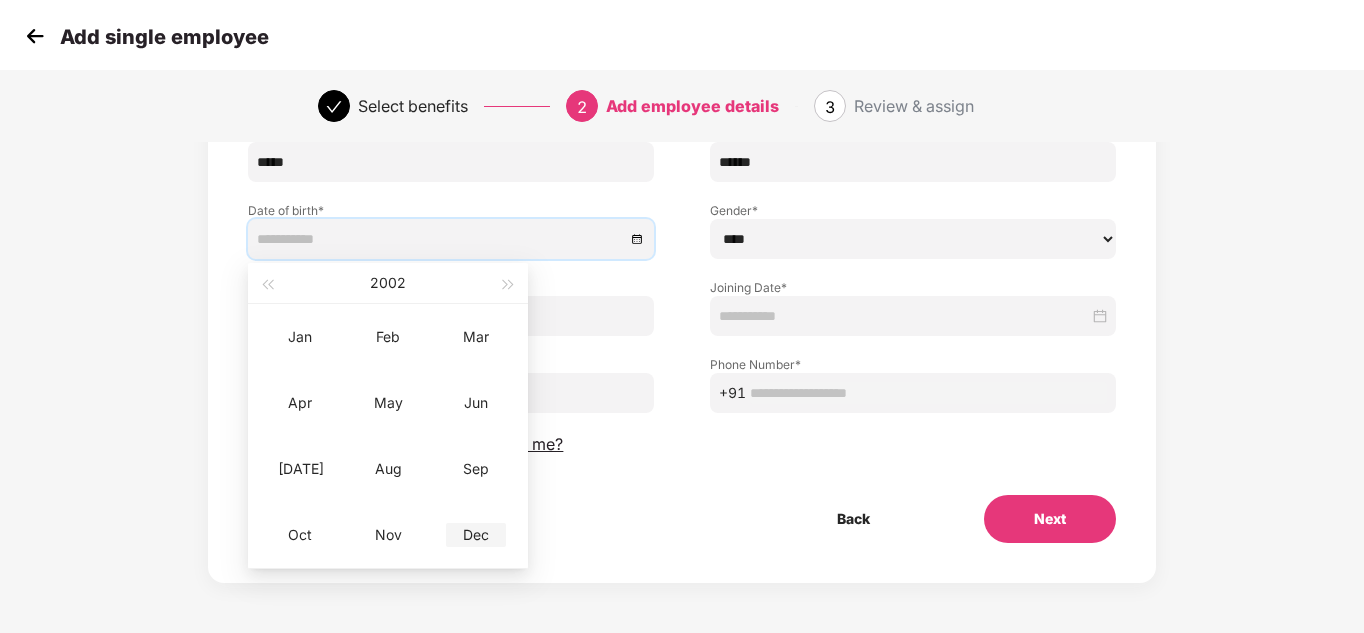 type on "**********" 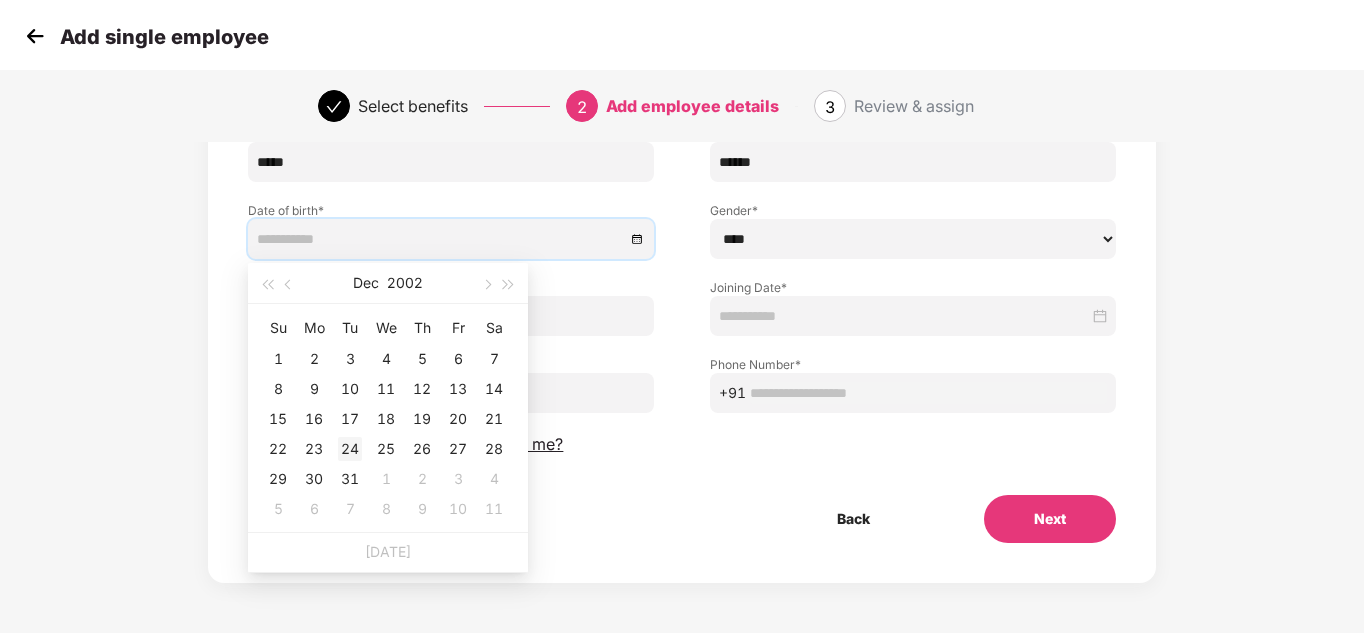 type on "**********" 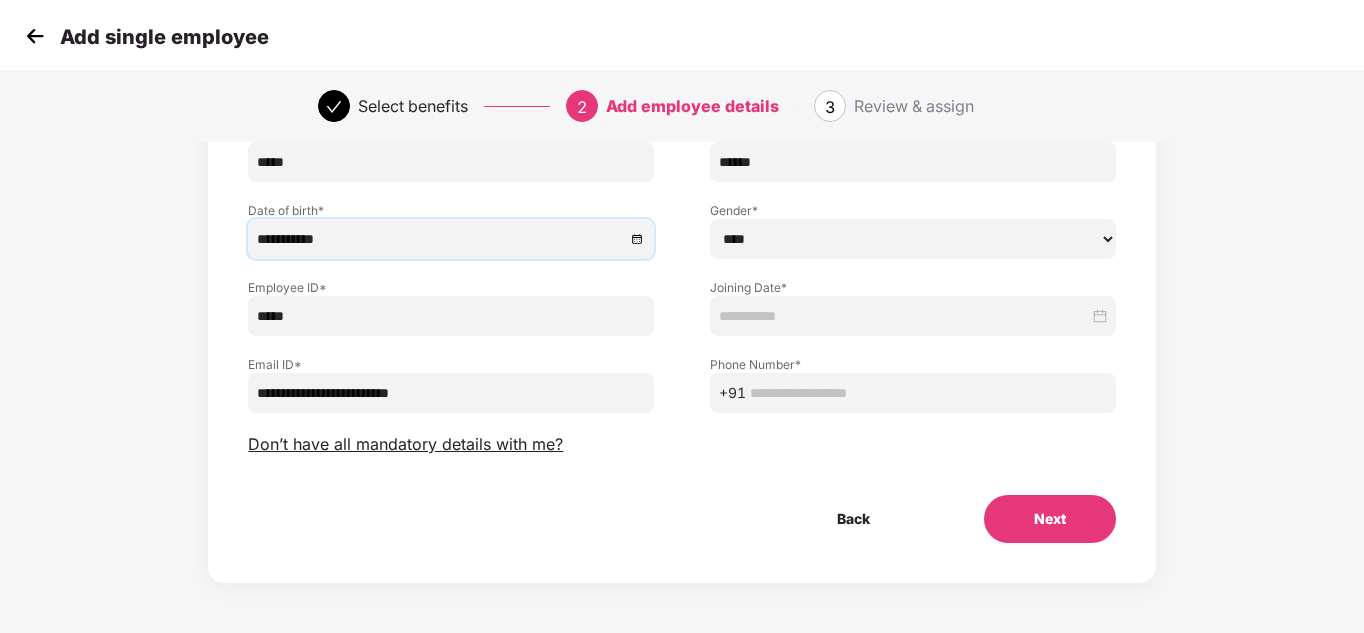 click at bounding box center [904, 316] 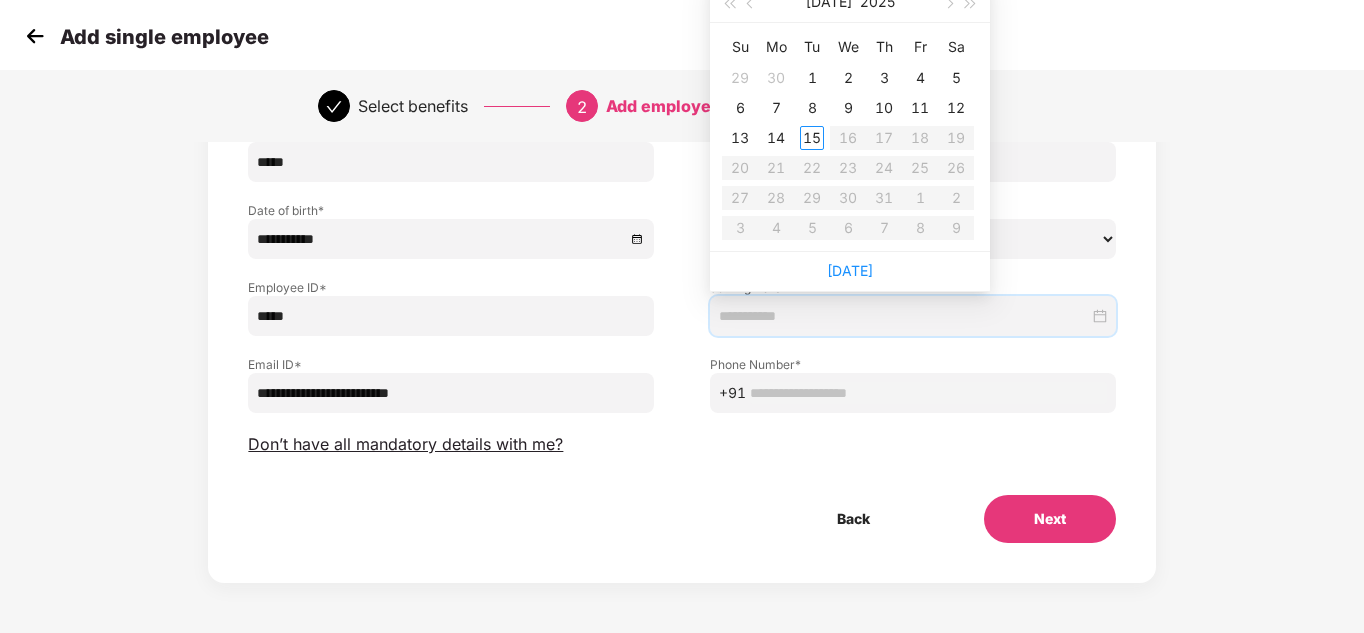 type on "**********" 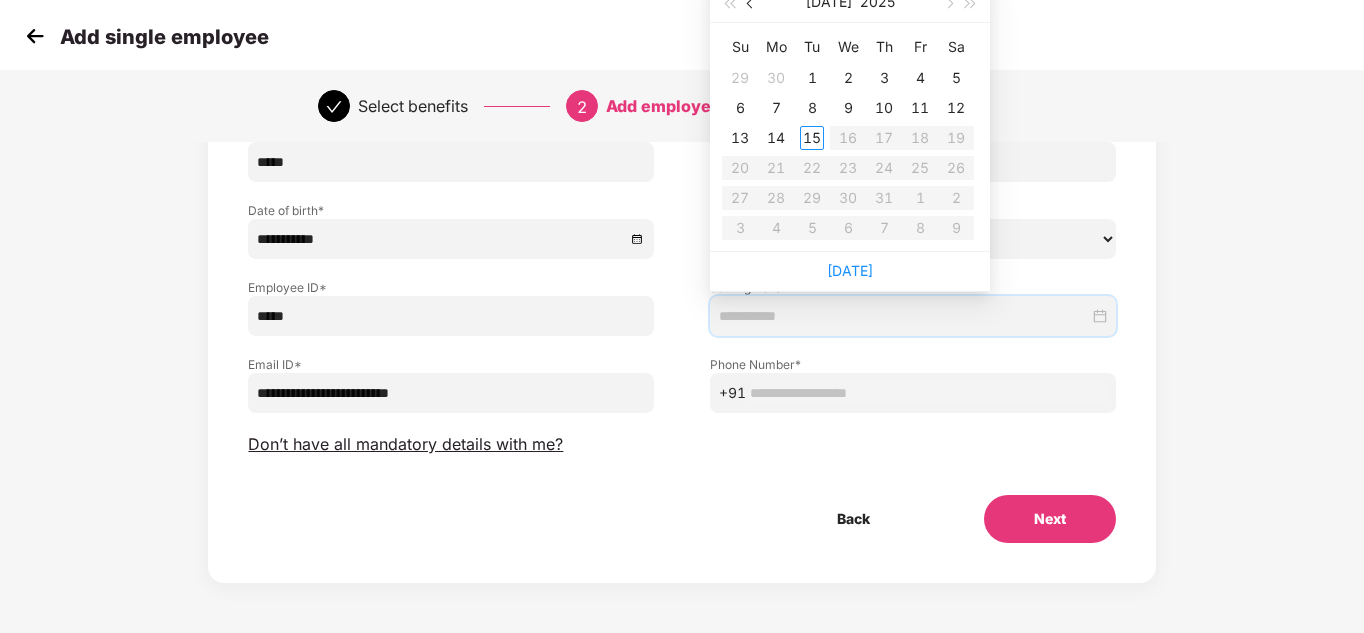 click at bounding box center (751, 2) 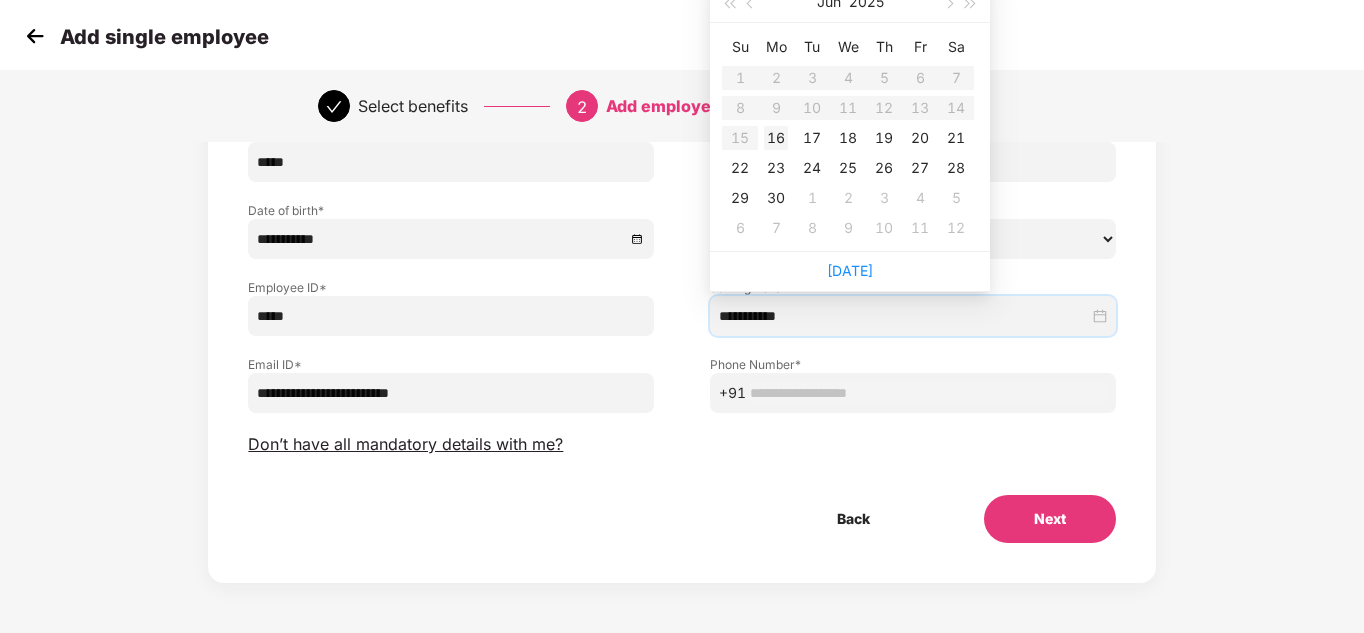 type on "**********" 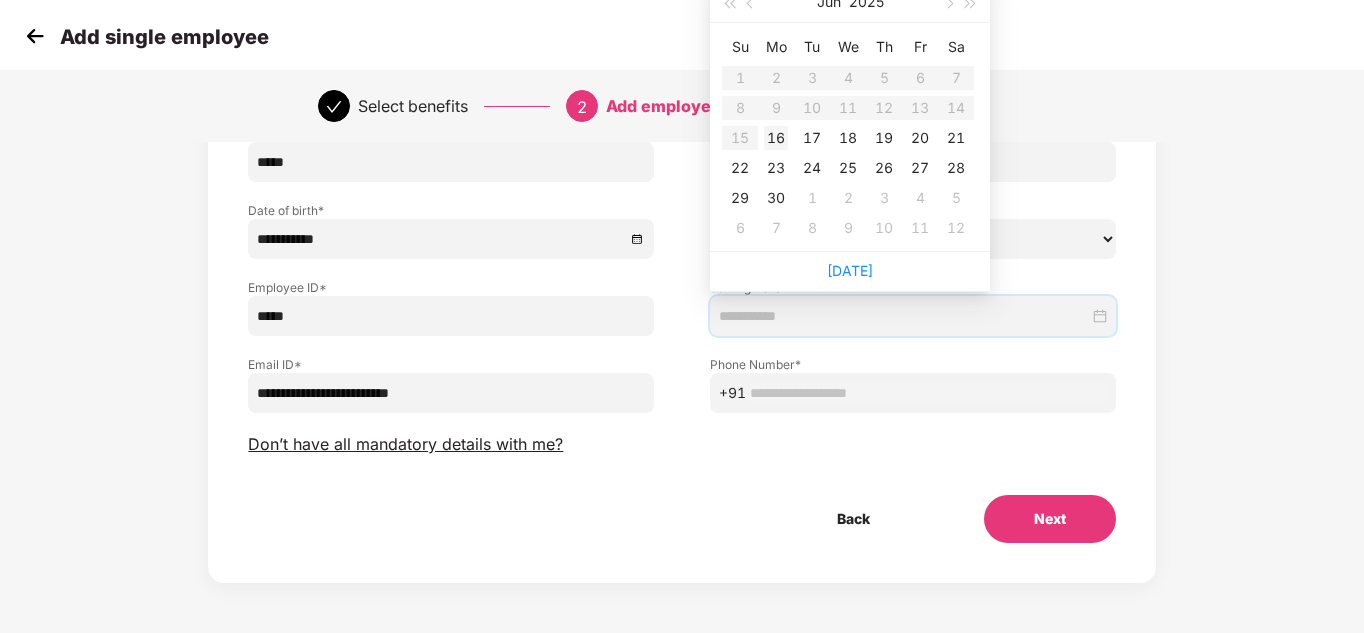 click on "16" at bounding box center [776, 138] 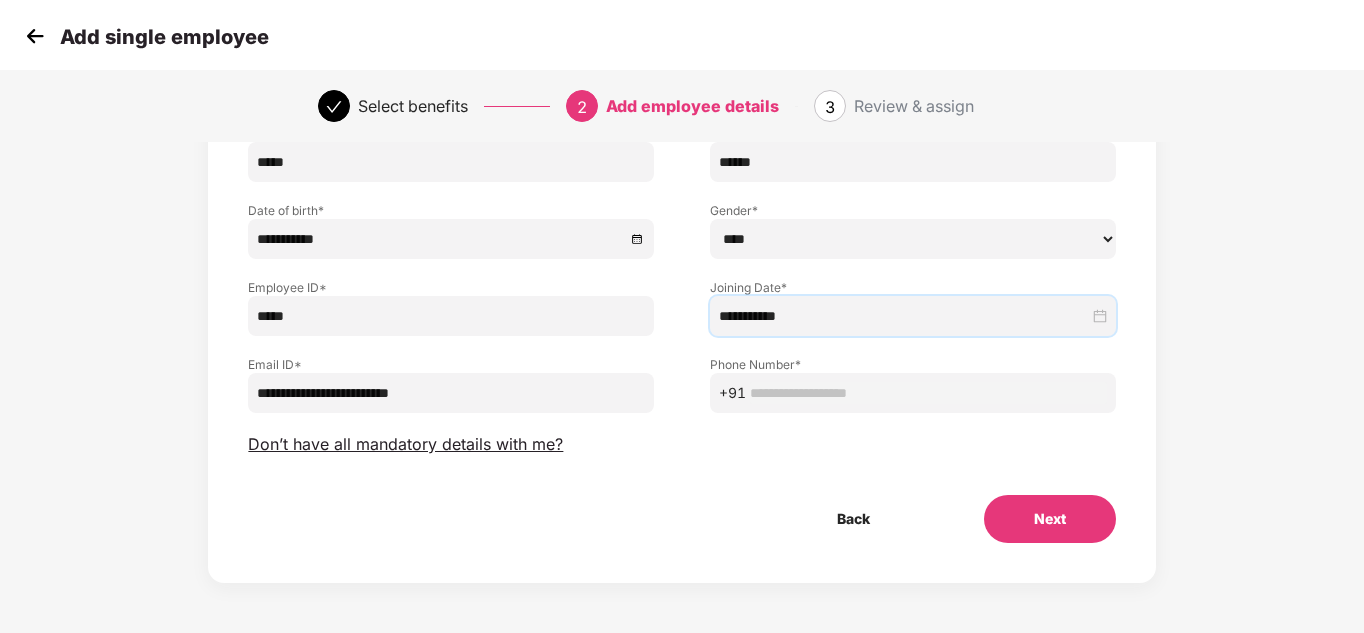 click at bounding box center (928, 393) 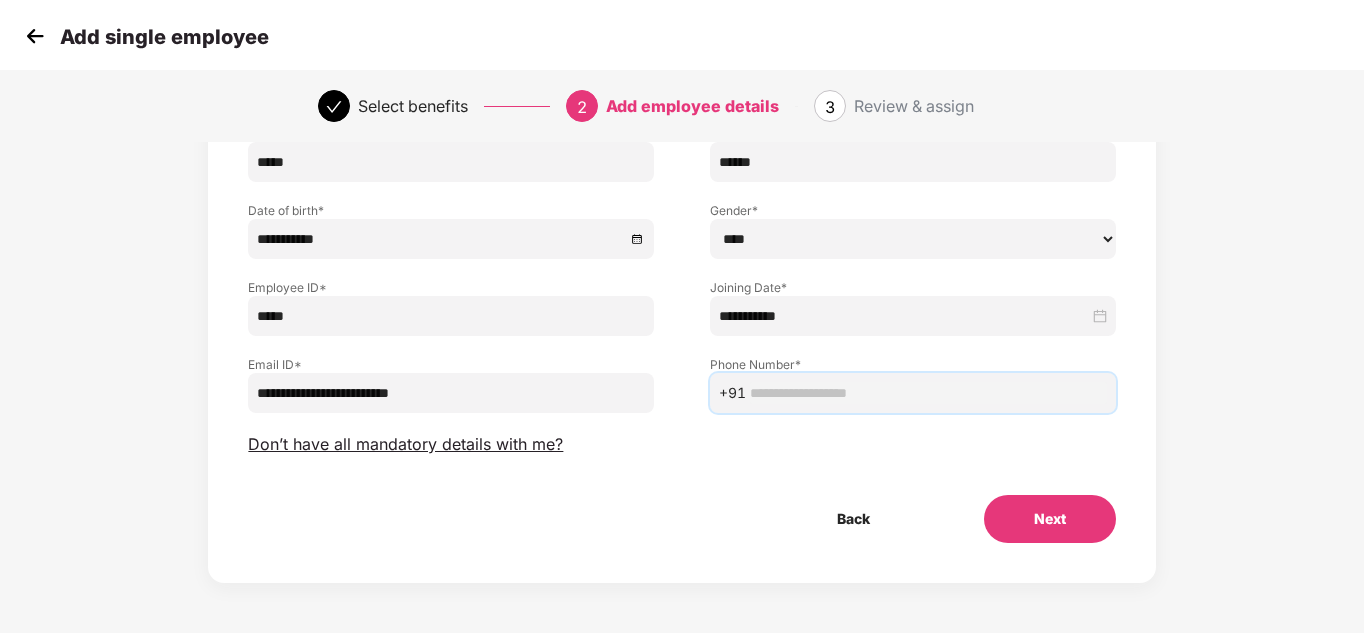 paste on "**********" 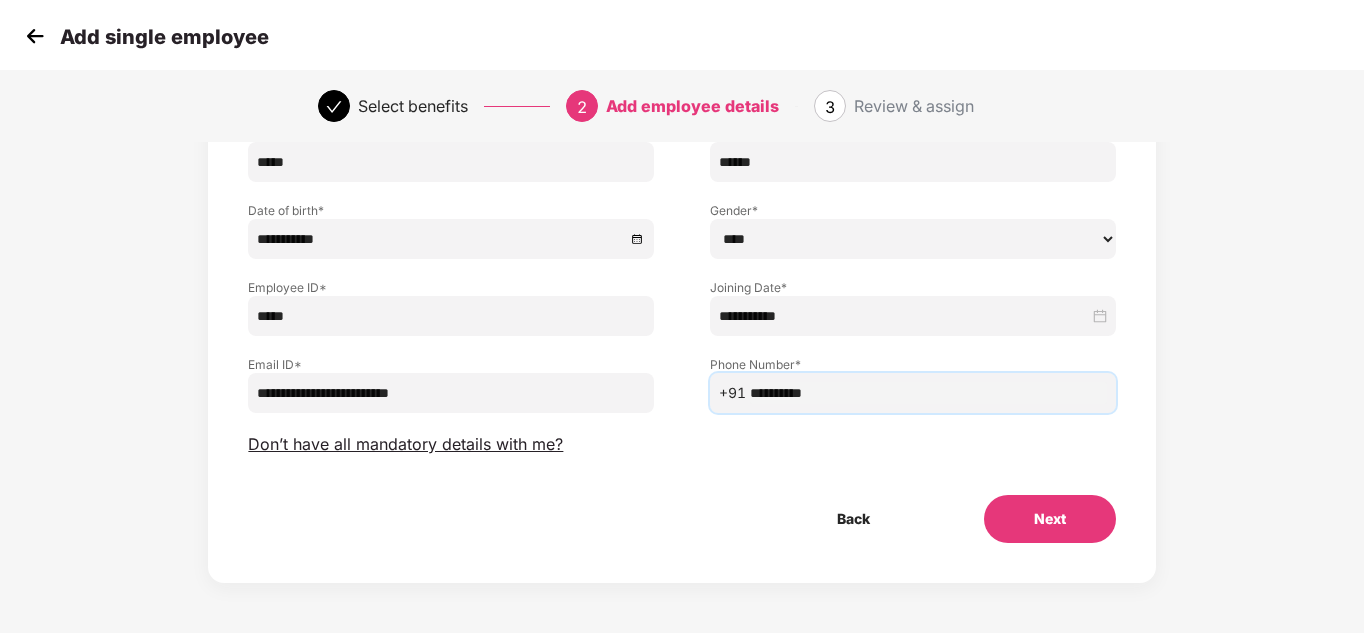 scroll, scrollTop: 68, scrollLeft: 0, axis: vertical 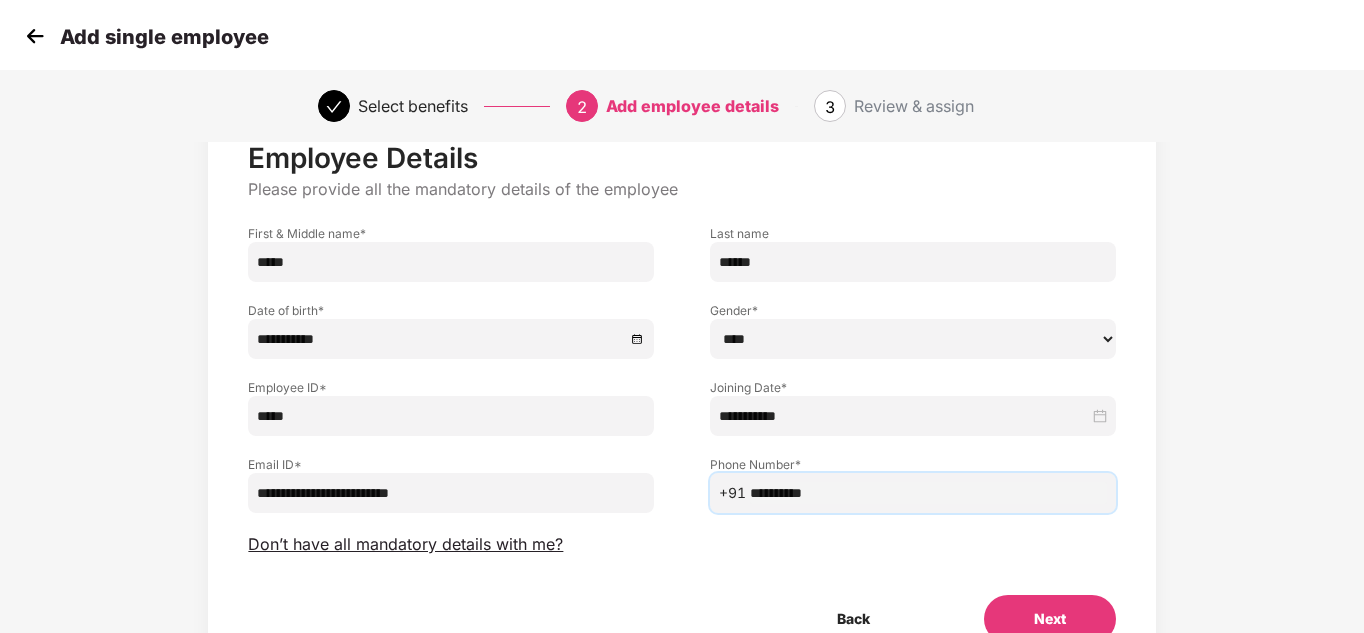 type on "**********" 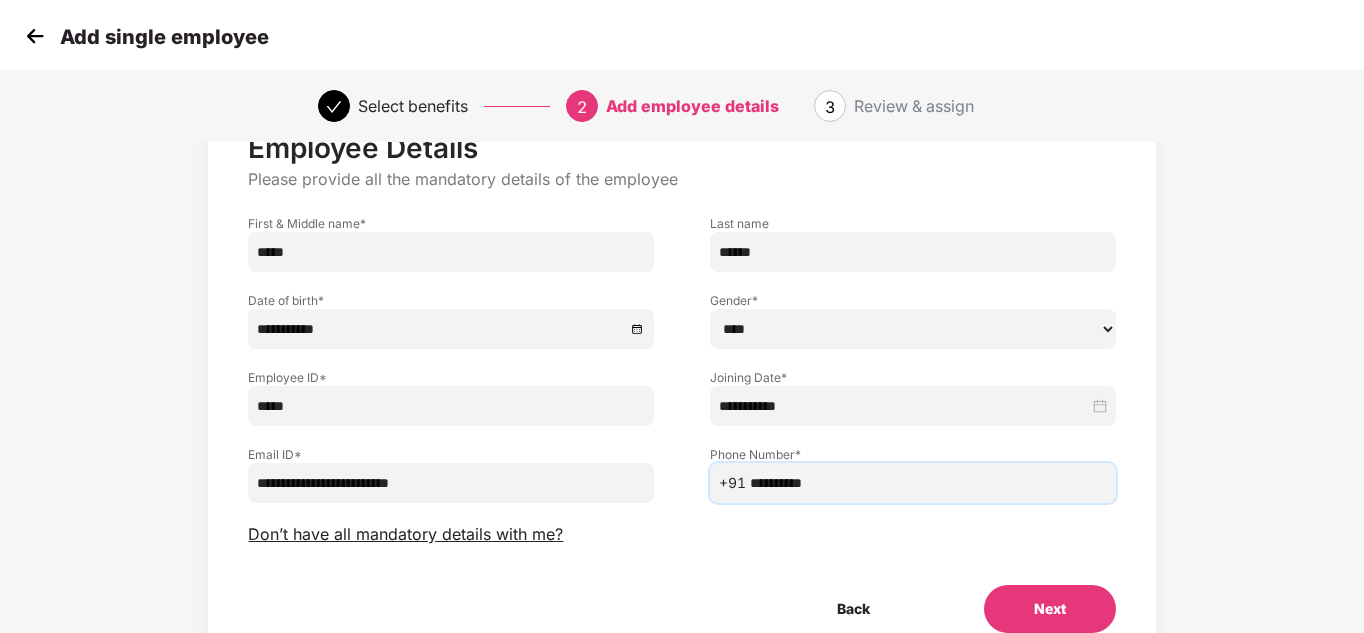 scroll, scrollTop: 168, scrollLeft: 0, axis: vertical 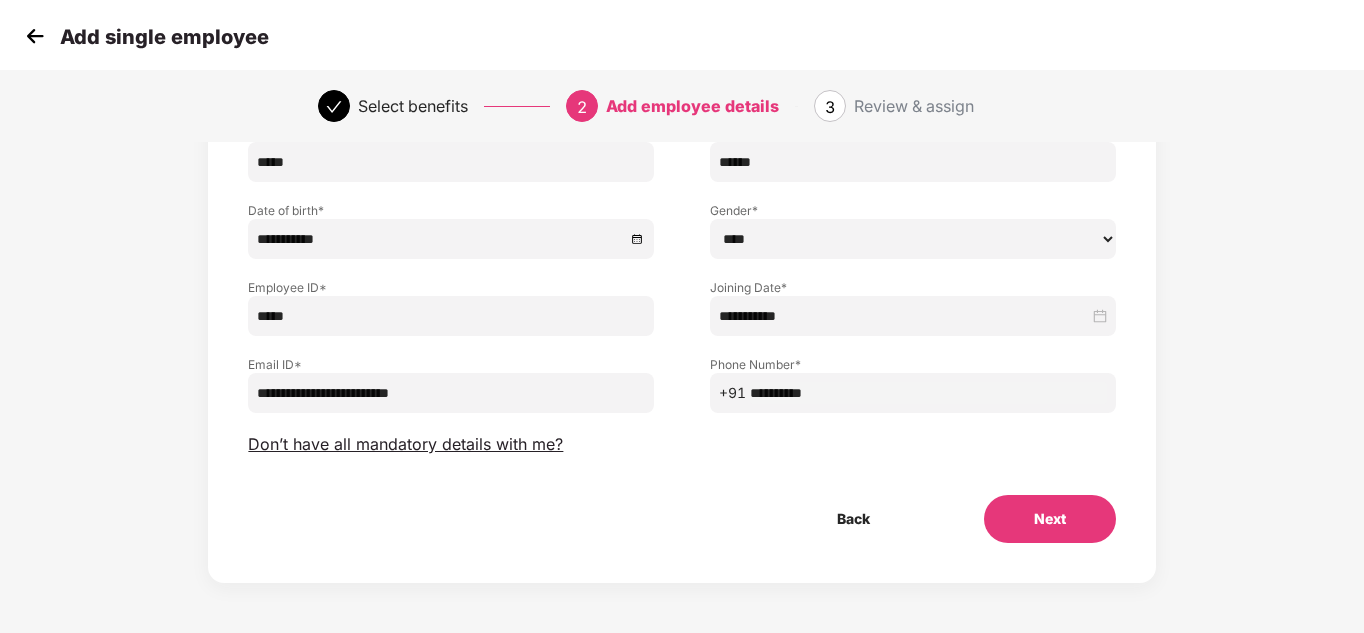 click on "Next" at bounding box center (1050, 519) 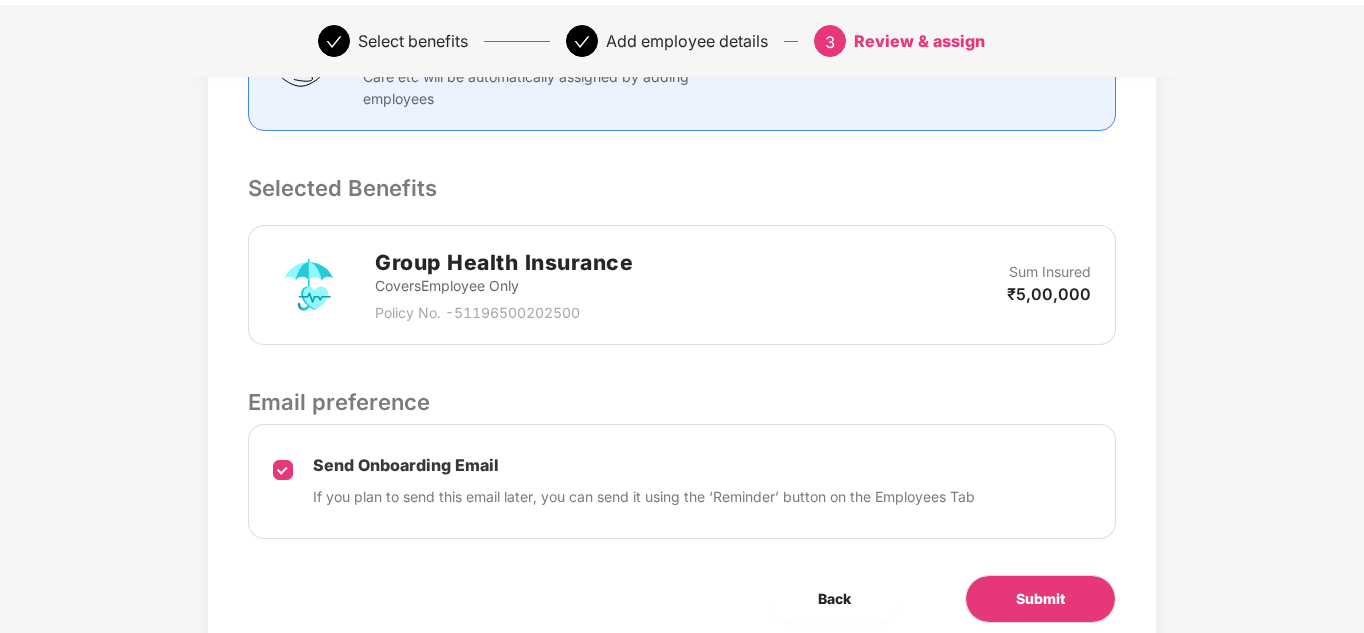 scroll, scrollTop: 614, scrollLeft: 0, axis: vertical 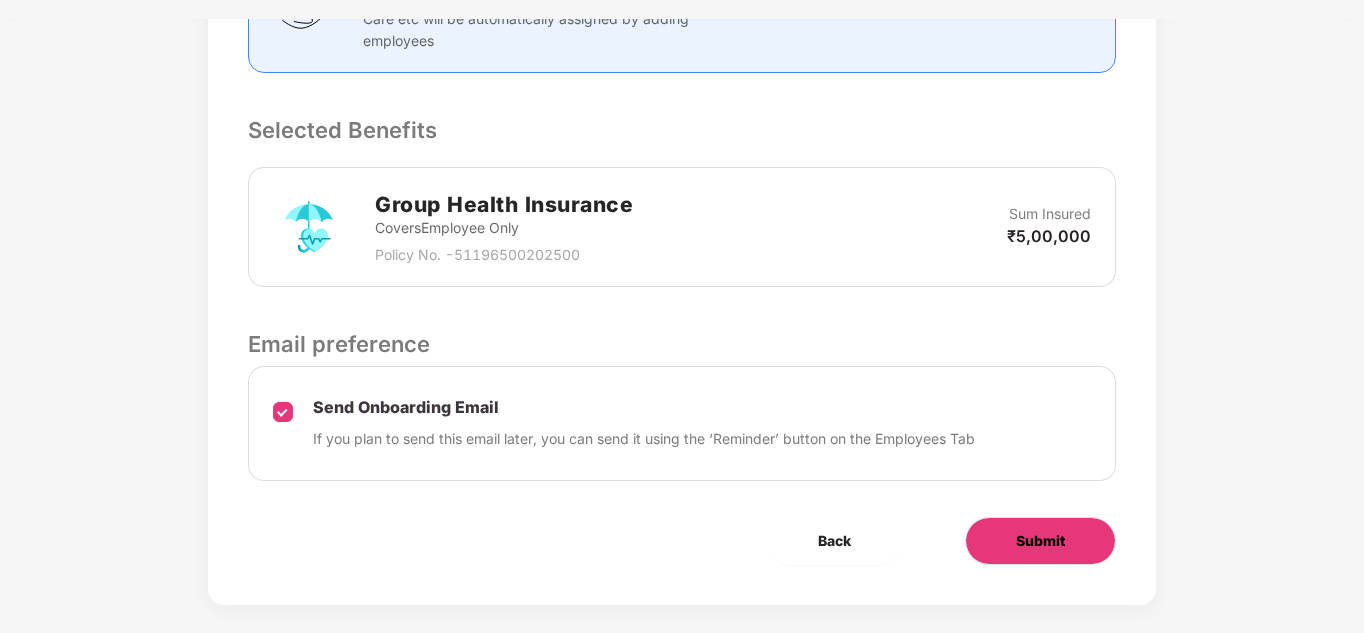 click on "Submit" at bounding box center [1040, 541] 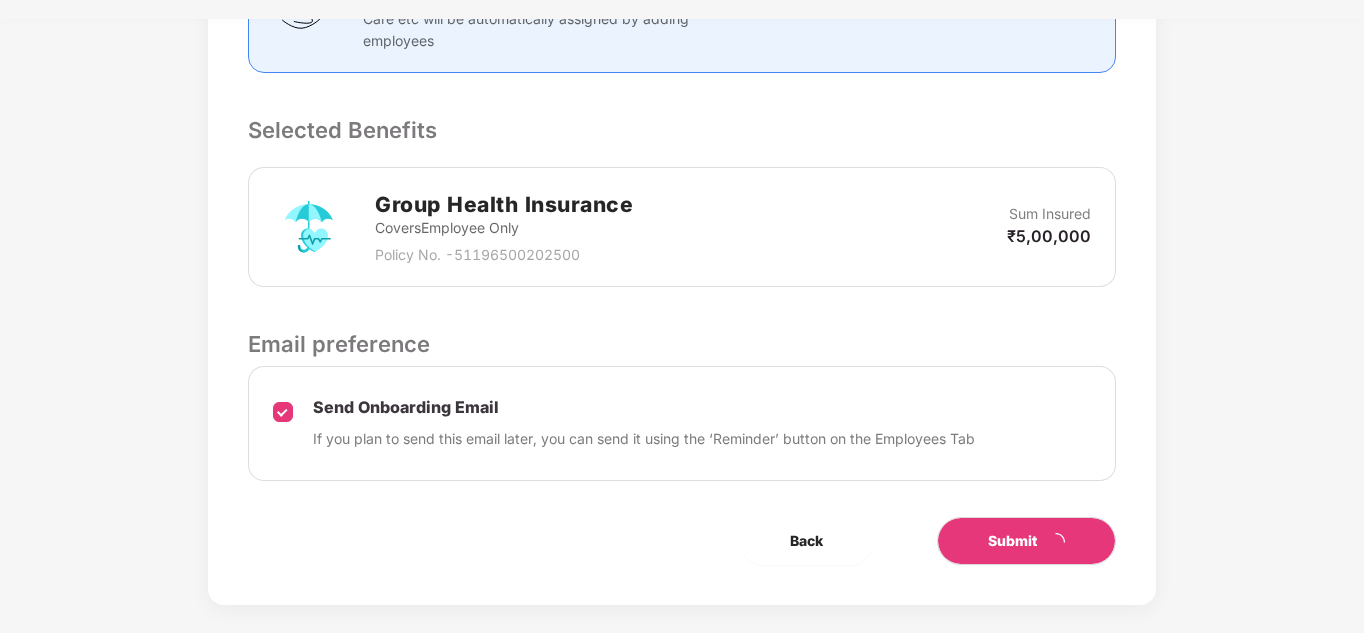 scroll, scrollTop: 0, scrollLeft: 0, axis: both 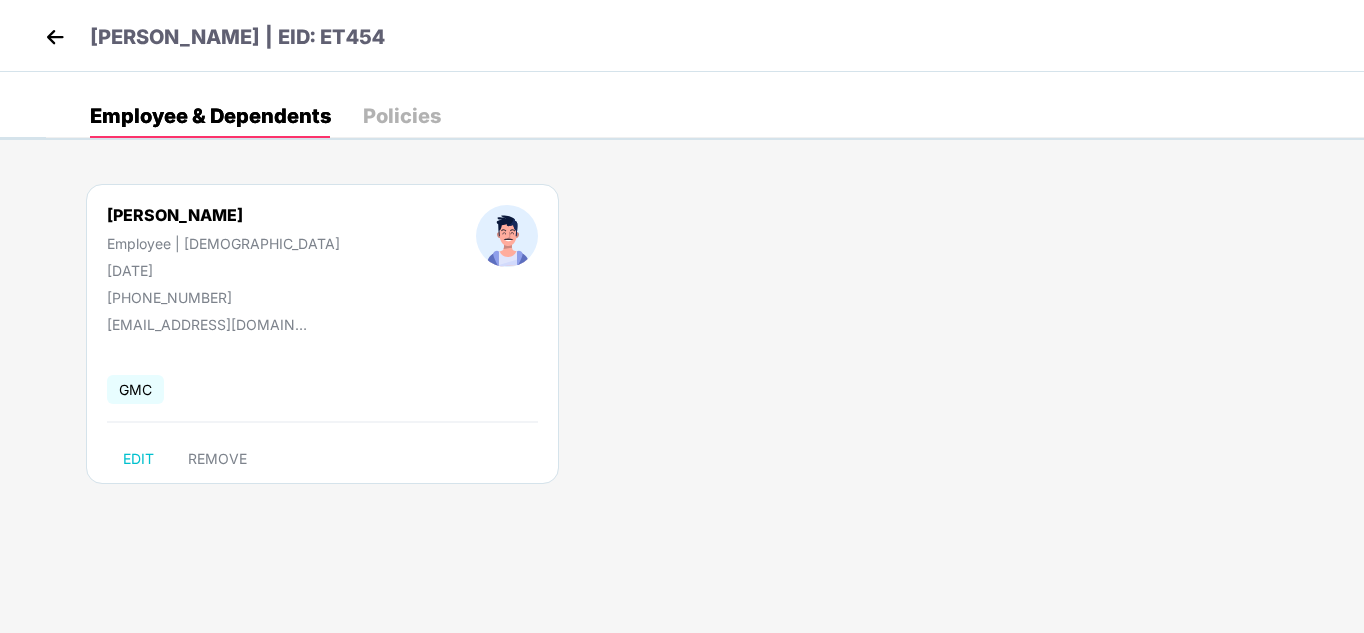 click at bounding box center [55, 37] 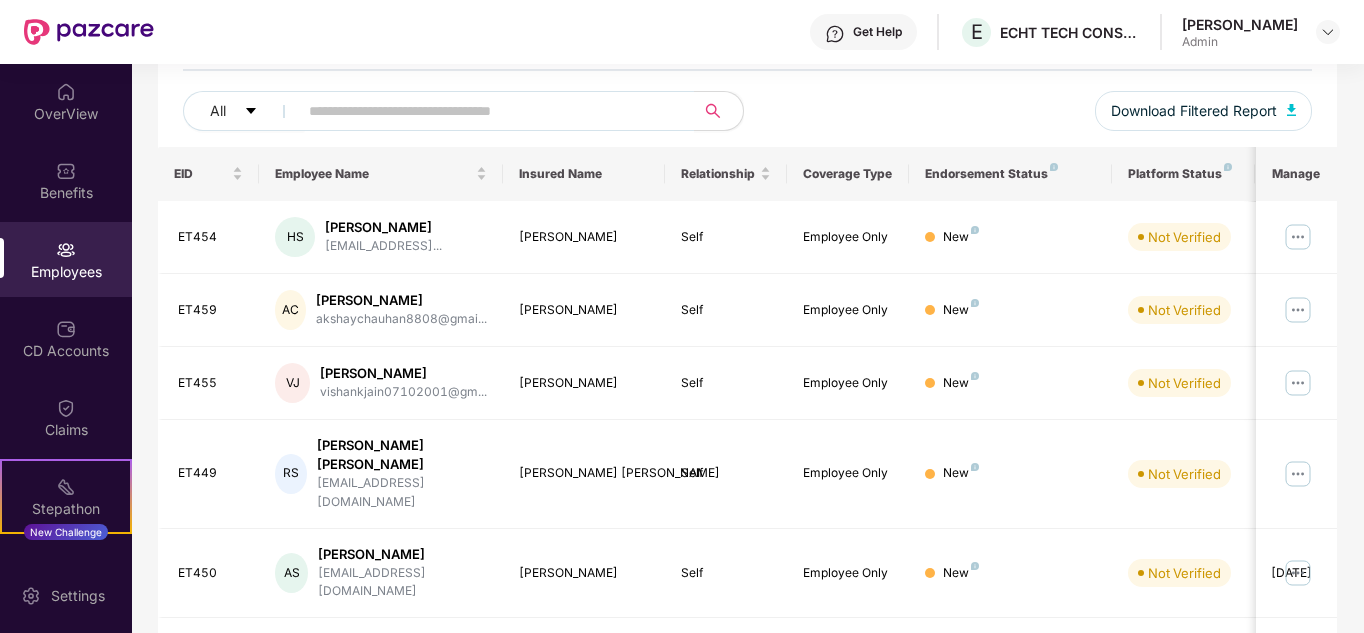 scroll, scrollTop: 196, scrollLeft: 0, axis: vertical 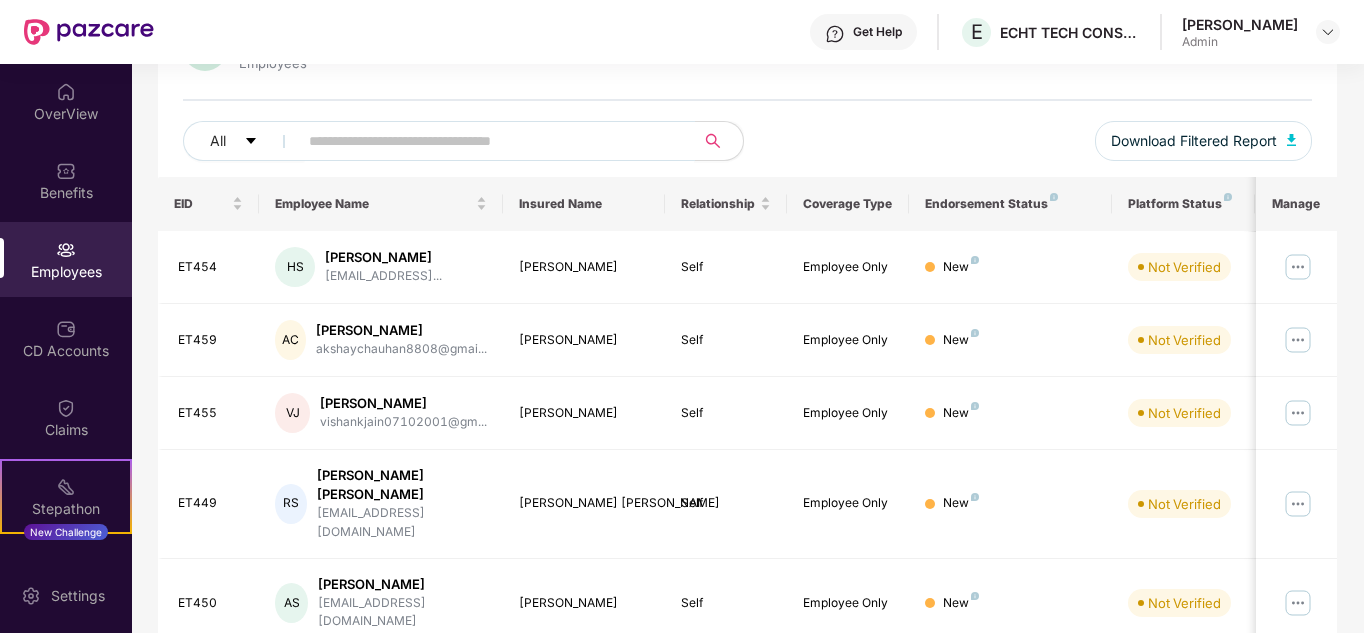click at bounding box center (488, 141) 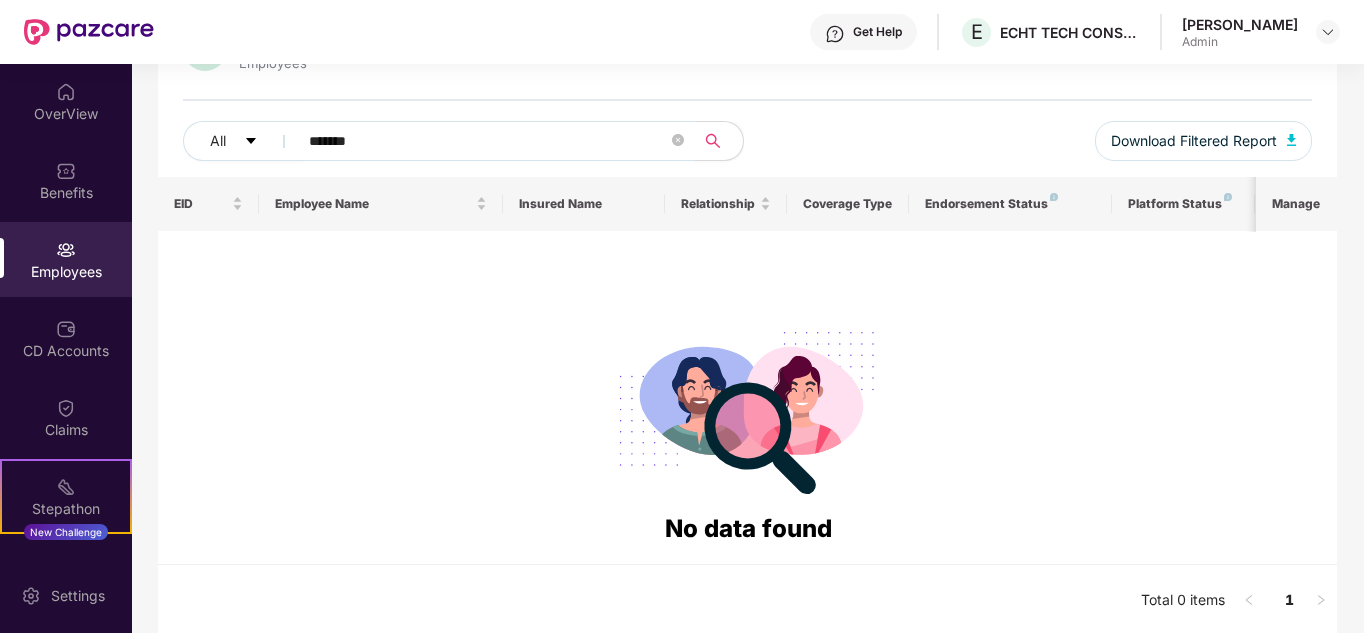 type on "*******" 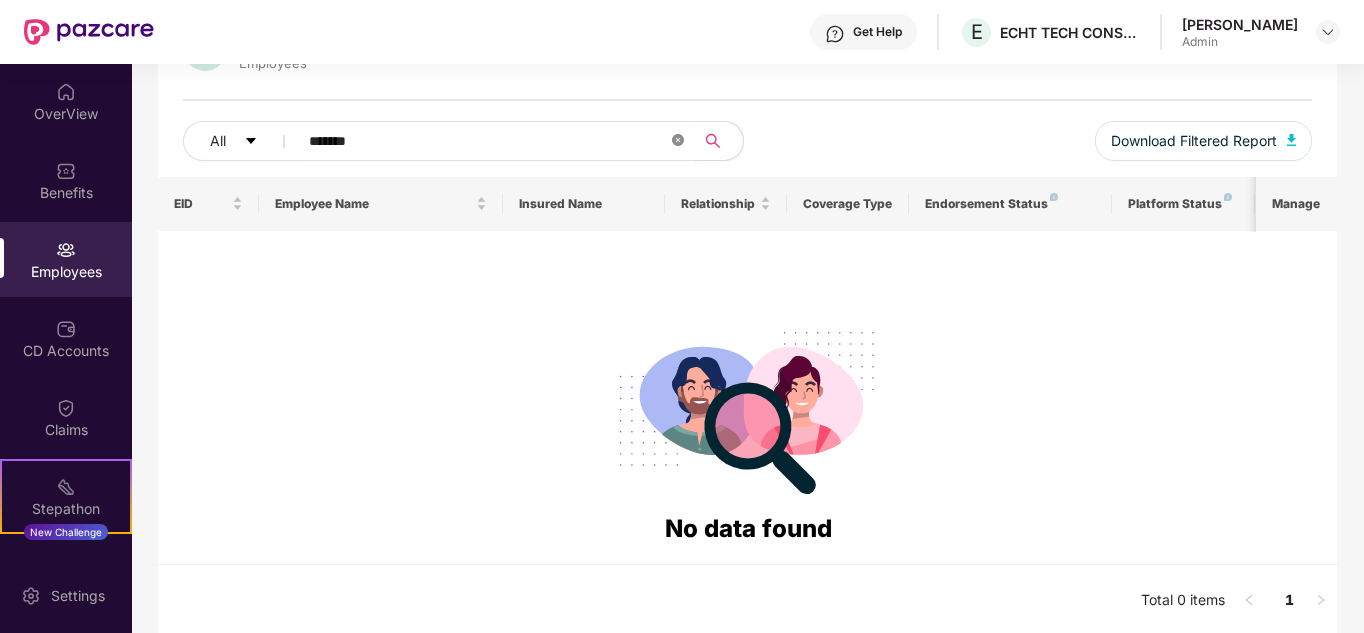 click at bounding box center [678, 141] 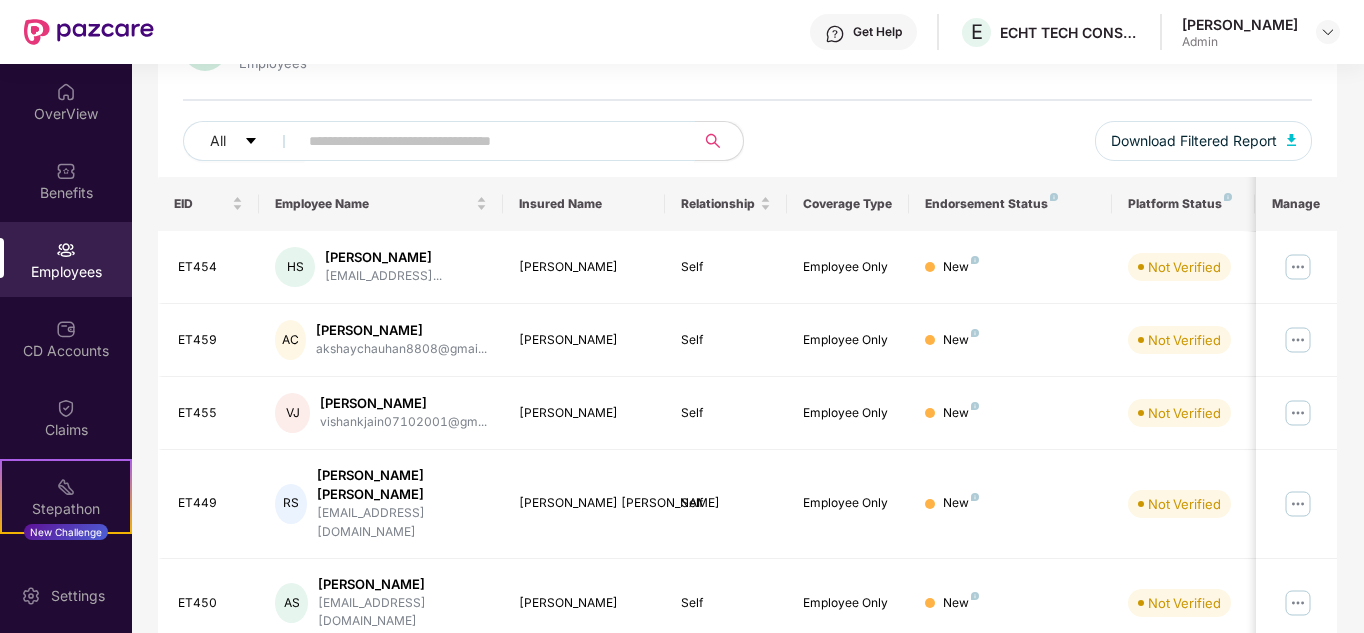 paste on "**********" 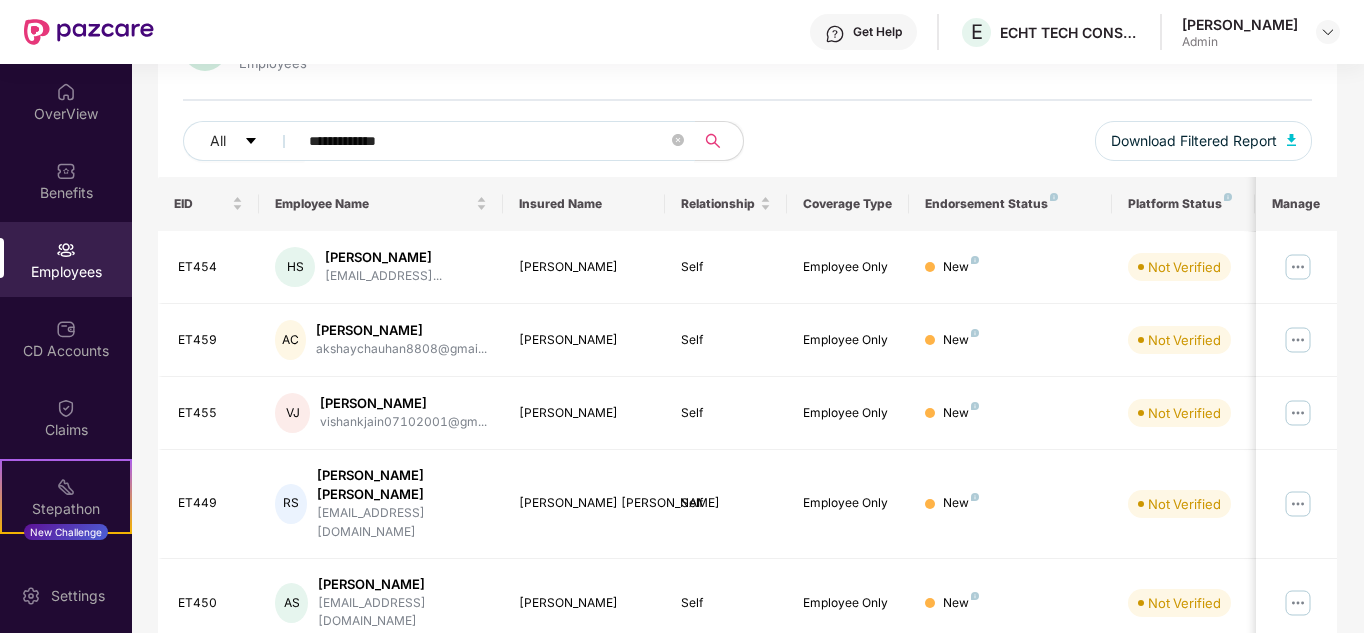 type on "**********" 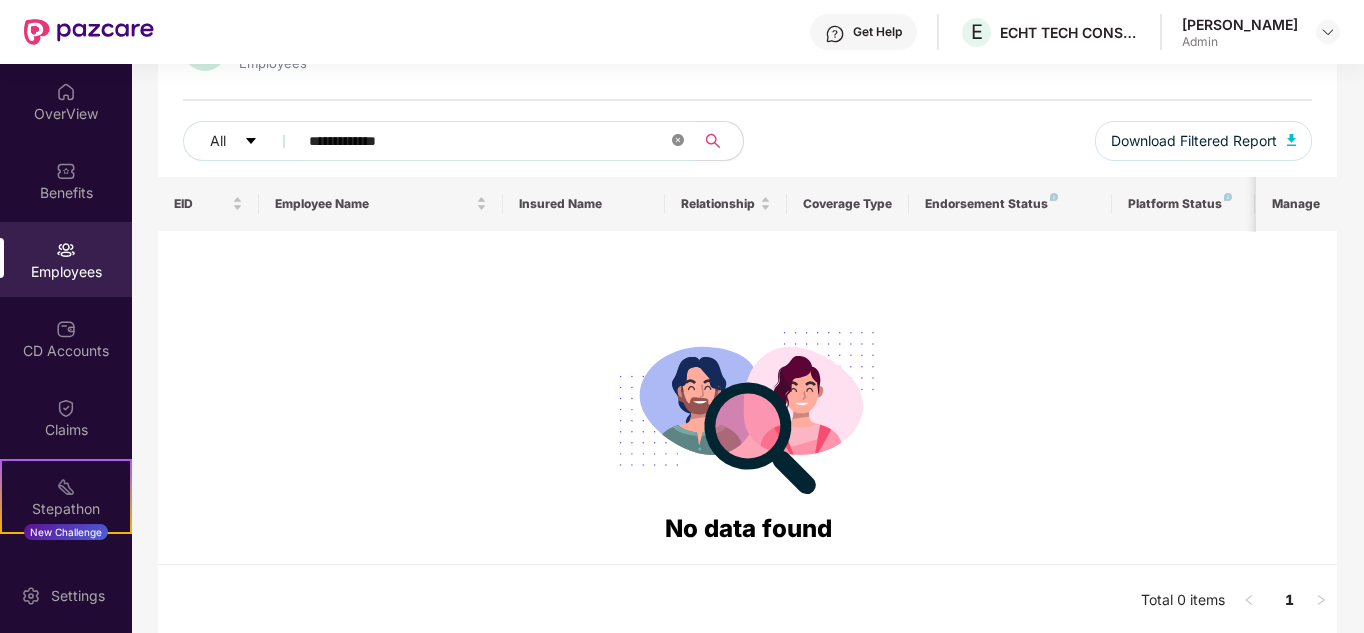 click 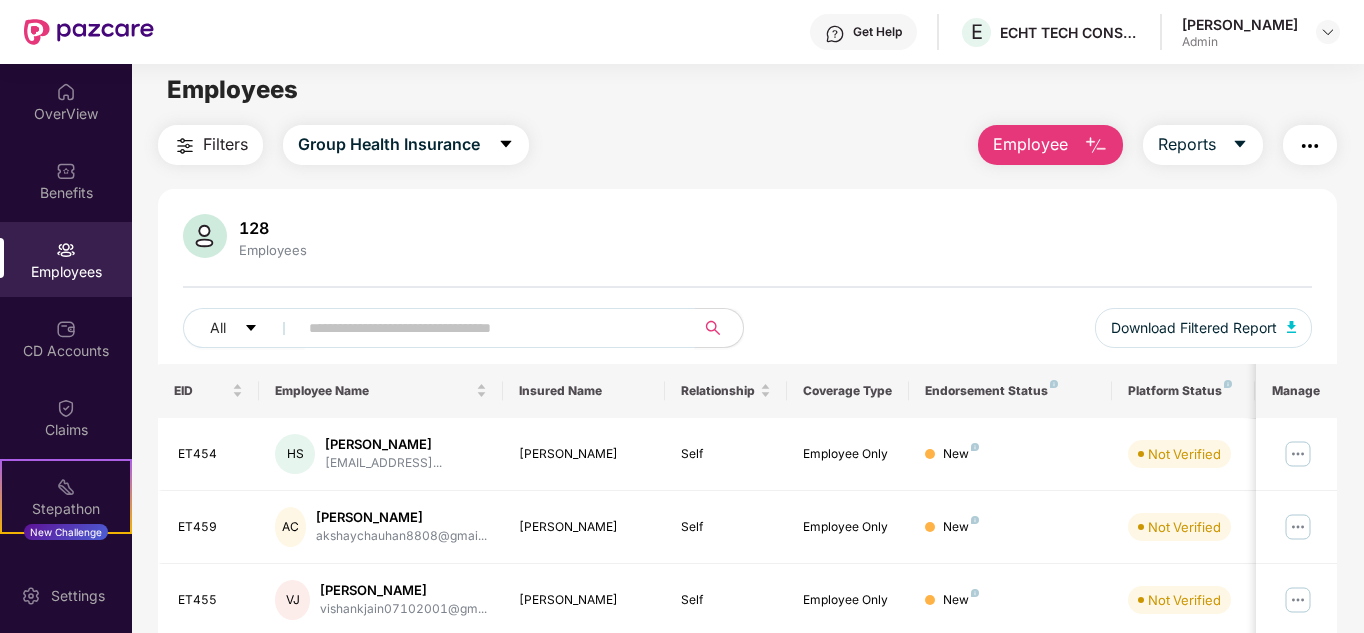 scroll, scrollTop: 0, scrollLeft: 0, axis: both 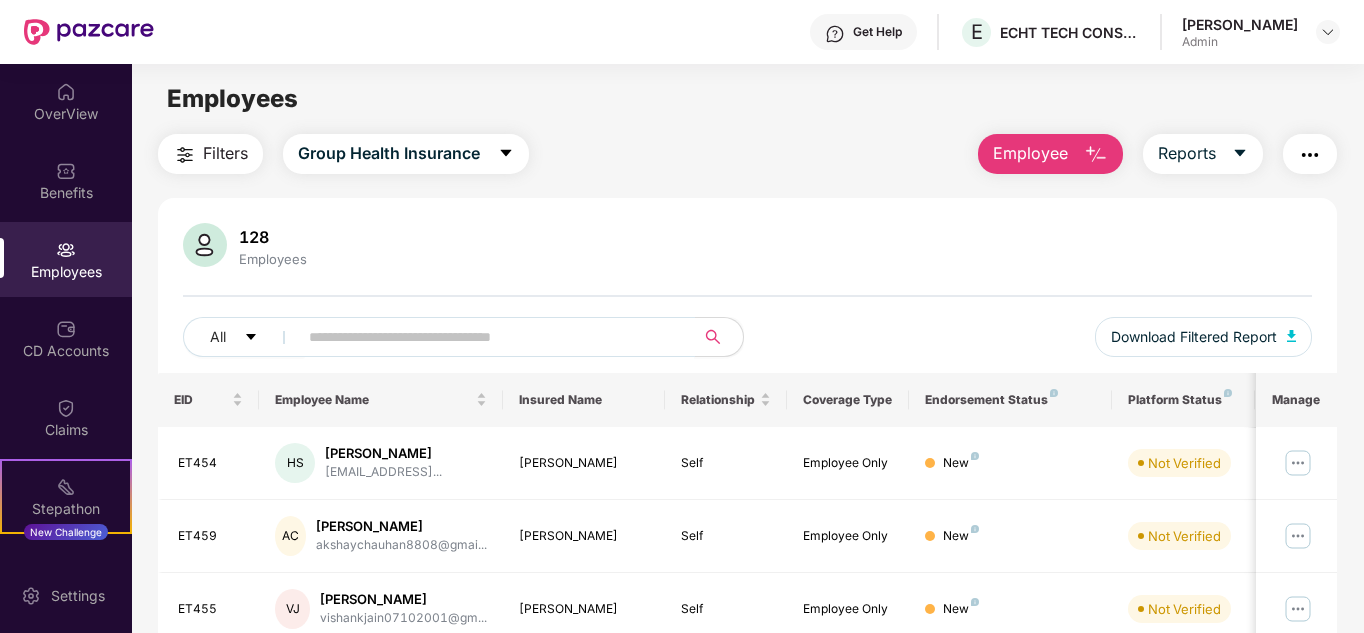 click at bounding box center [1096, 155] 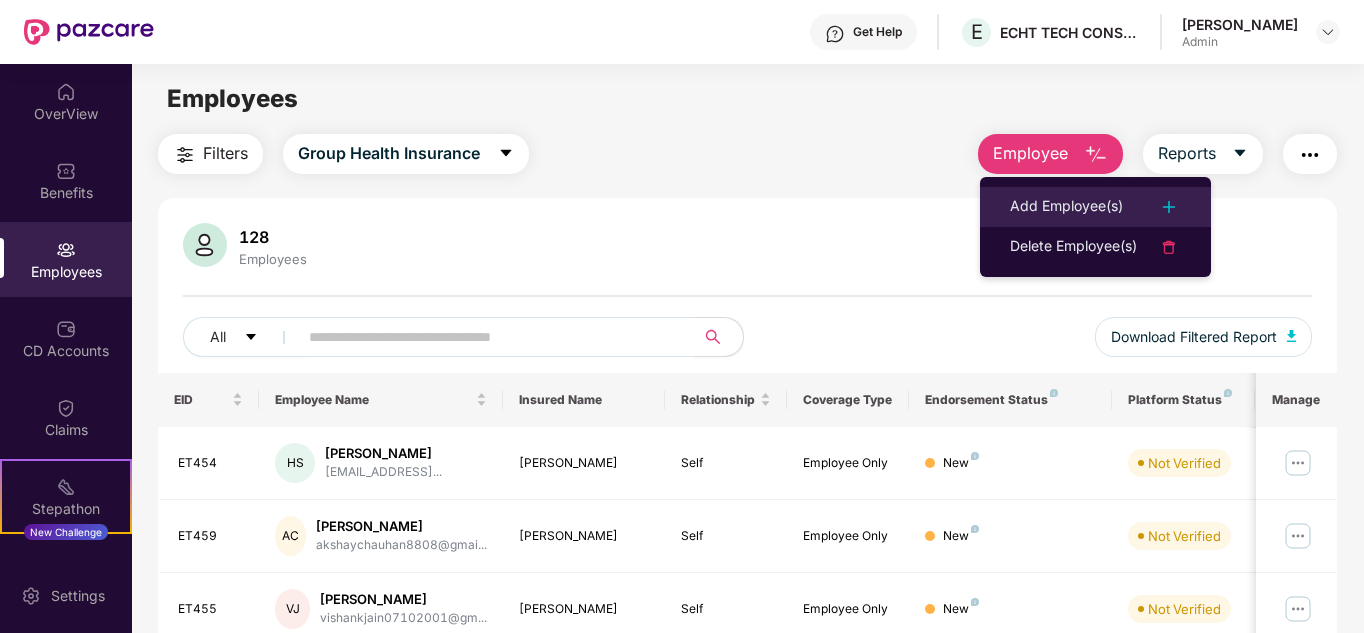 click on "Add Employee(s)" at bounding box center [1066, 207] 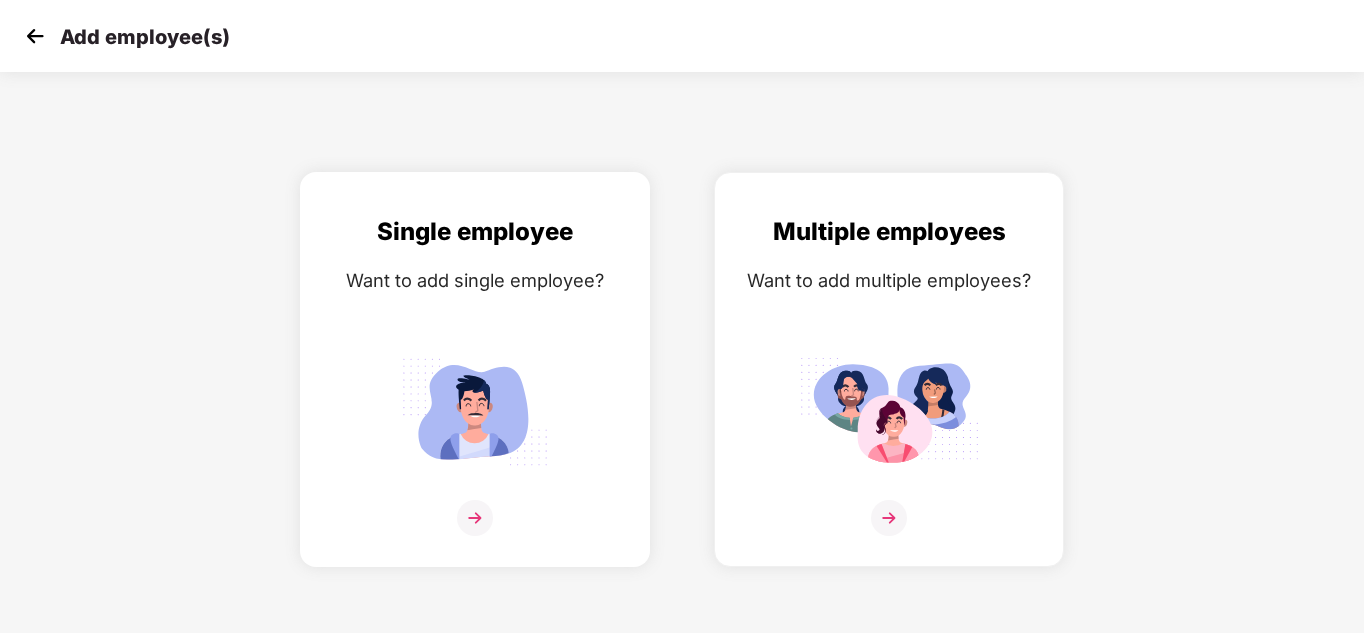 click at bounding box center [475, 518] 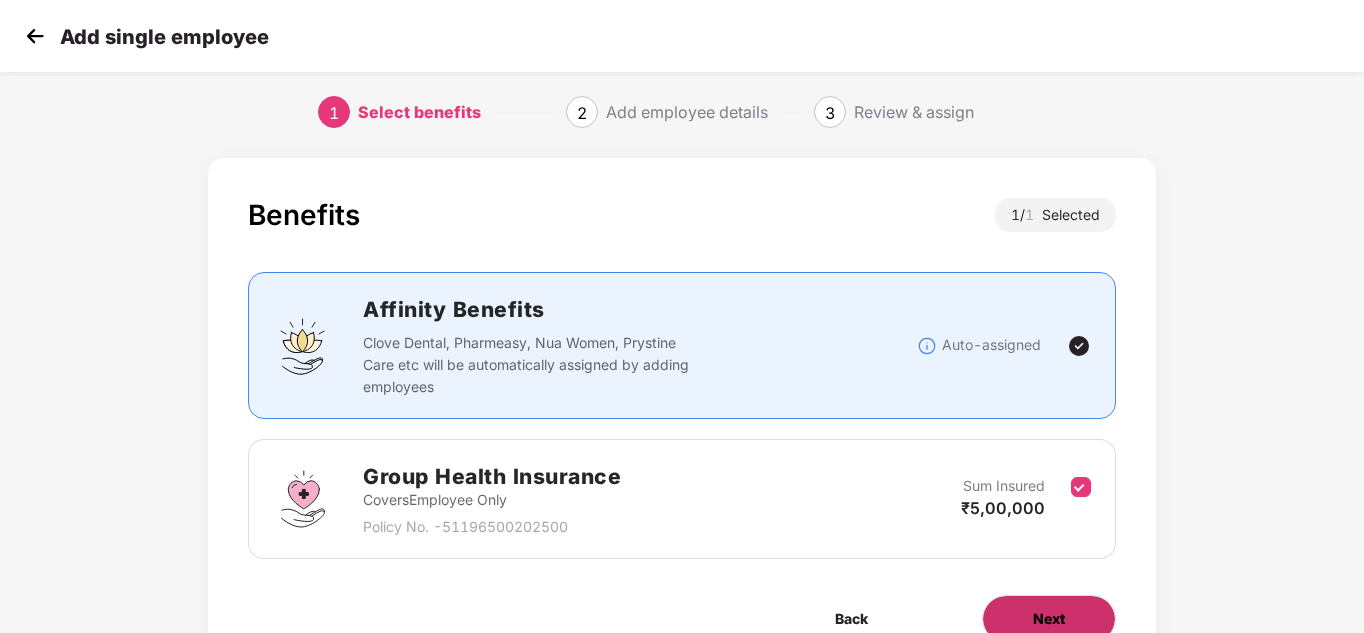 scroll, scrollTop: 106, scrollLeft: 0, axis: vertical 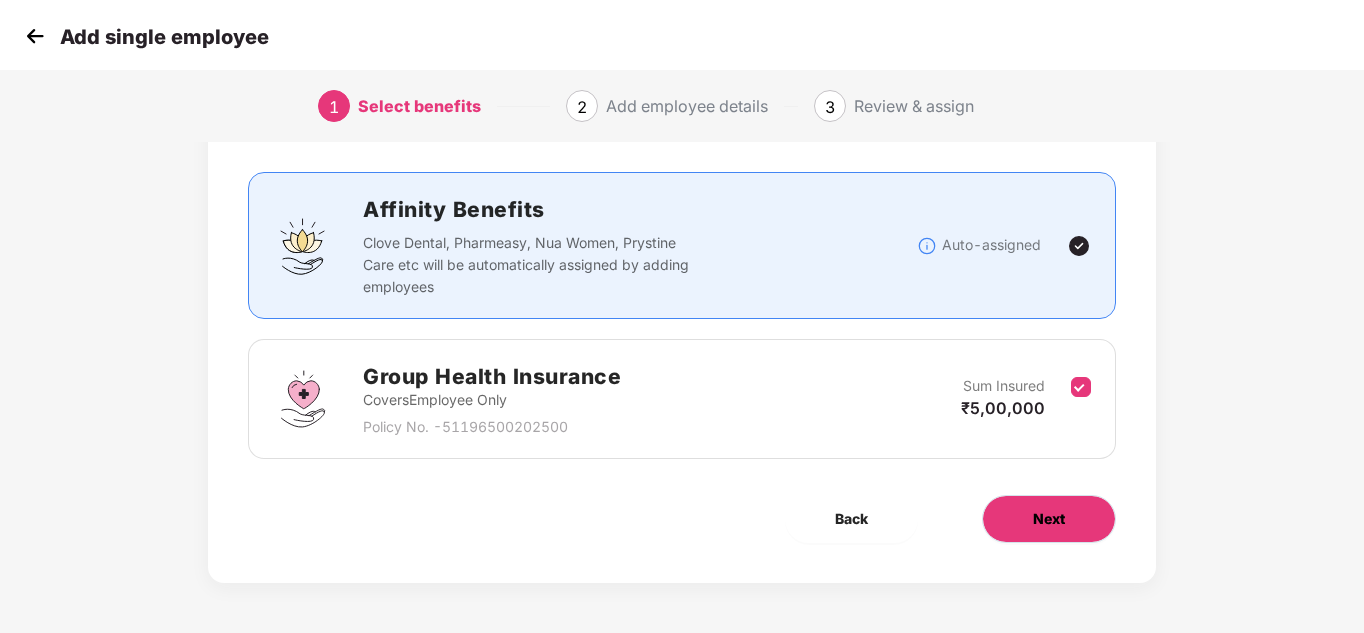 click on "Next" at bounding box center [1049, 519] 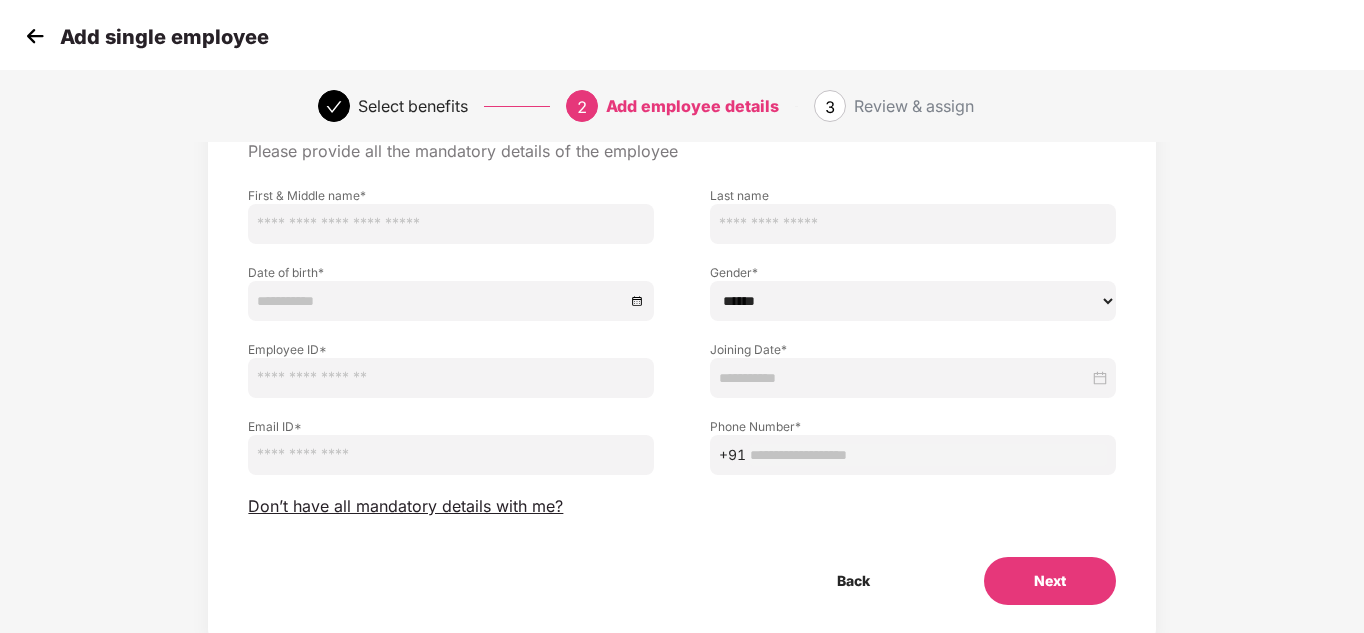 scroll, scrollTop: 0, scrollLeft: 0, axis: both 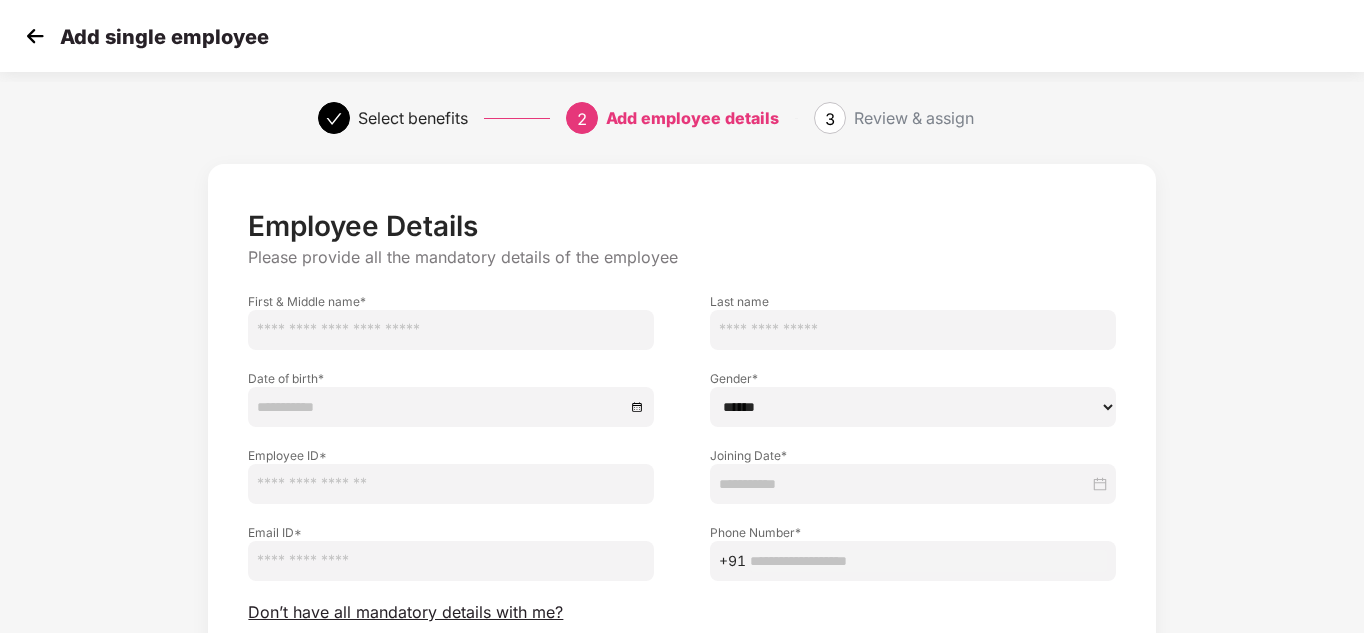 click at bounding box center [451, 330] 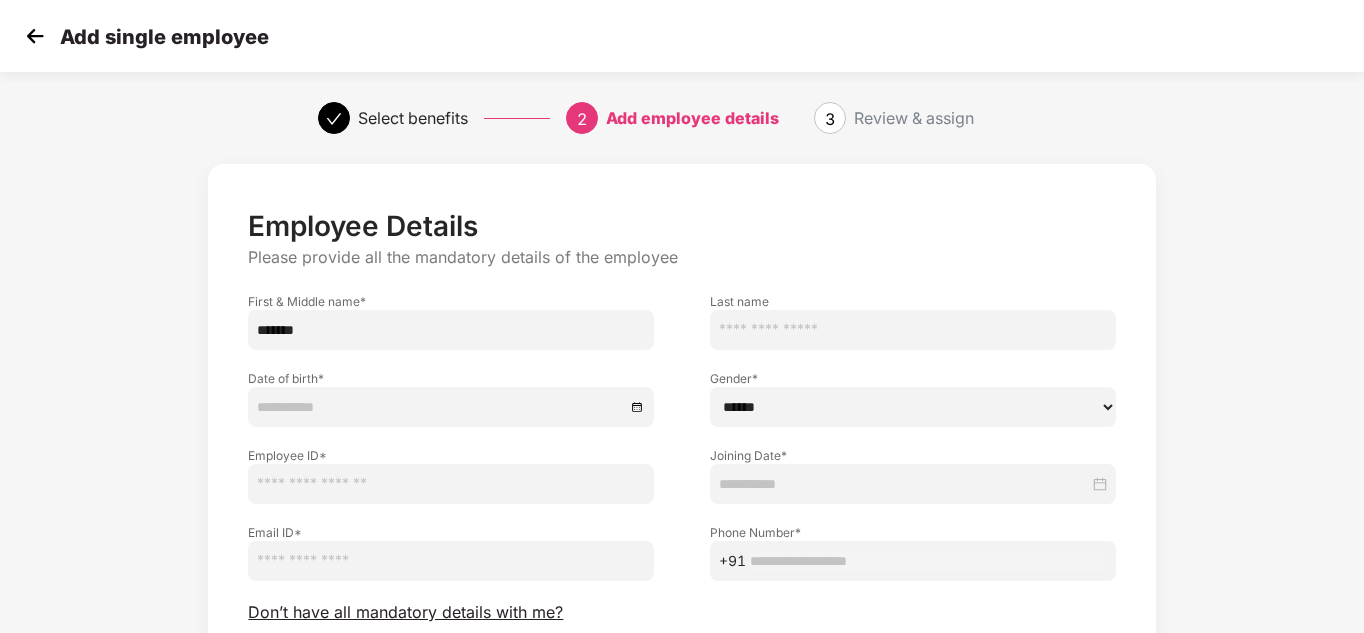 type on "*******" 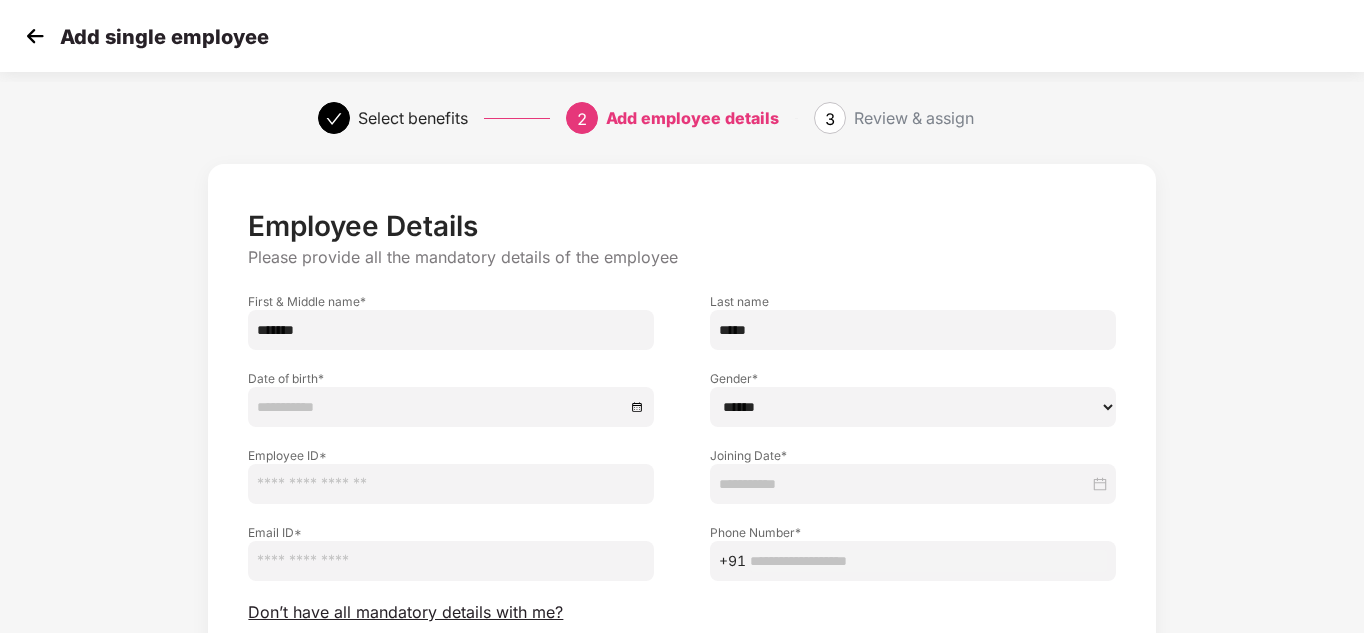 type on "*****" 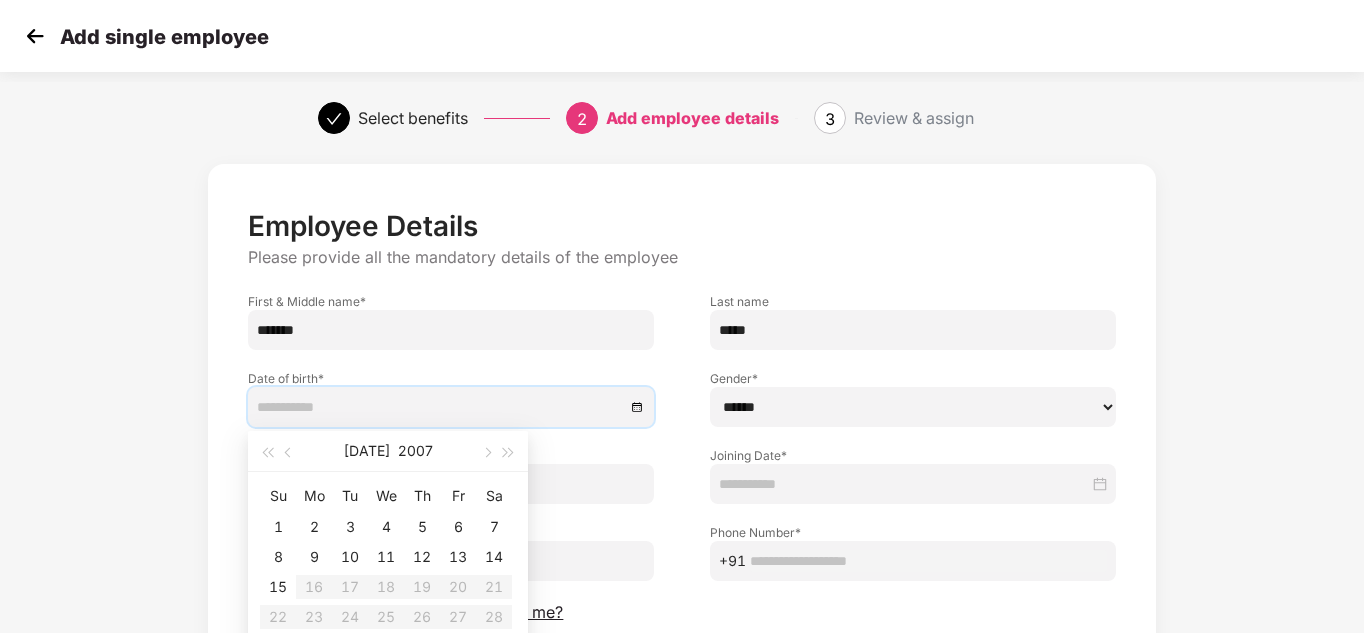 click at bounding box center (441, 407) 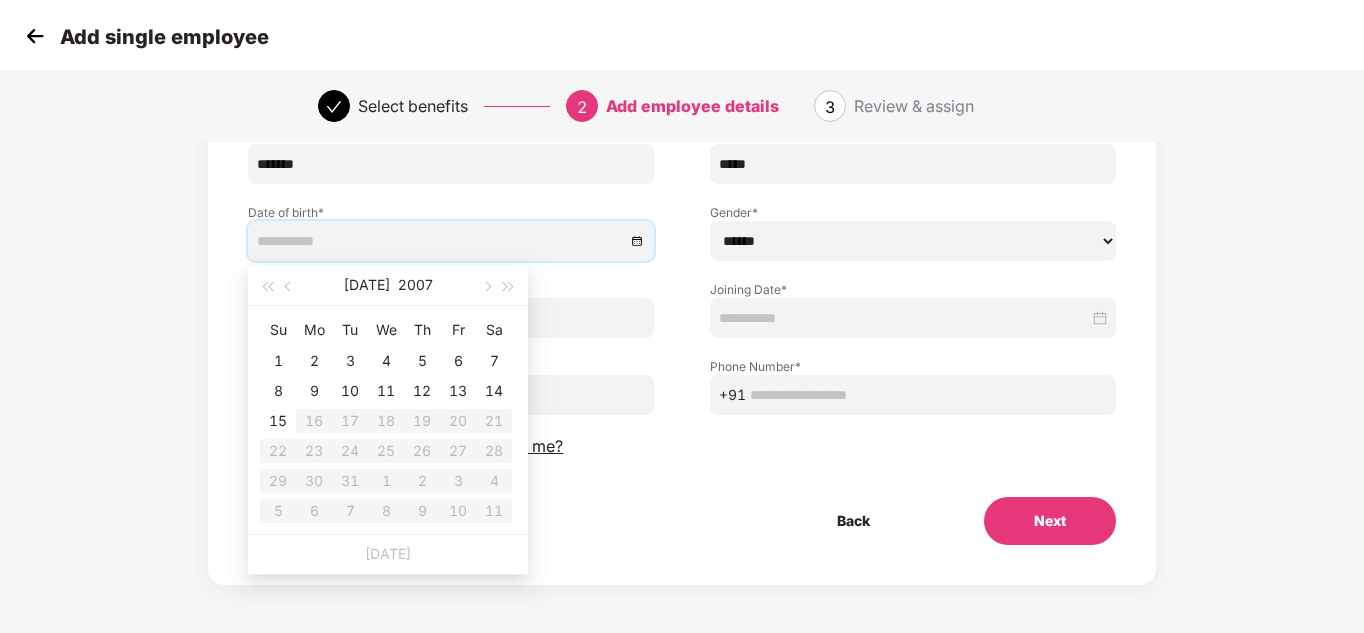 scroll, scrollTop: 168, scrollLeft: 0, axis: vertical 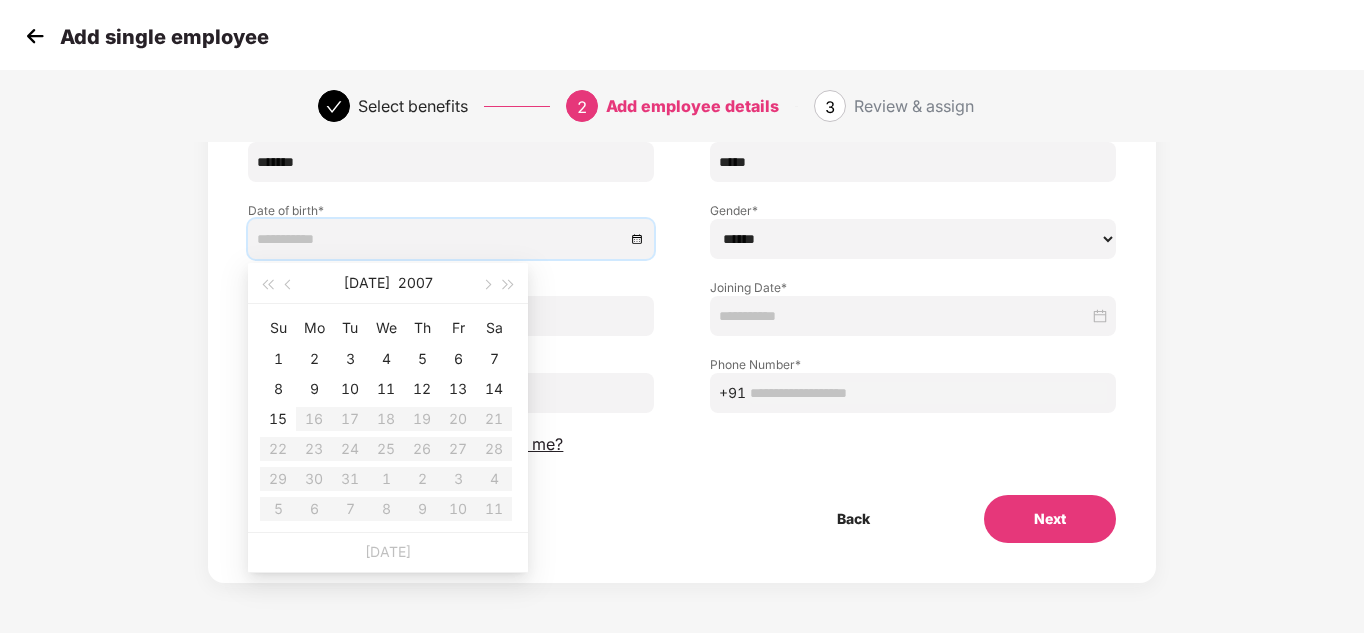 click at bounding box center [451, 316] 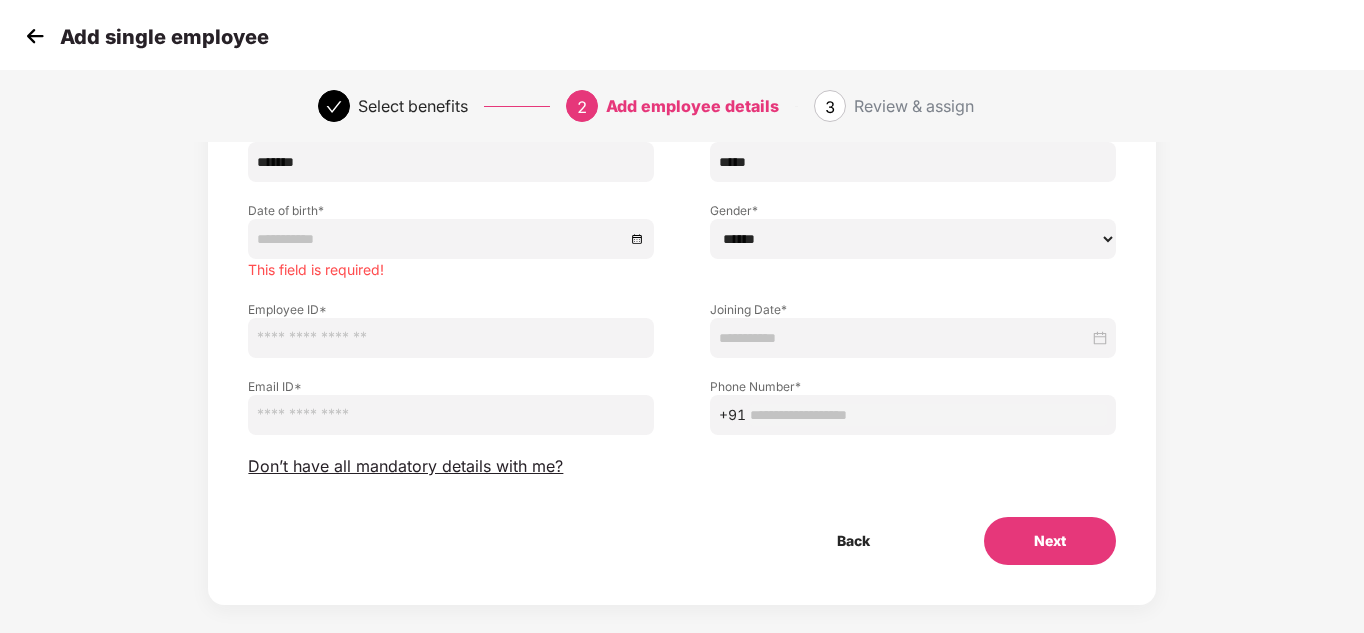 paste on "**********" 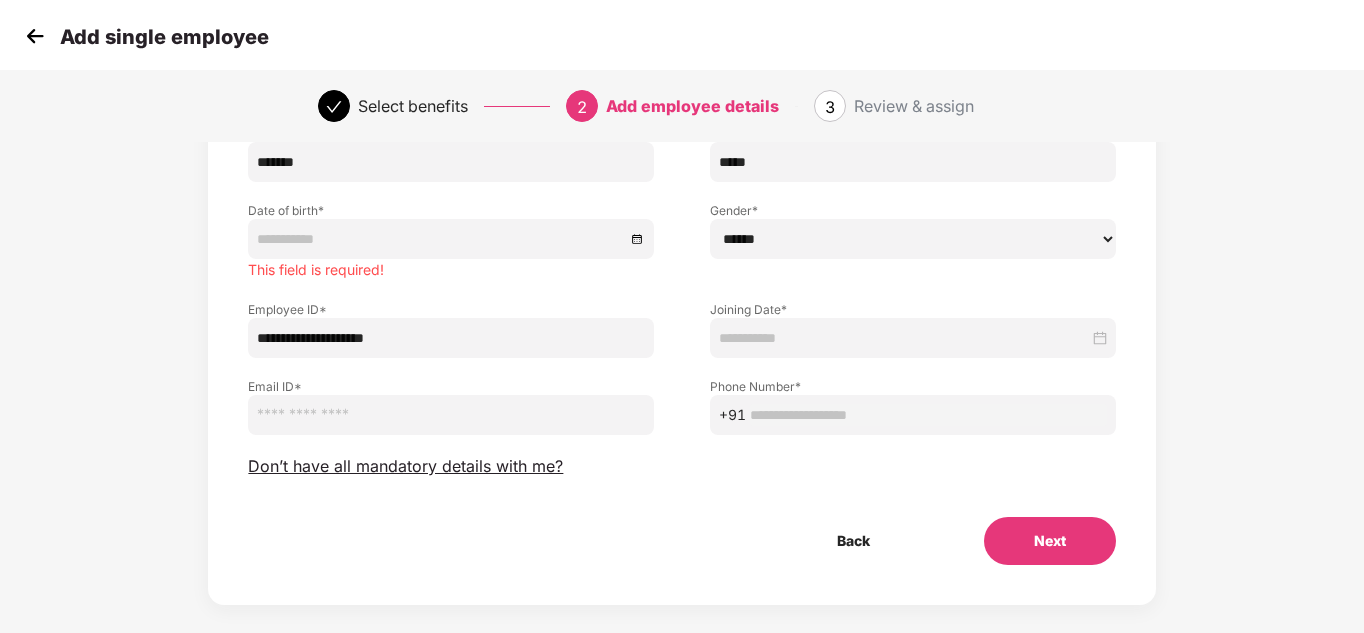 type on "**********" 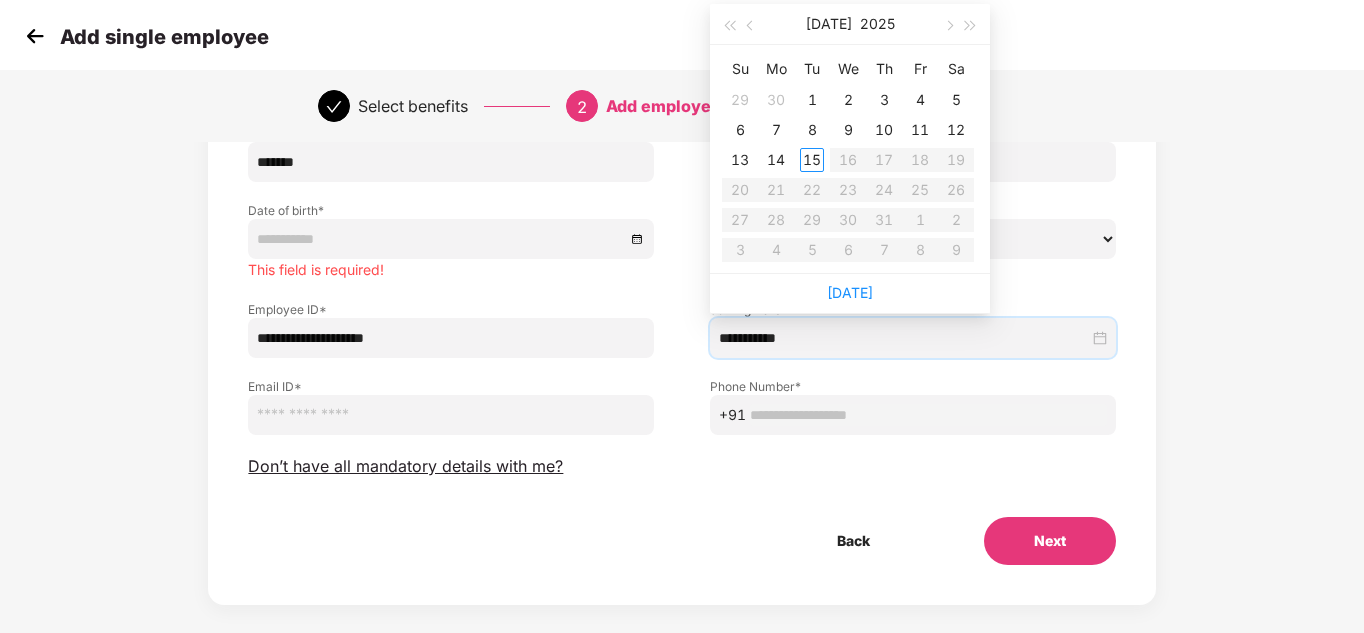 type on "**********" 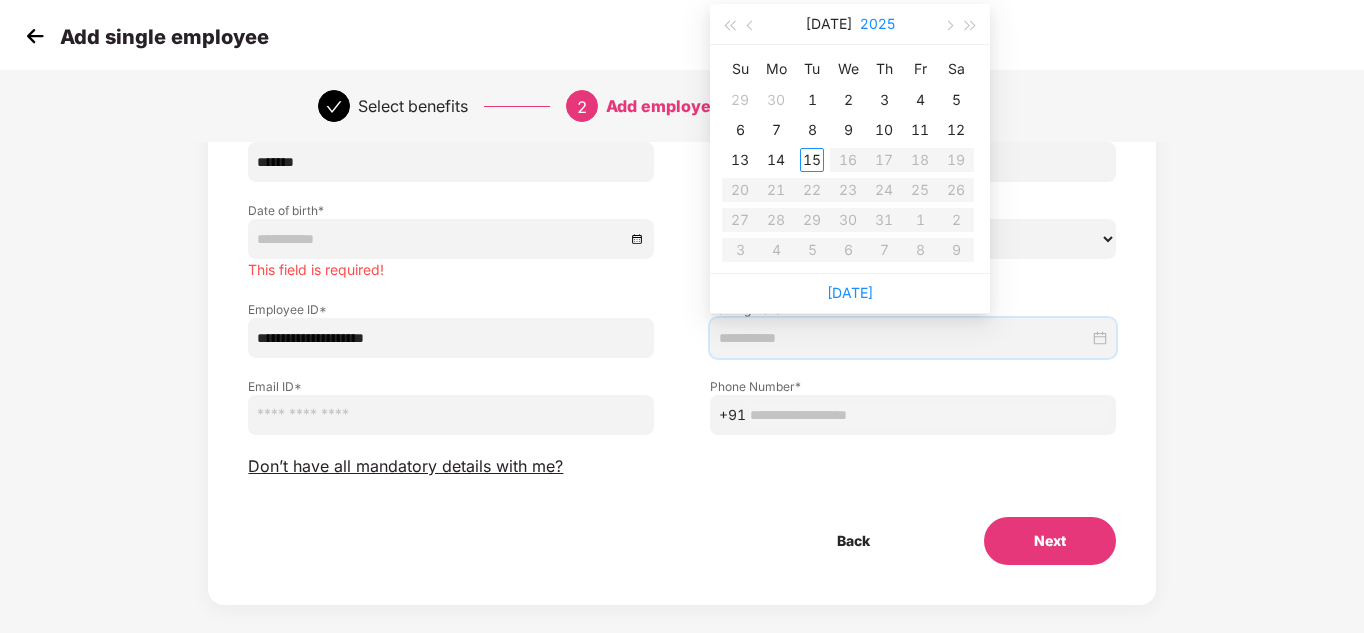 click on "2025" at bounding box center (877, 24) 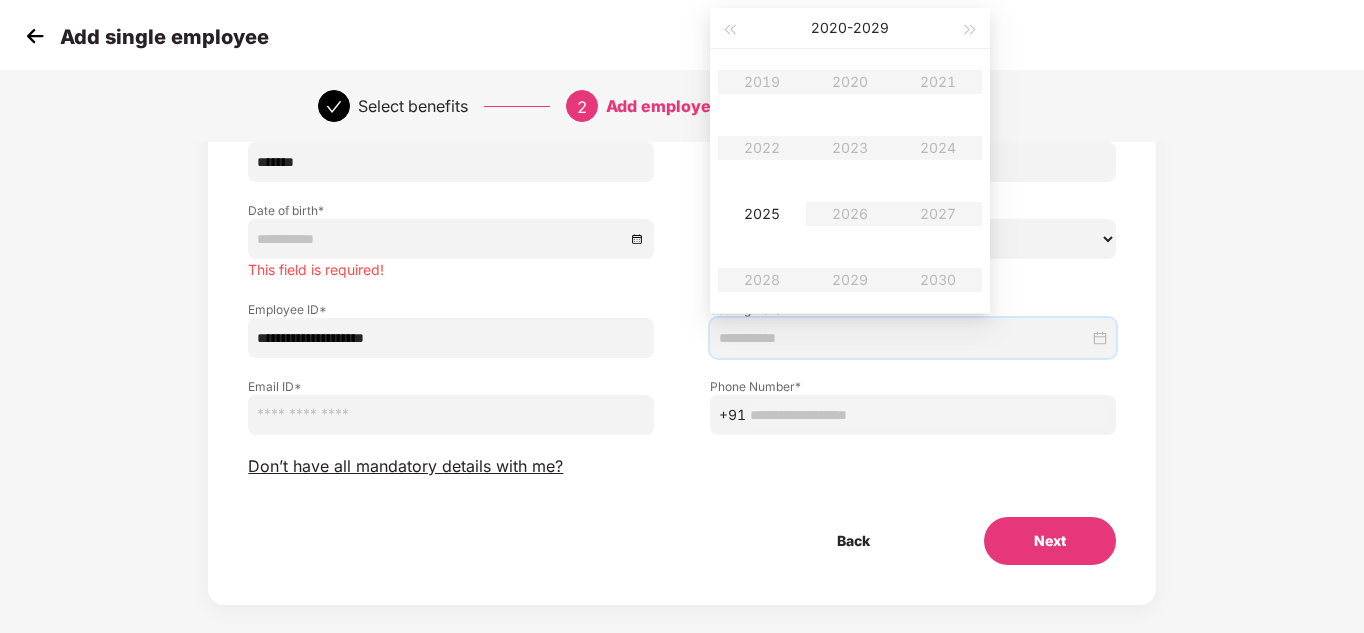 scroll, scrollTop: 68, scrollLeft: 0, axis: vertical 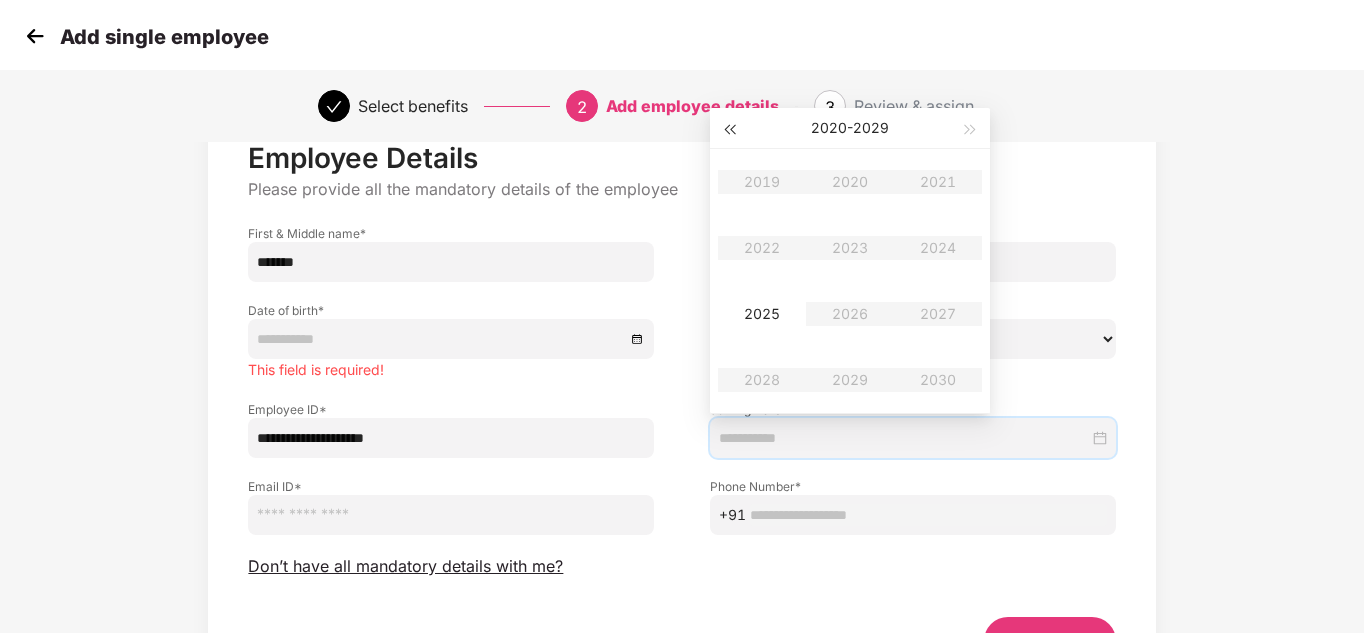 click at bounding box center [729, 128] 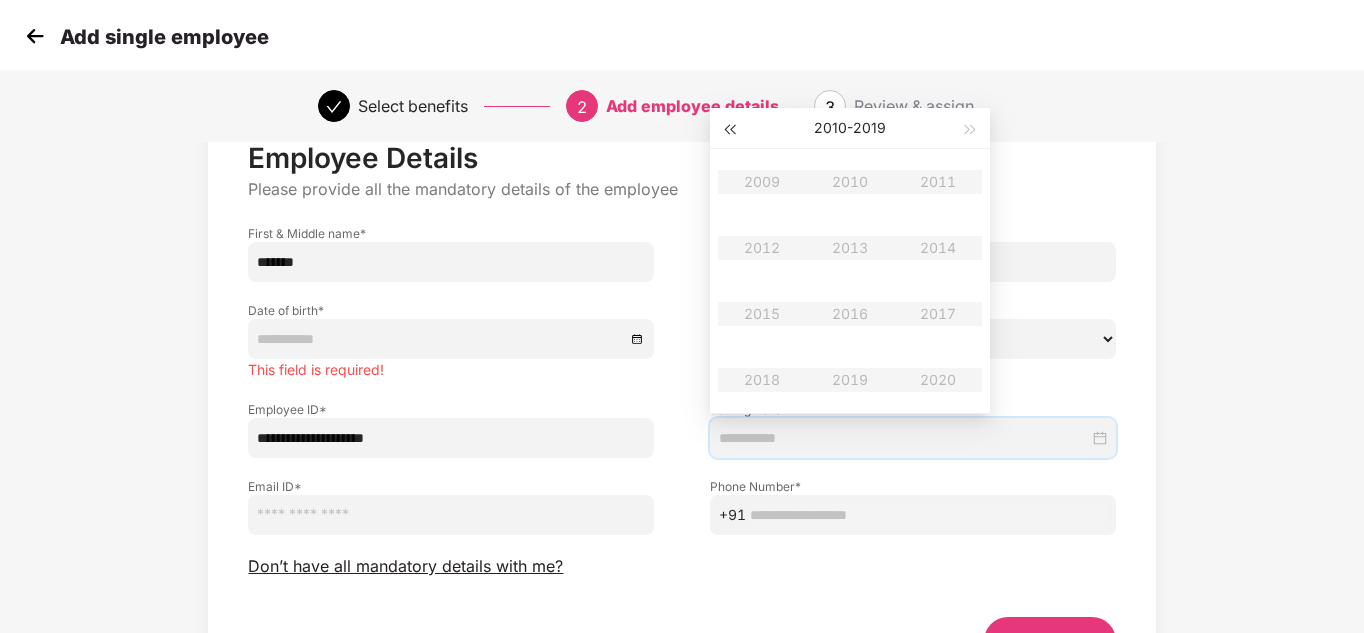 click at bounding box center [729, 128] 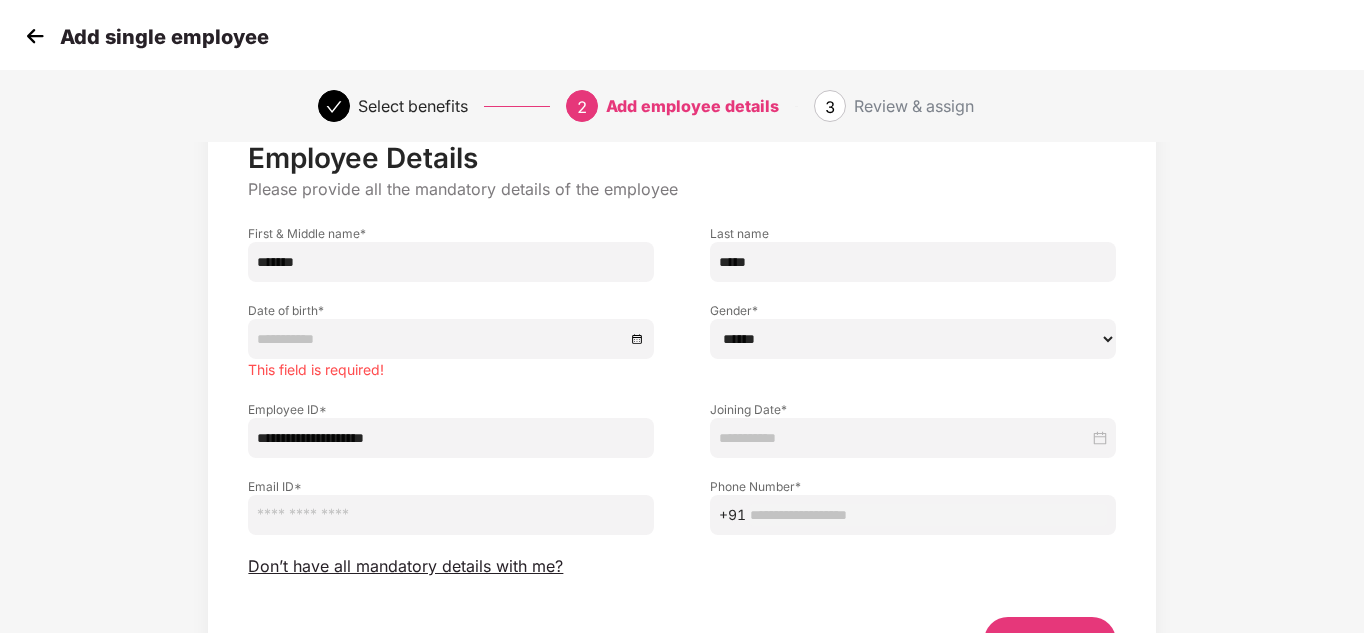 click at bounding box center [451, 339] 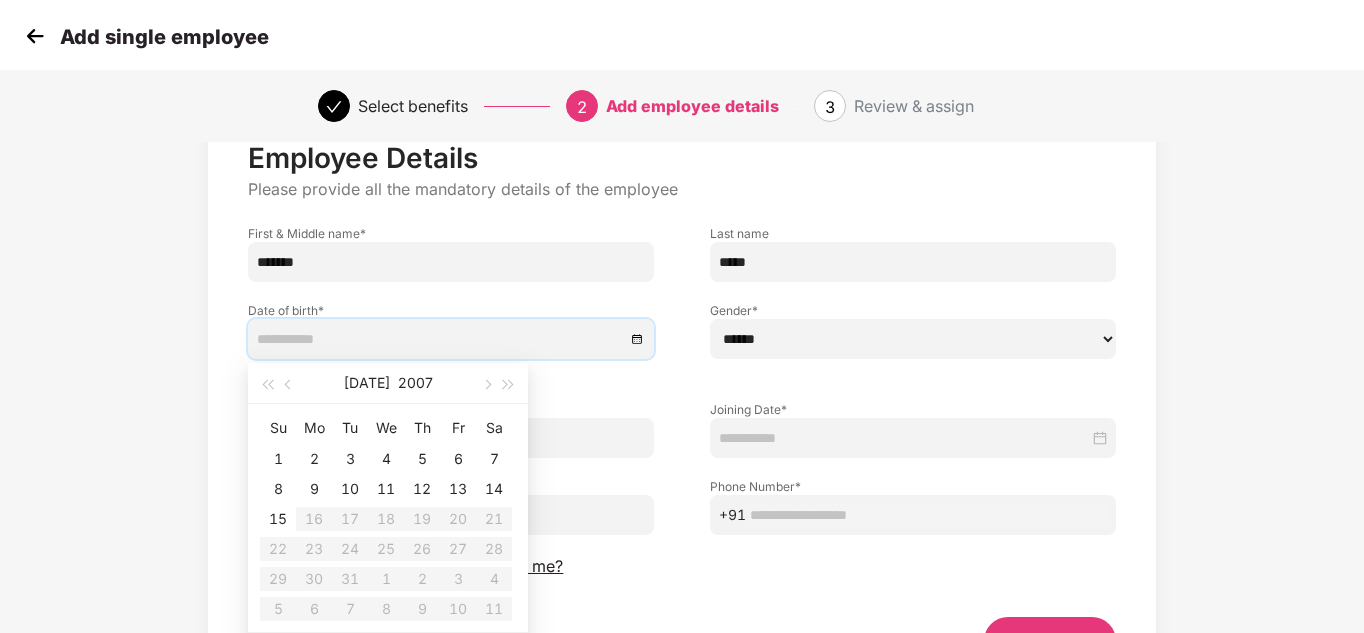 click on "****** **** ******" at bounding box center [913, 339] 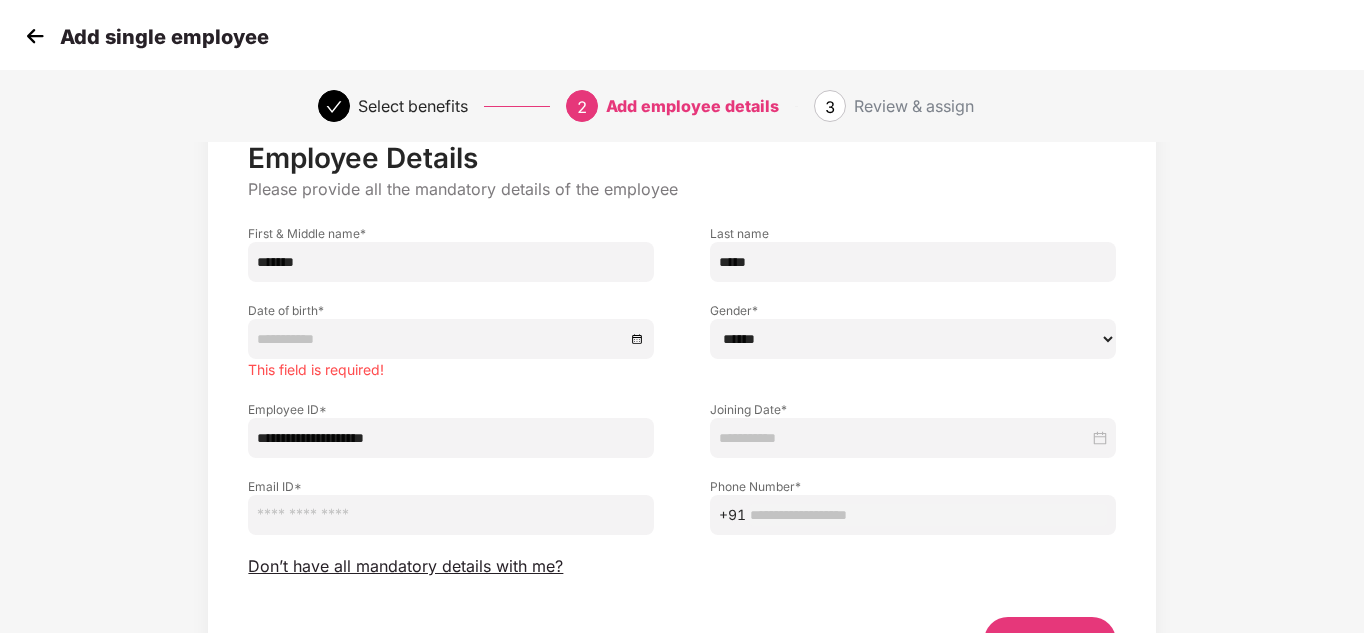 select on "****" 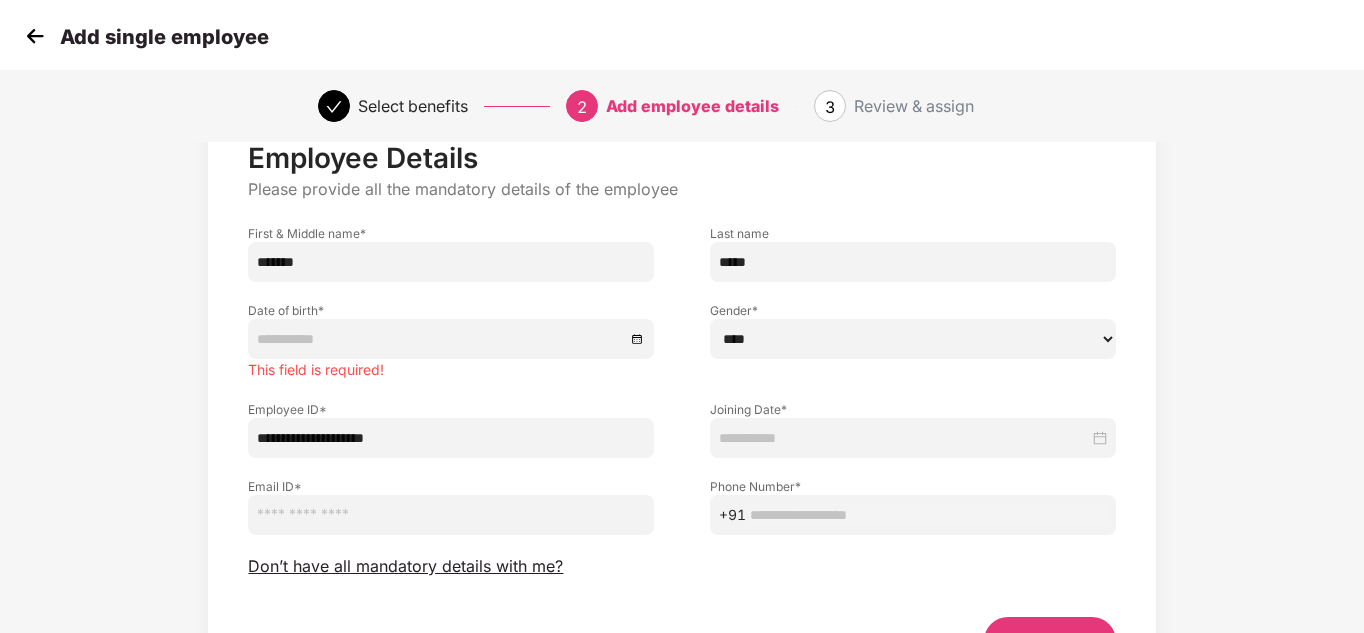 click on "****** **** ******" at bounding box center (913, 339) 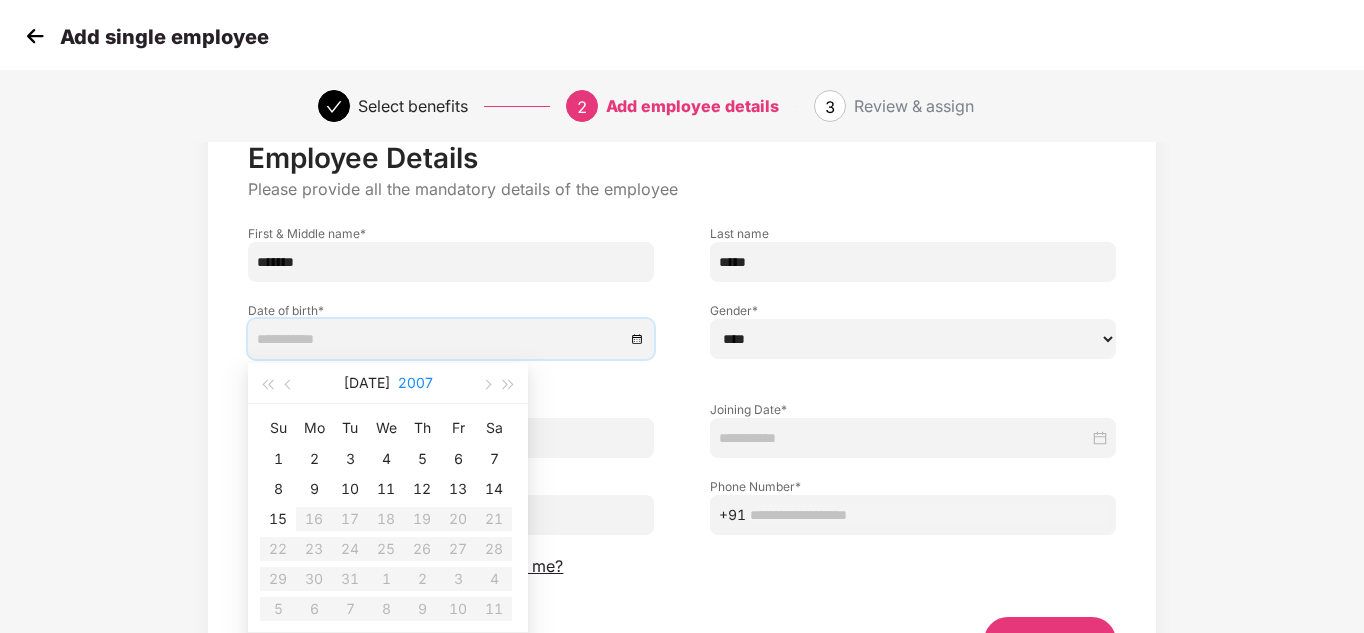 click on "2007" at bounding box center (415, 383) 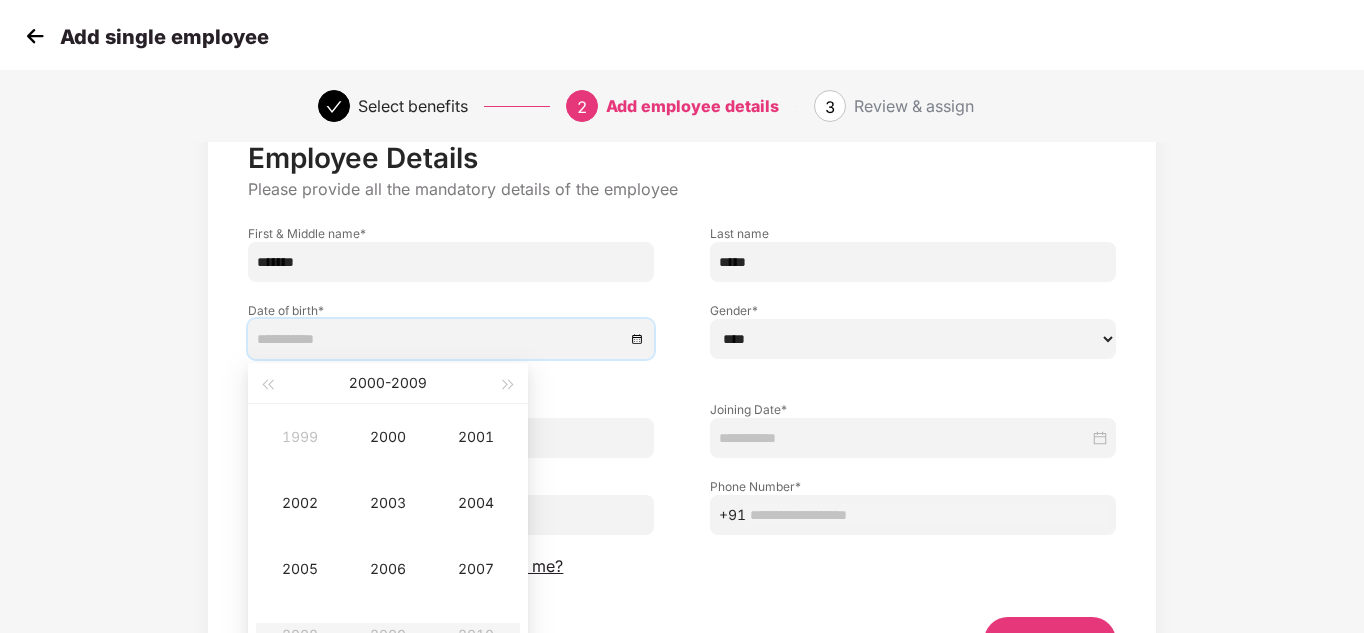 type on "**********" 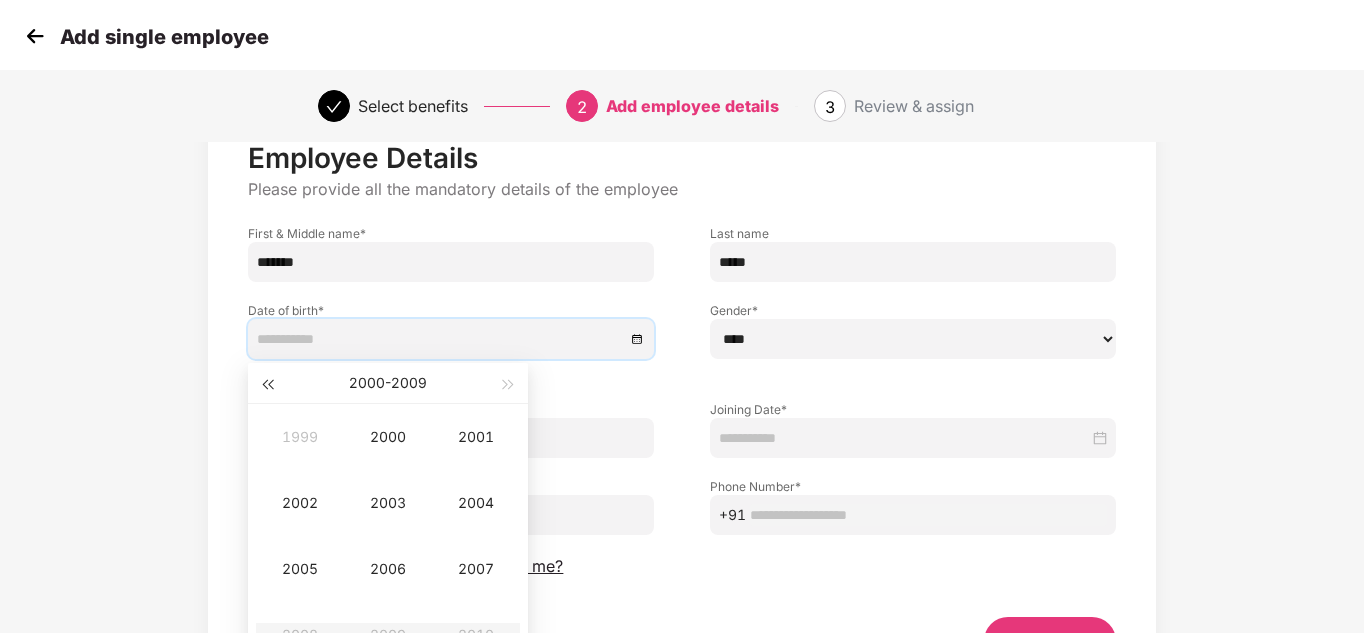 click at bounding box center [267, 385] 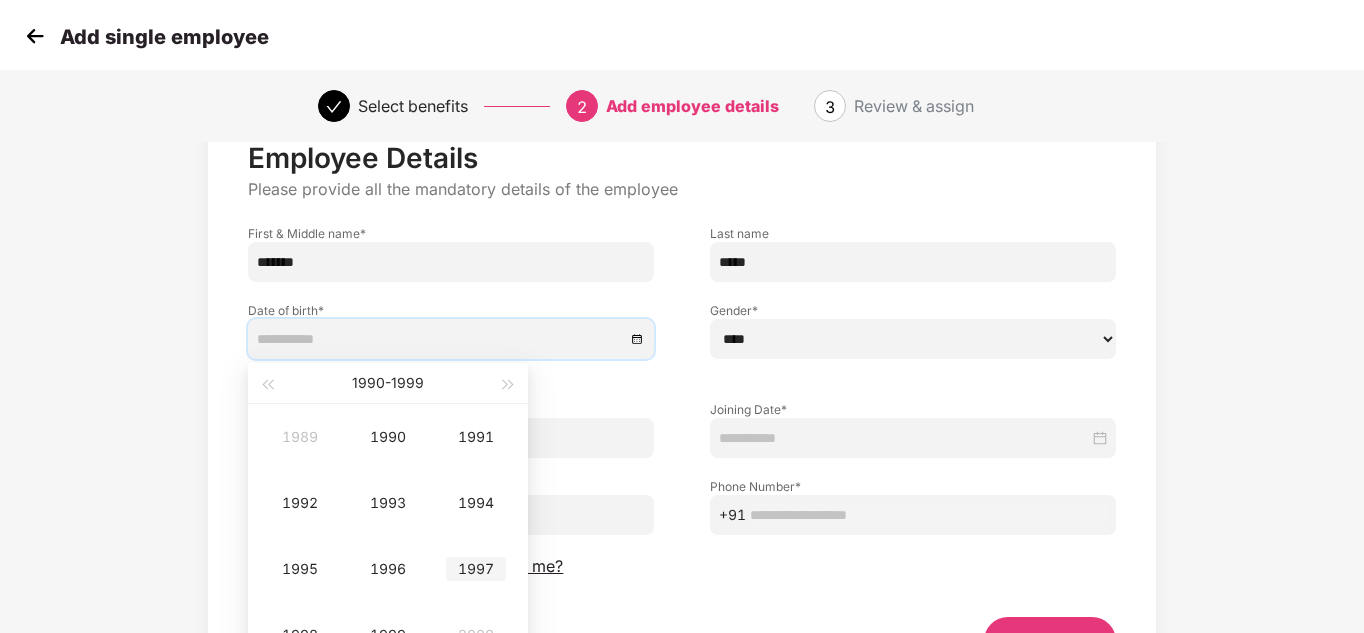 type on "**********" 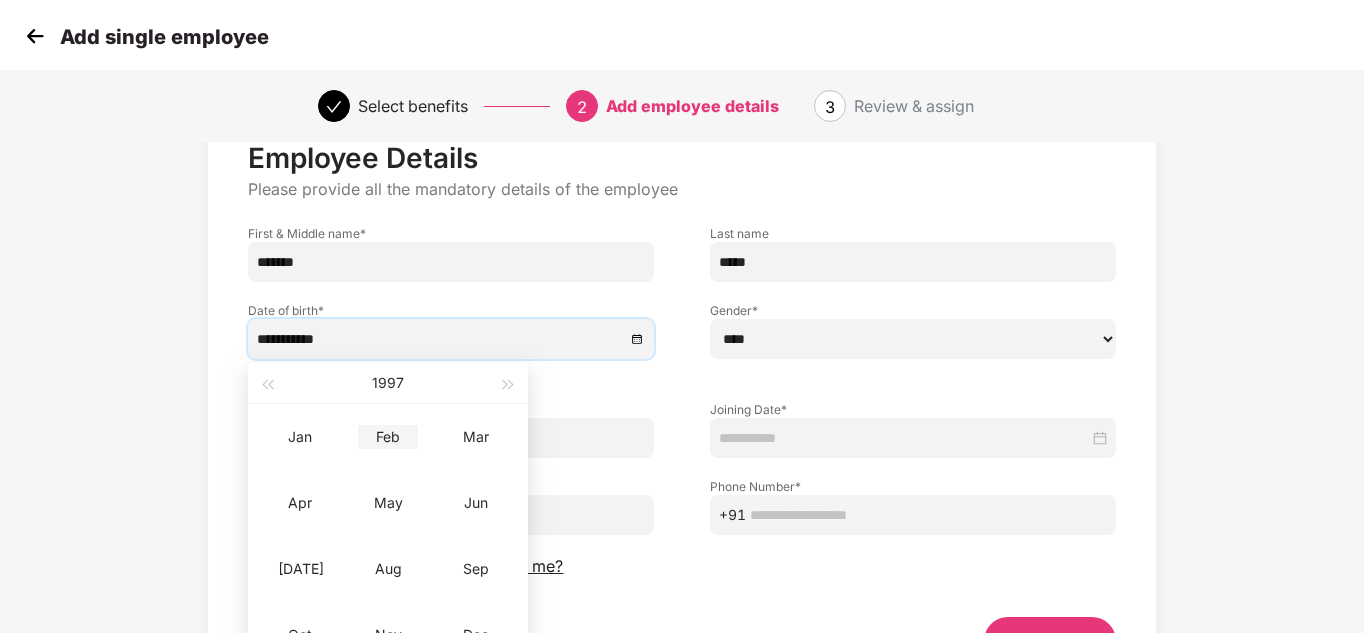 type on "**********" 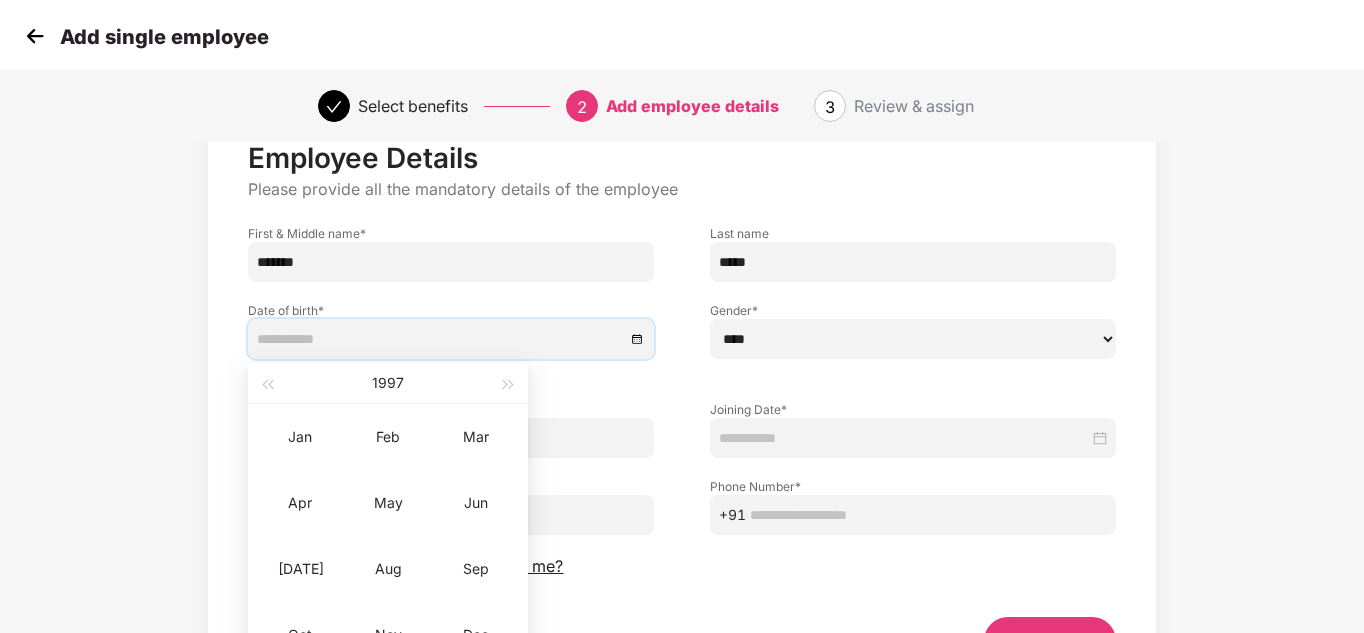 type on "**********" 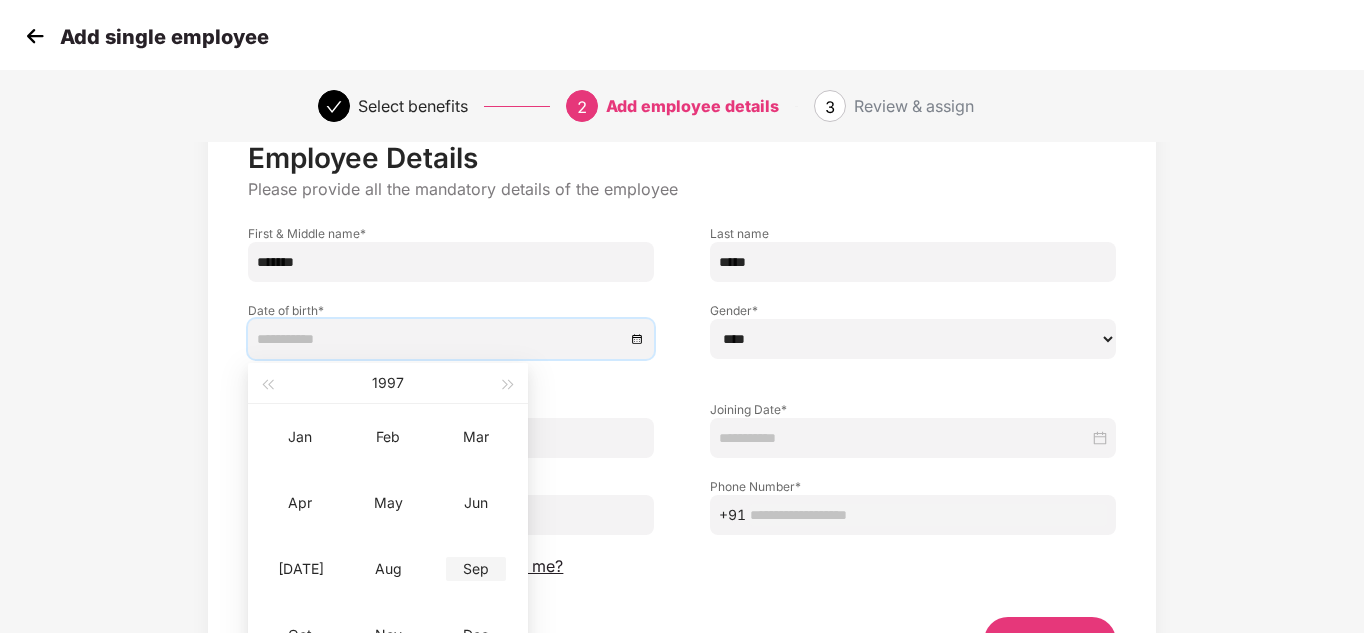 type on "**********" 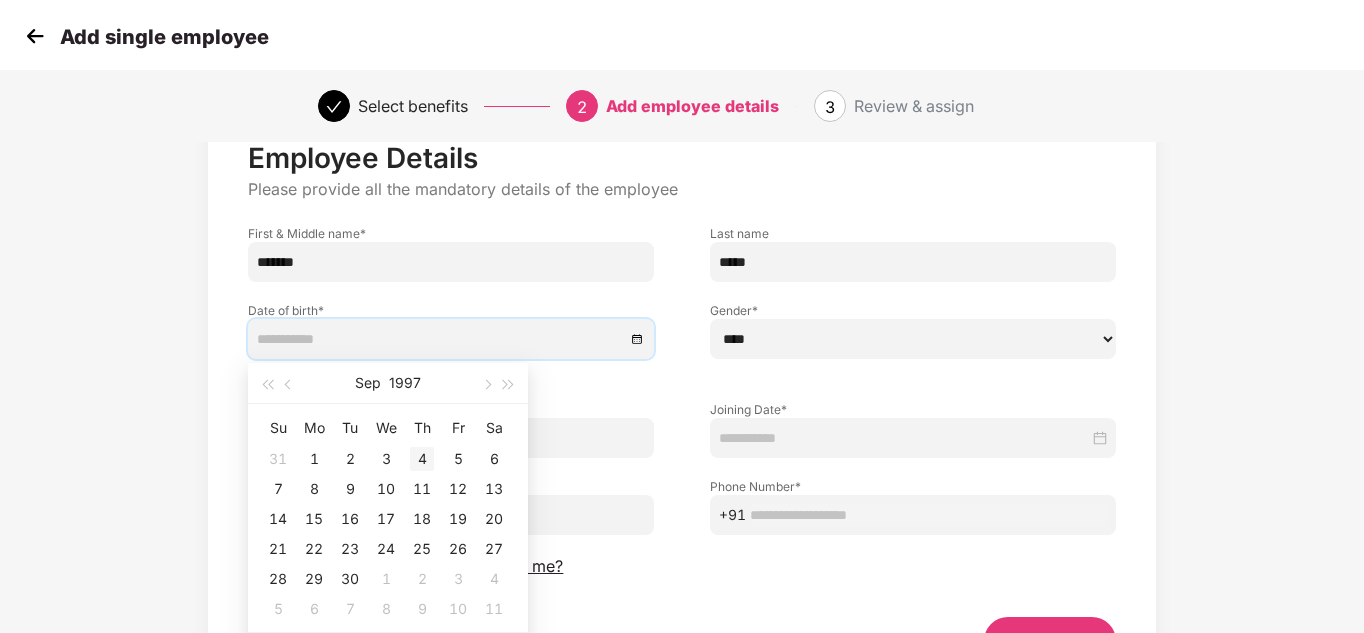 type on "**********" 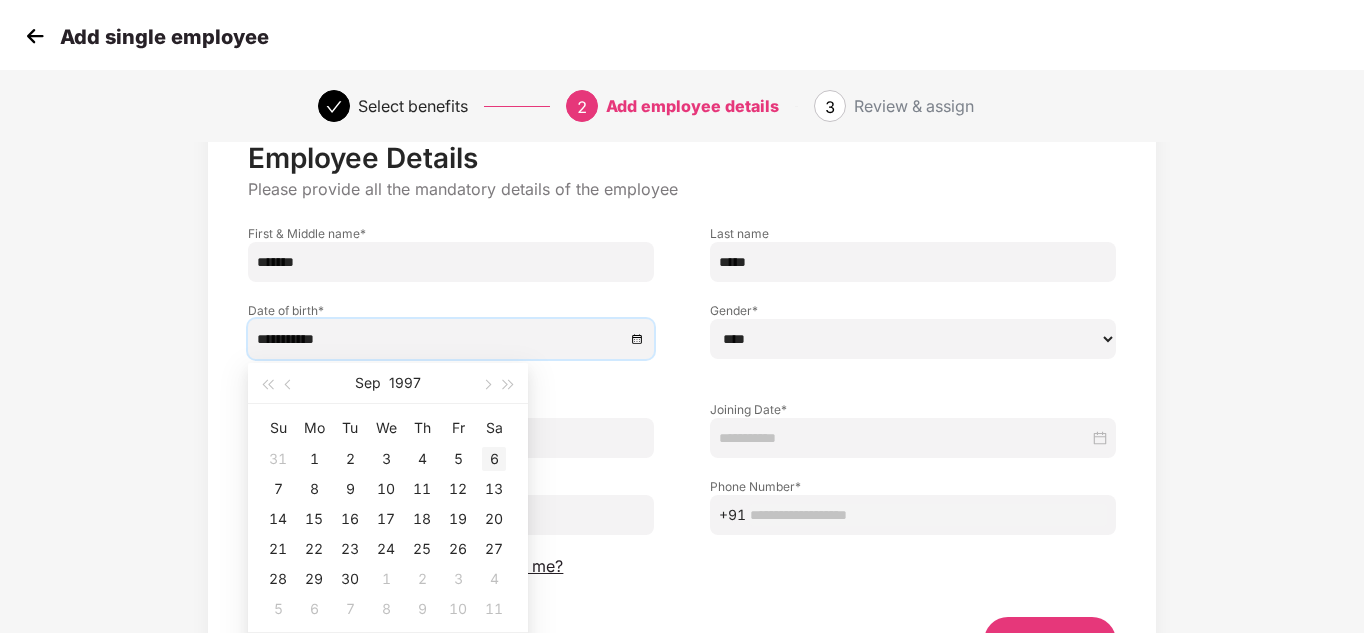 type on "**********" 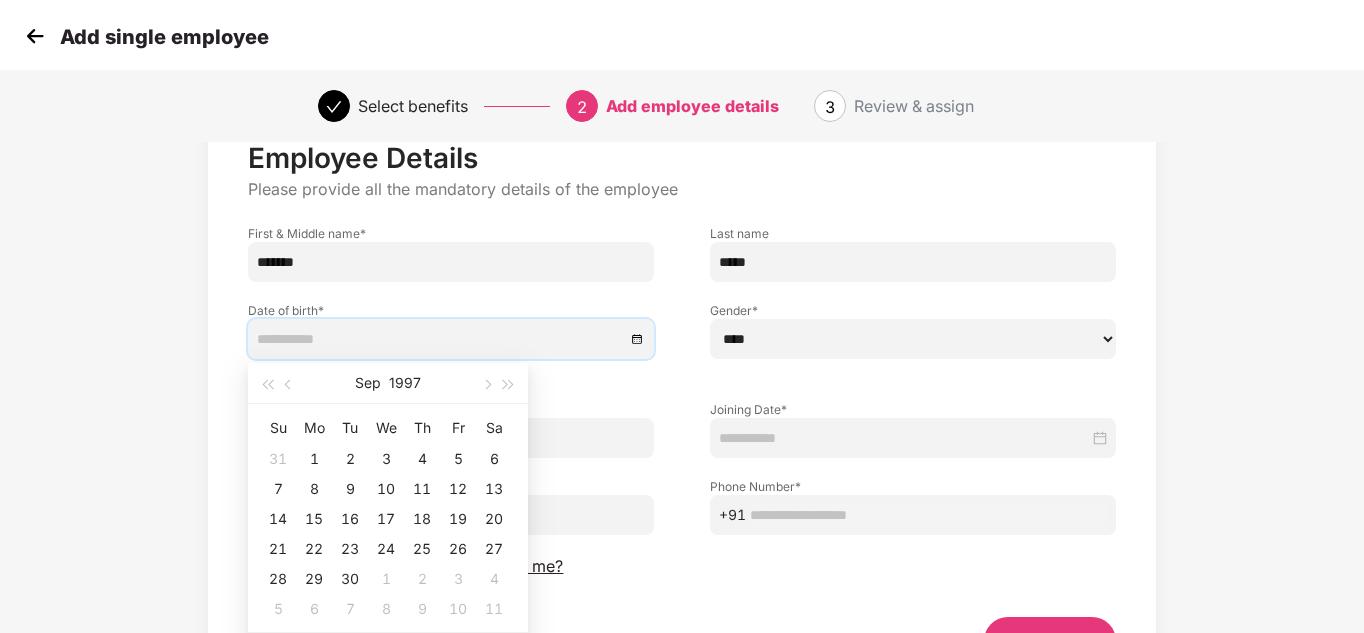 type on "**********" 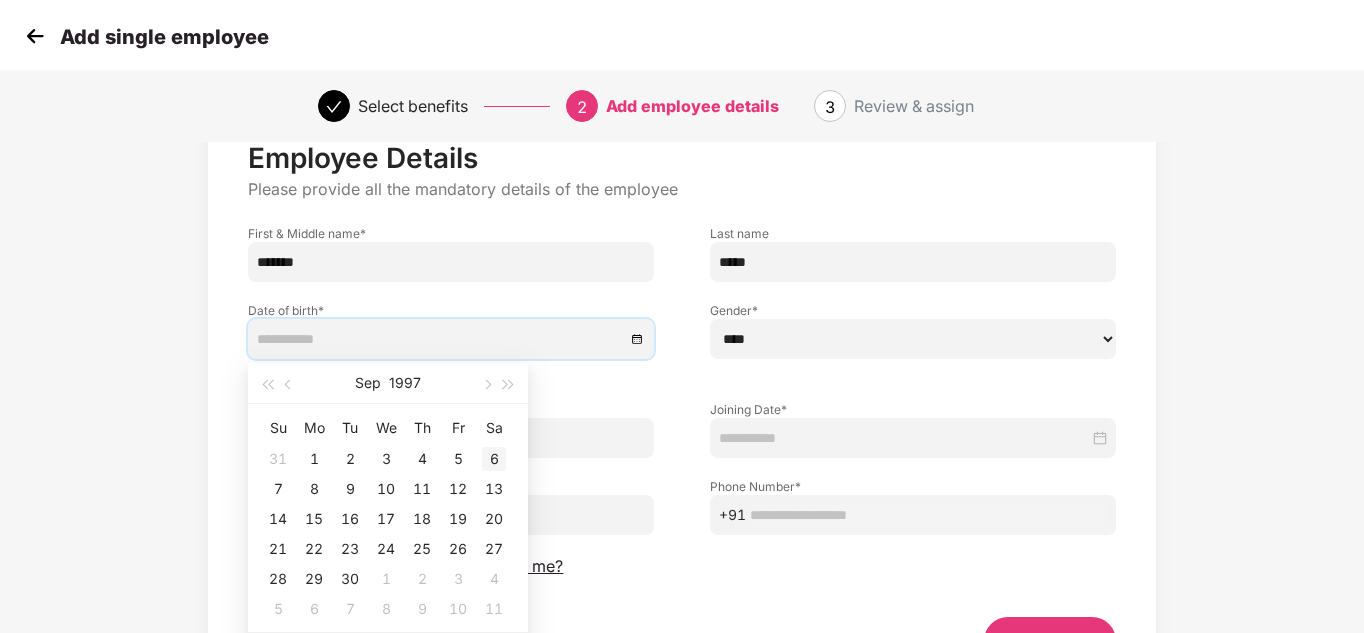 type on "**********" 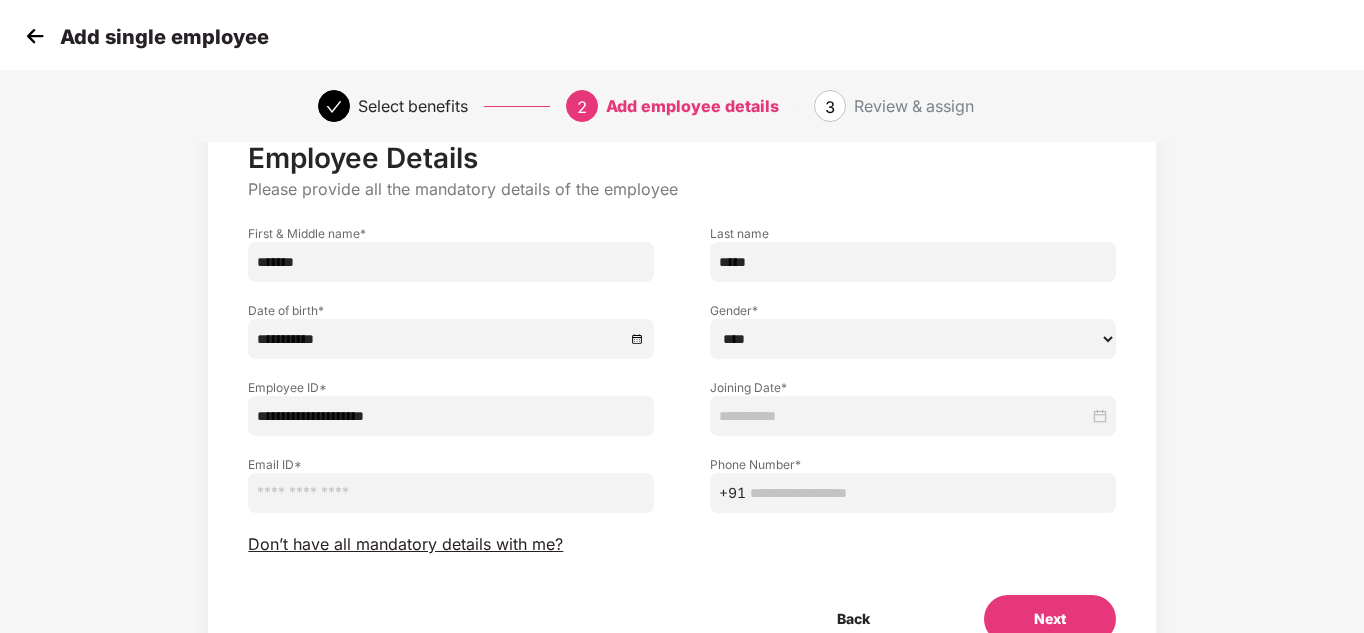 click at bounding box center [913, 416] 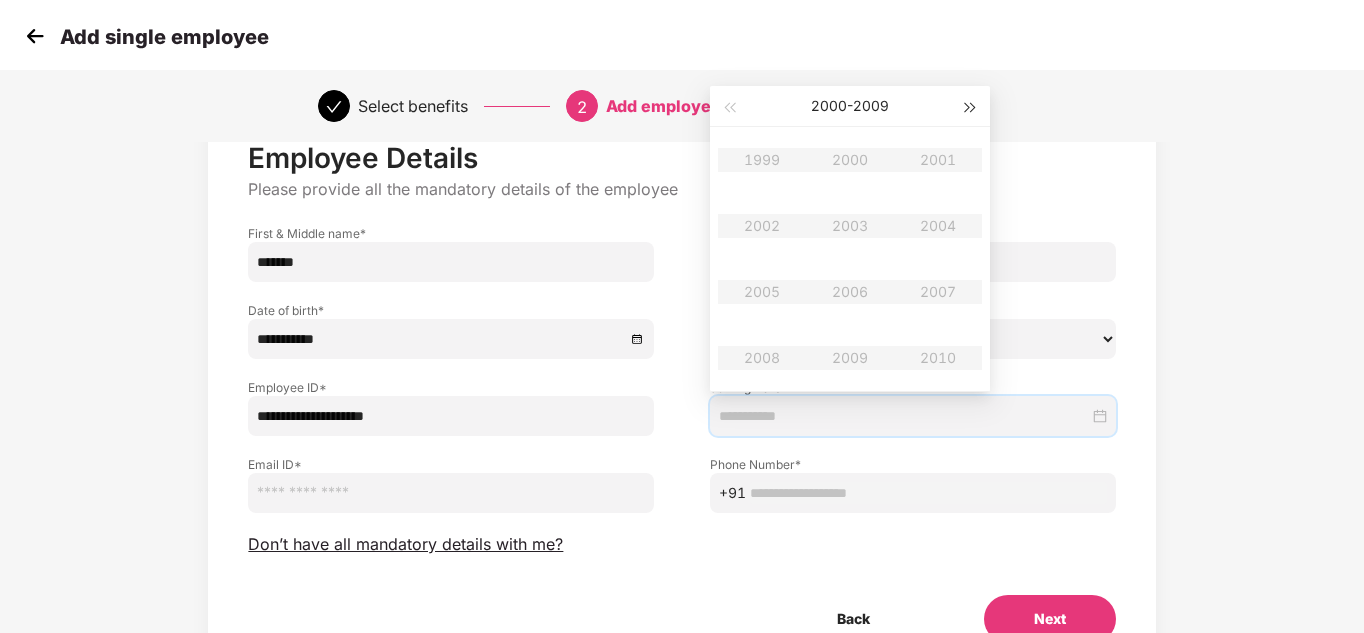 click at bounding box center (971, 106) 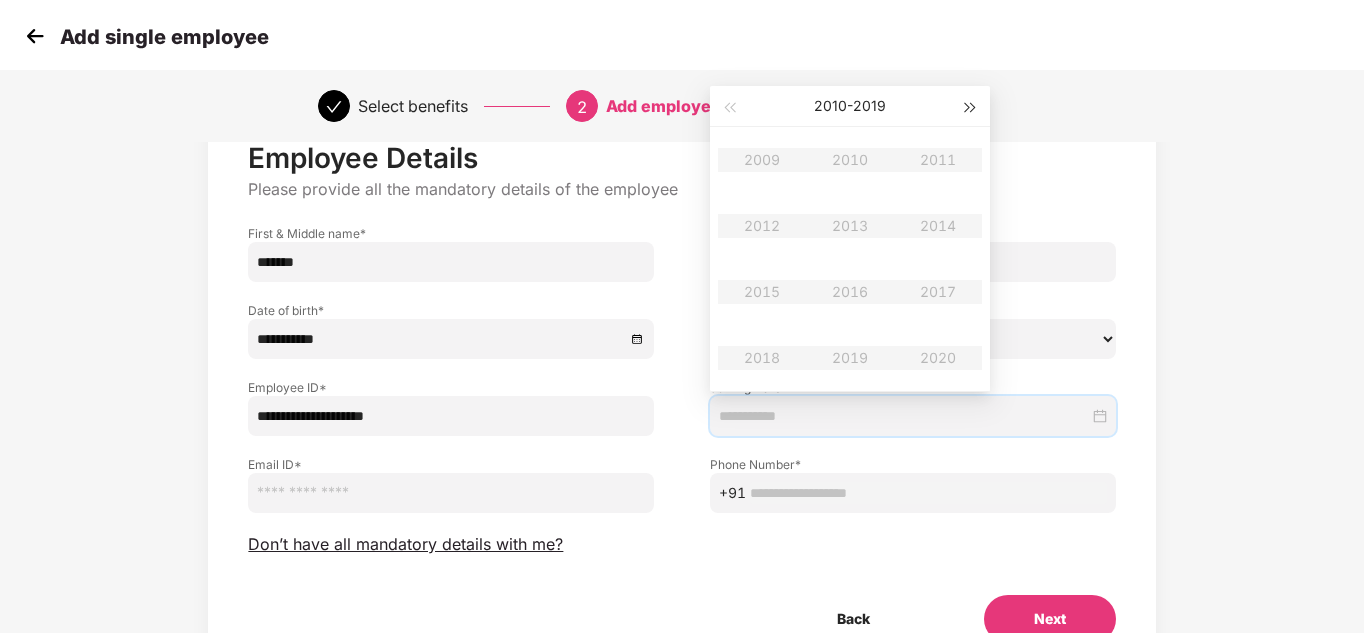 click at bounding box center (971, 106) 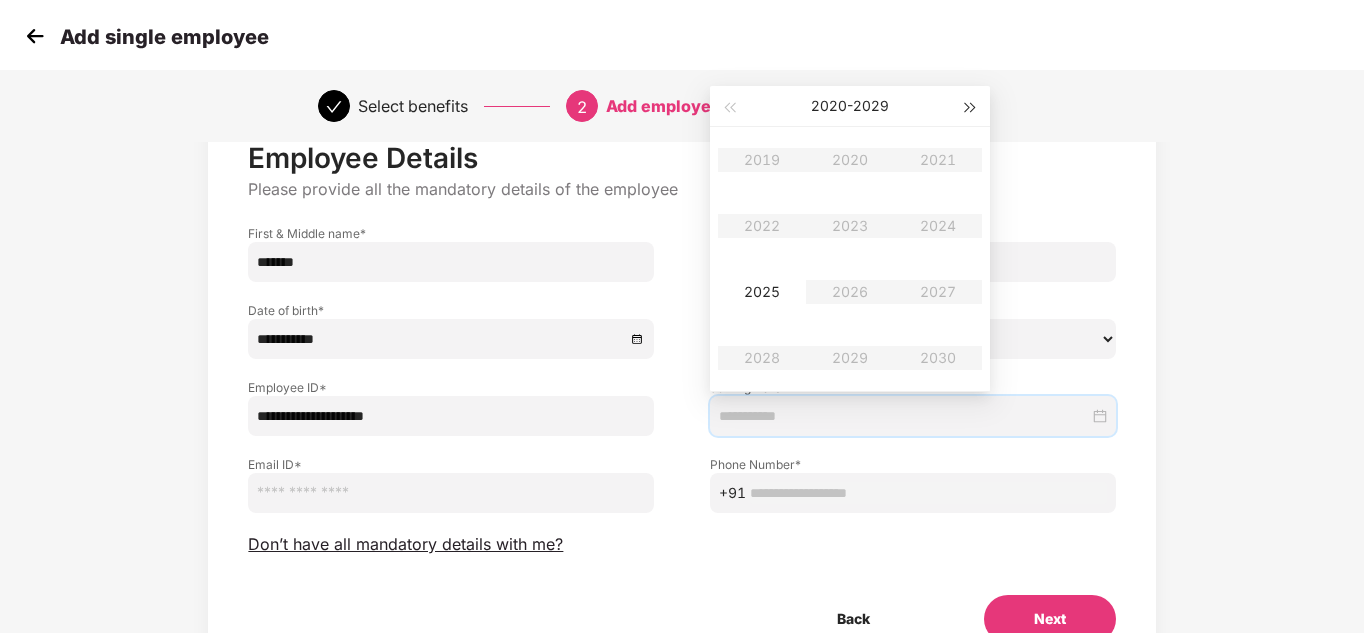click at bounding box center (971, 106) 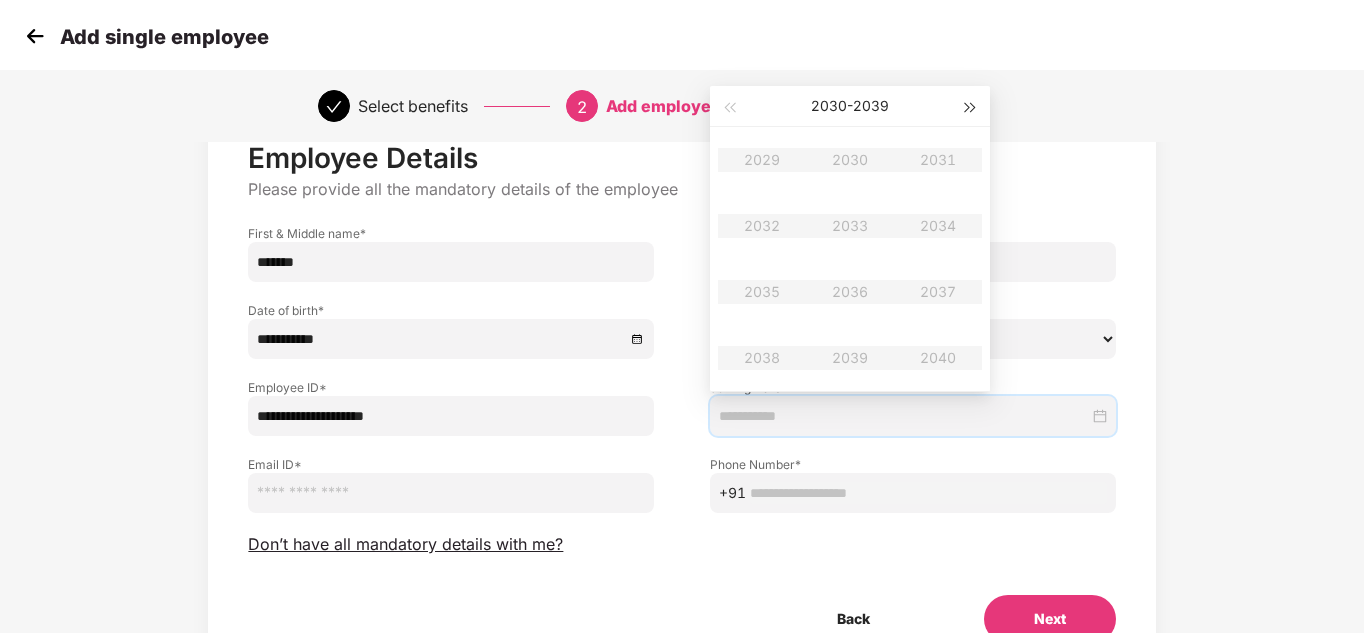 click at bounding box center (971, 106) 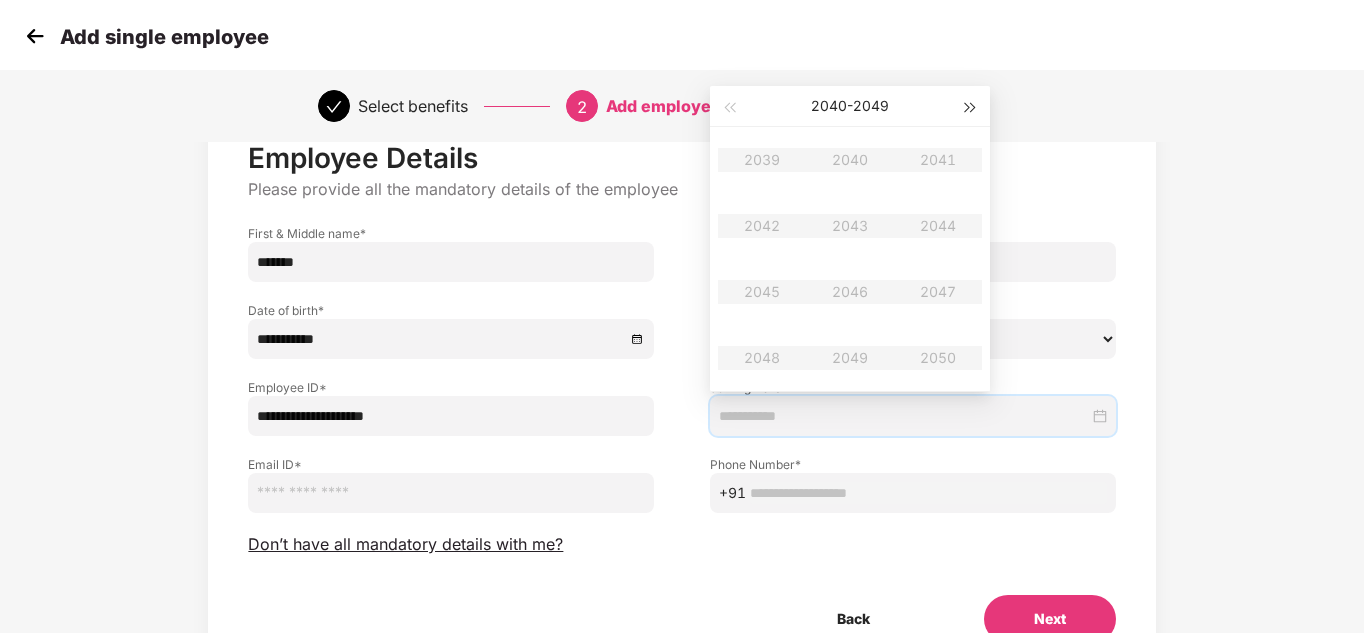 click at bounding box center [971, 106] 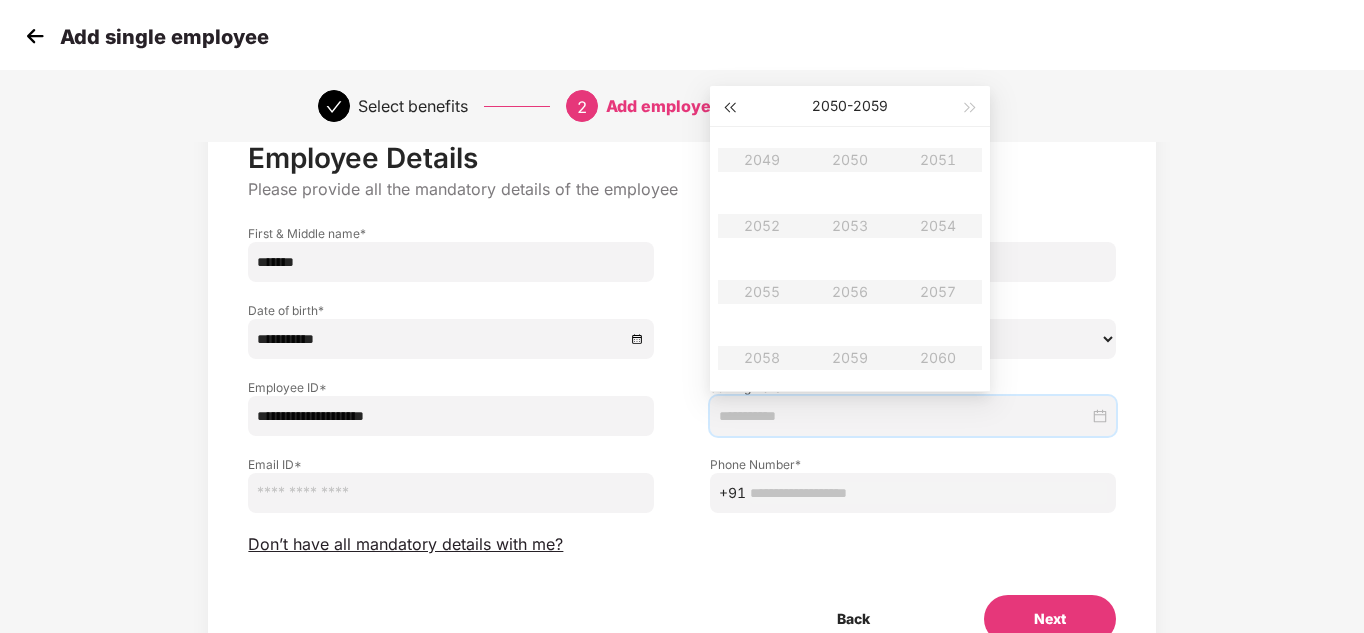 click at bounding box center [729, 106] 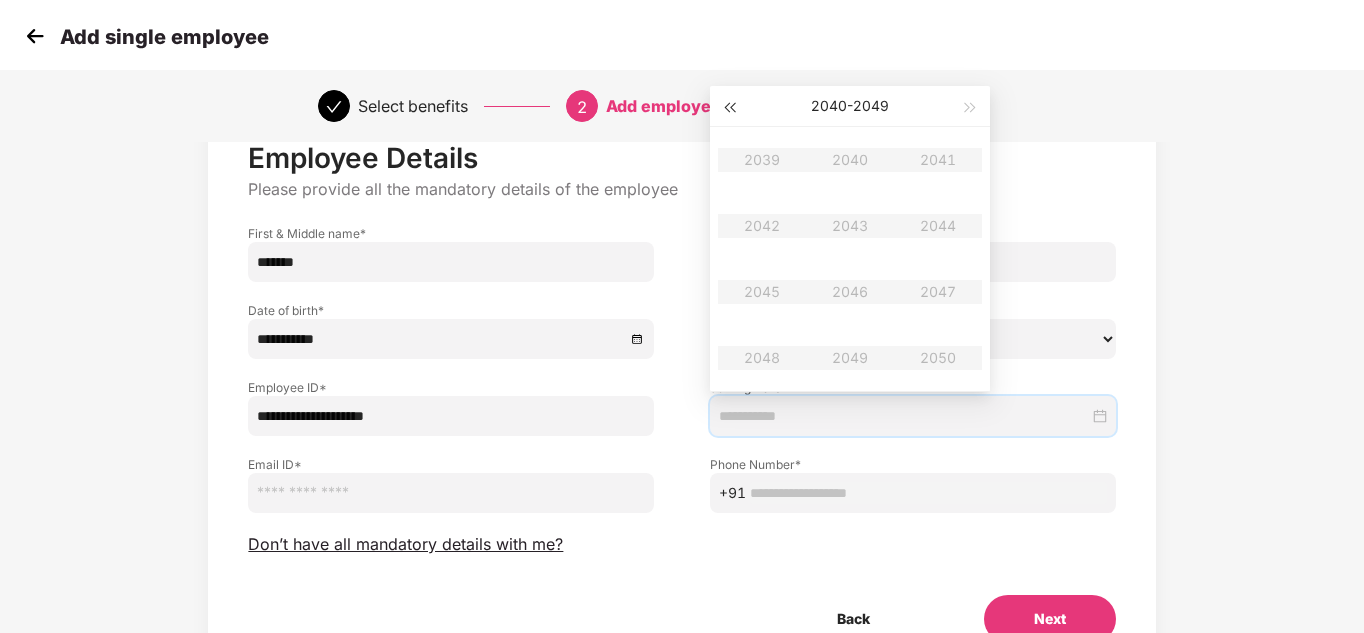 click at bounding box center (729, 106) 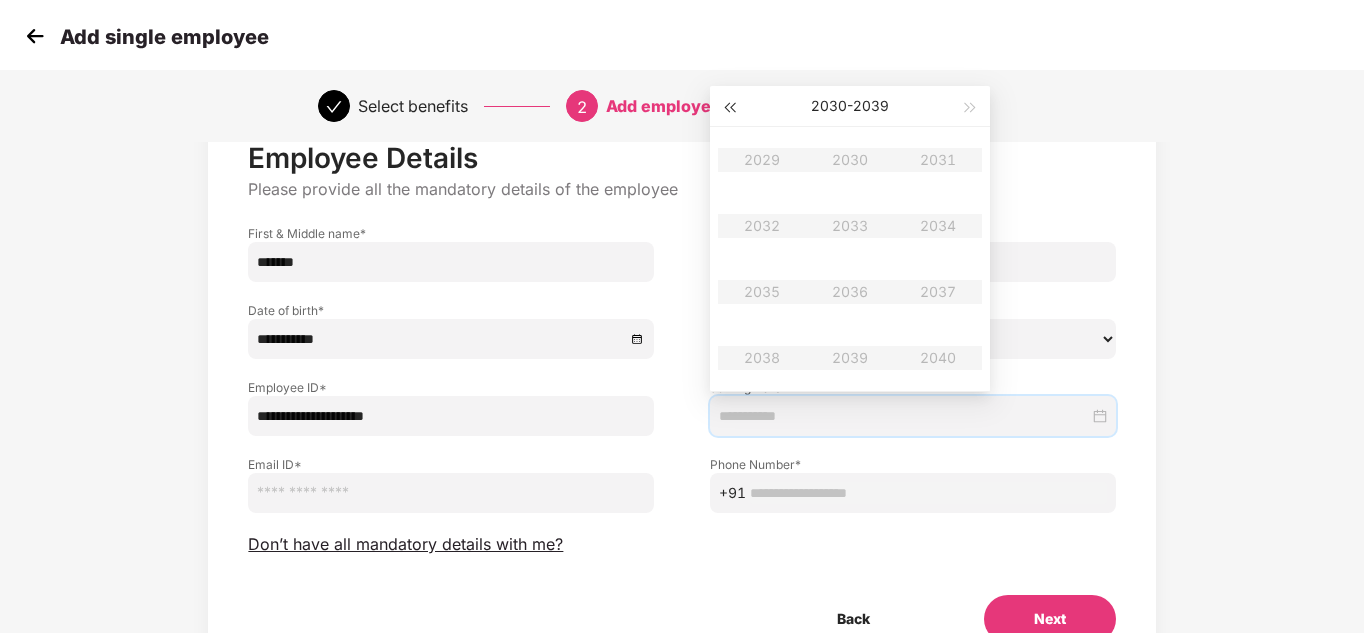 click at bounding box center [729, 106] 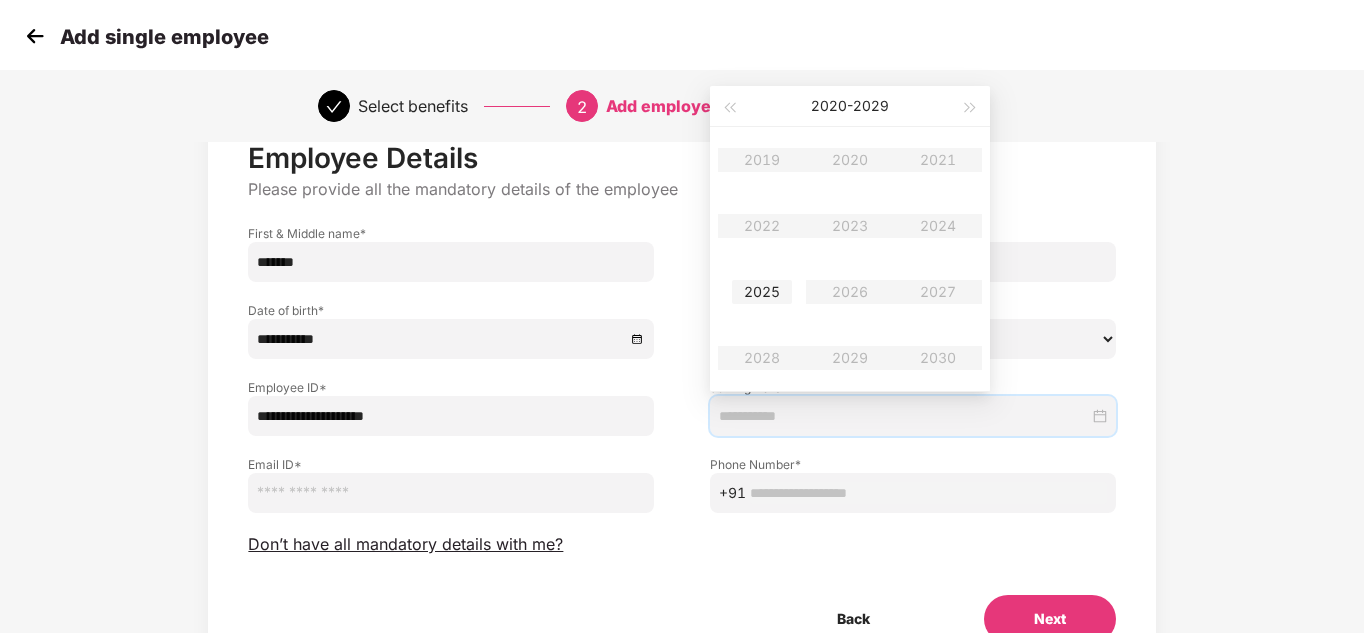 type on "**********" 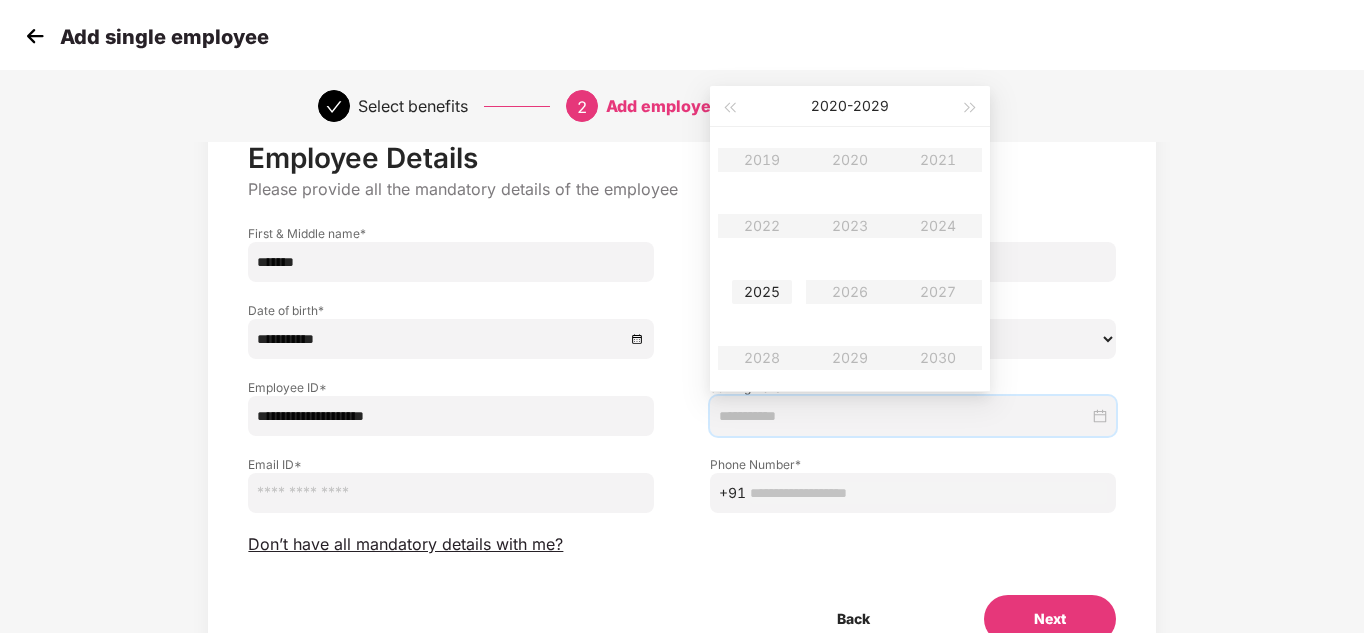 click on "2025" at bounding box center (762, 292) 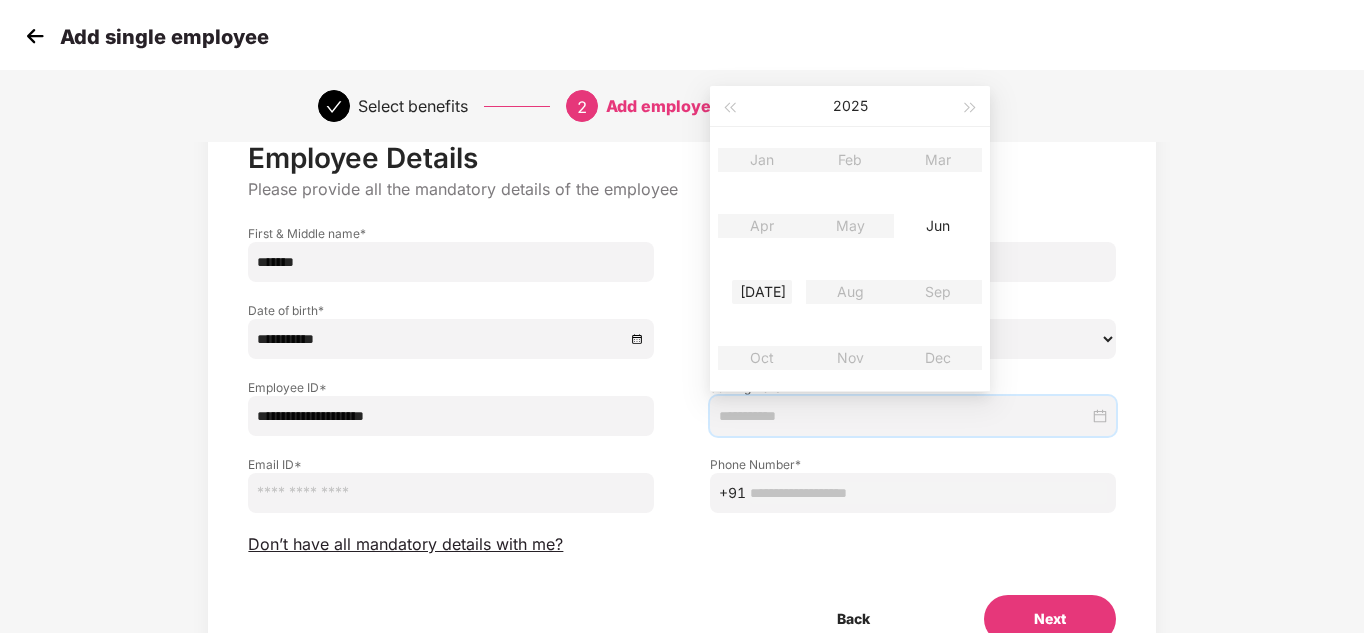 type on "**********" 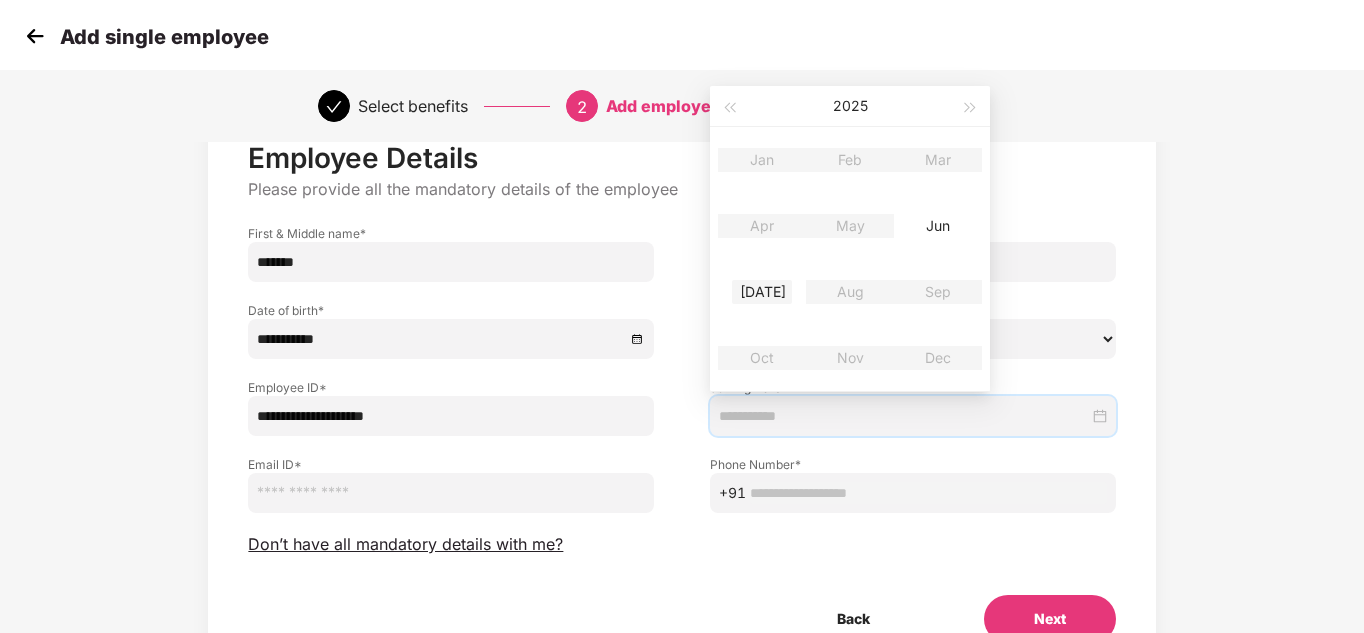 click on "[DATE]" at bounding box center [762, 292] 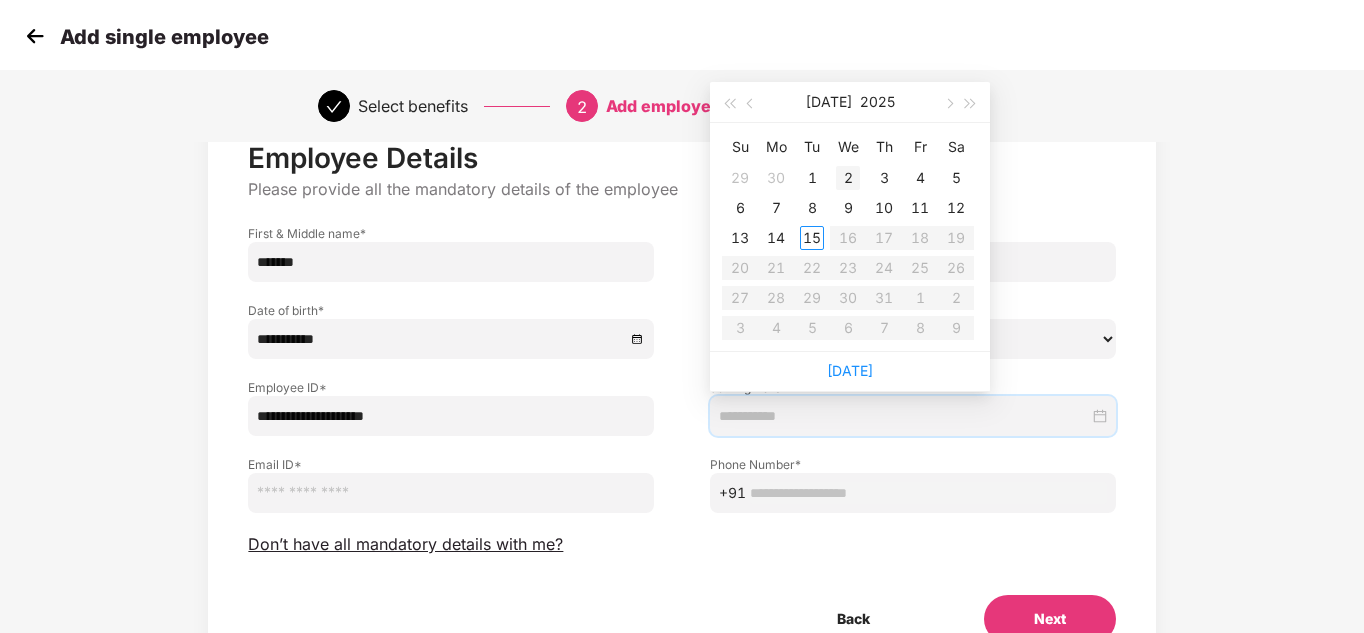 type on "**********" 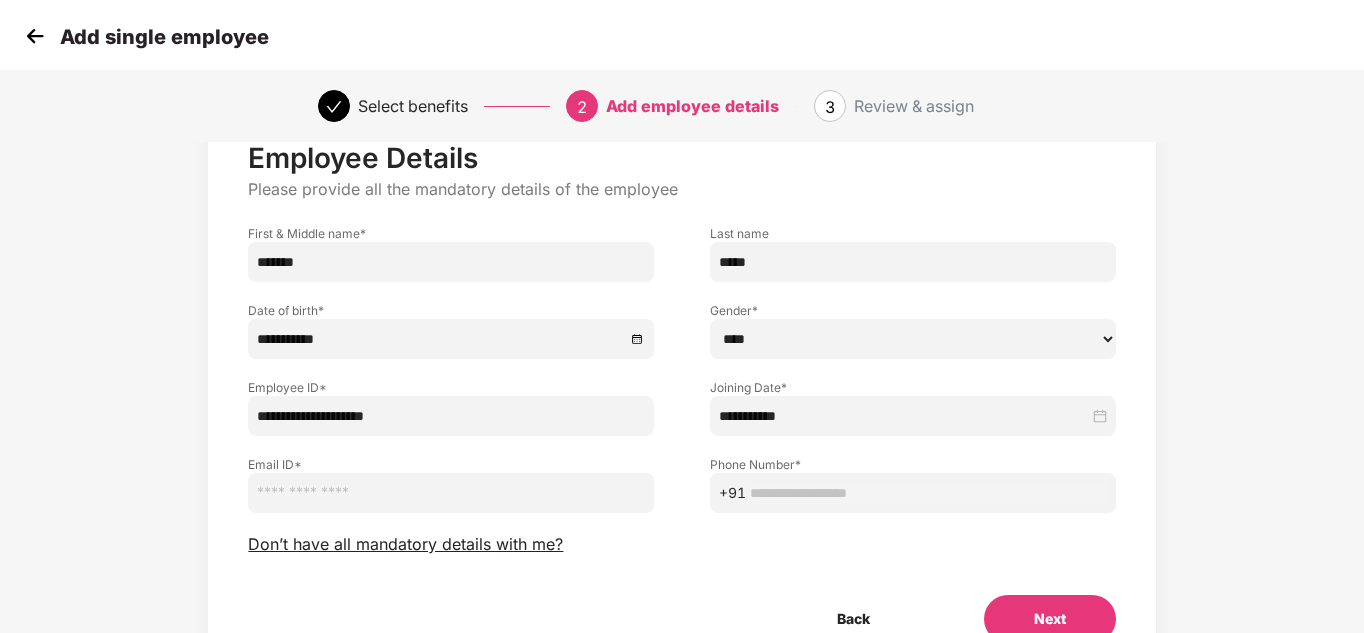 drag, startPoint x: 426, startPoint y: 419, endPoint x: 212, endPoint y: 425, distance: 214.08409 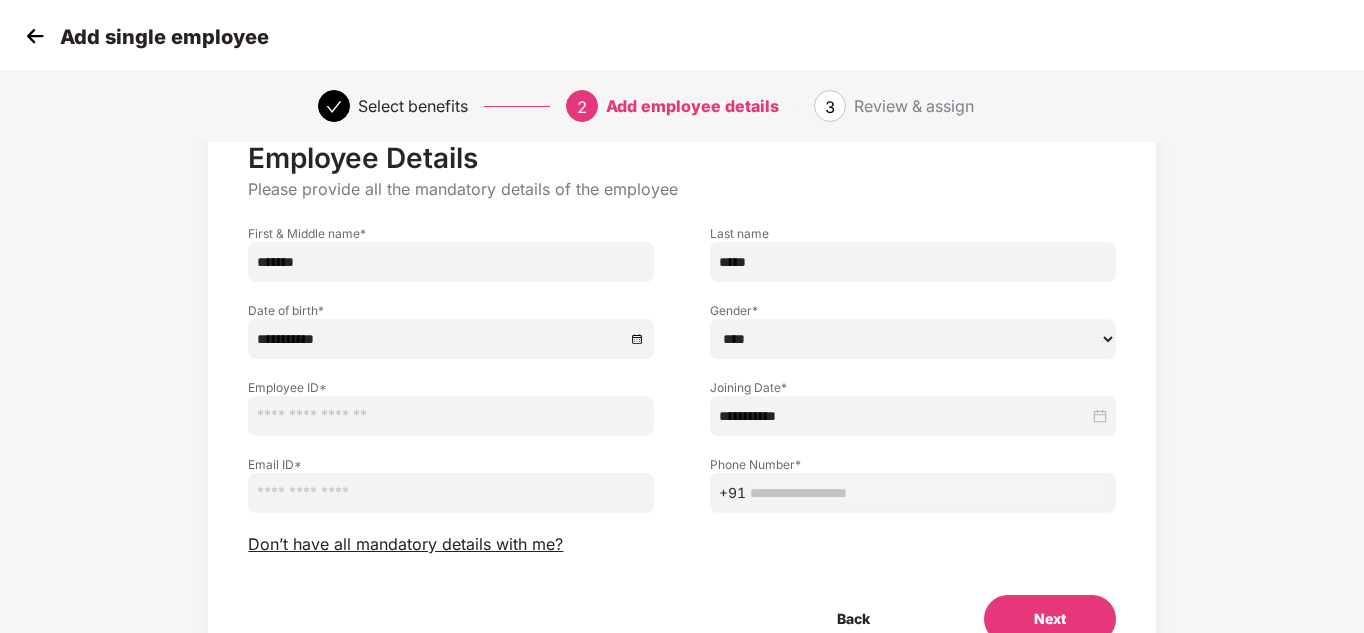 type 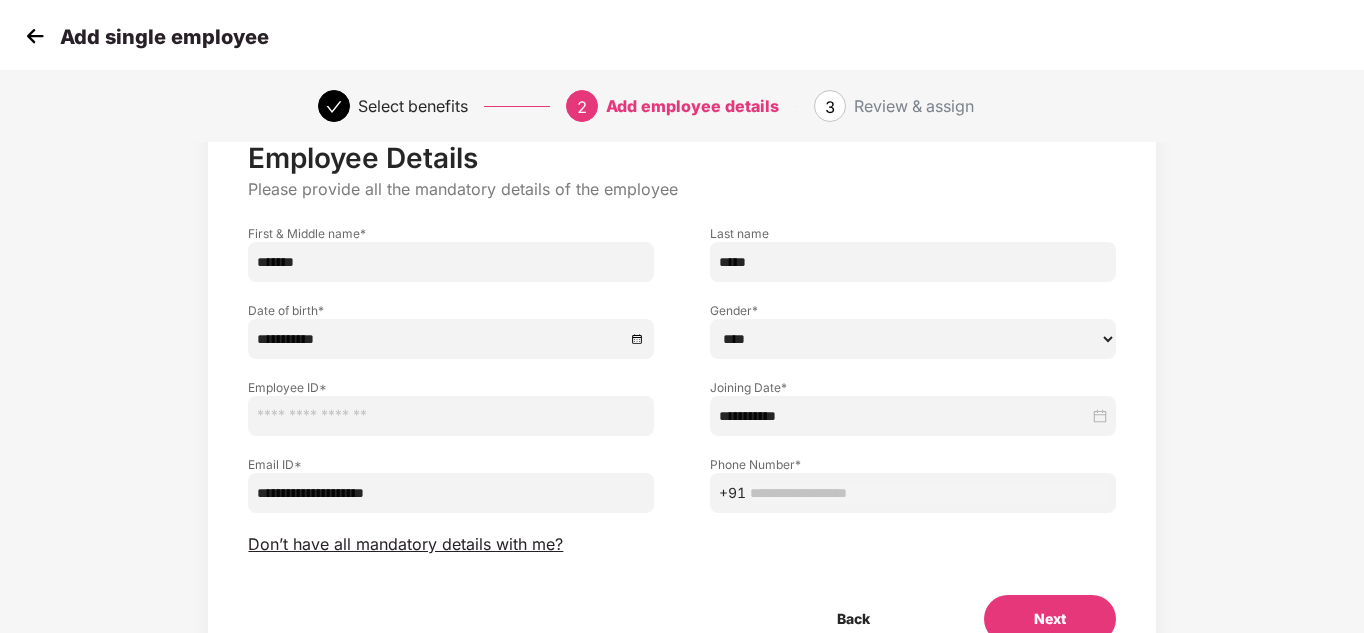 type on "**********" 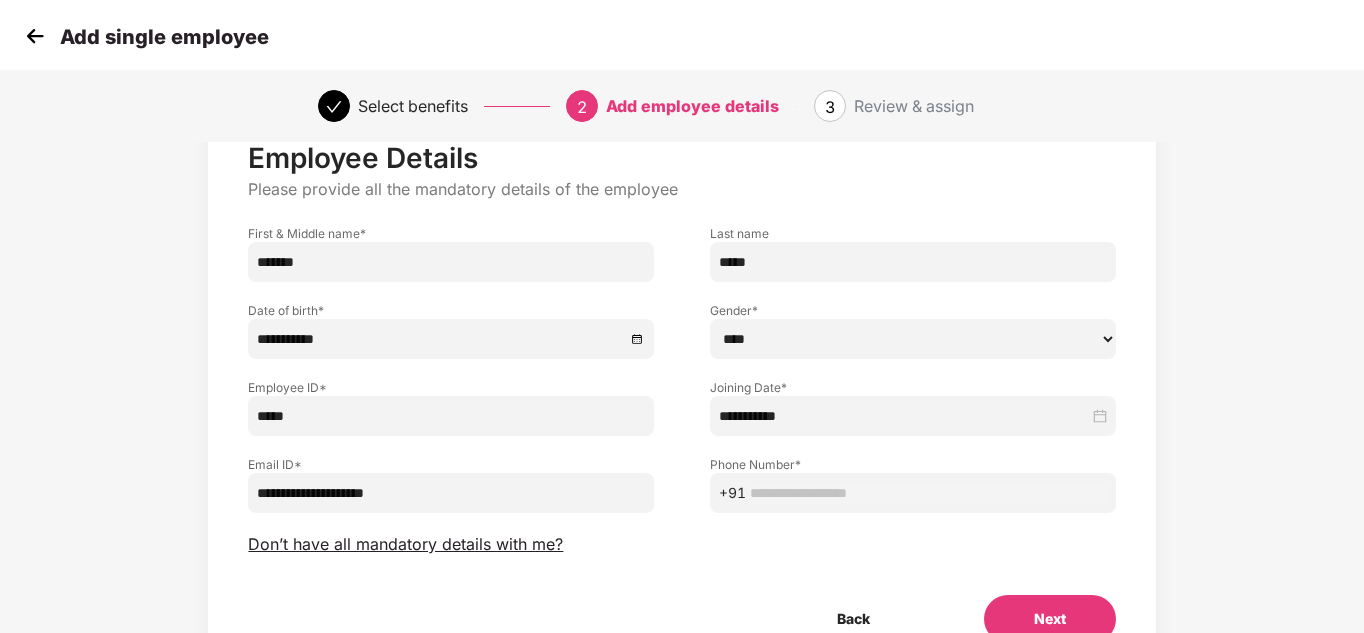type on "*****" 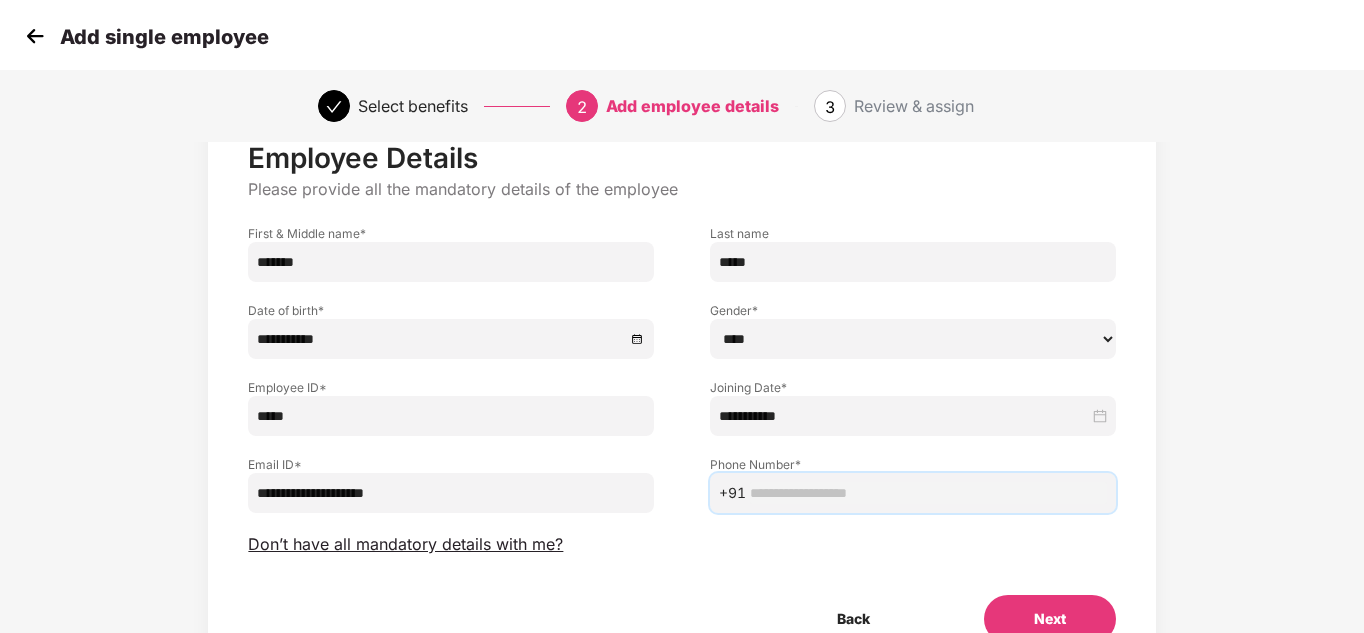 paste on "**********" 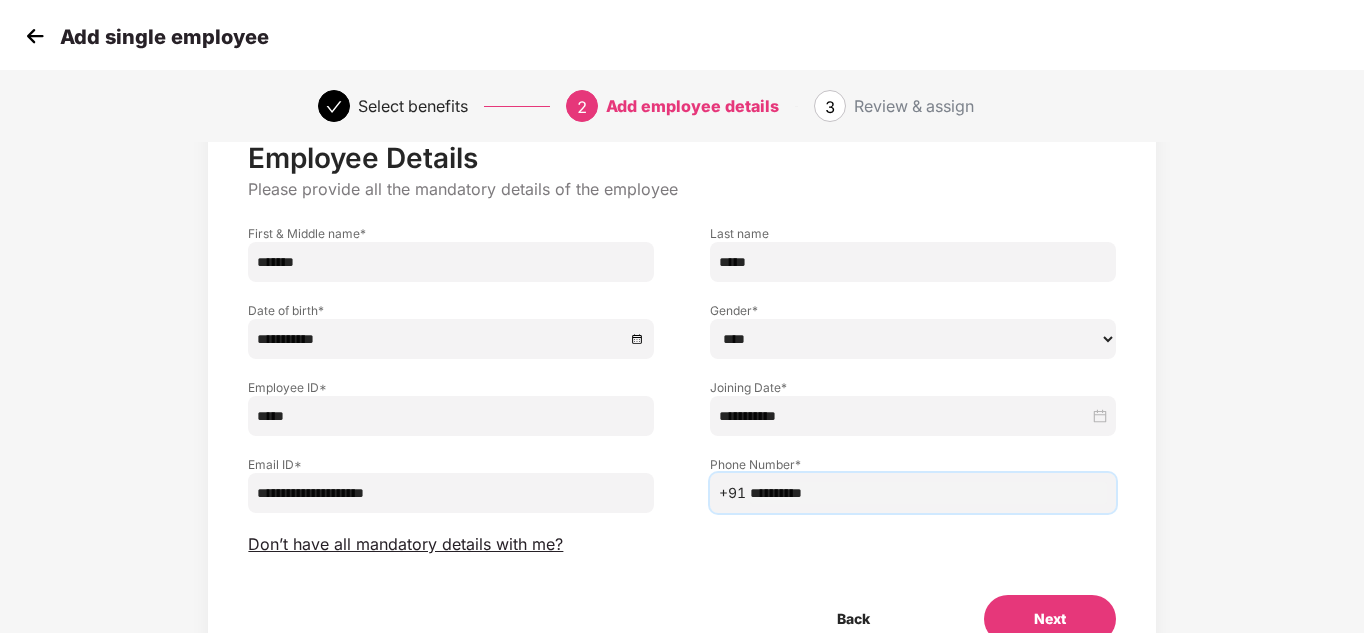 type on "**********" 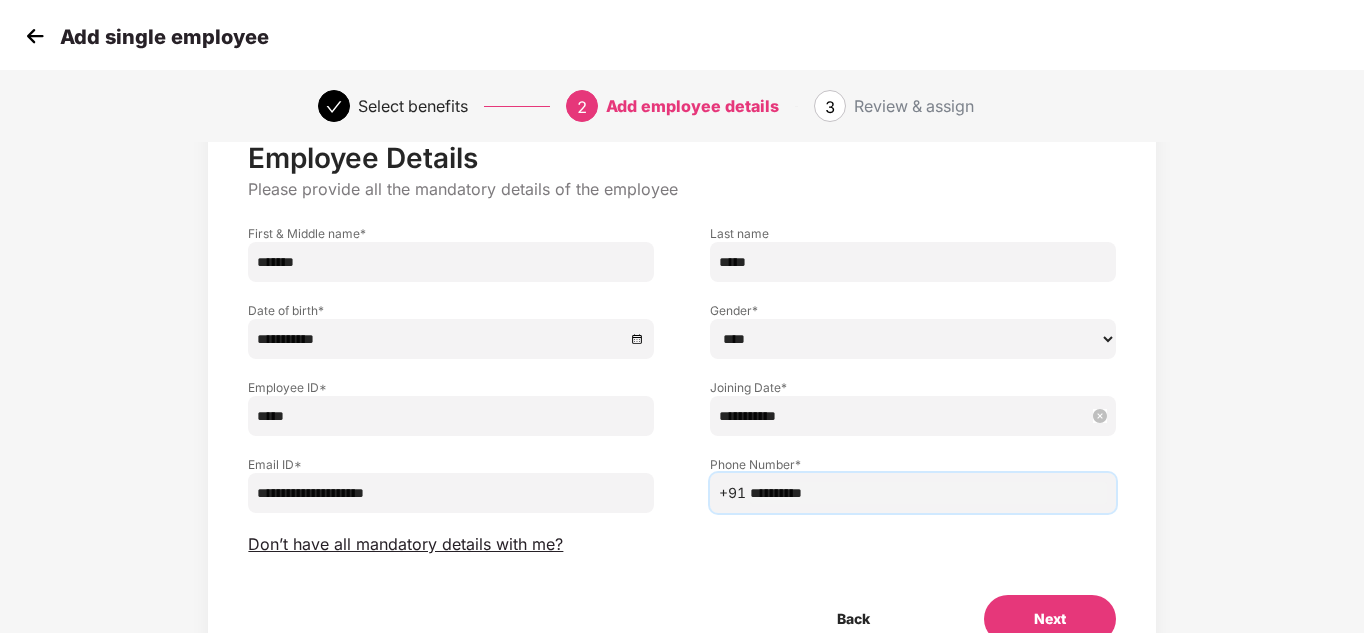 scroll, scrollTop: 168, scrollLeft: 0, axis: vertical 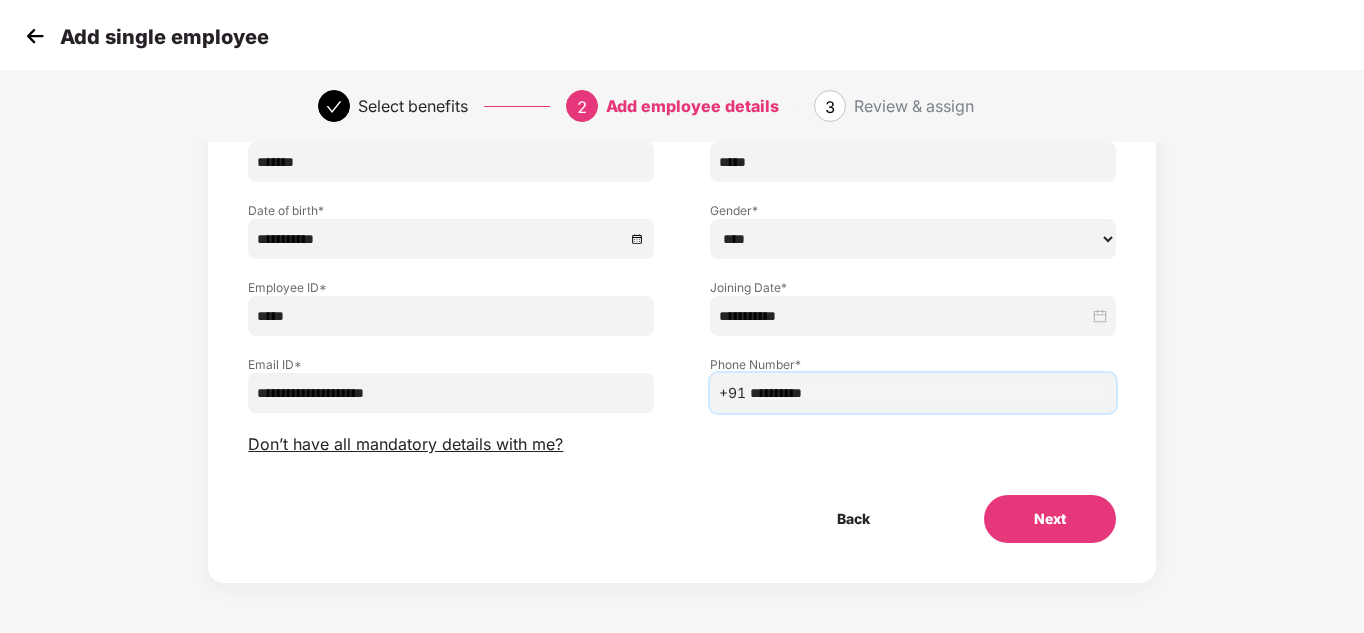 click on "Next" at bounding box center (1050, 519) 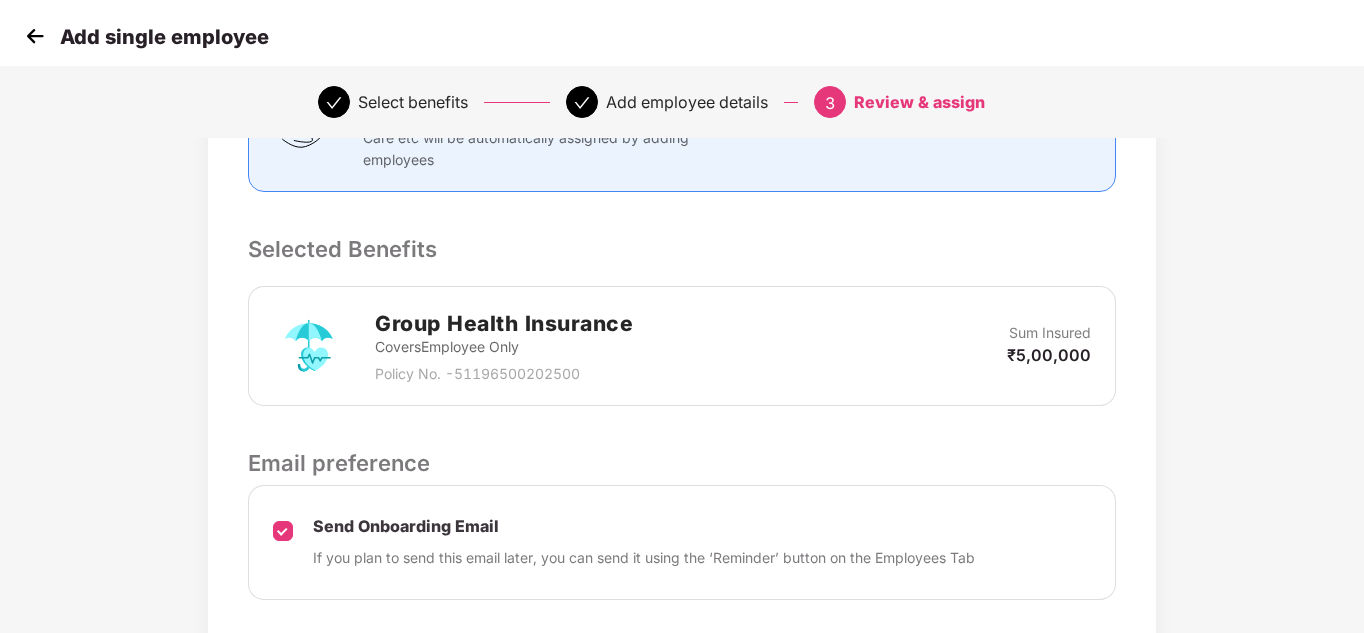 scroll, scrollTop: 614, scrollLeft: 0, axis: vertical 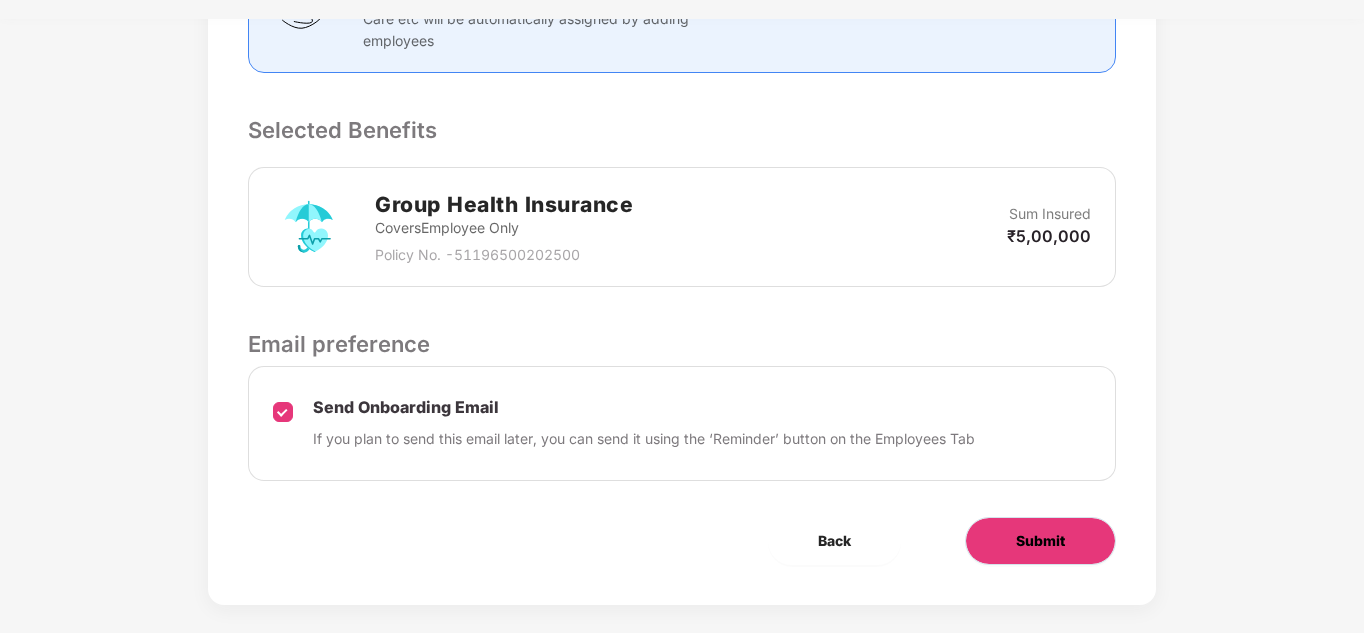 click on "Submit" at bounding box center [1040, 541] 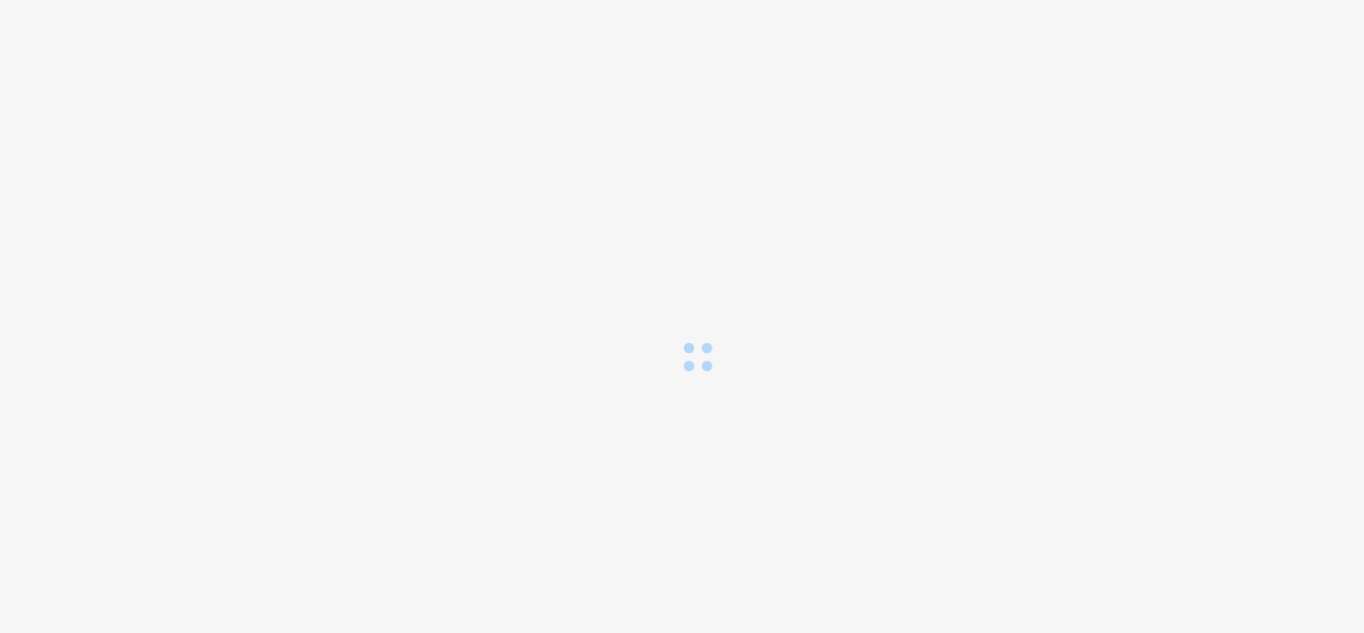 scroll, scrollTop: 0, scrollLeft: 0, axis: both 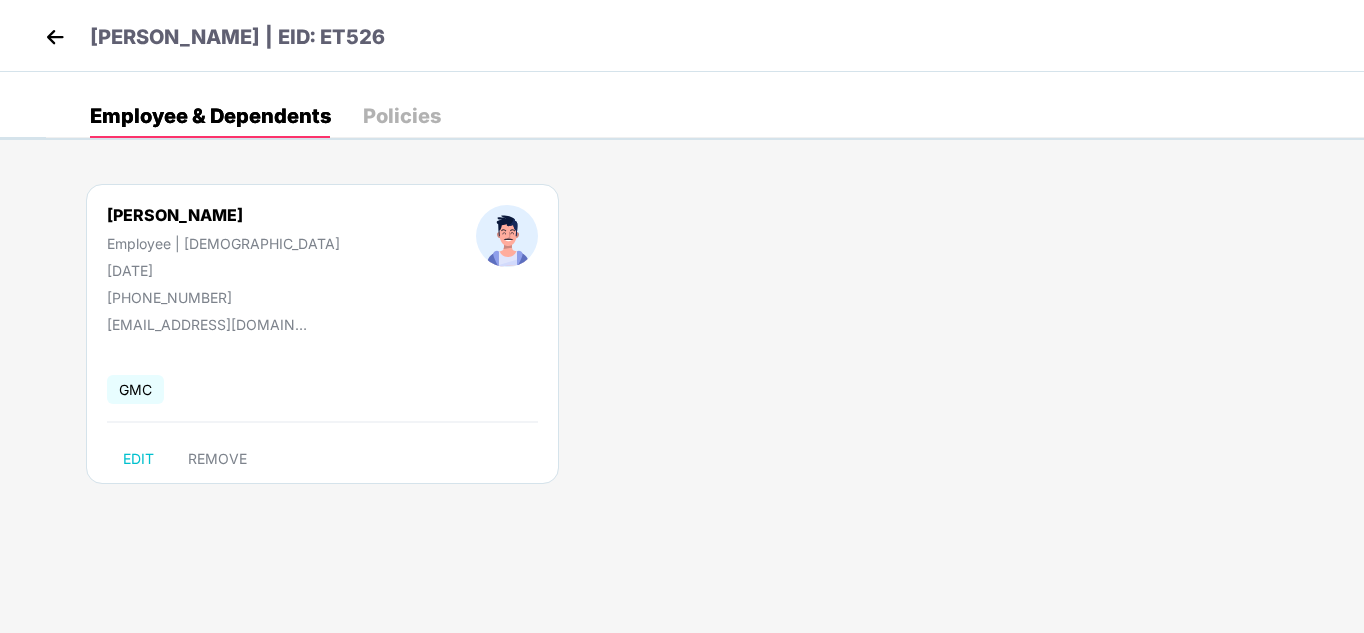 click at bounding box center (55, 37) 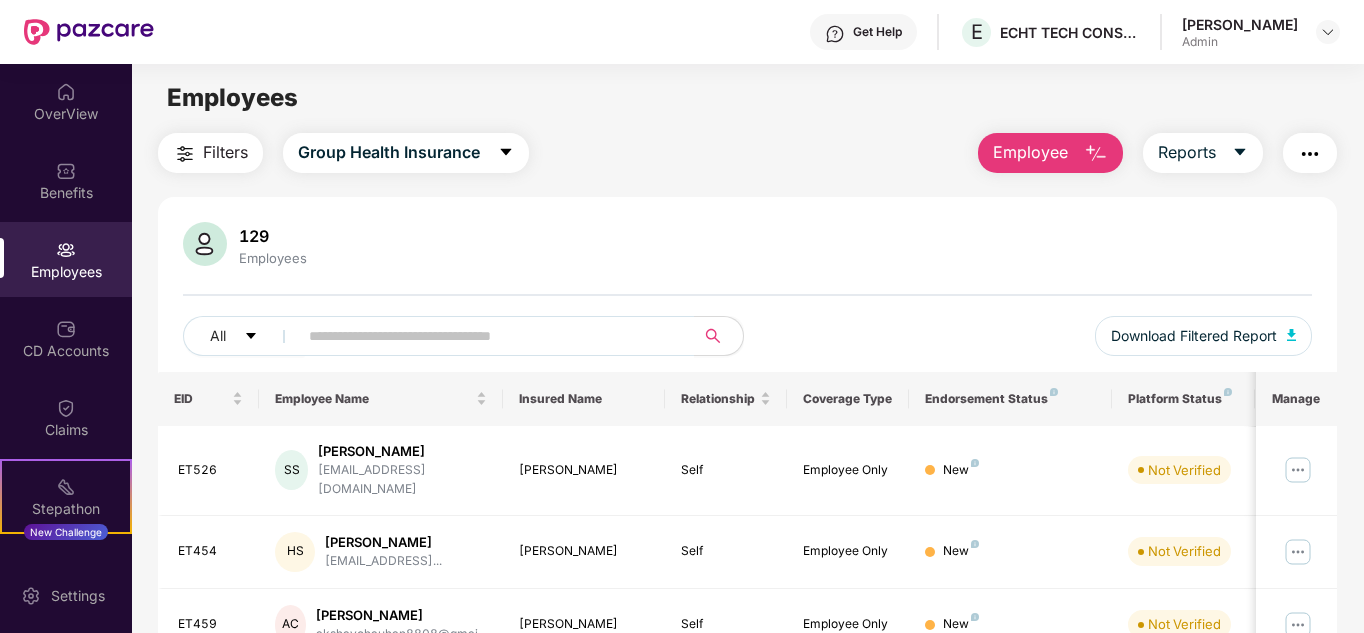 scroll, scrollTop: 0, scrollLeft: 0, axis: both 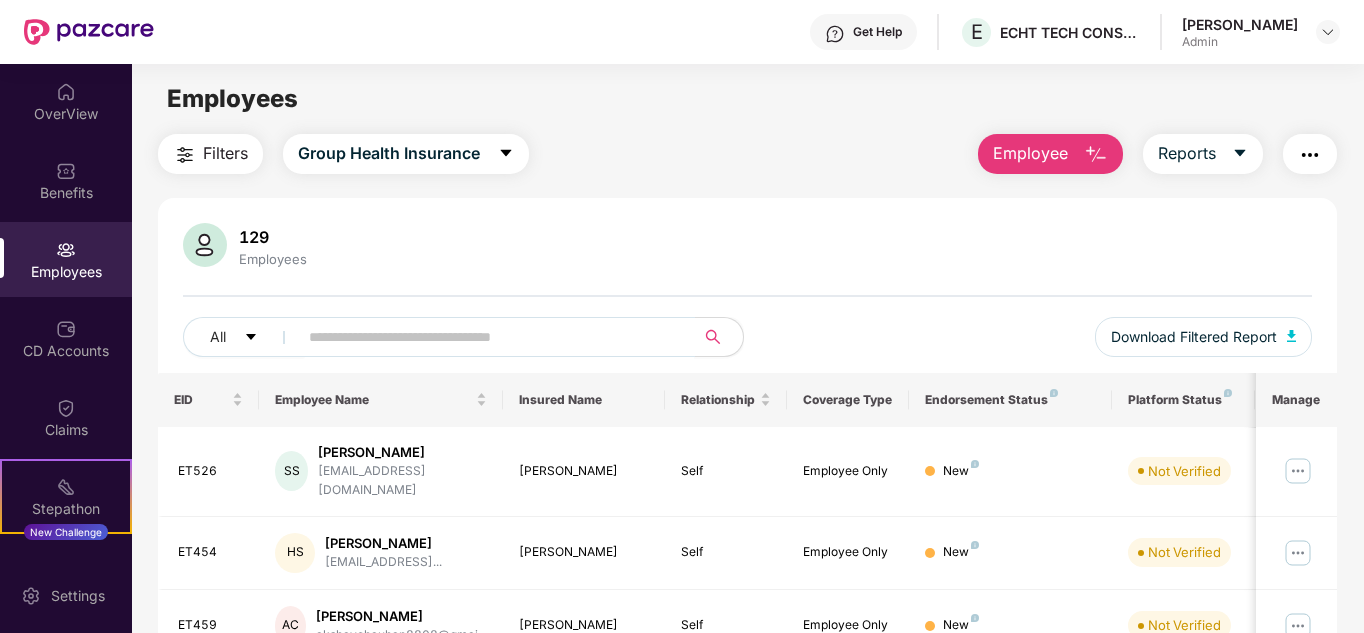 click at bounding box center [490, 337] 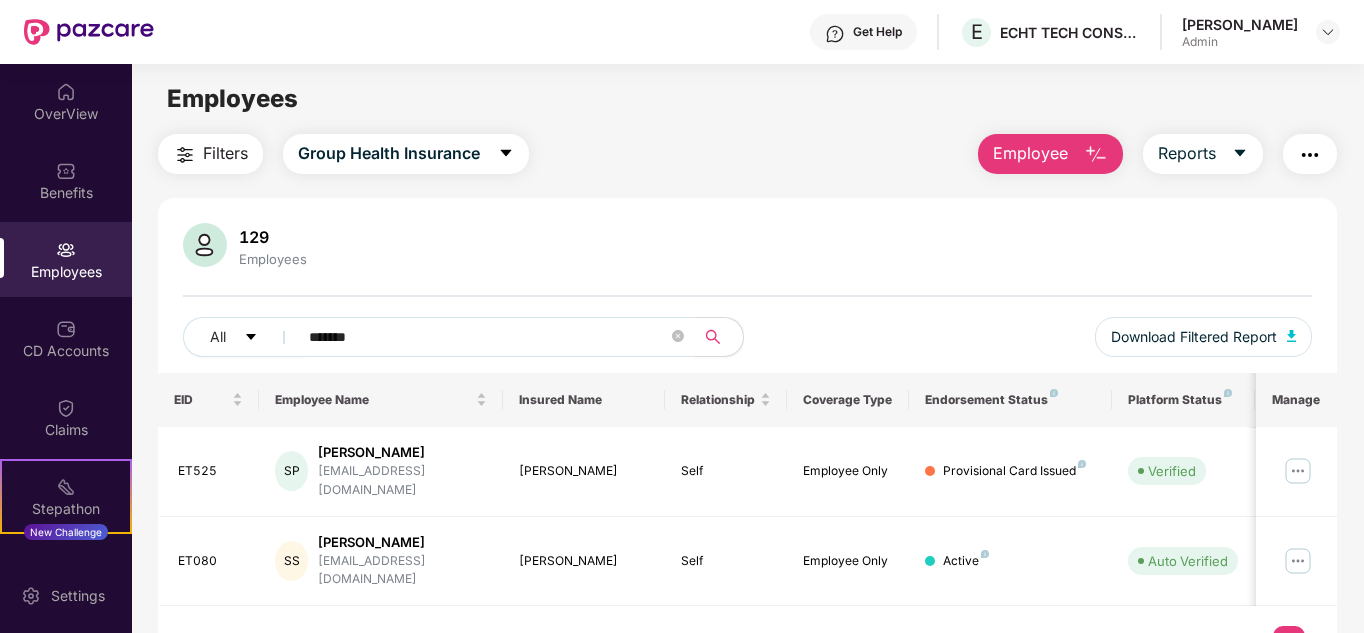 type on "*******" 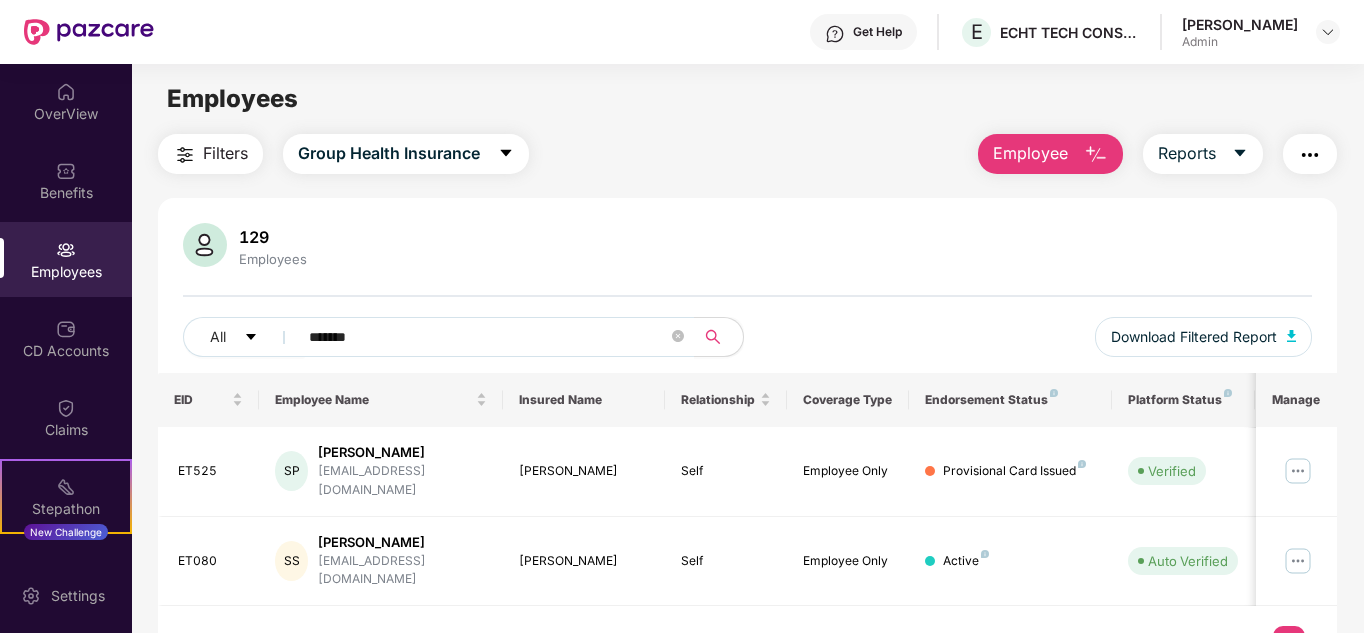 click at bounding box center (66, 250) 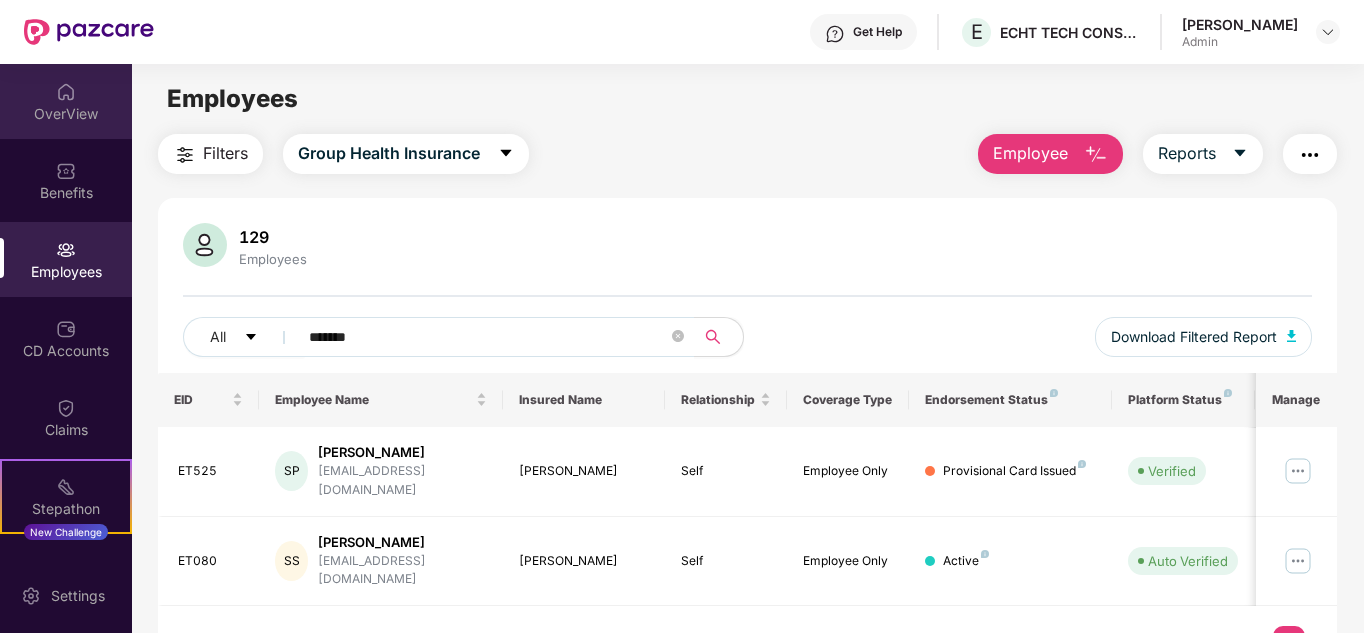 click at bounding box center [66, 92] 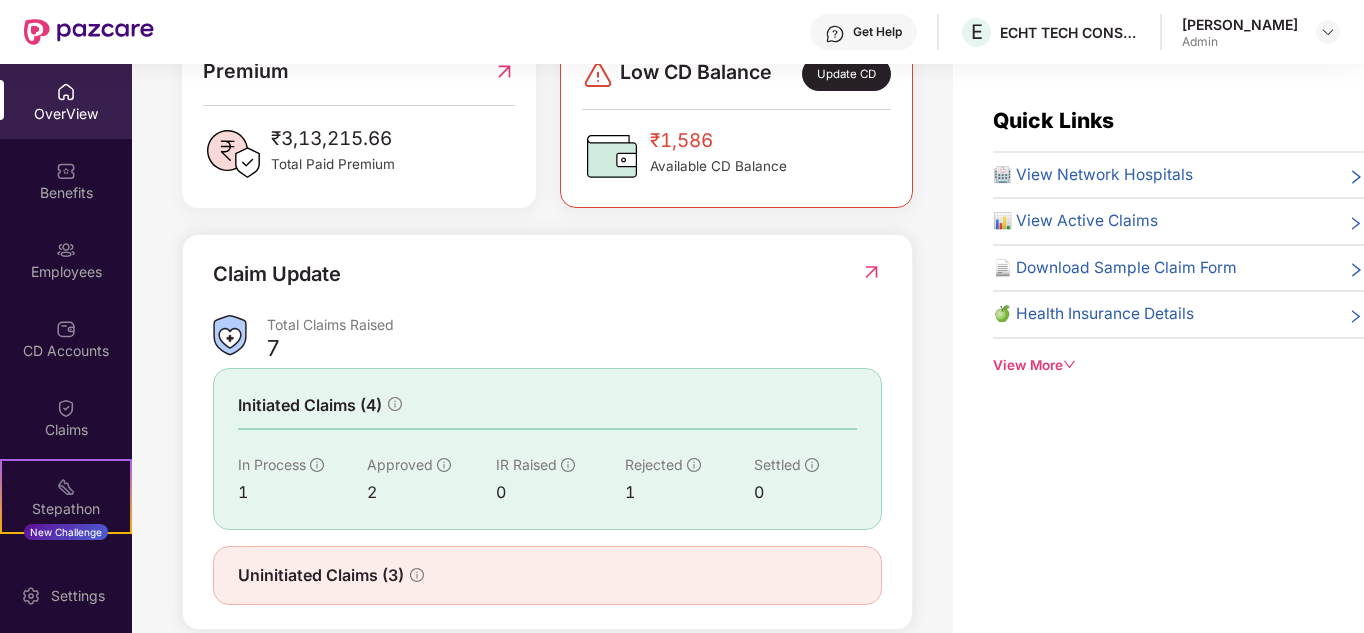 scroll, scrollTop: 592, scrollLeft: 0, axis: vertical 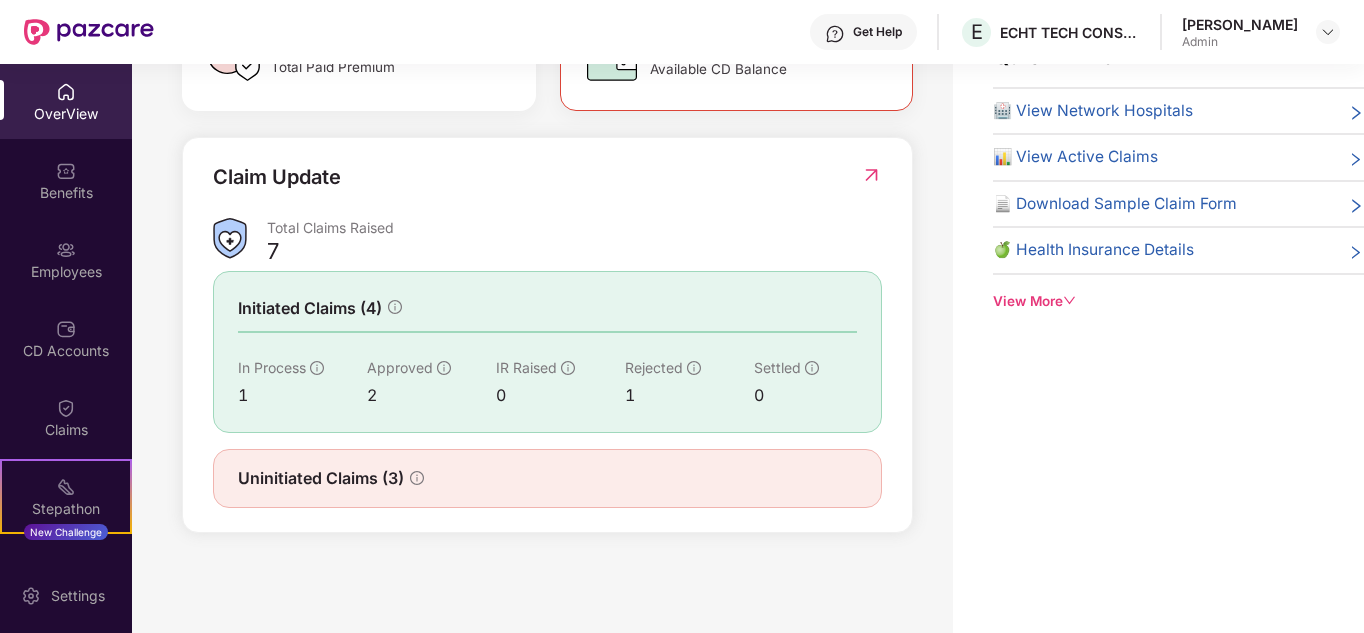 click on "Rejected" at bounding box center (654, 367) 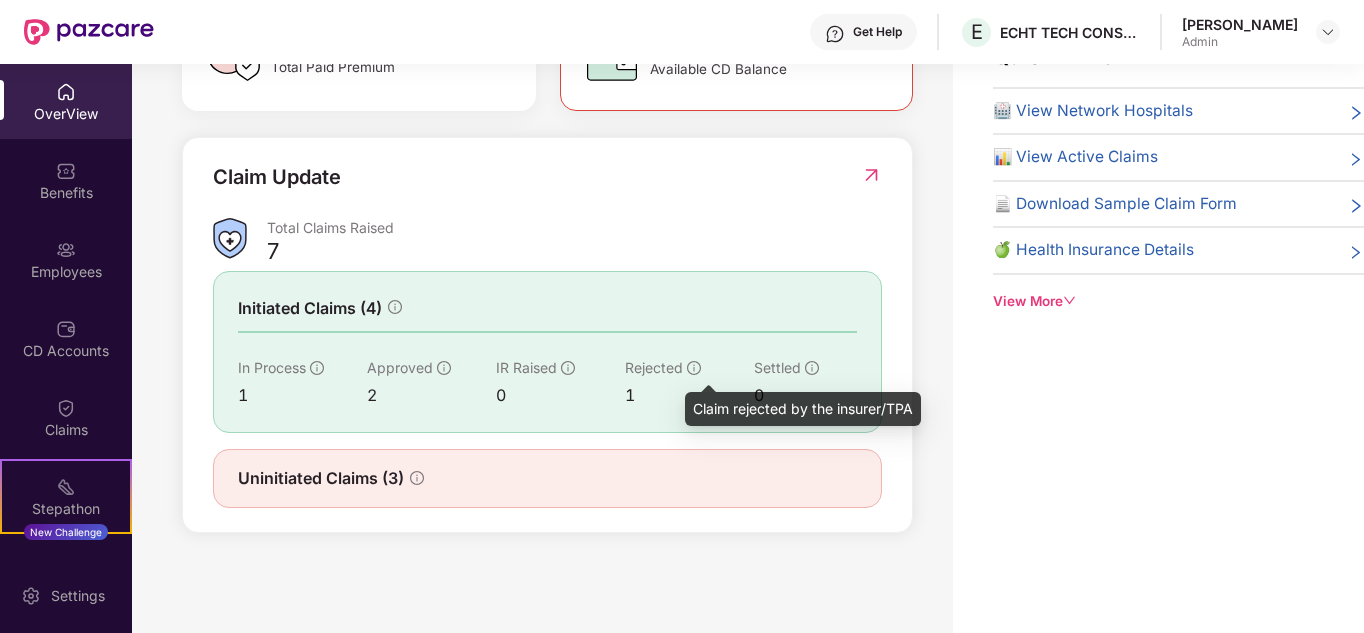 click 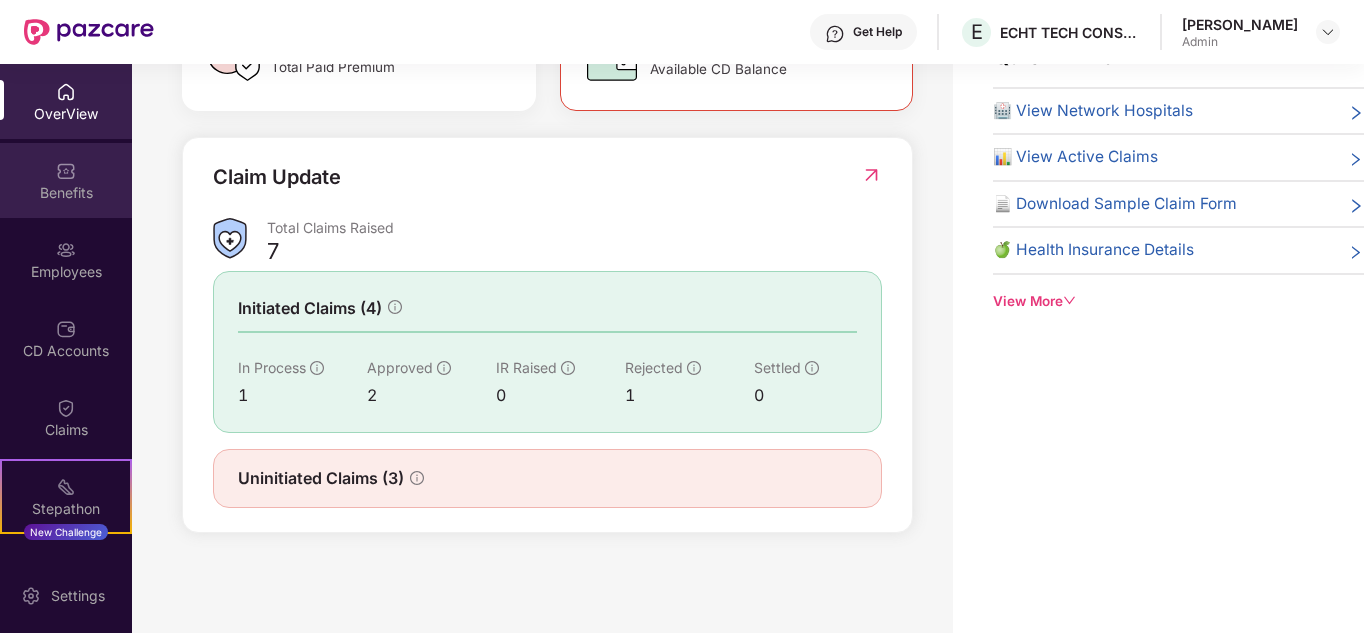 click at bounding box center (66, 171) 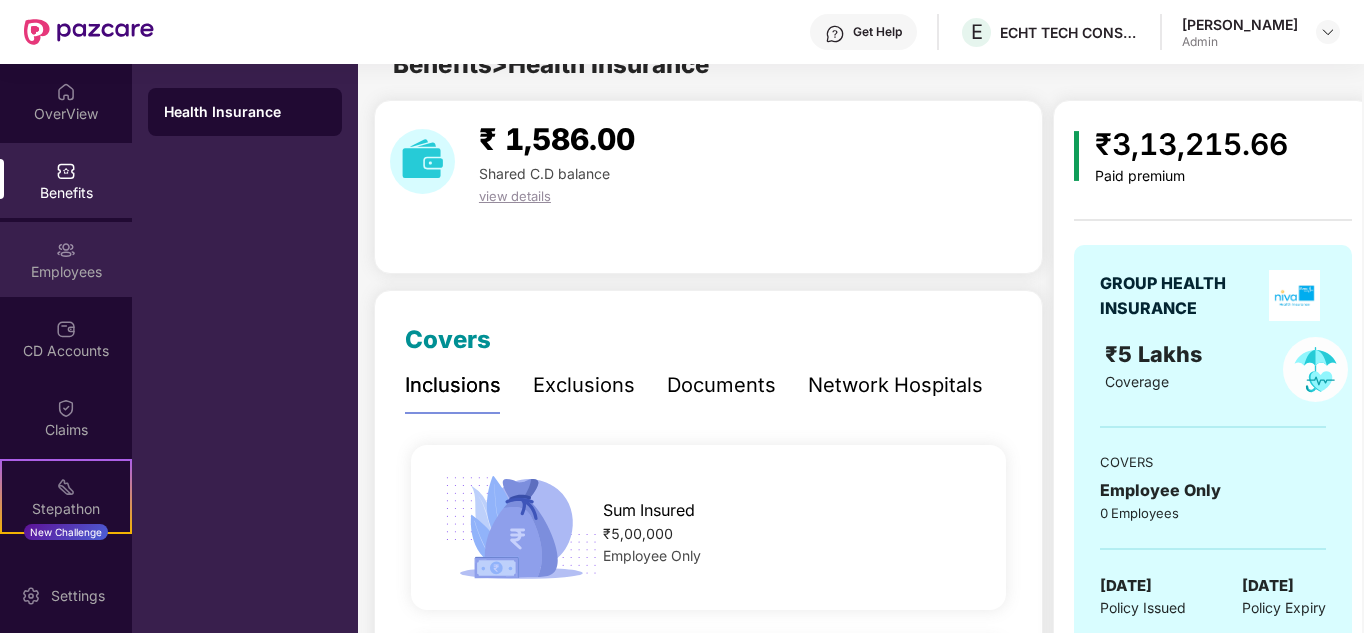 scroll, scrollTop: 64, scrollLeft: 0, axis: vertical 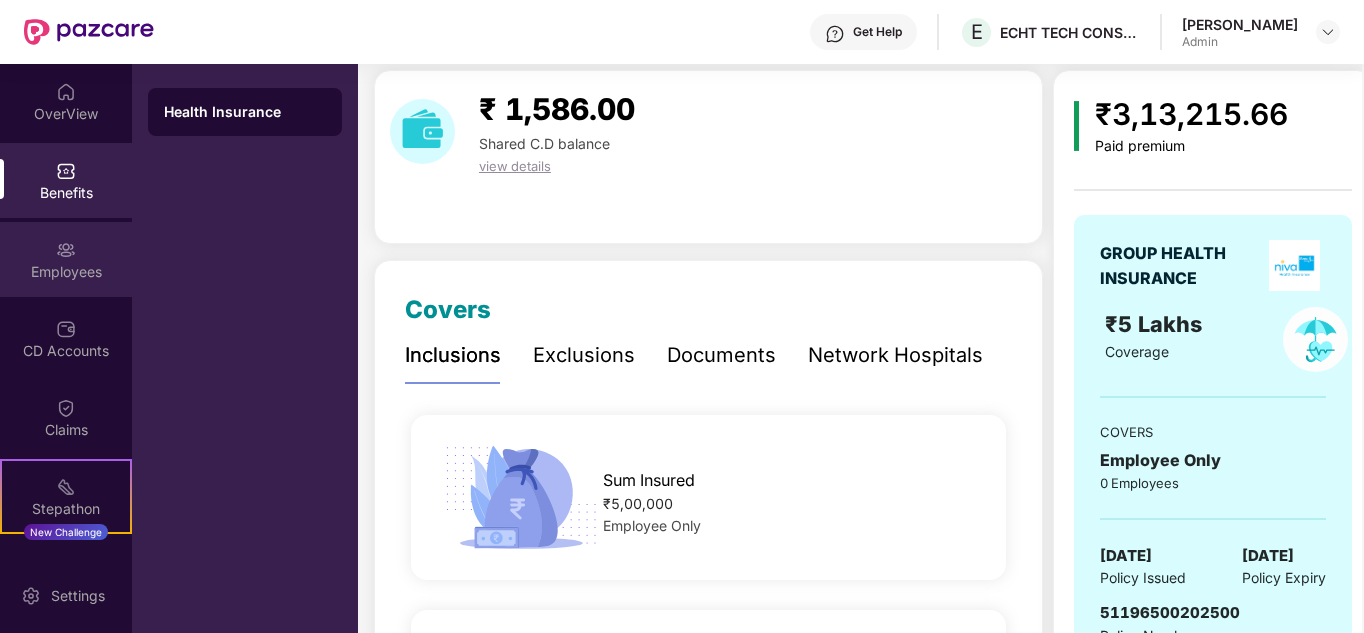 click at bounding box center (66, 250) 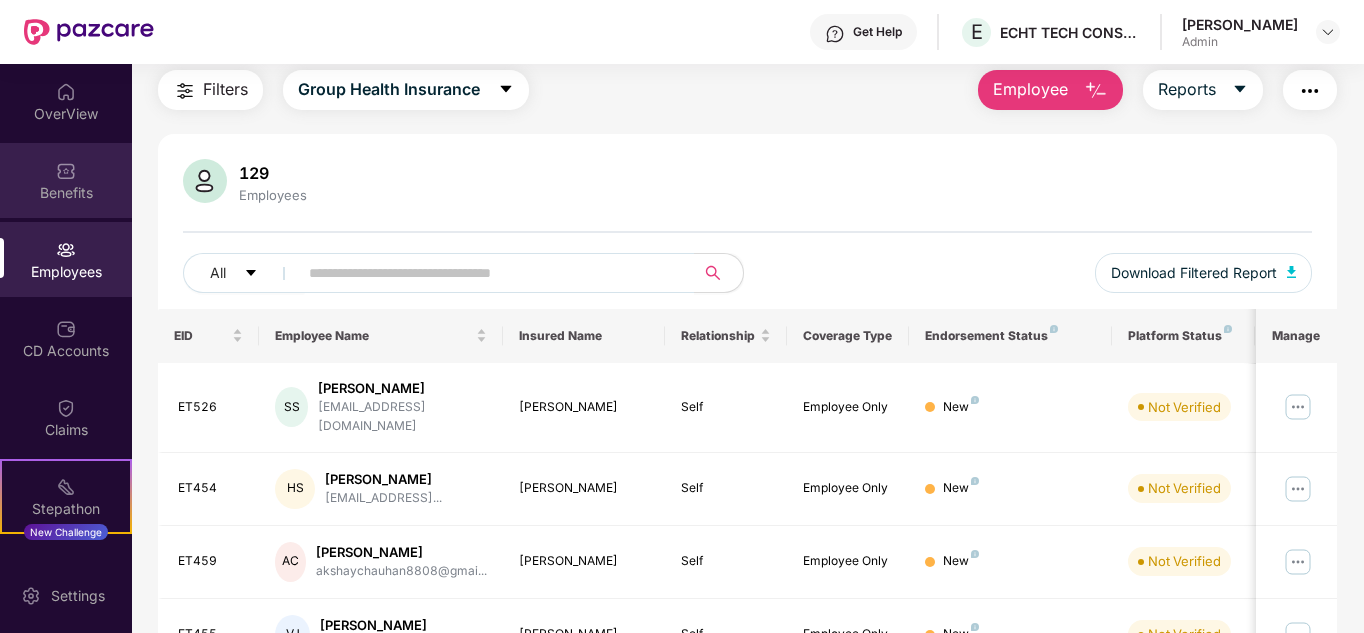 click on "Benefits" at bounding box center (66, 193) 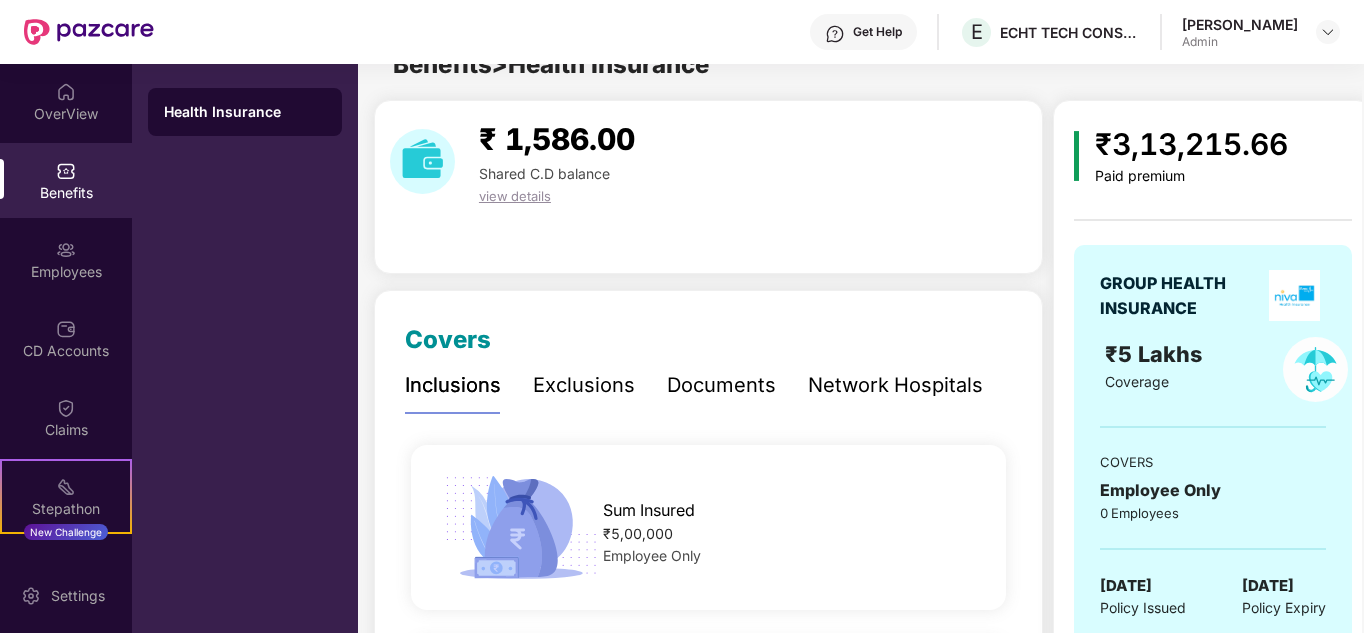 scroll, scrollTop: 64, scrollLeft: 0, axis: vertical 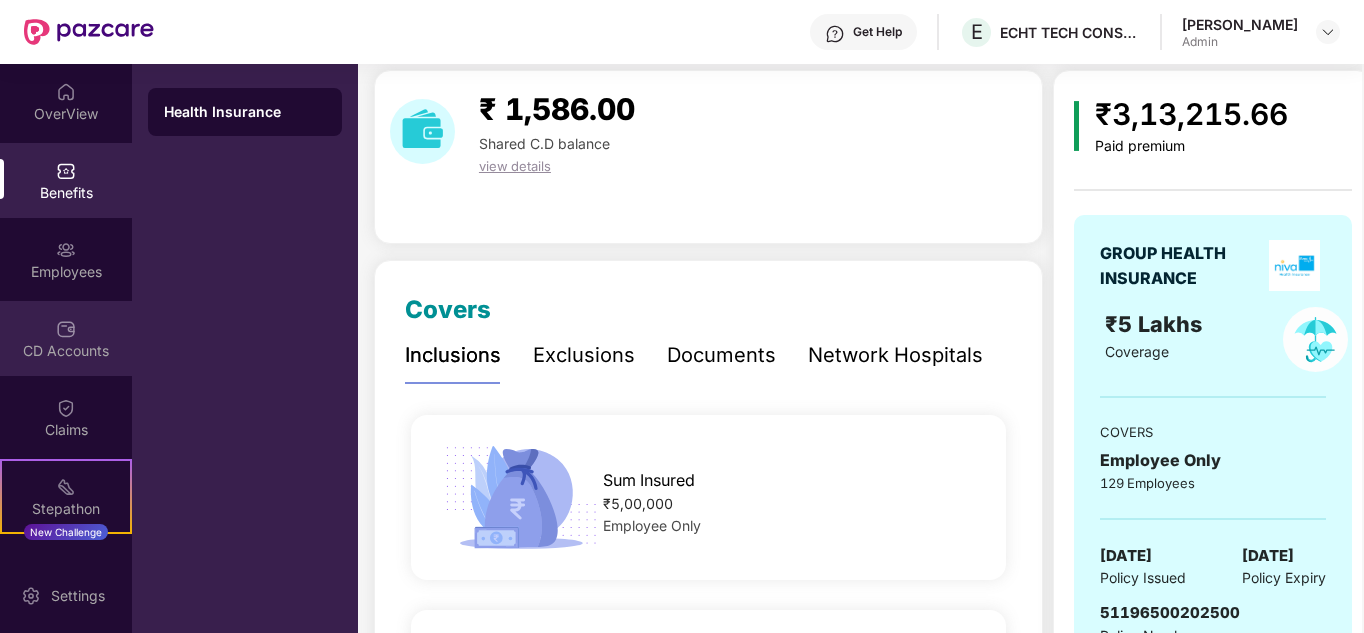 click on "CD Accounts" at bounding box center (66, 338) 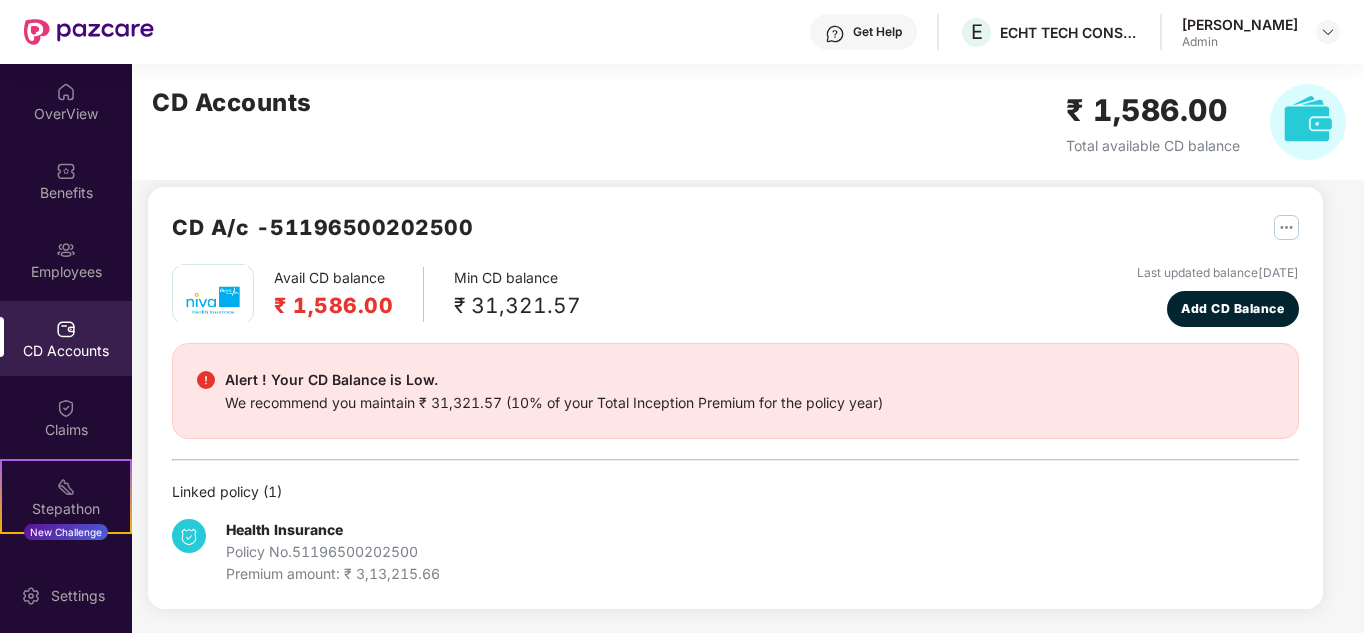 scroll, scrollTop: 17, scrollLeft: 0, axis: vertical 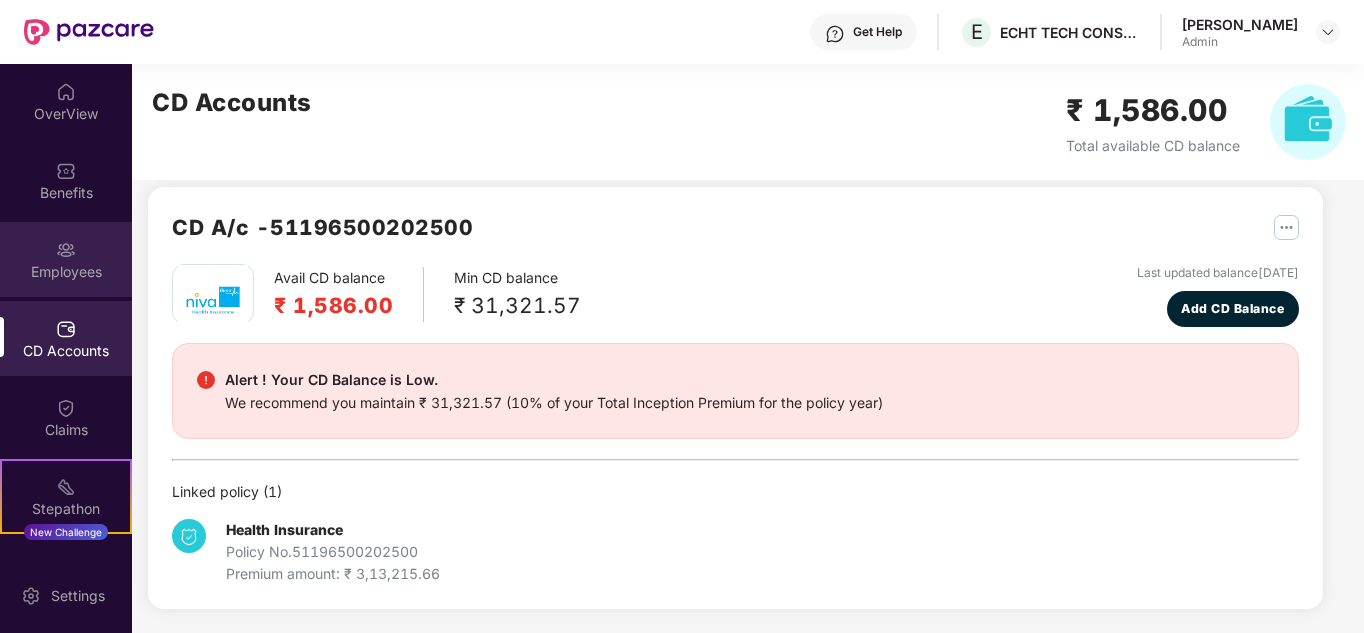 click at bounding box center [66, 250] 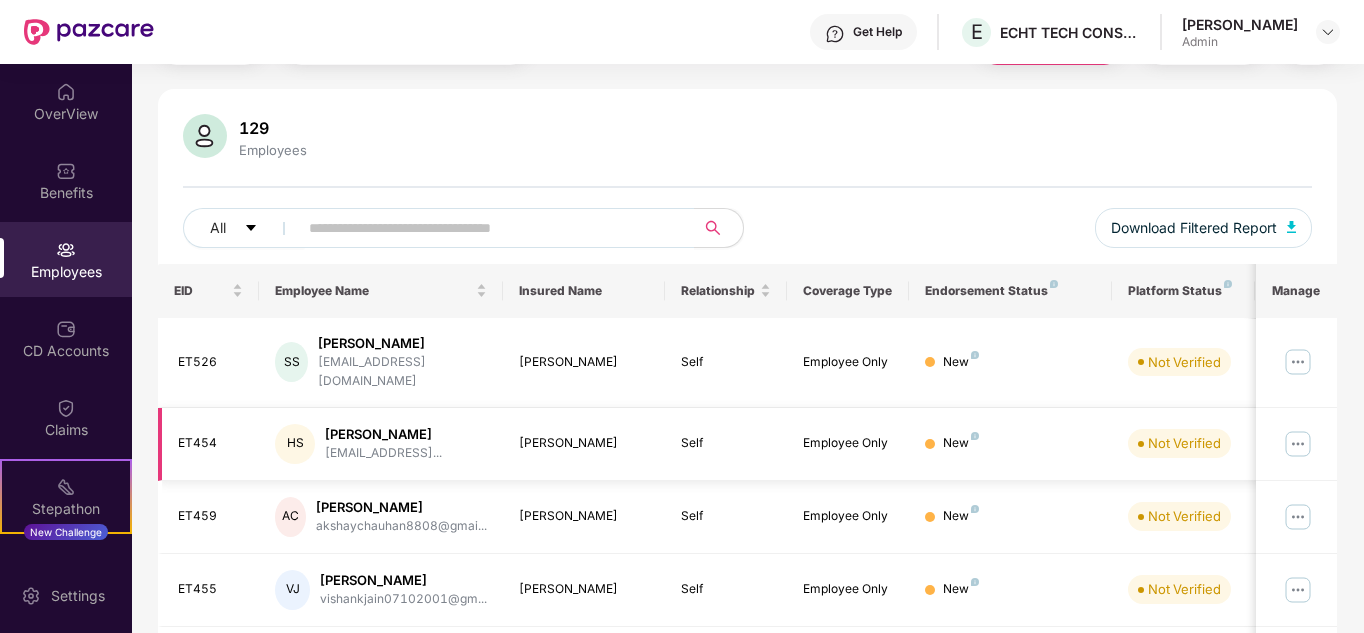 scroll, scrollTop: 96, scrollLeft: 0, axis: vertical 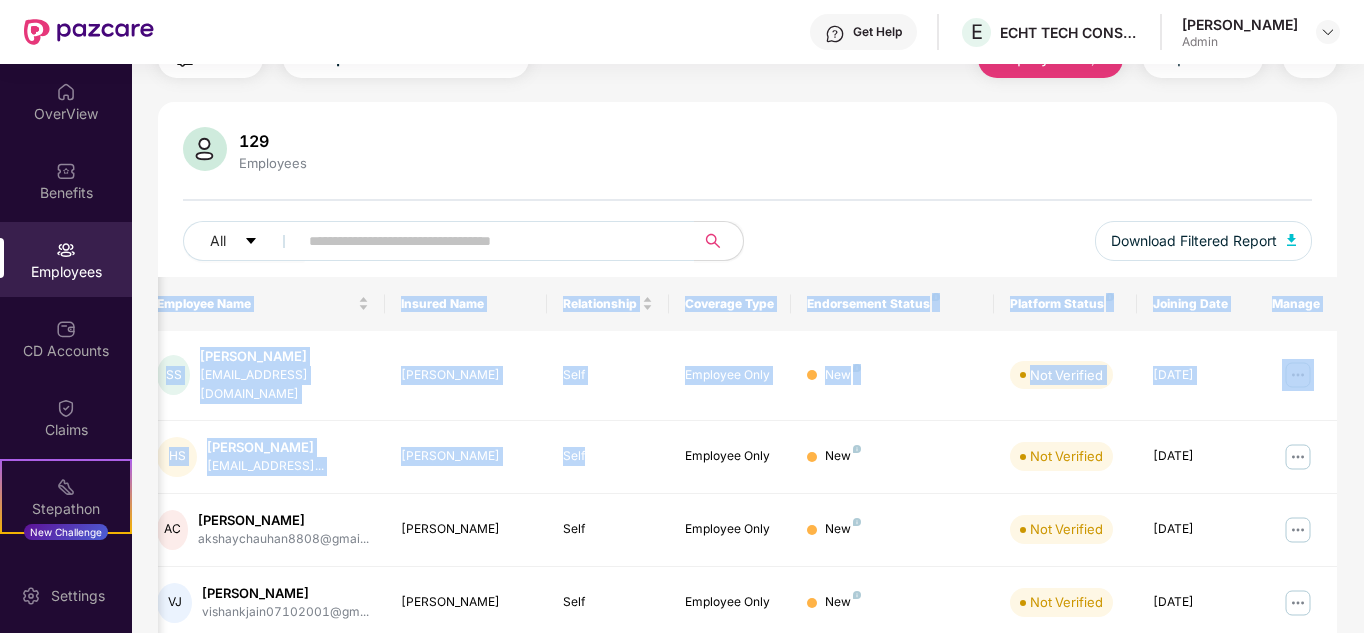 drag, startPoint x: 774, startPoint y: 470, endPoint x: 1365, endPoint y: 141, distance: 676.40375 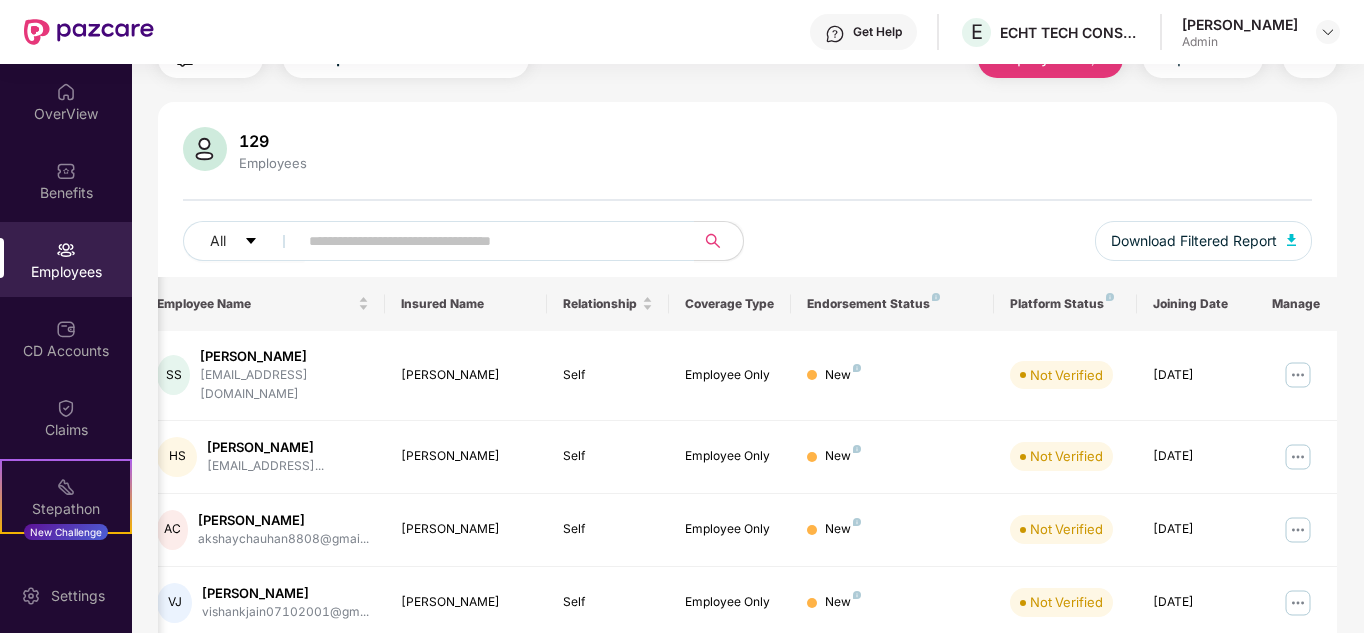click on "129 Employees" at bounding box center [748, 151] 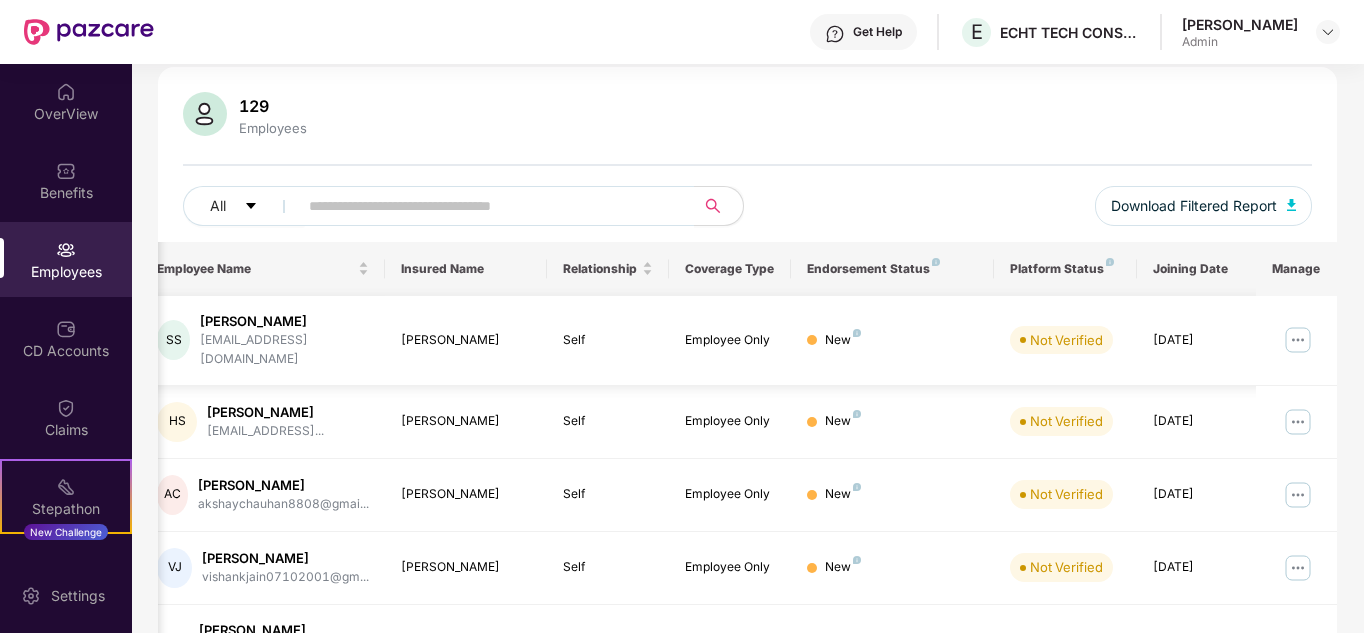 scroll, scrollTop: 0, scrollLeft: 0, axis: both 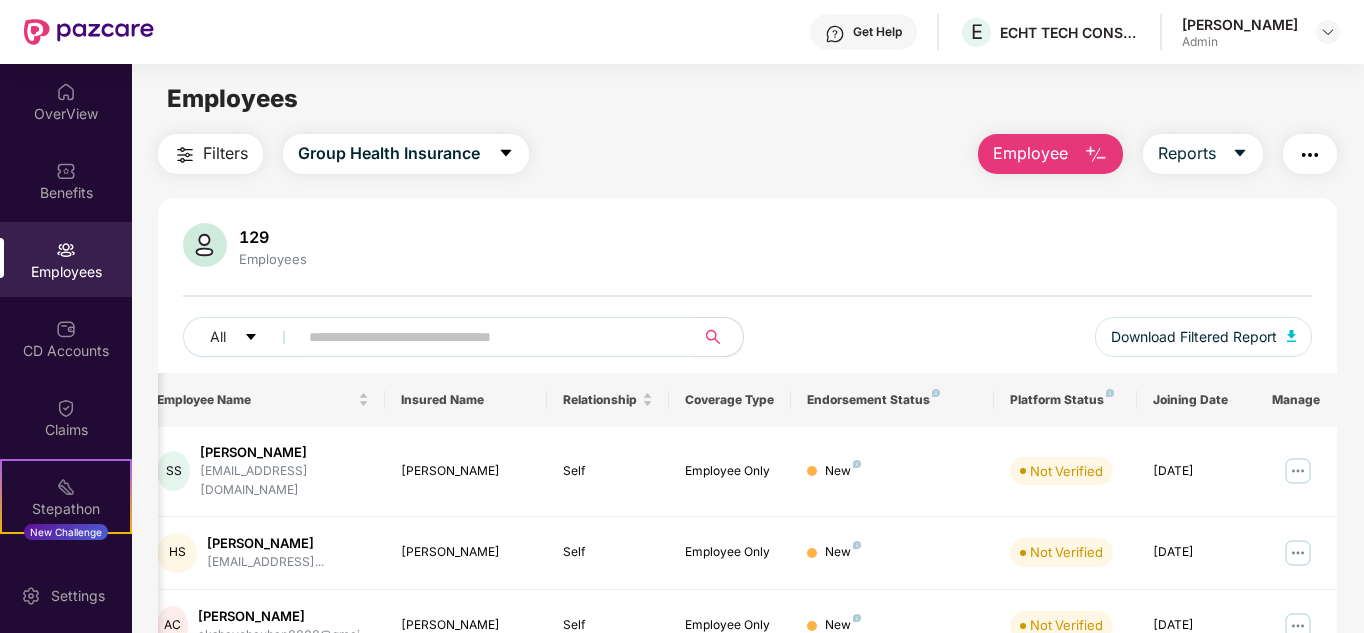 click on "129 Employees" at bounding box center [748, 247] 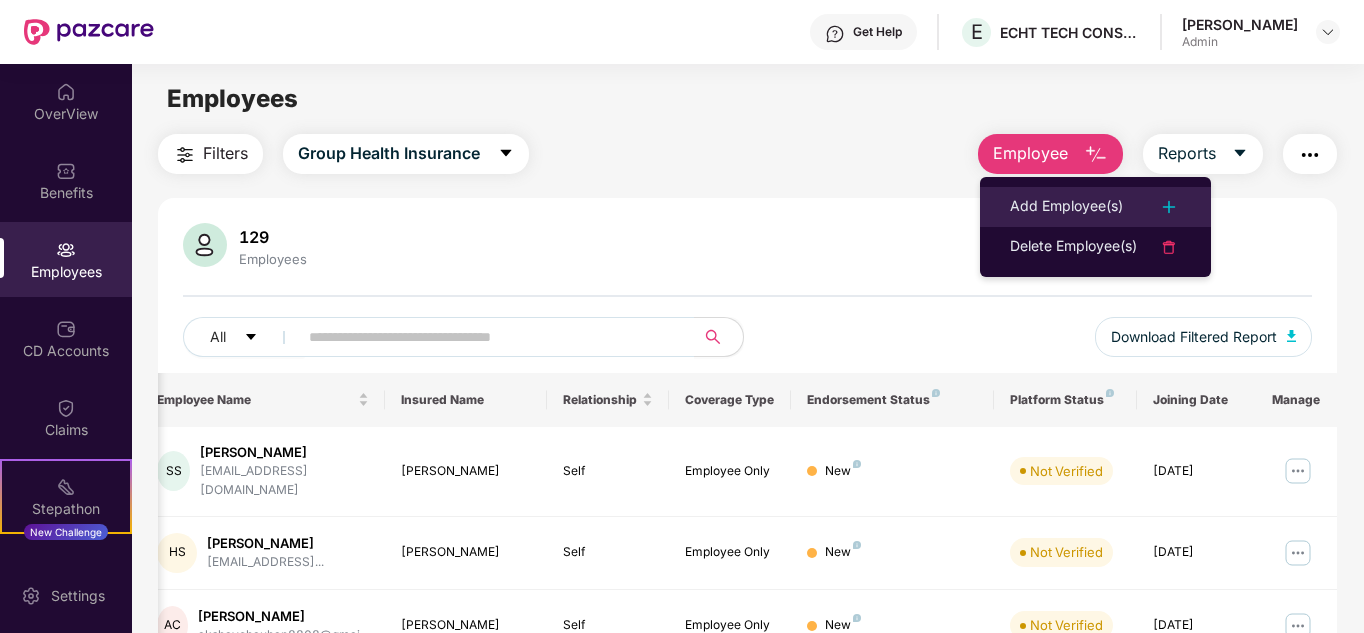 click on "Add Employee(s)" at bounding box center [1066, 207] 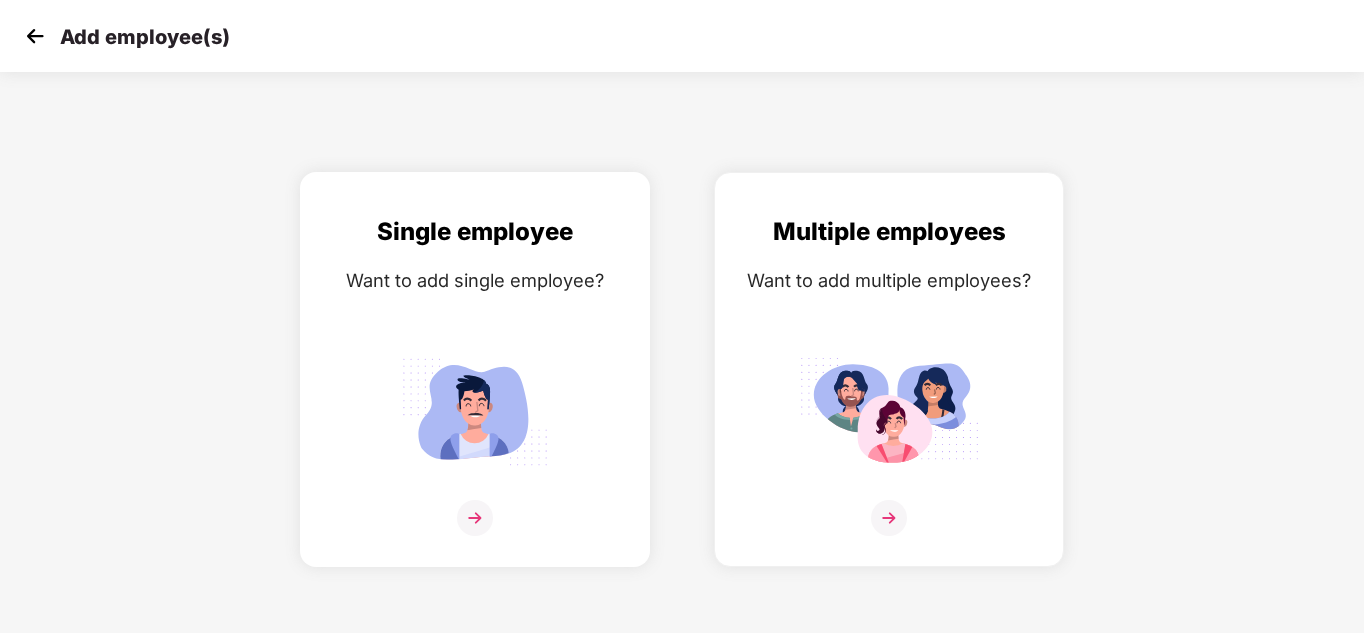 click at bounding box center (475, 518) 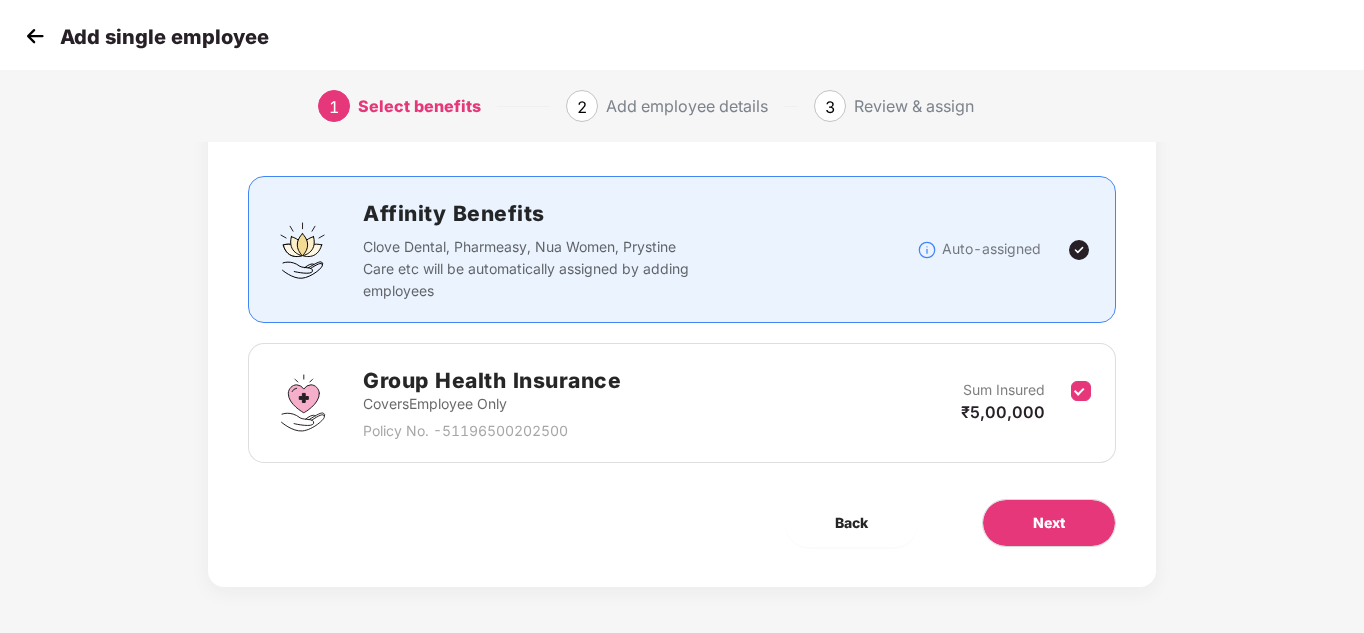 scroll, scrollTop: 106, scrollLeft: 0, axis: vertical 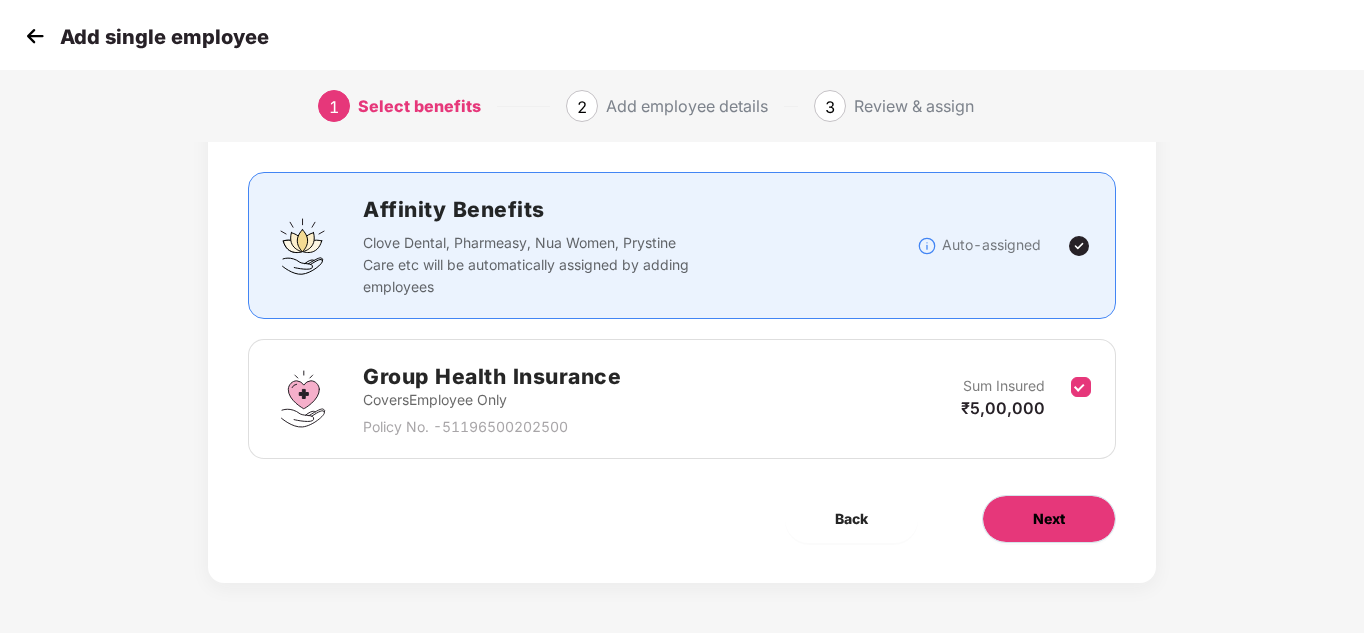 click on "Next" at bounding box center (1049, 519) 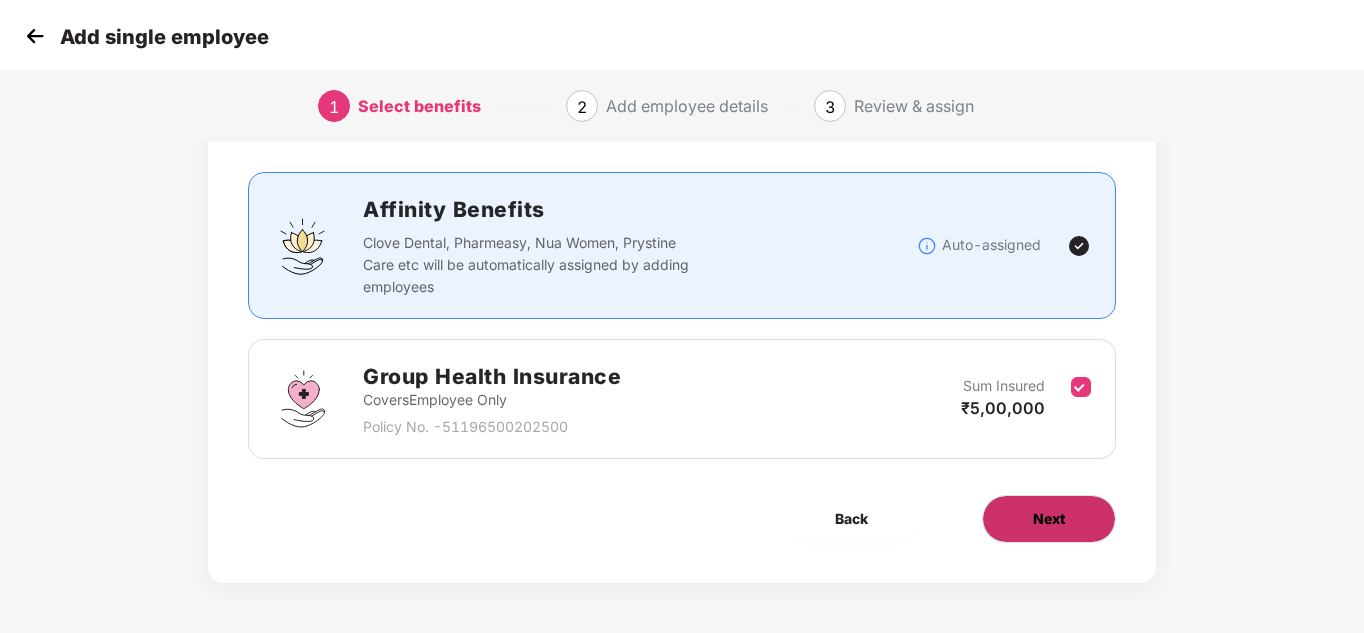 scroll, scrollTop: 0, scrollLeft: 0, axis: both 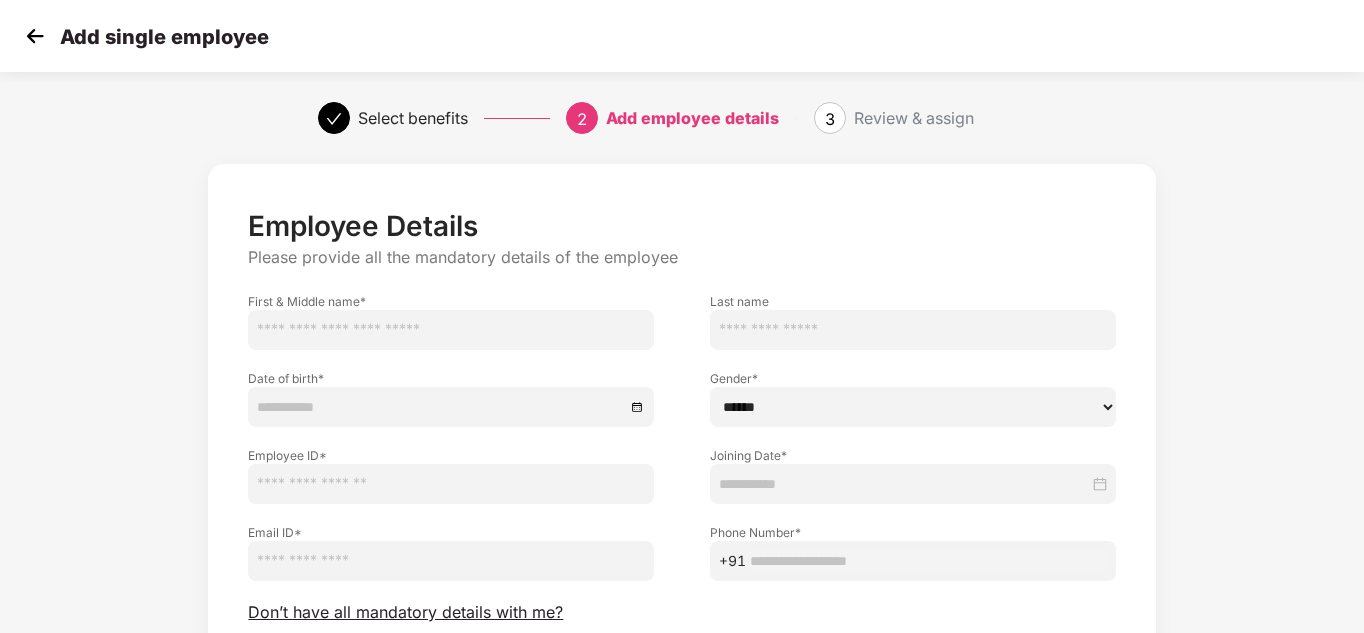 click at bounding box center (451, 330) 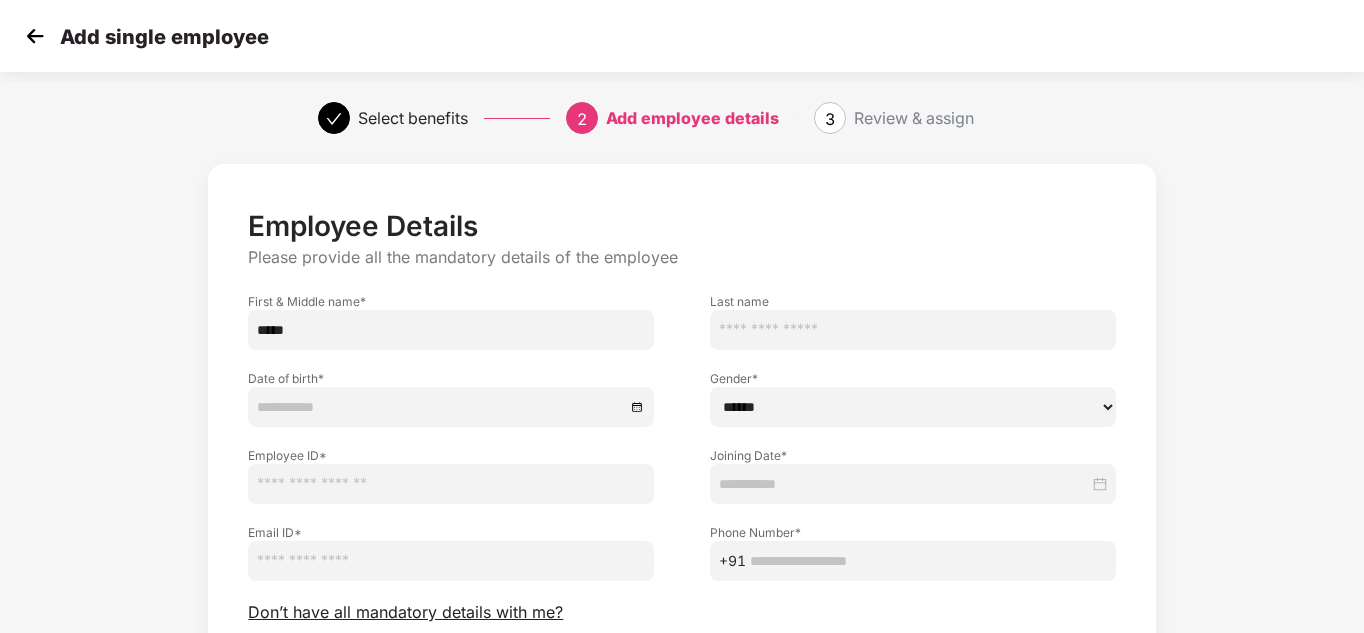 type on "*****" 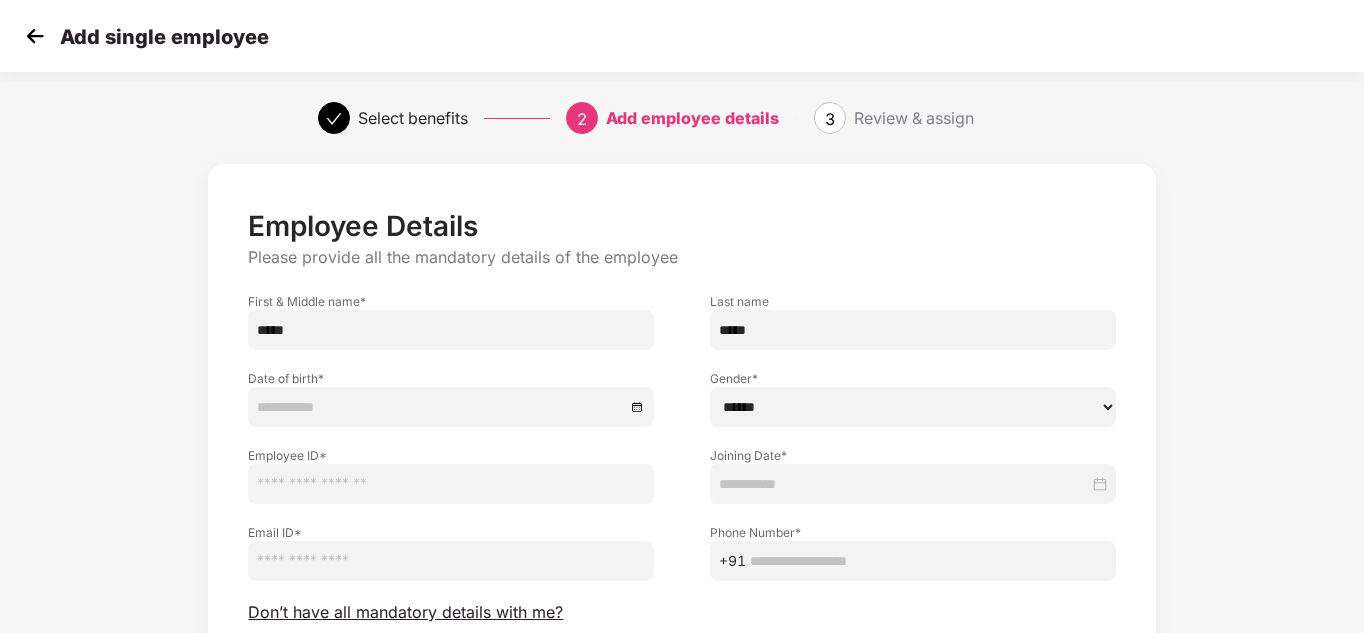 type on "*****" 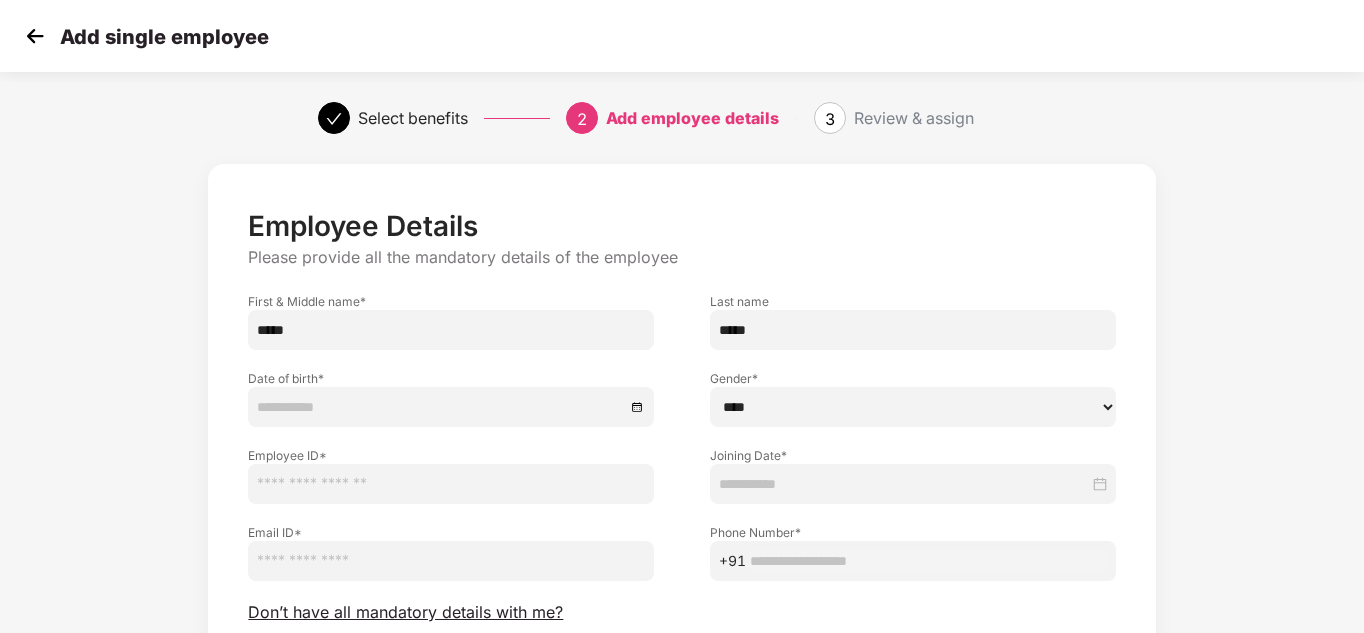 click on "****** **** ******" at bounding box center [913, 407] 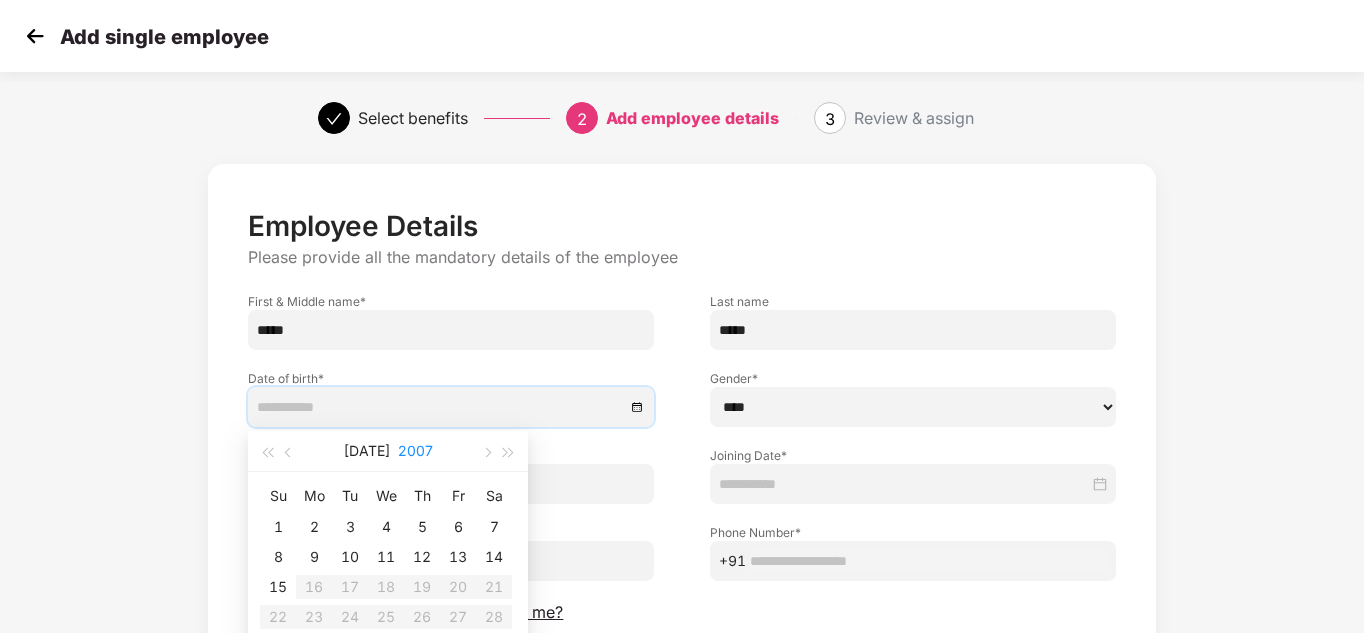 click on "2007" at bounding box center (415, 451) 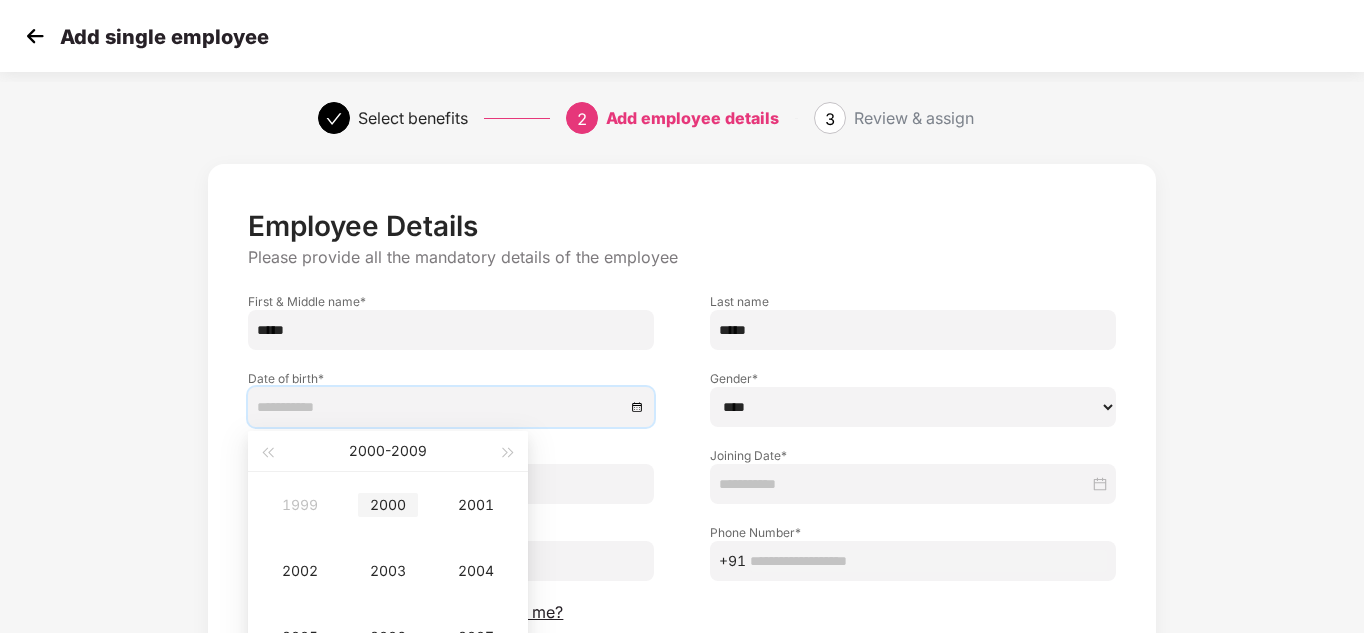 type on "**********" 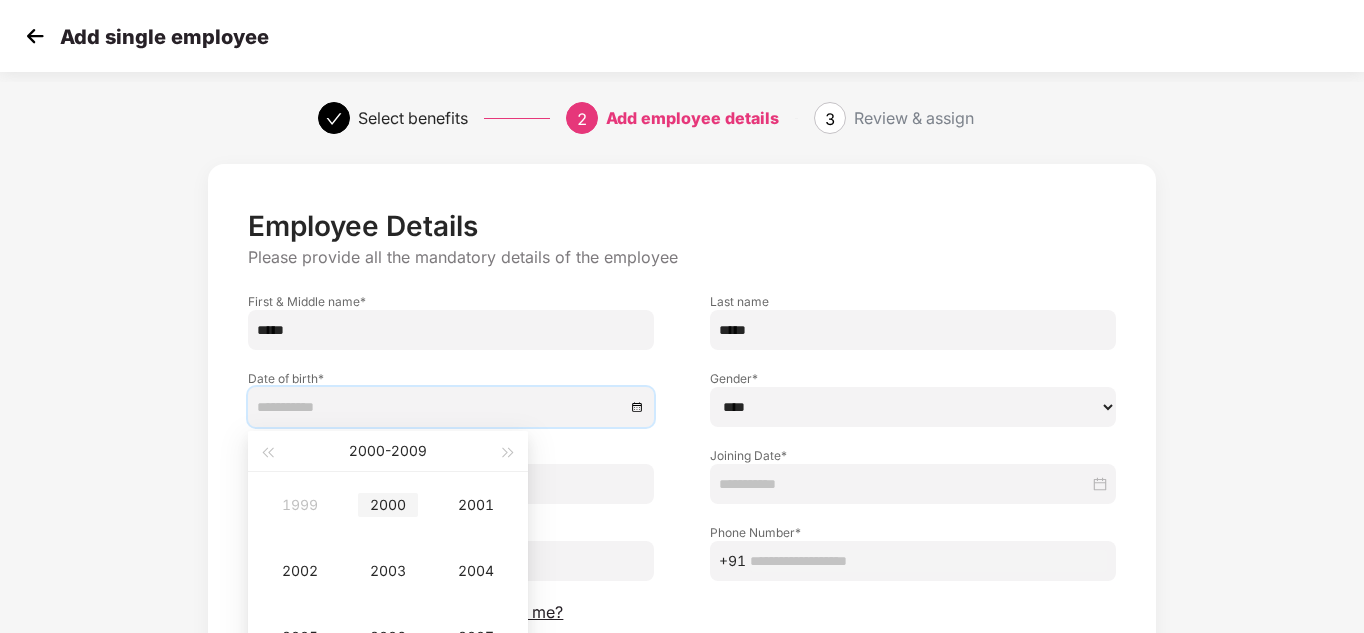 click on "2000" at bounding box center [388, 505] 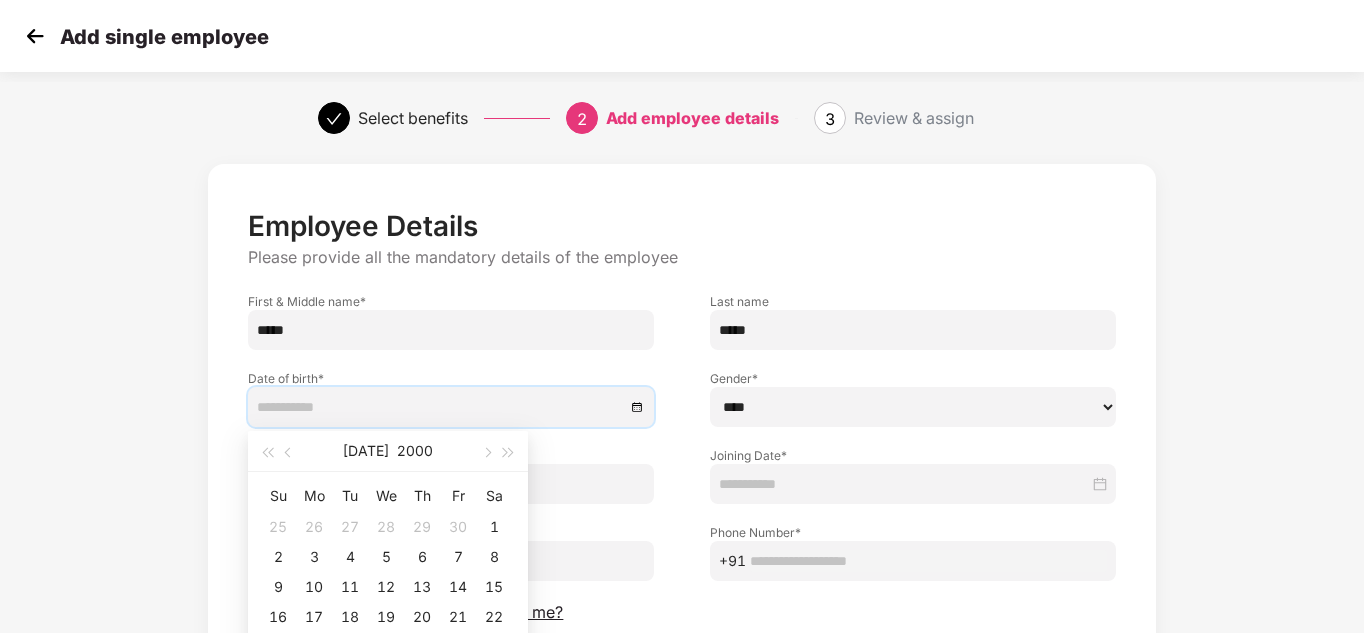 scroll, scrollTop: 100, scrollLeft: 0, axis: vertical 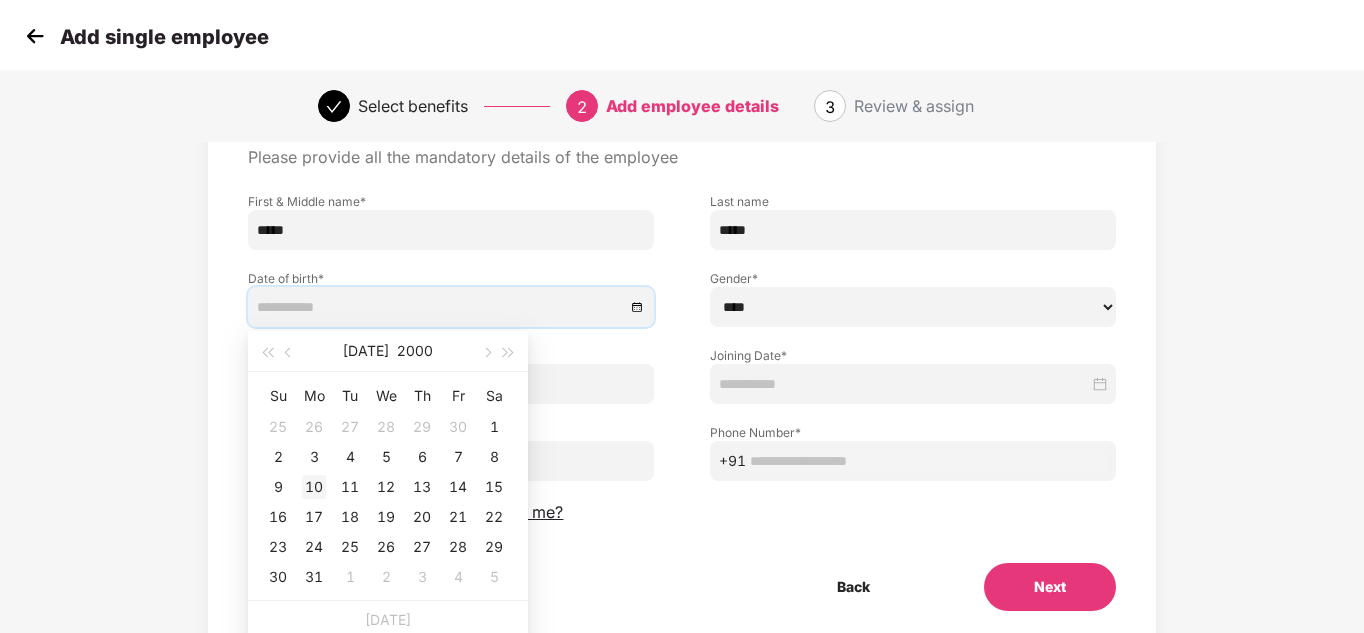 type on "**********" 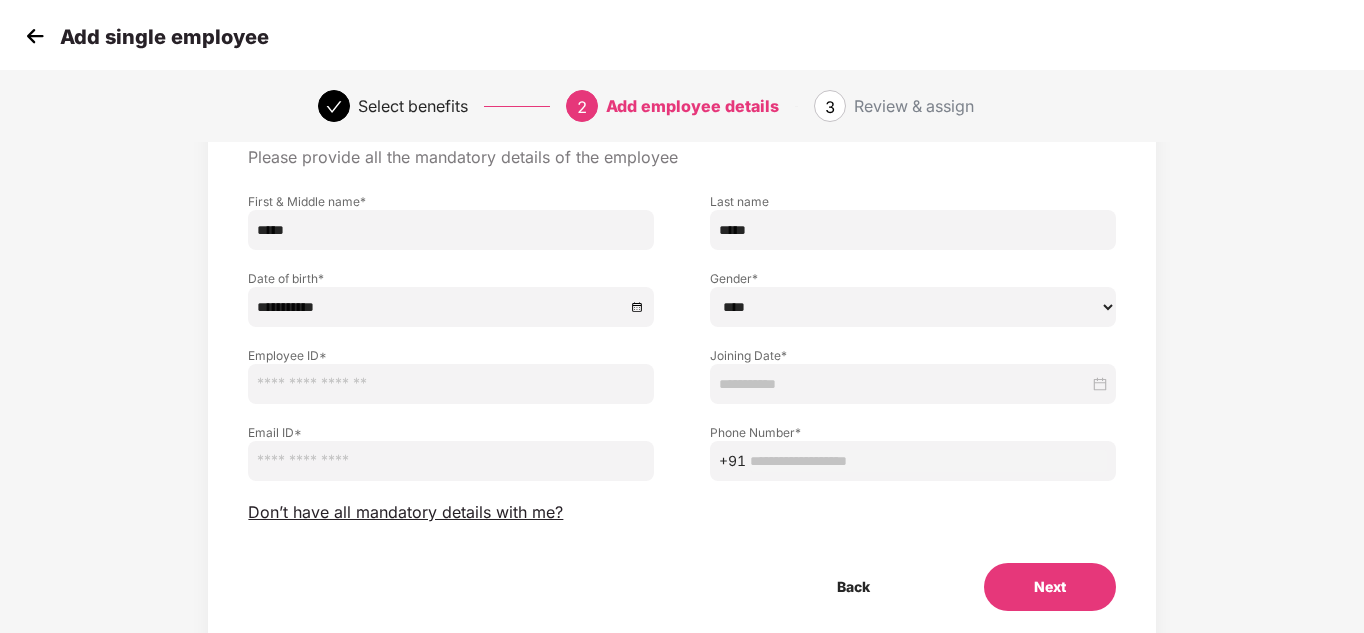 click at bounding box center [913, 384] 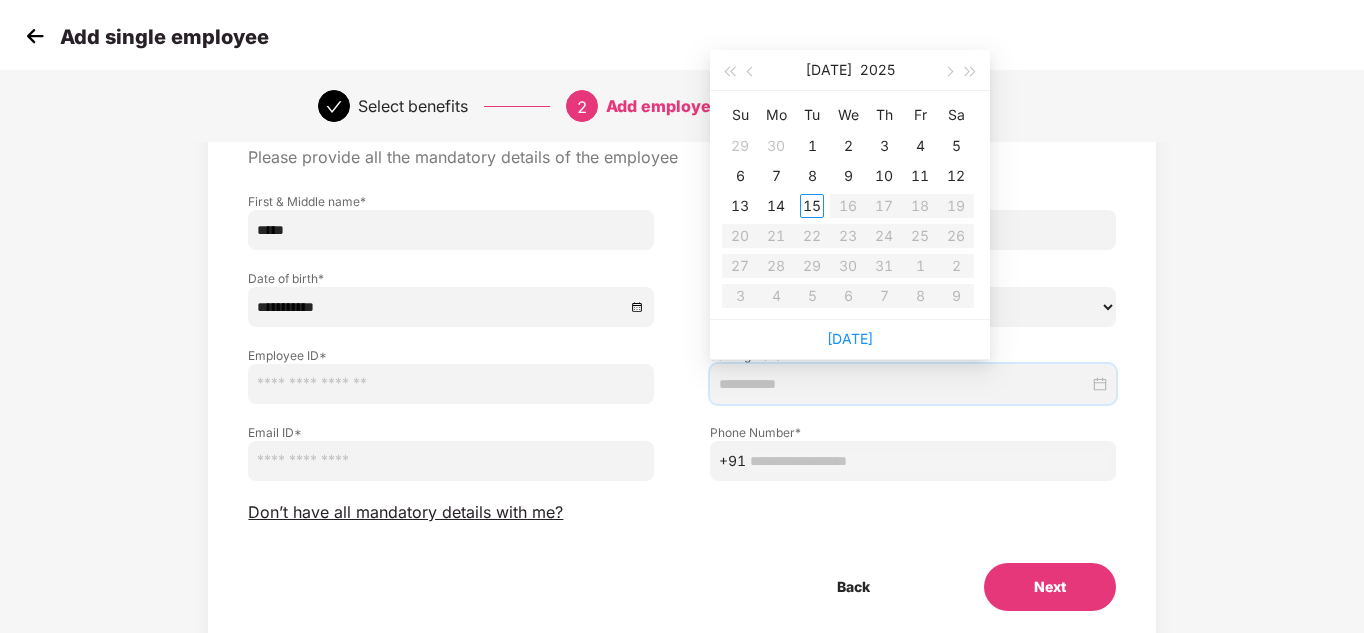 type on "**********" 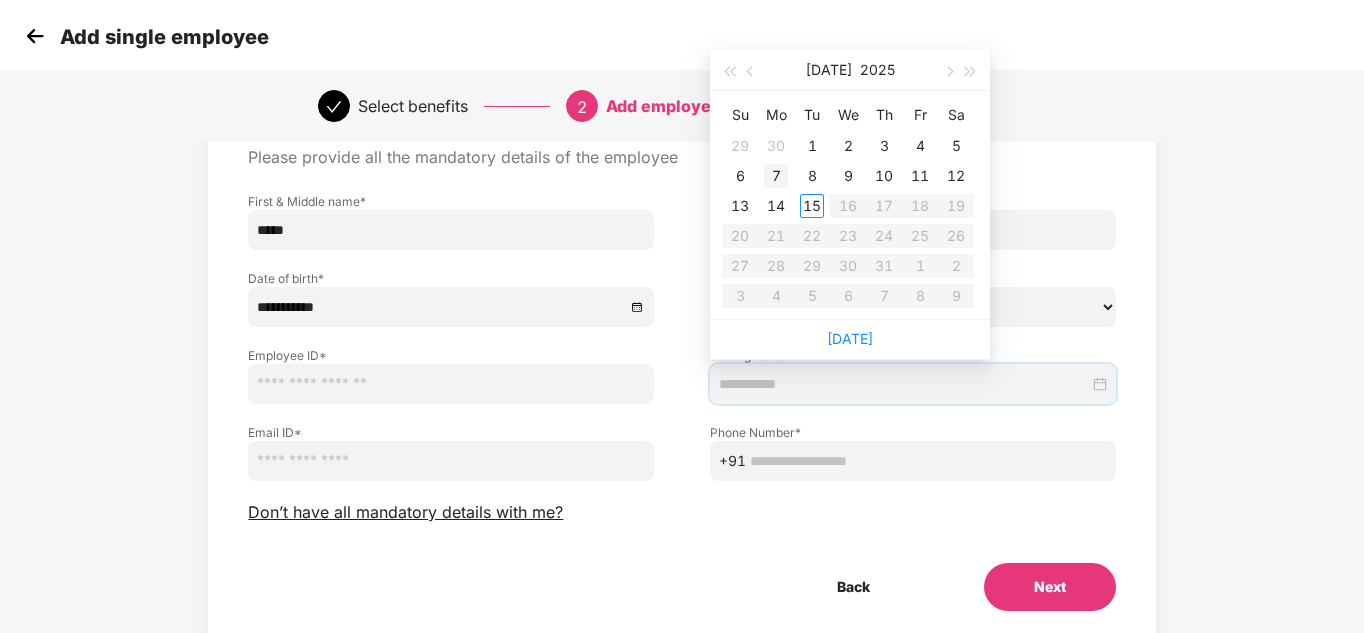 type on "**********" 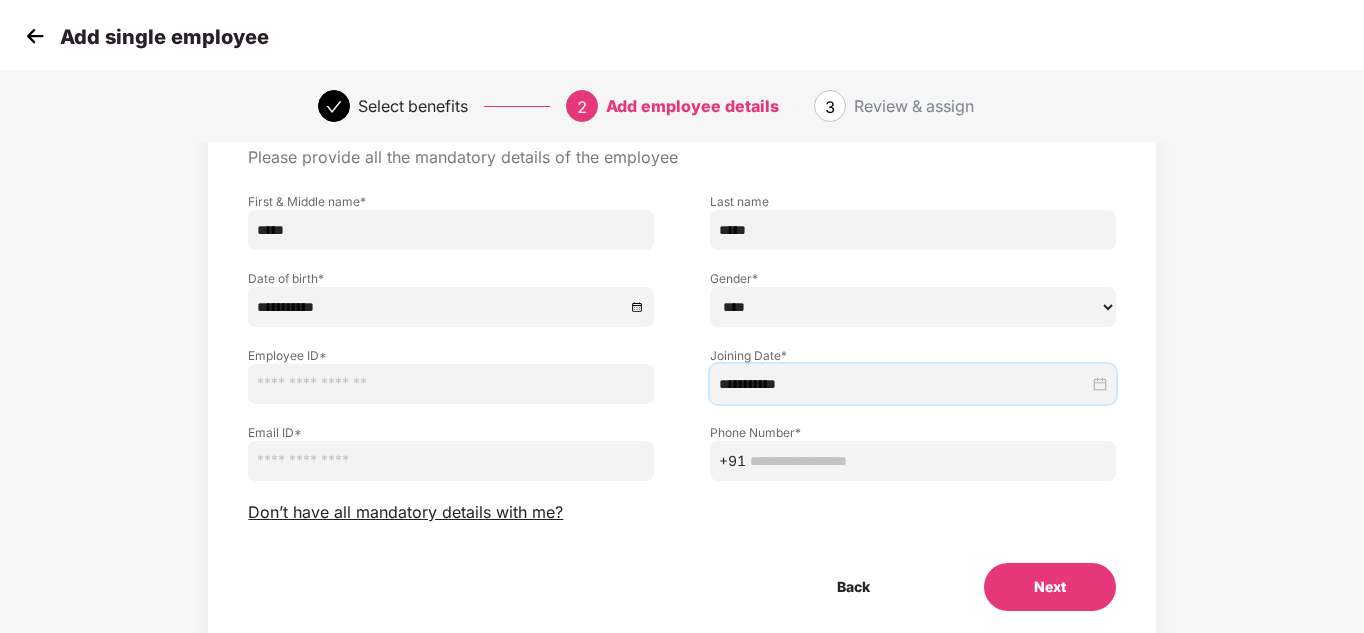 click at bounding box center (451, 384) 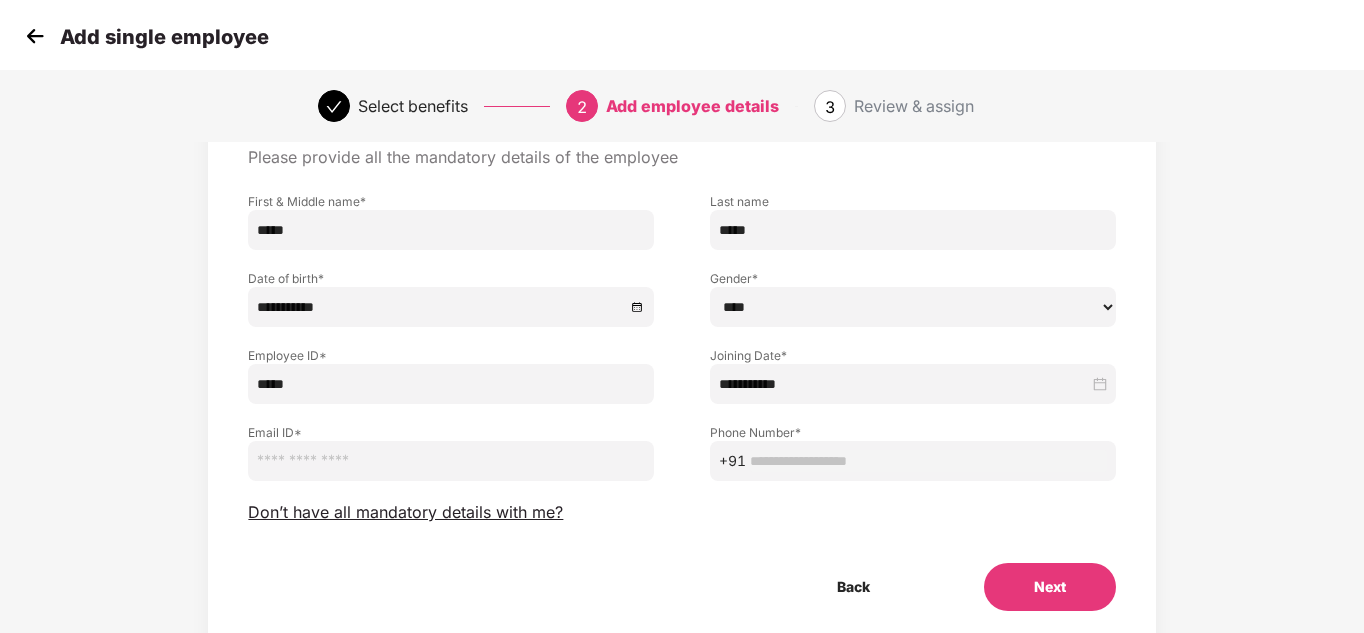 type on "*****" 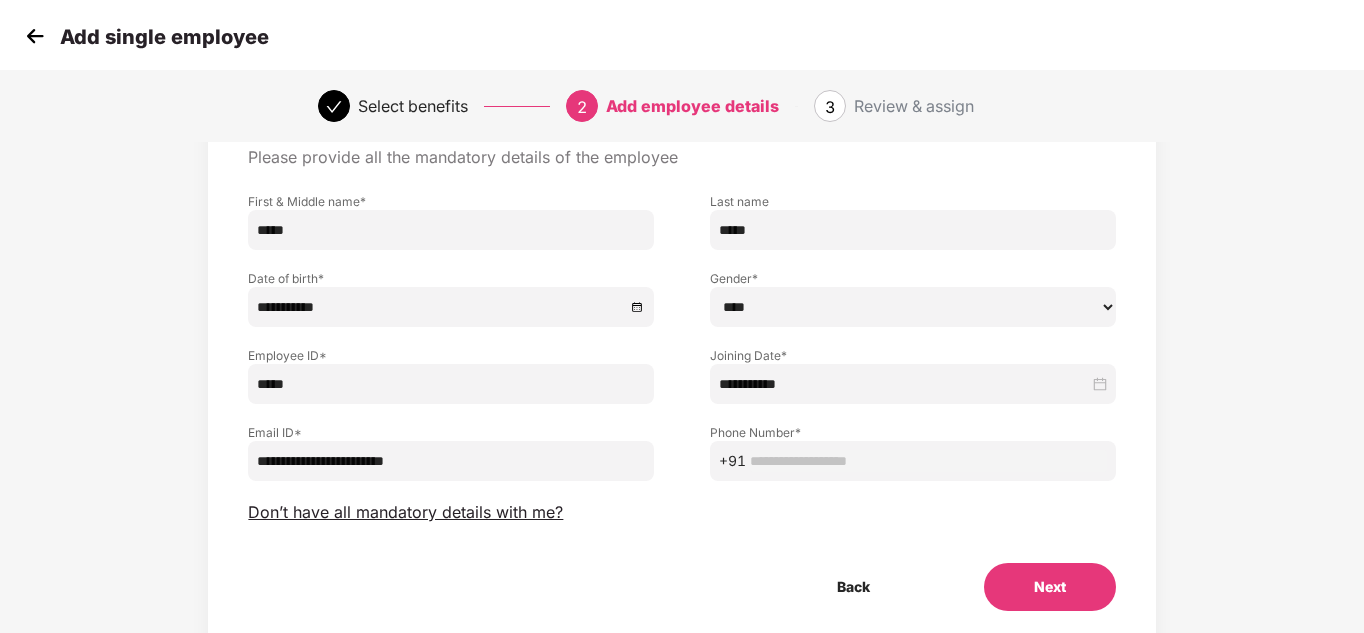 type on "**********" 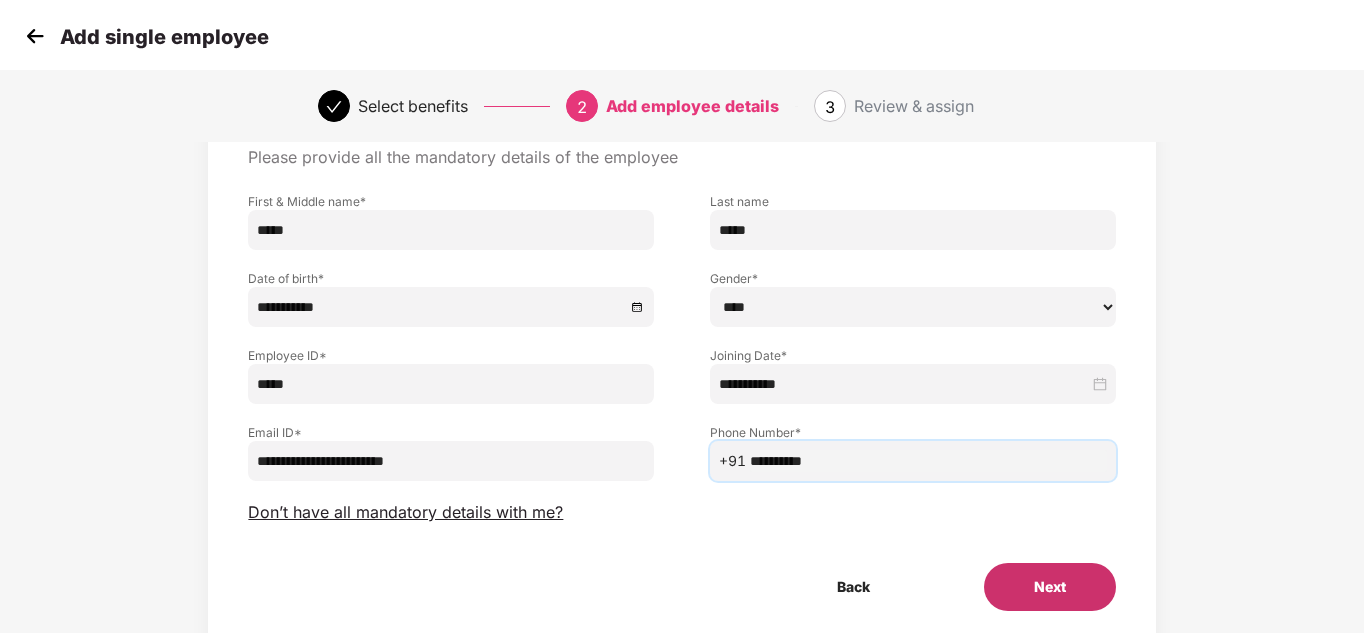 type on "**********" 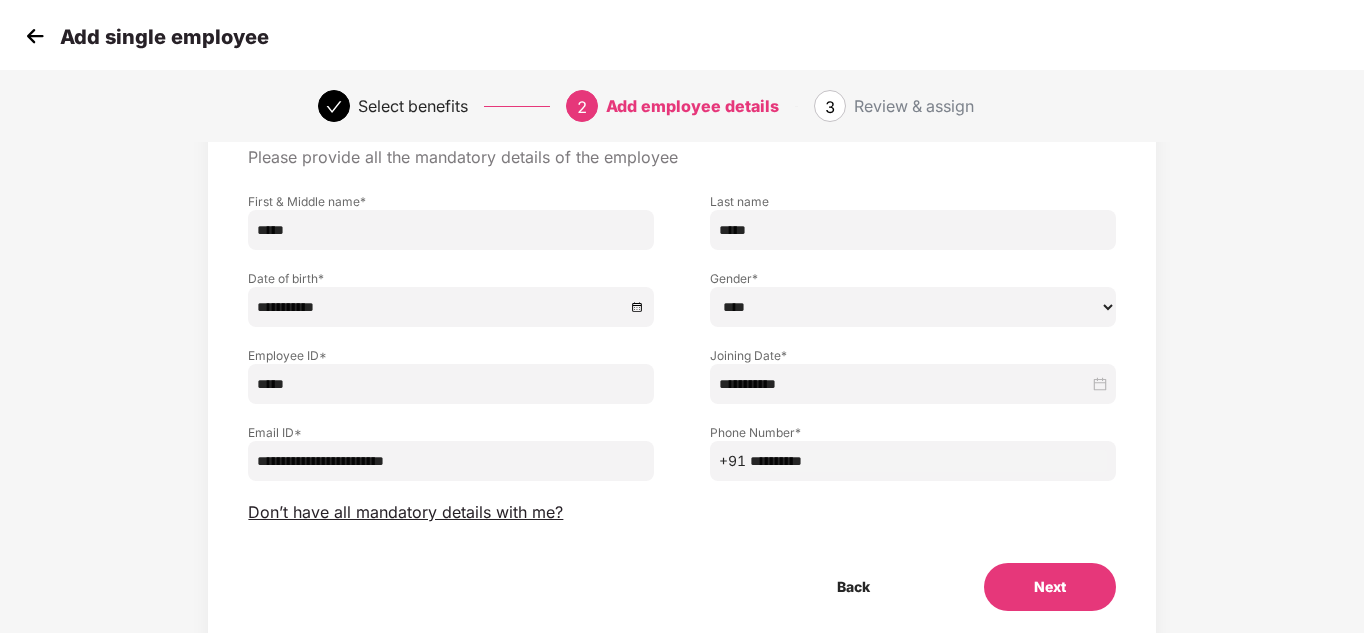 click on "Next" at bounding box center [1050, 587] 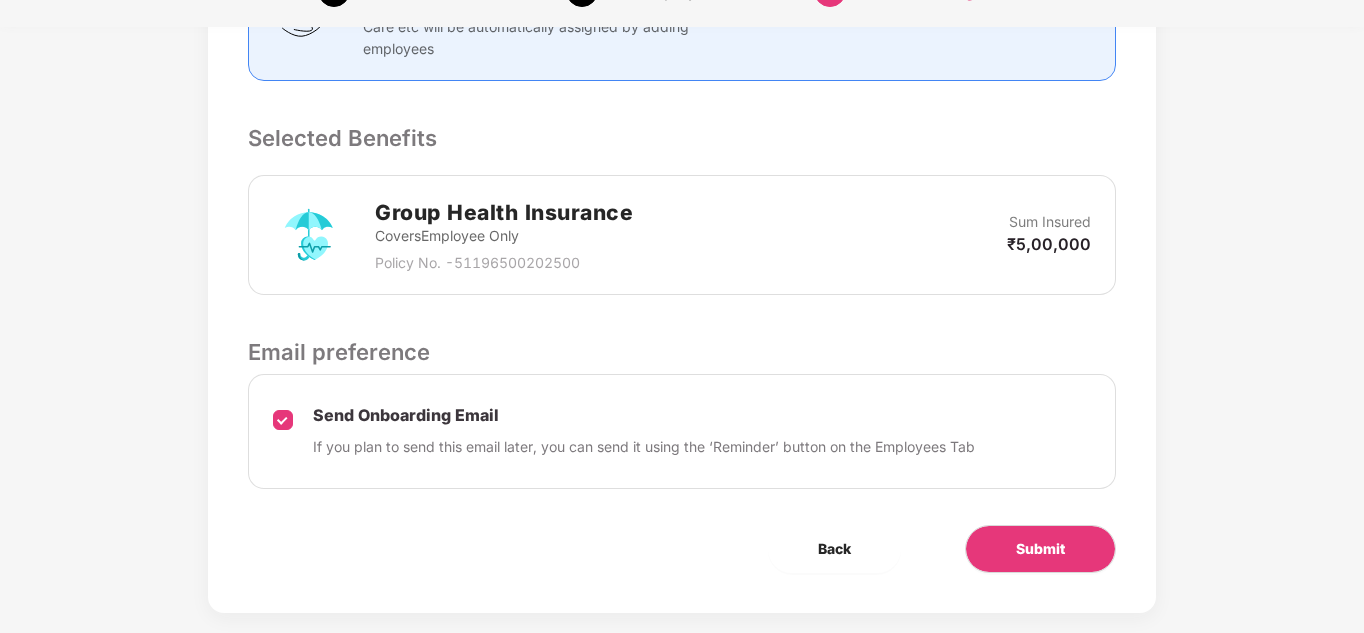 scroll, scrollTop: 614, scrollLeft: 0, axis: vertical 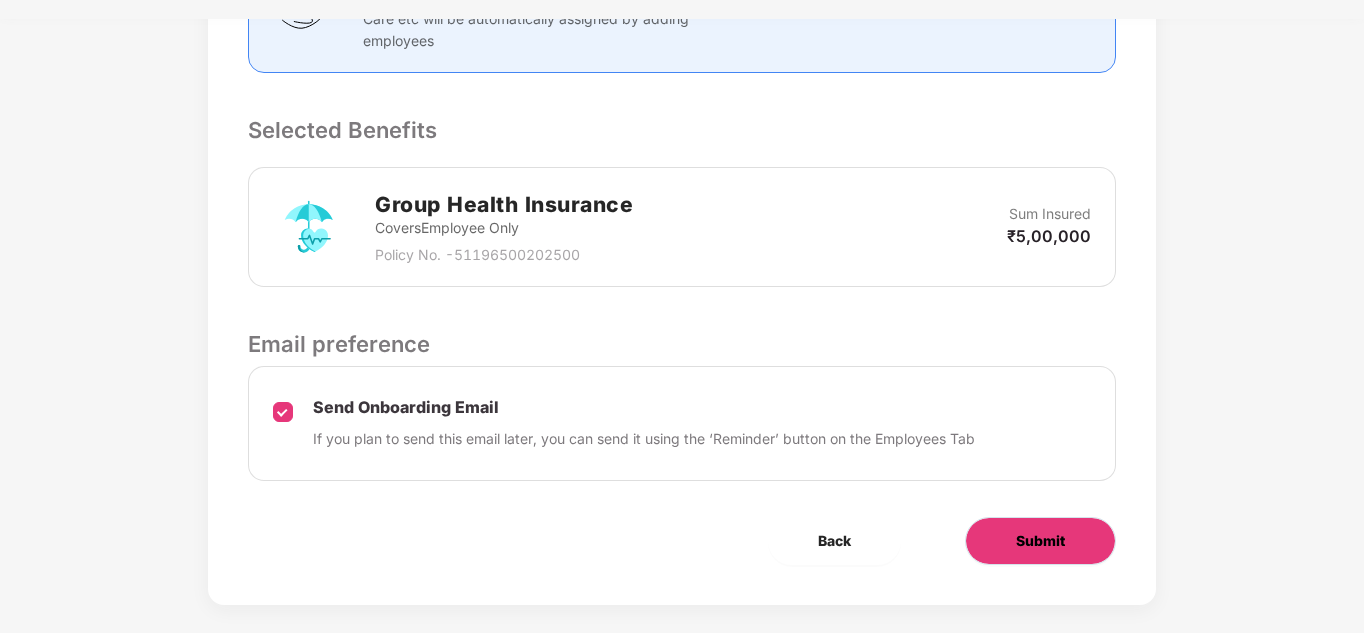 click on "Submit" at bounding box center [1040, 541] 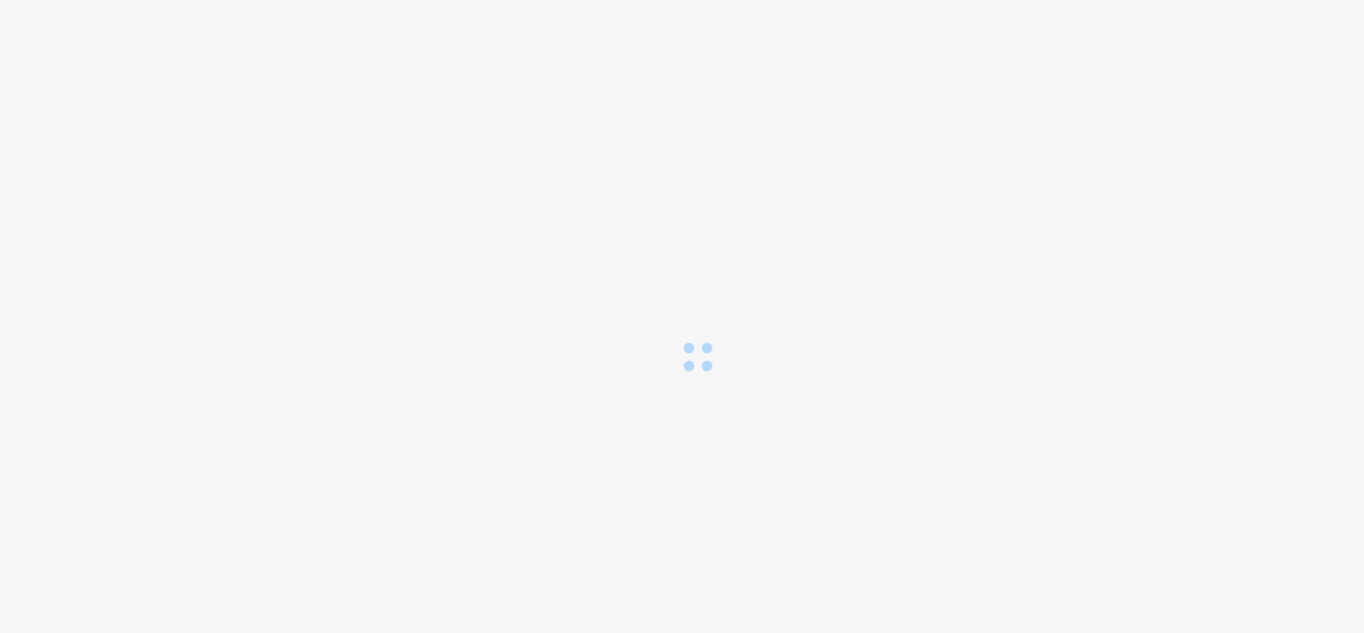scroll, scrollTop: 0, scrollLeft: 0, axis: both 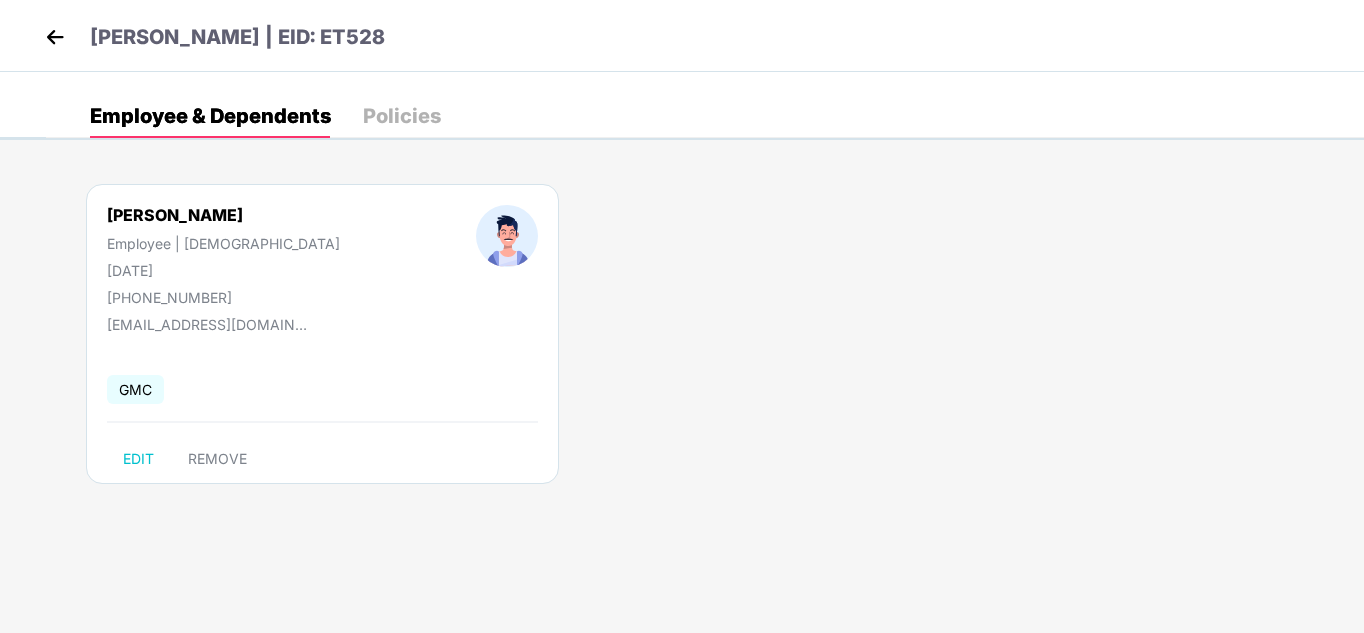 click at bounding box center [55, 37] 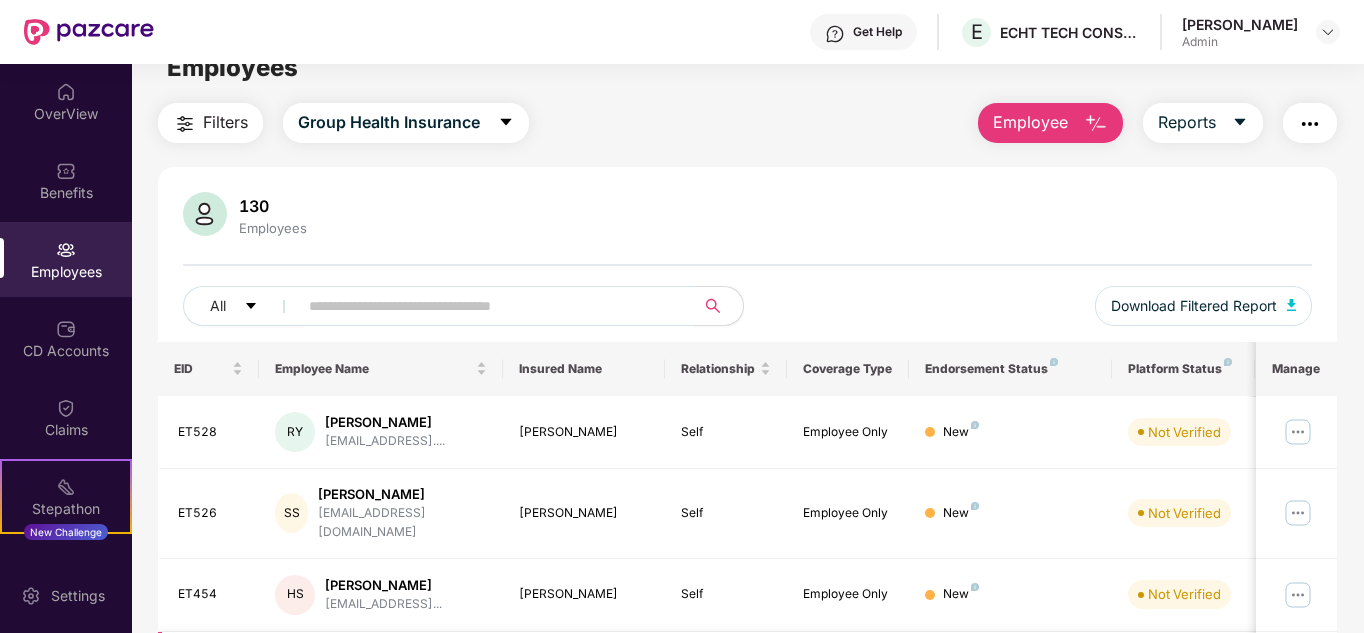 scroll, scrollTop: 0, scrollLeft: 0, axis: both 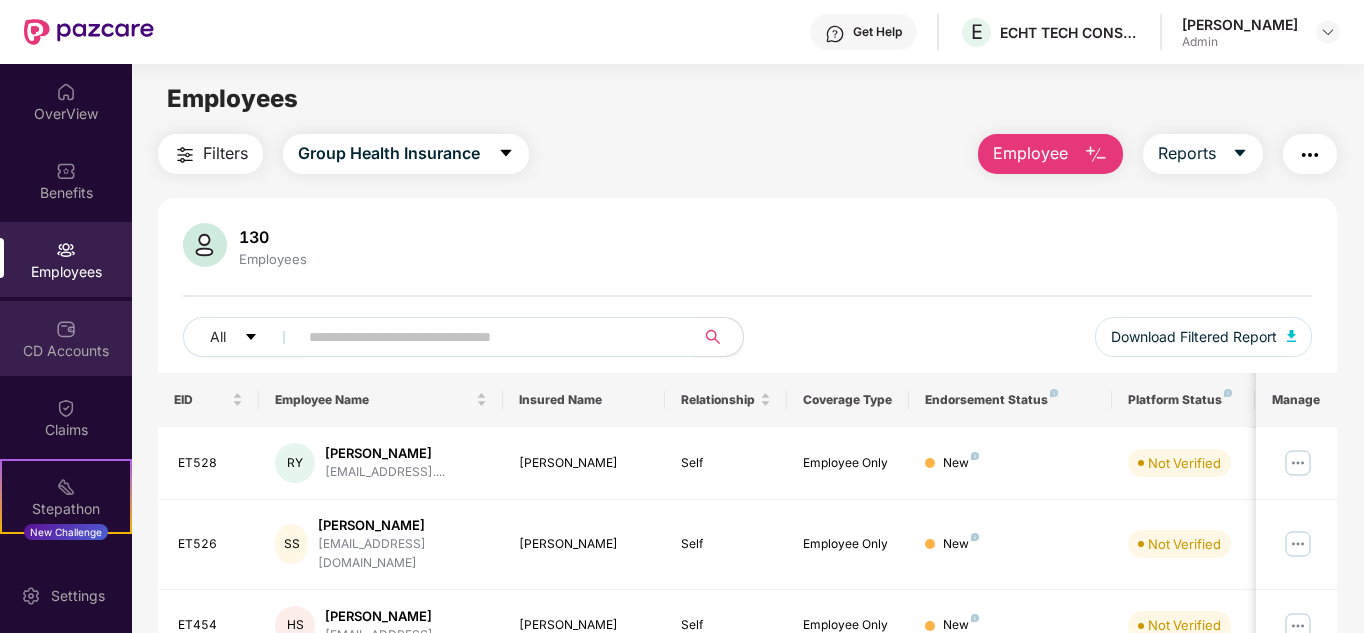 click on "CD Accounts" at bounding box center (66, 338) 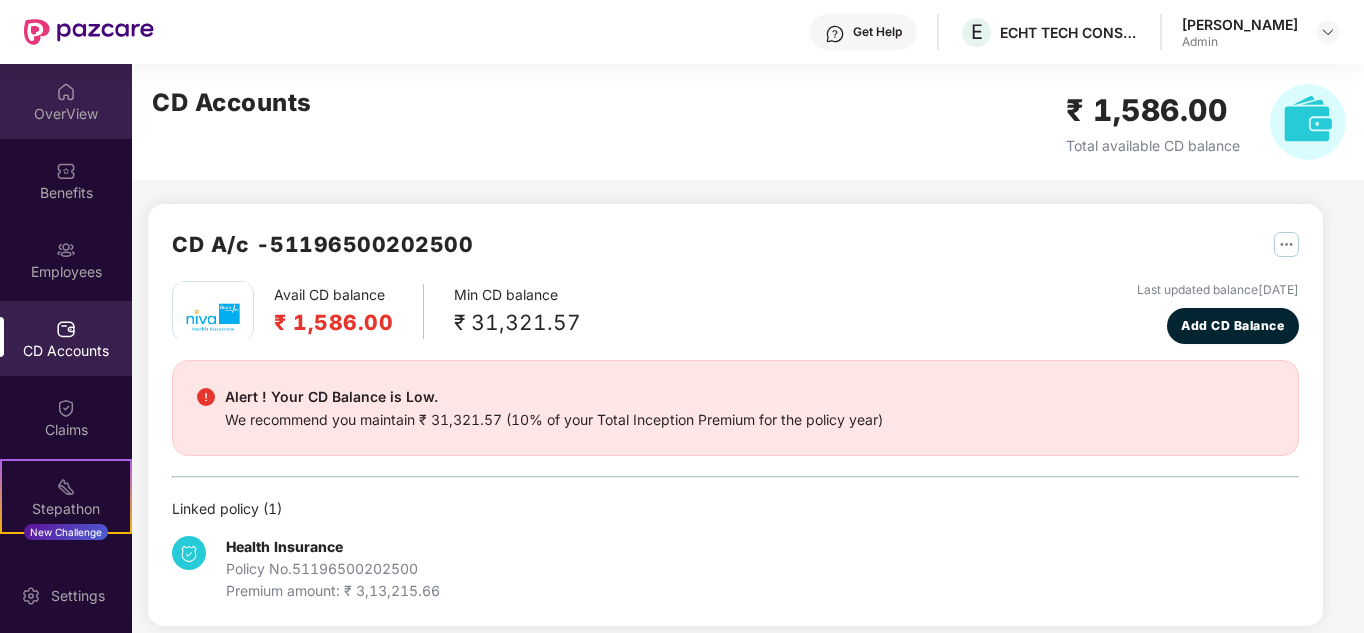 click on "OverView" at bounding box center [66, 101] 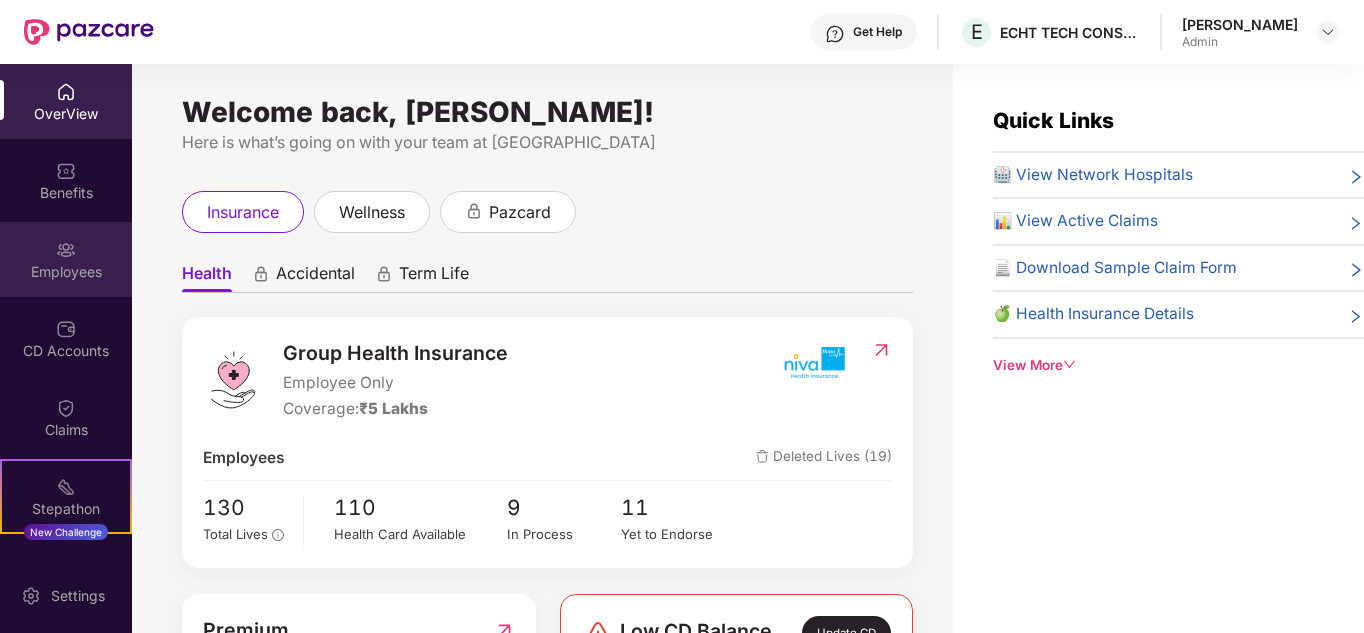 click on "Employees" at bounding box center [66, 272] 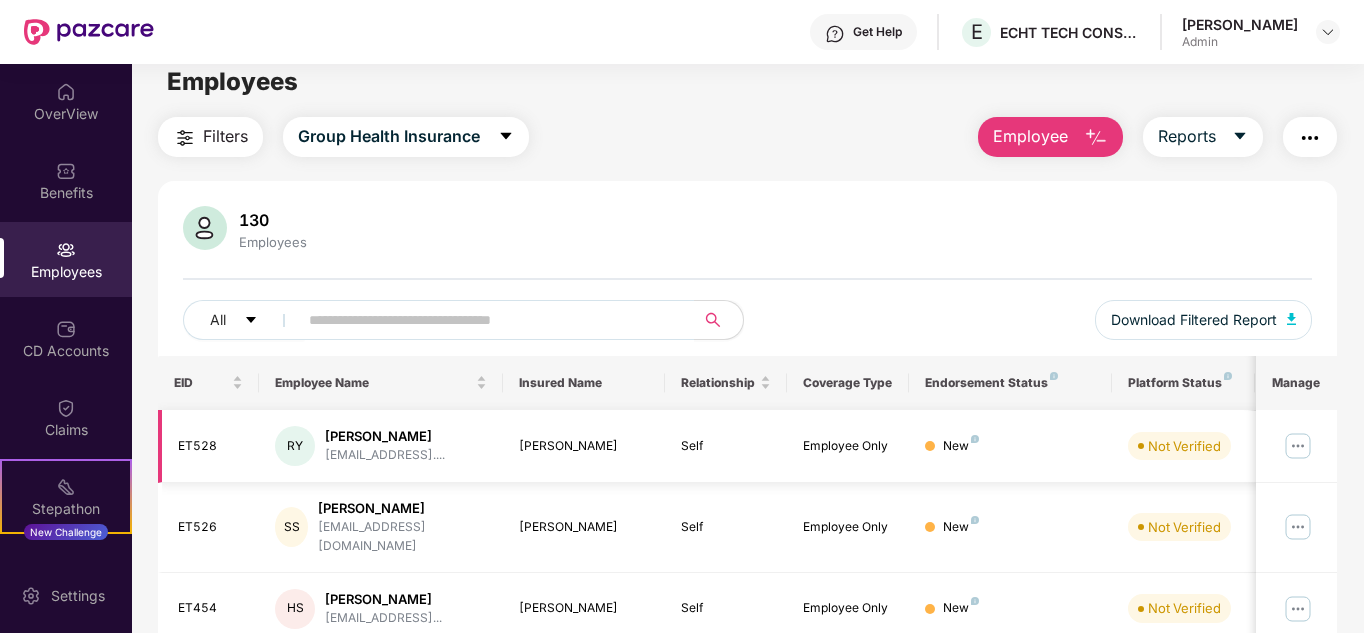 scroll, scrollTop: 0, scrollLeft: 0, axis: both 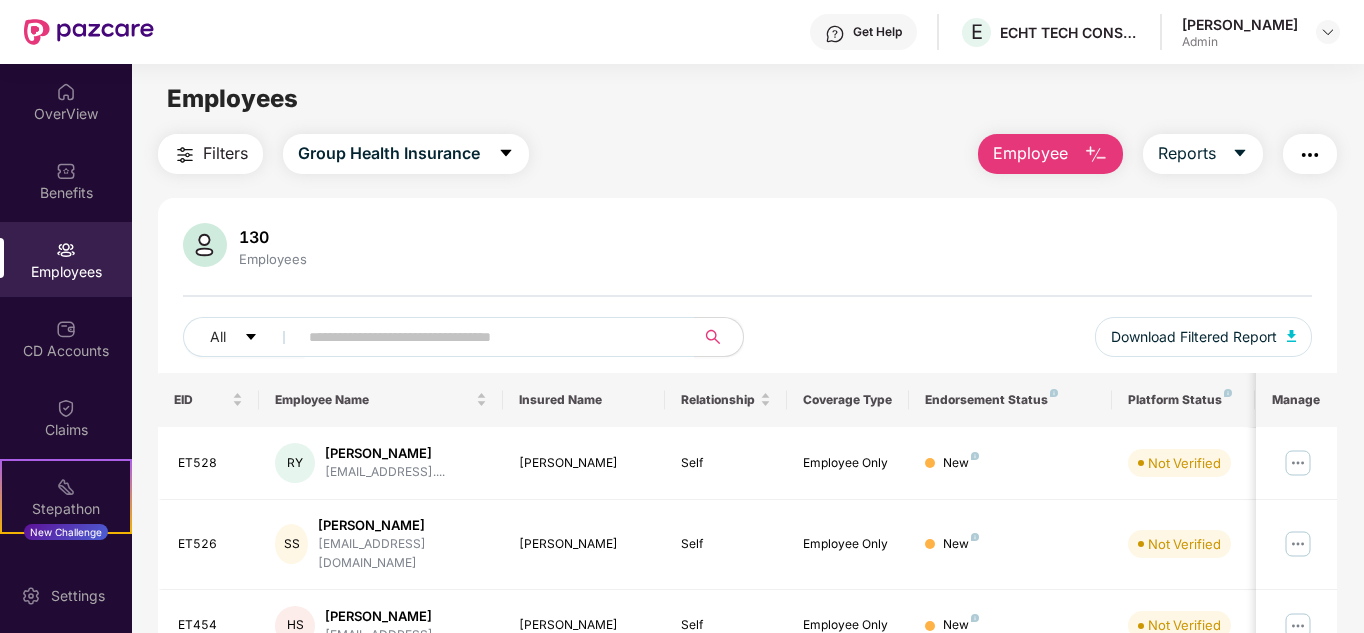 click on "130 Employees" at bounding box center (748, 247) 